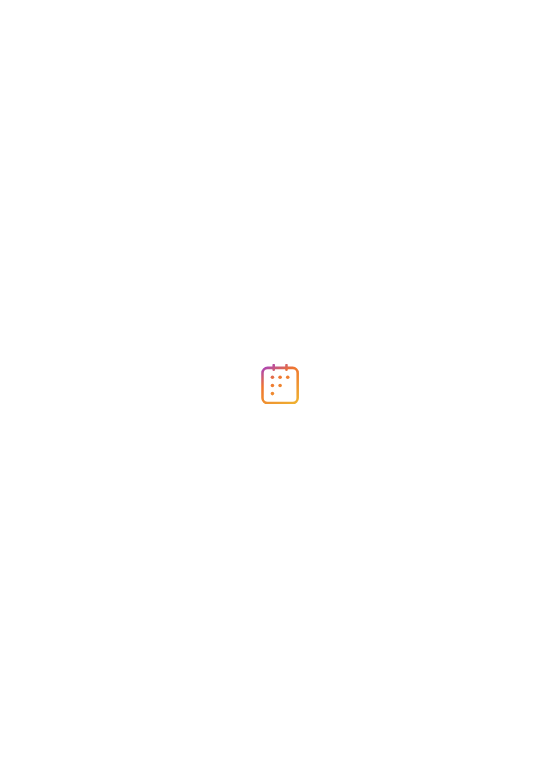 scroll, scrollTop: 0, scrollLeft: 0, axis: both 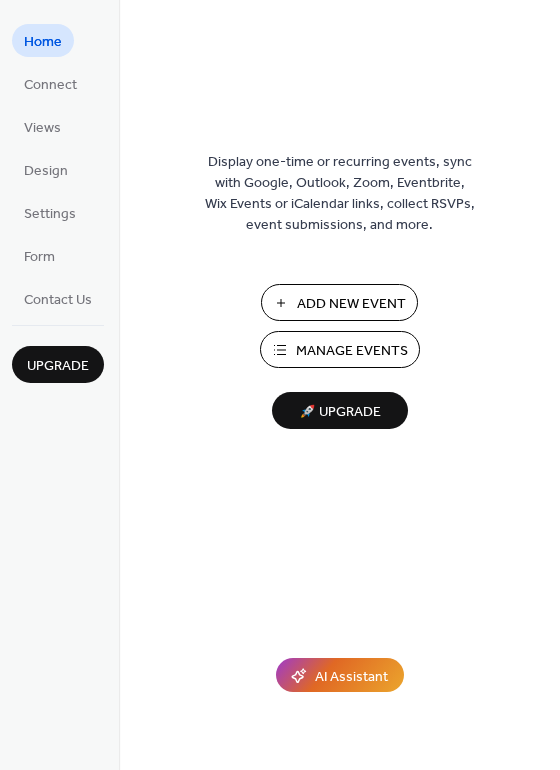 click on "Manage Events" at bounding box center (340, 349) 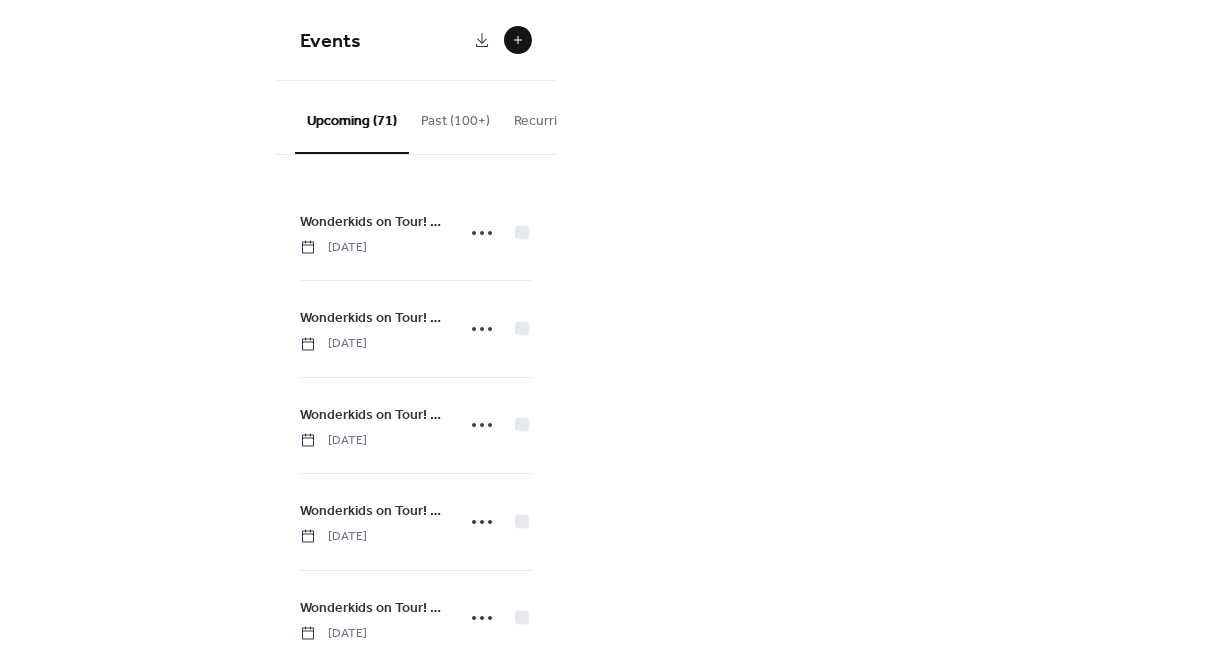 scroll, scrollTop: 0, scrollLeft: 0, axis: both 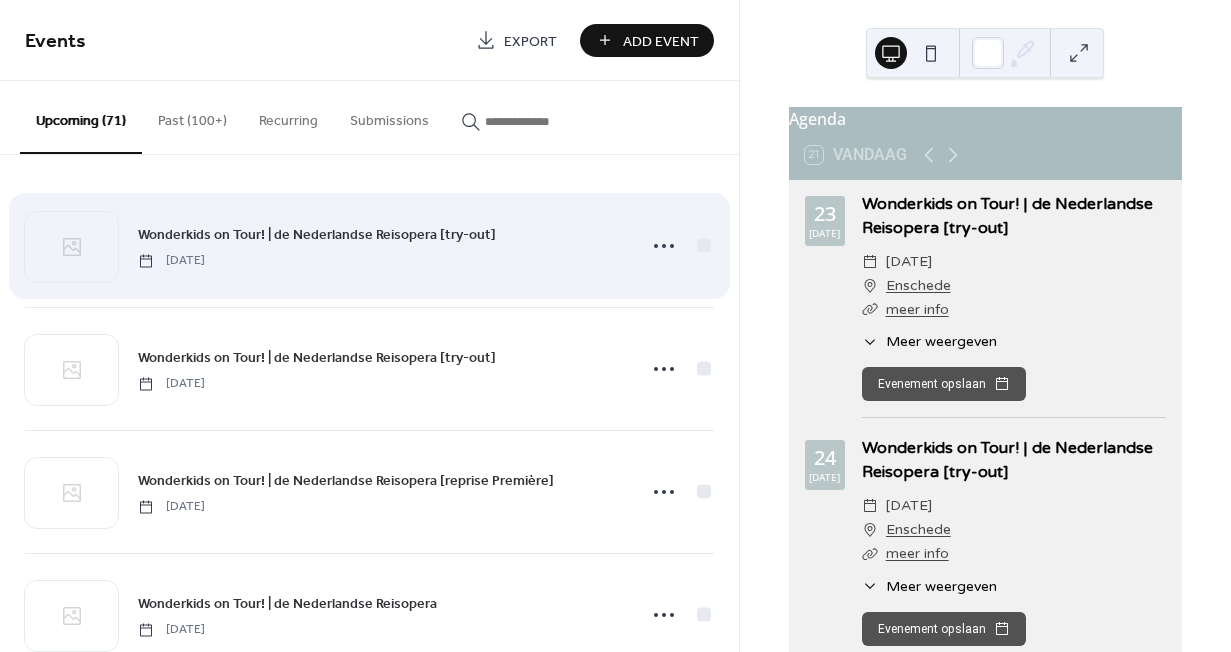 click on "Wonderkids on Tour! | de Nederlandse Reisopera [try-out] Wednesday, July 23, 2025" at bounding box center (380, 245) 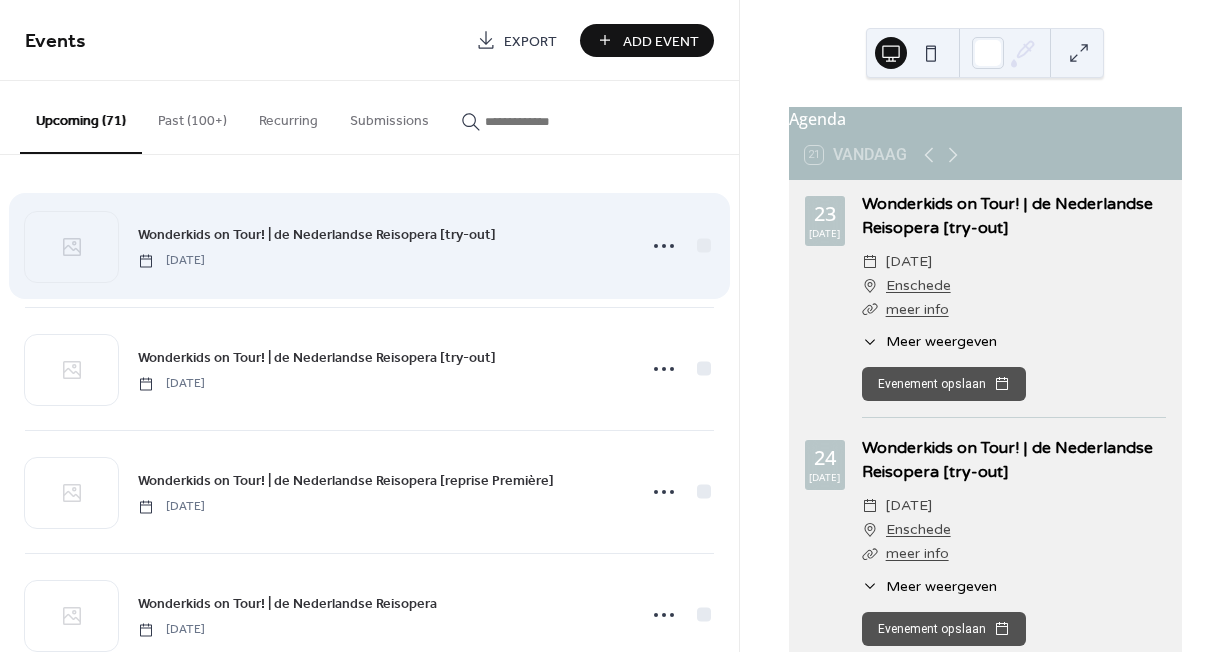 click on "Wonderkids on Tour! | de Nederlandse Reisopera [try-out] Wednesday, July 23, 2025" at bounding box center [369, 246] 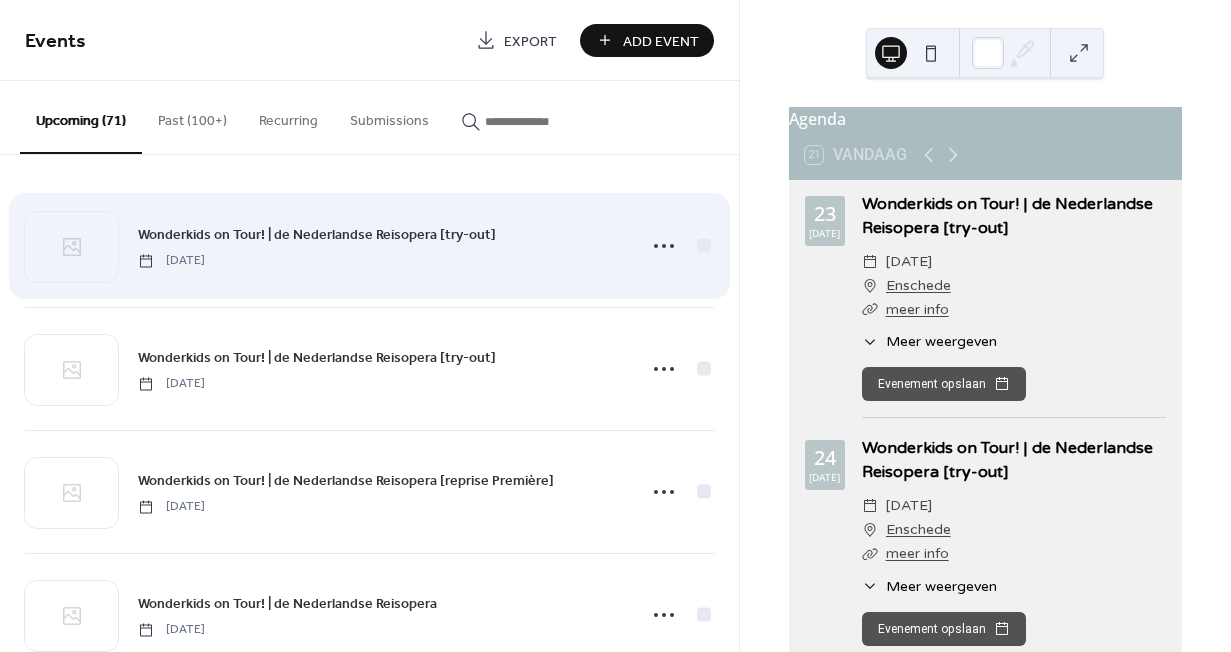 click on "Wonderkids on Tour! | de Nederlandse Reisopera [try-out] Wednesday, July 23, 2025" at bounding box center [380, 245] 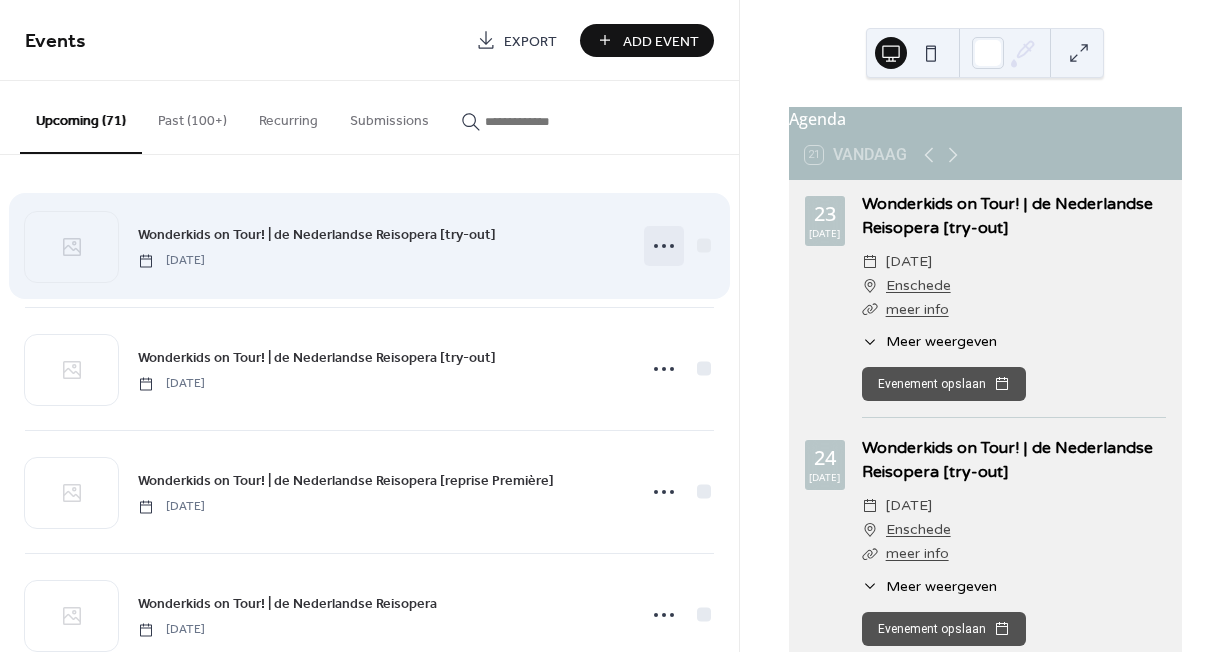click 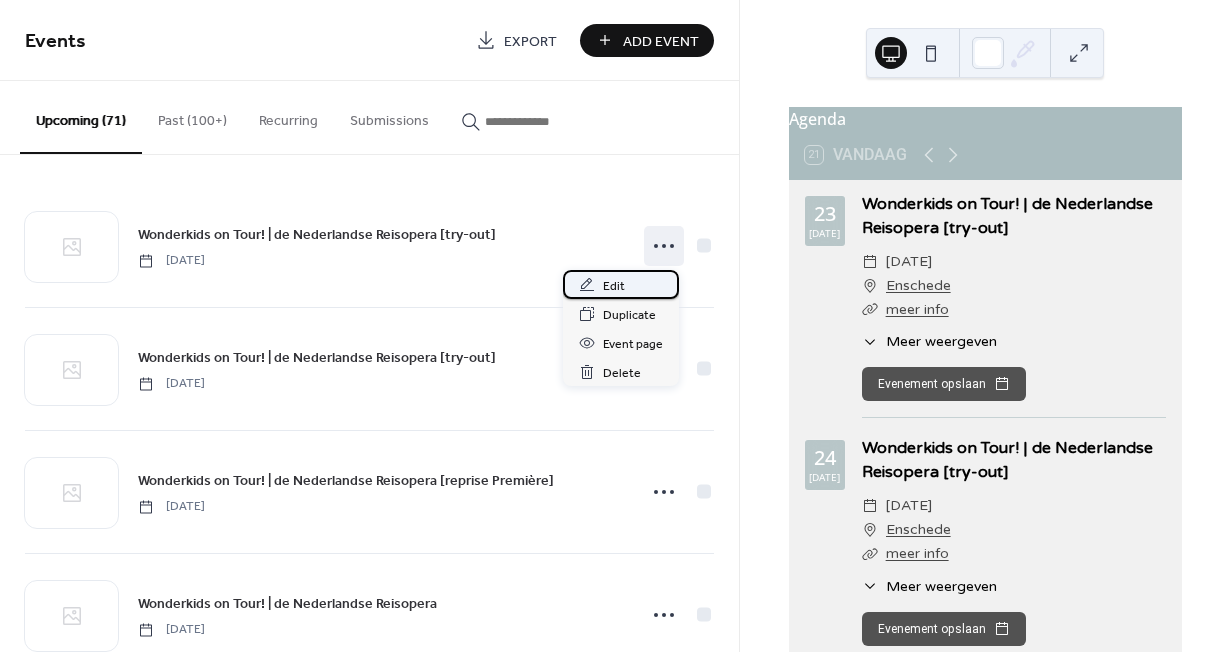click on "Edit" at bounding box center [621, 284] 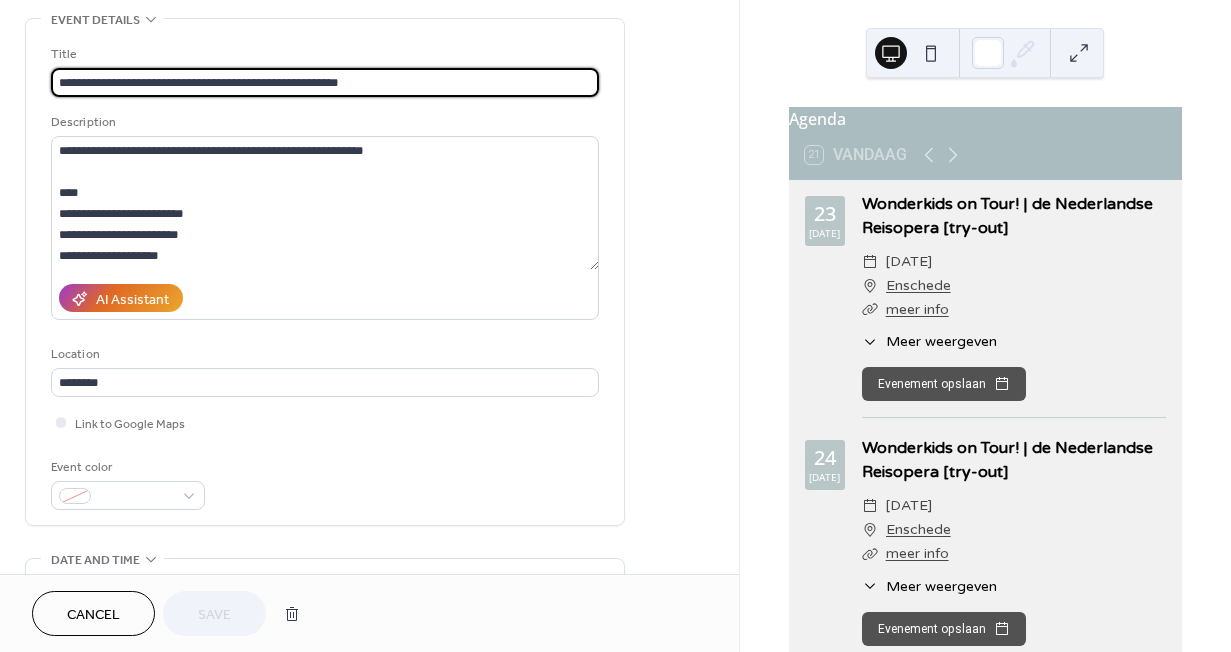 scroll, scrollTop: 108, scrollLeft: 0, axis: vertical 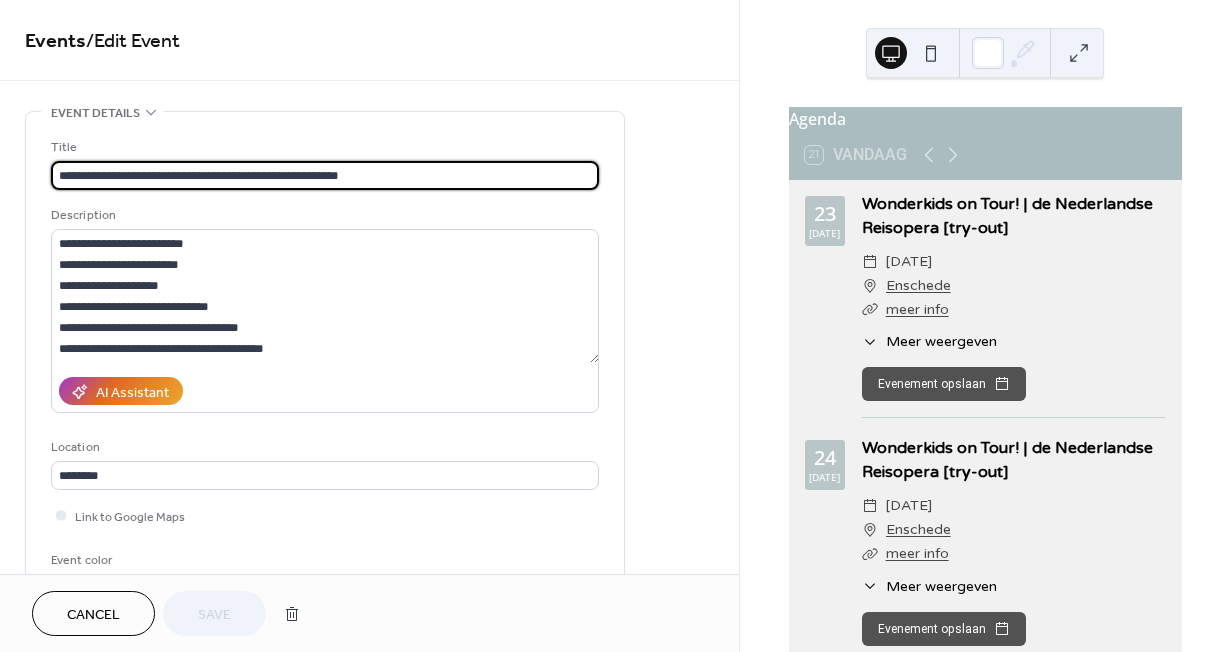 click on "**********" at bounding box center [325, 175] 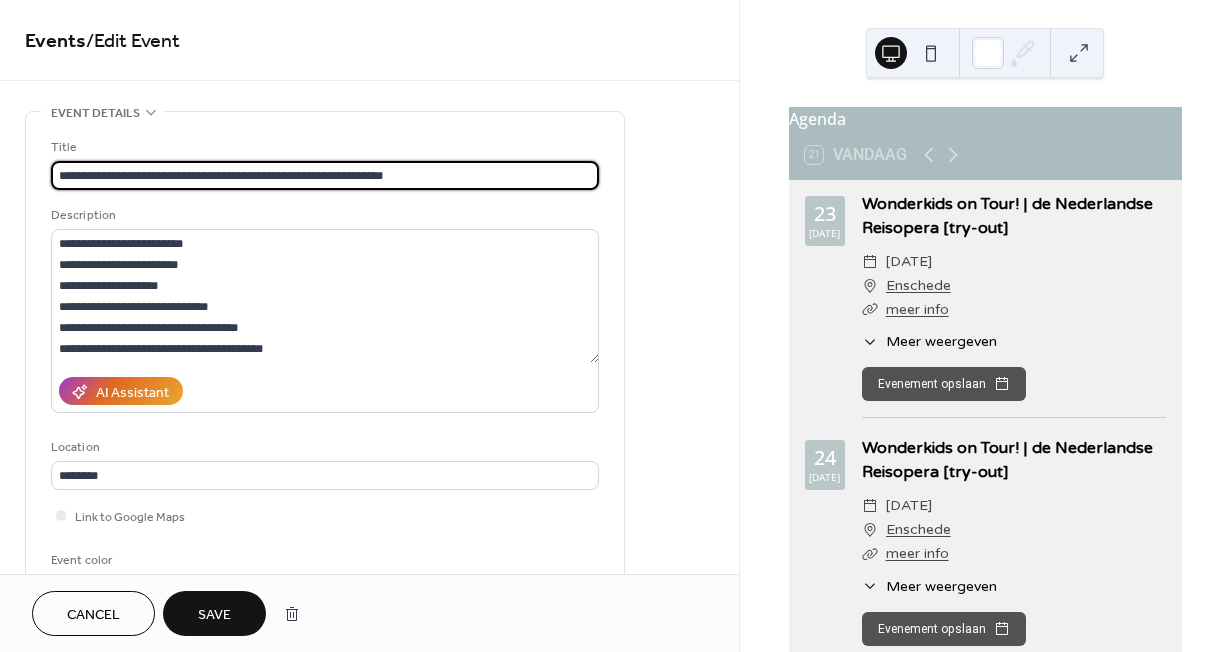 type on "**********" 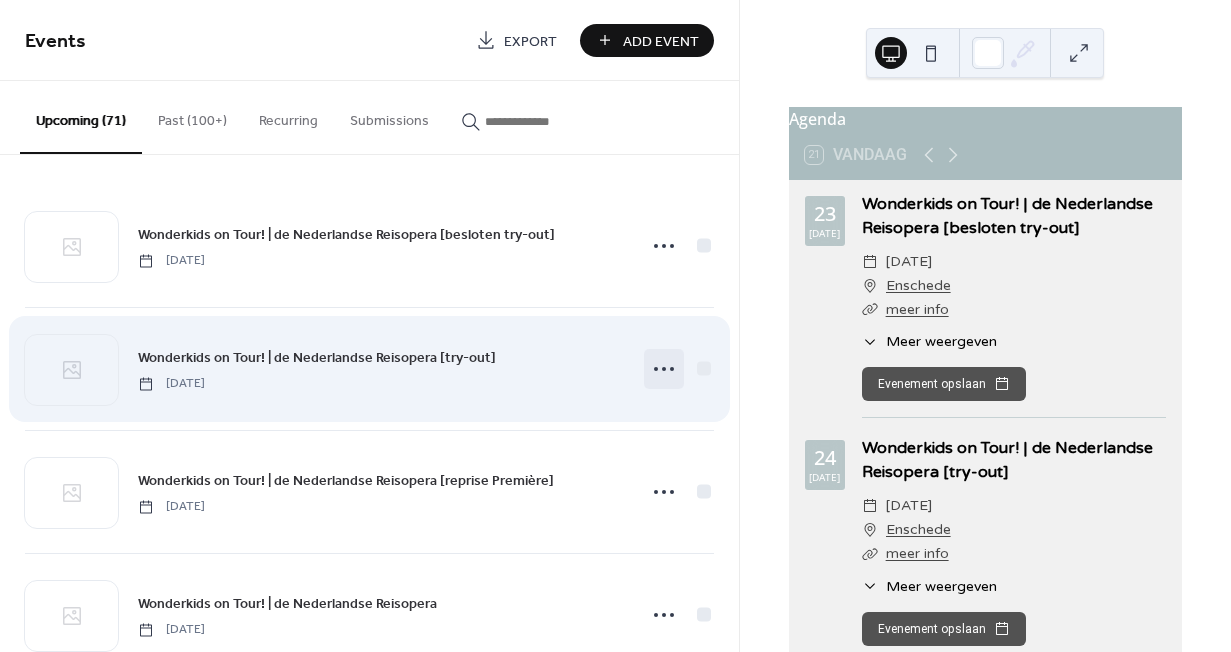 click 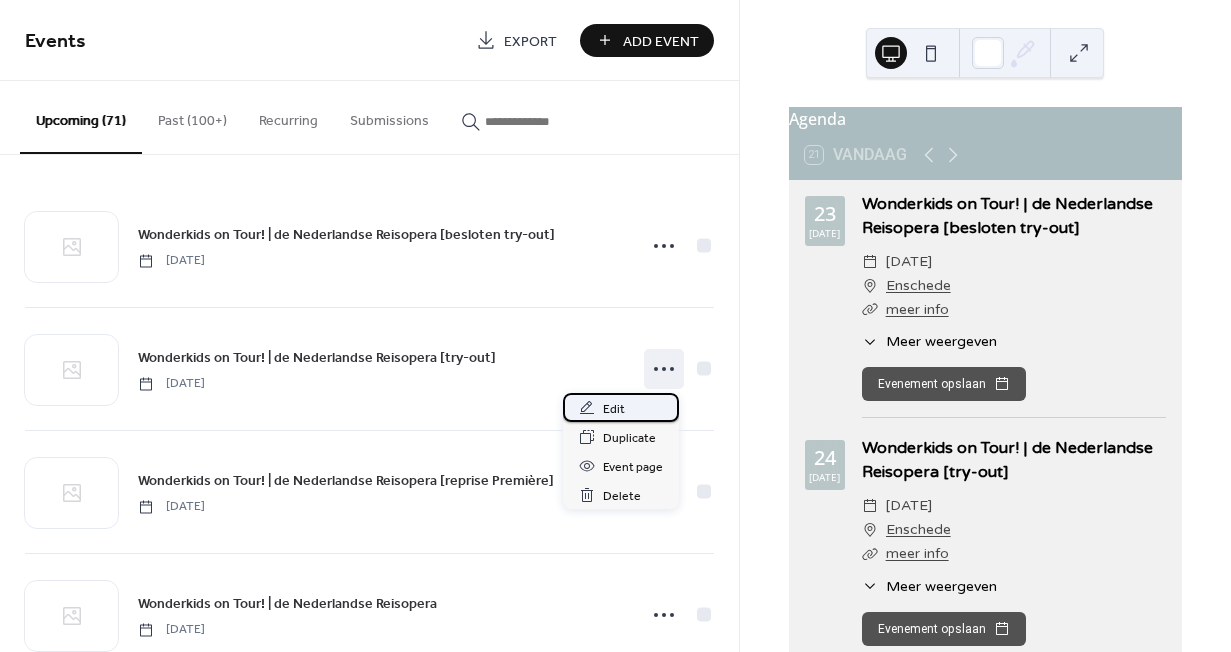 click on "Edit" at bounding box center [621, 407] 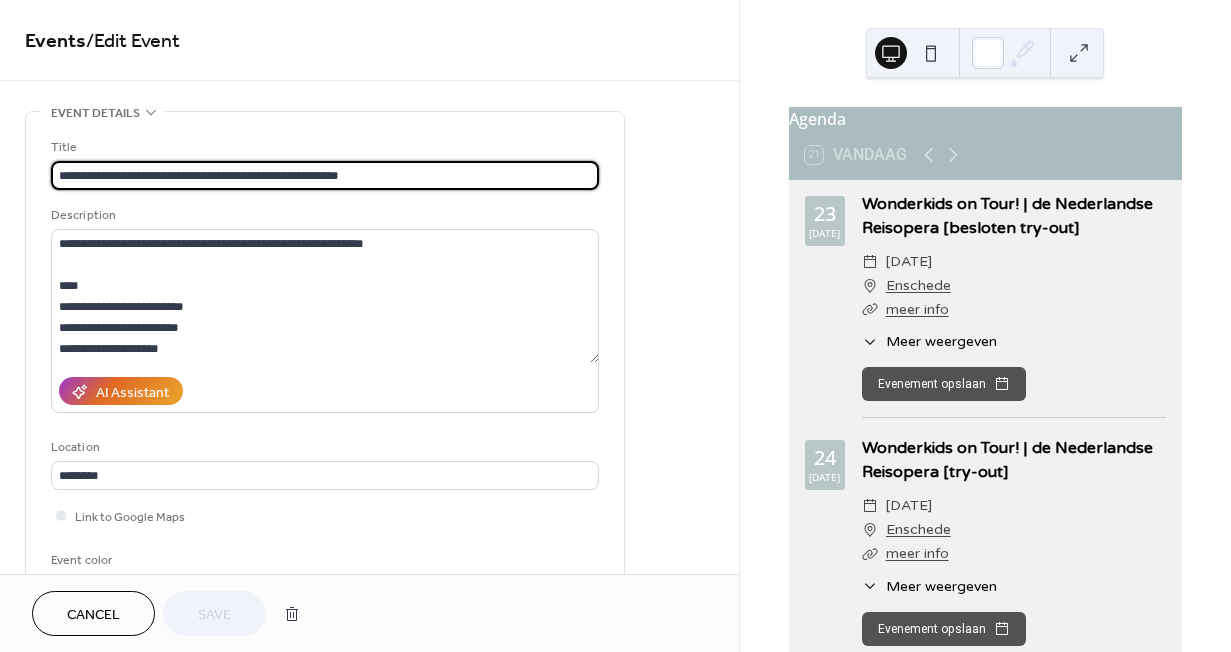 click on "**********" at bounding box center [325, 175] 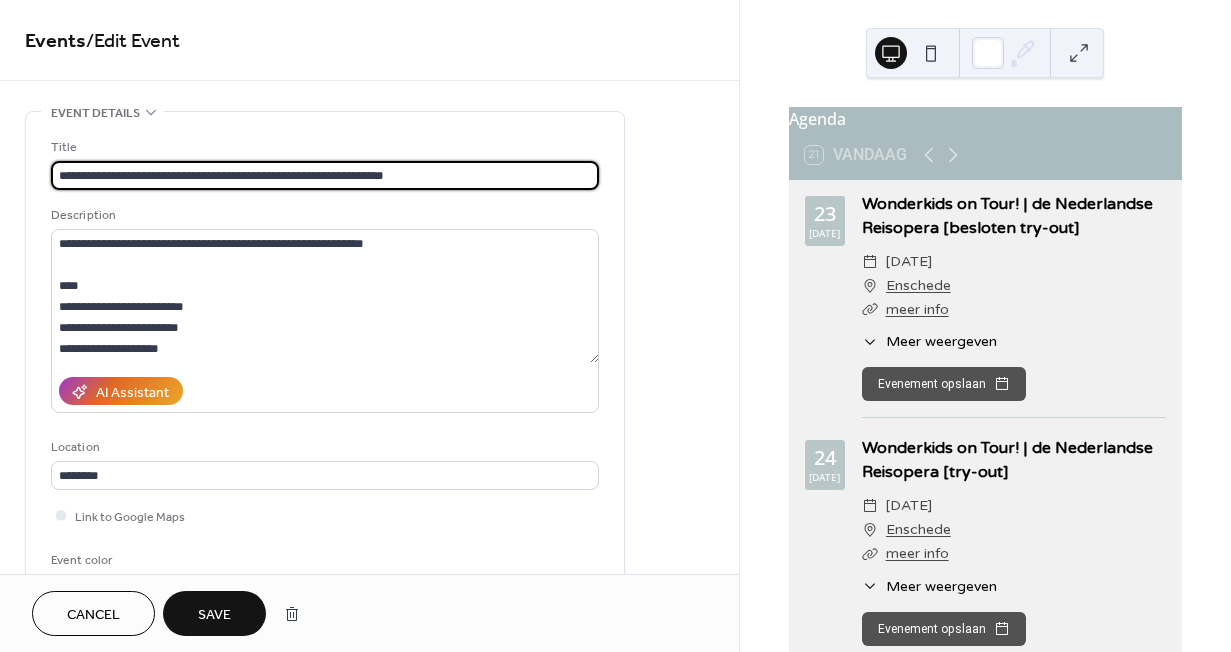 type on "**********" 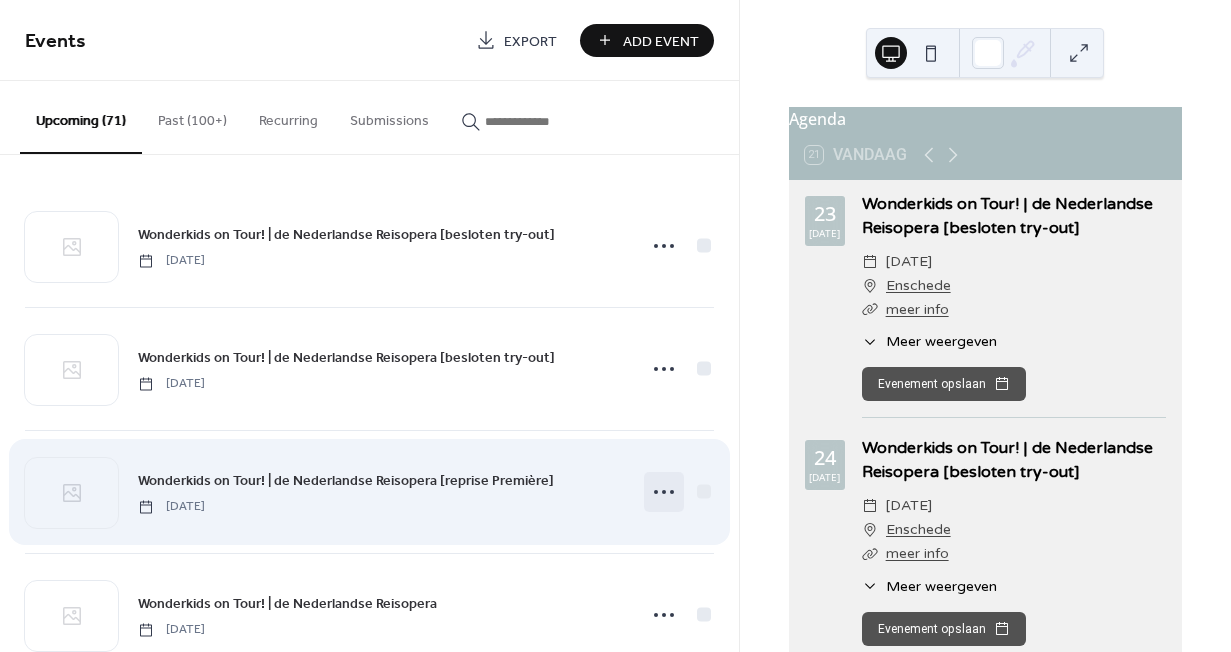 click 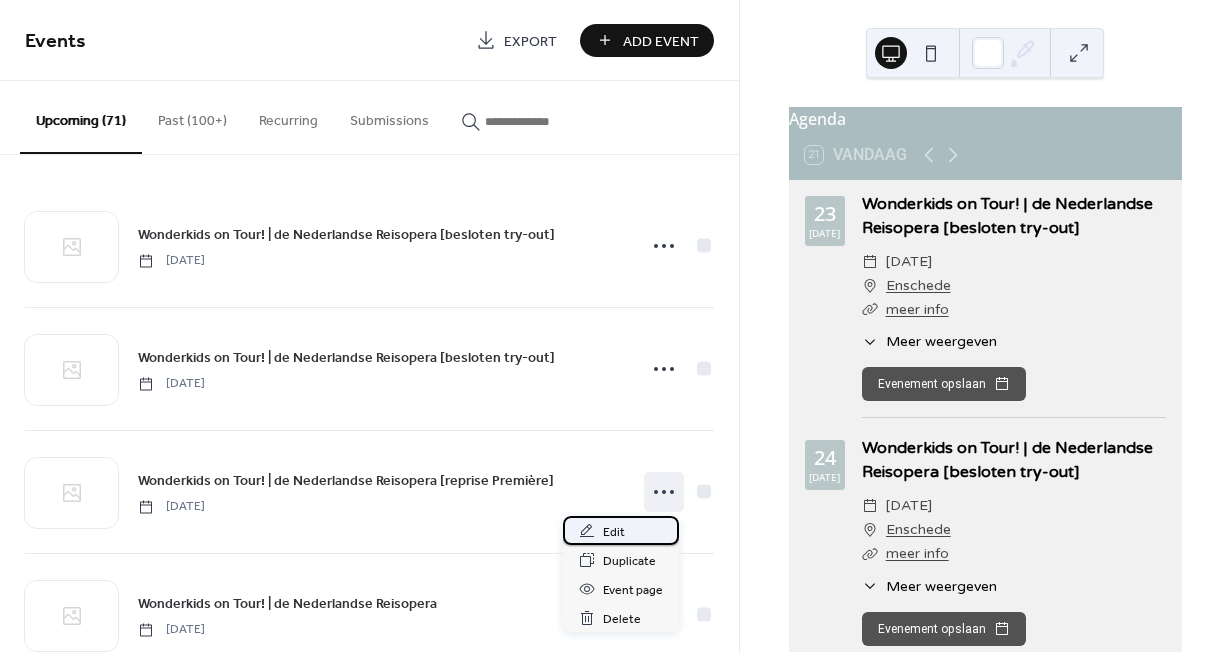 click on "Edit" at bounding box center [614, 532] 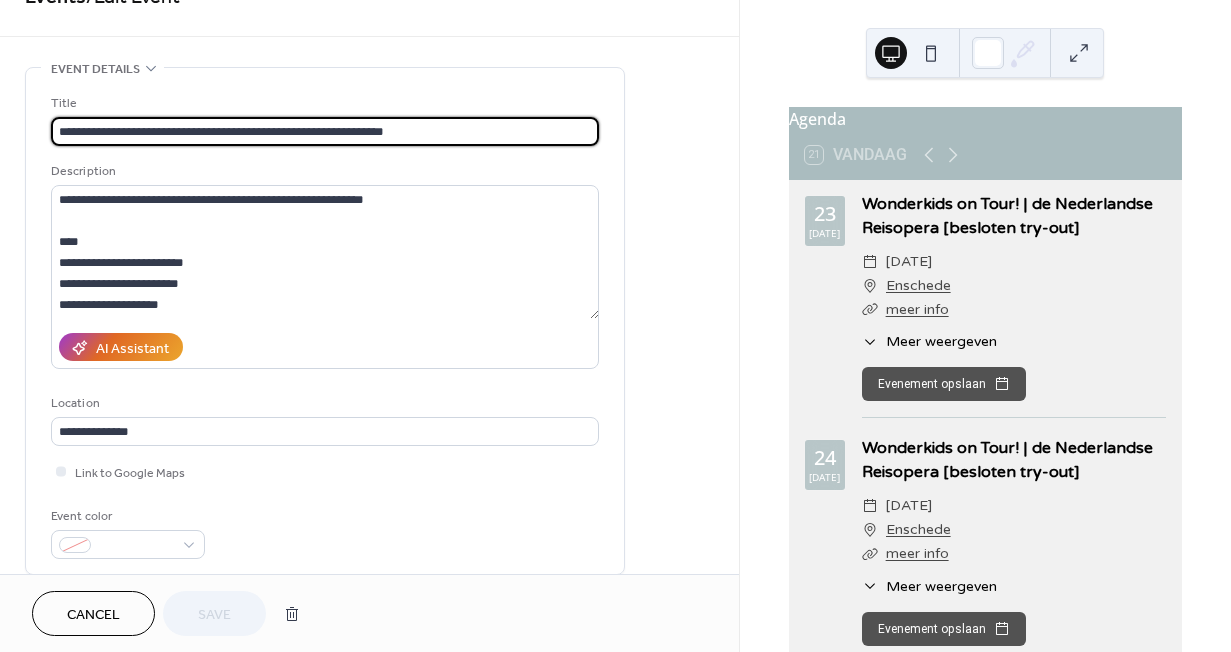 scroll, scrollTop: 76, scrollLeft: 0, axis: vertical 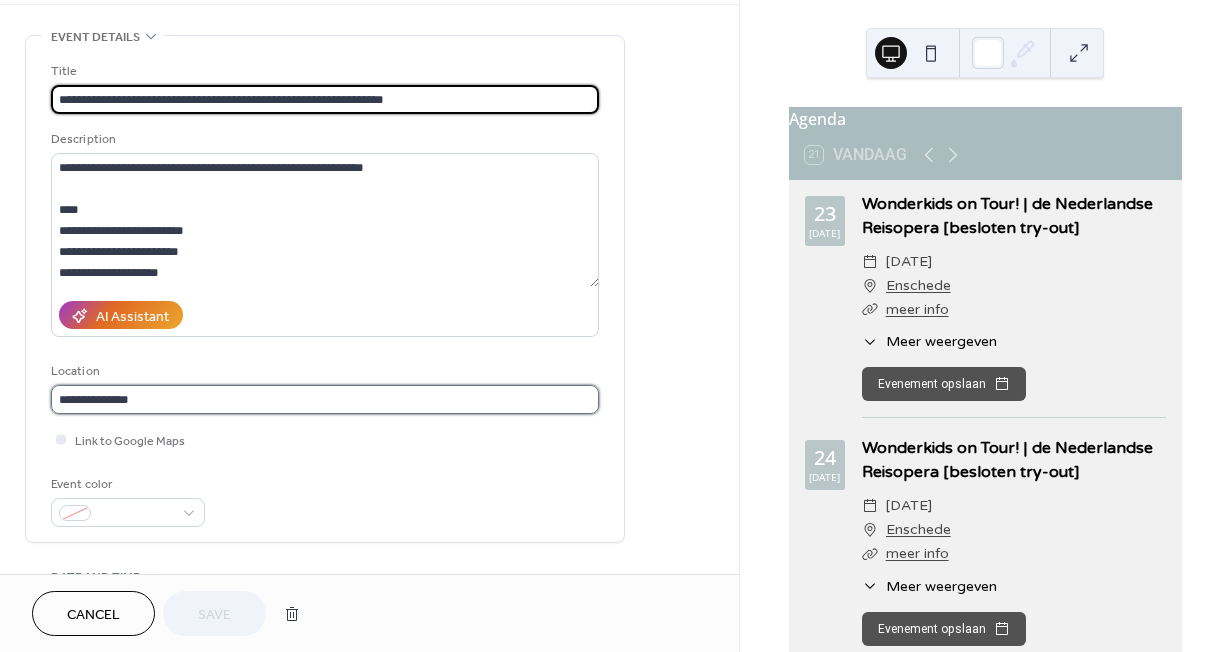 click on "**********" at bounding box center [325, 399] 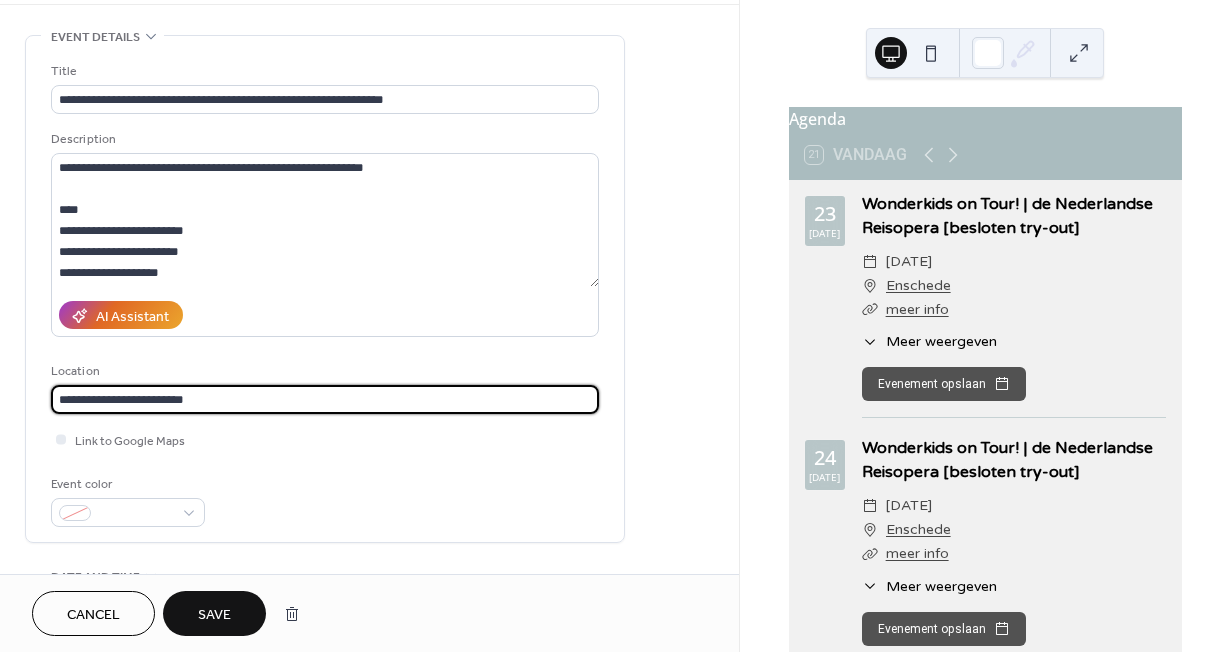 scroll, scrollTop: 0, scrollLeft: 0, axis: both 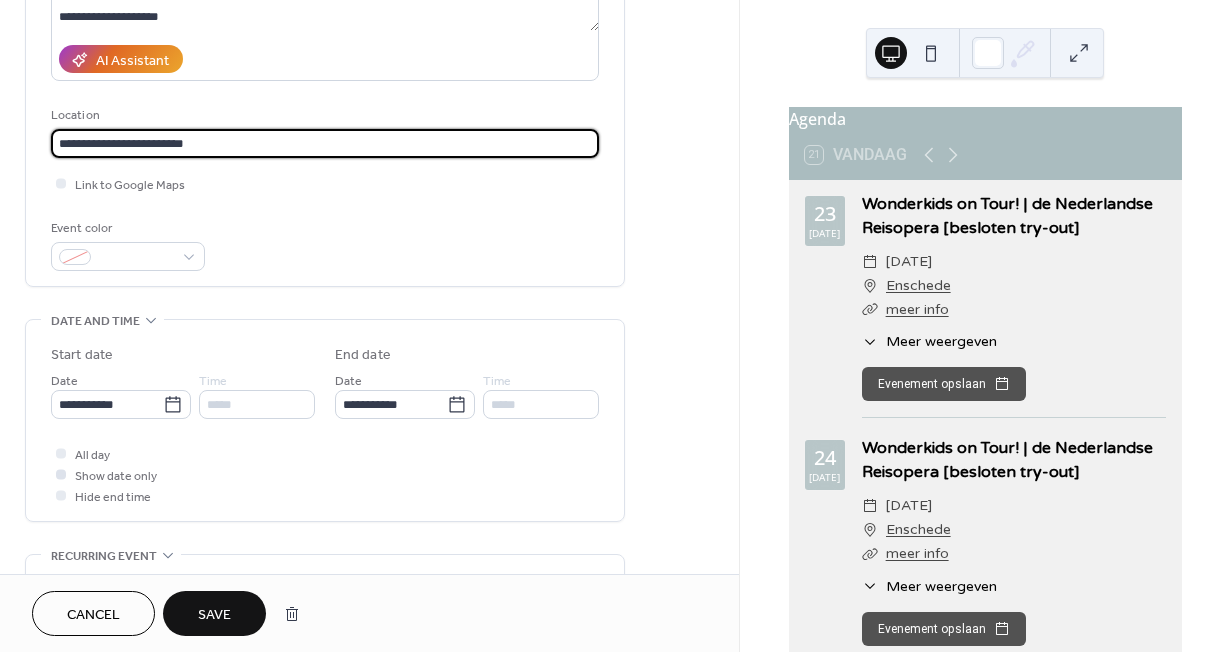 type on "**********" 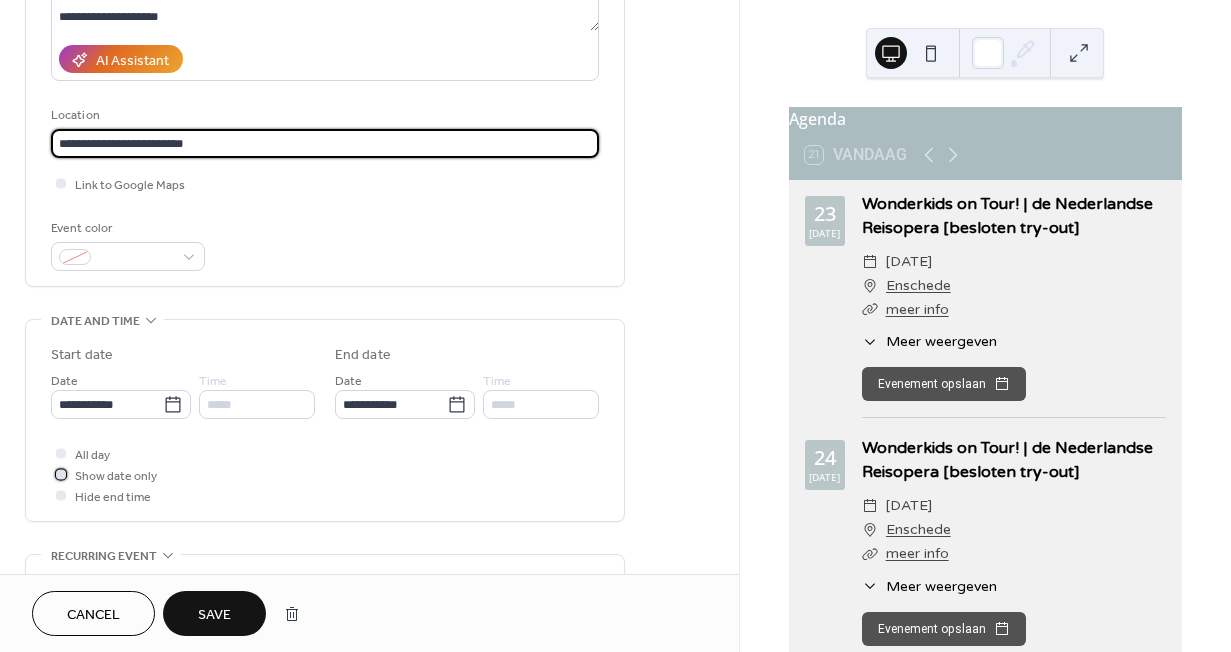 click on "Show date only" at bounding box center (116, 476) 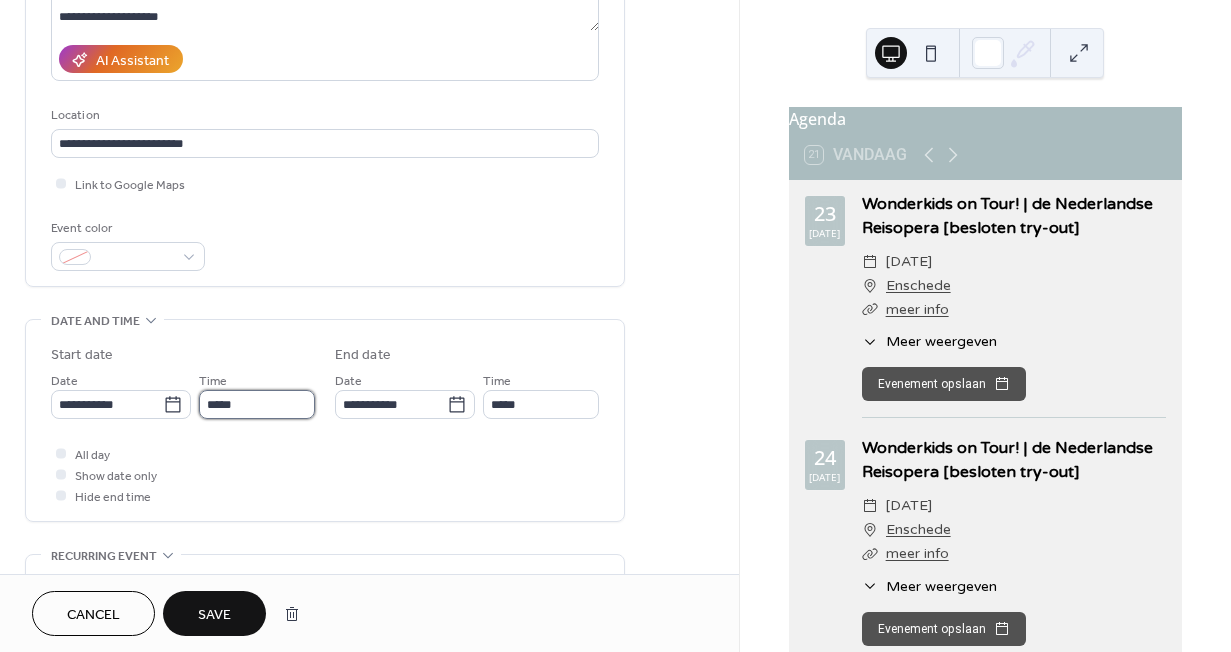 click on "*****" at bounding box center (257, 404) 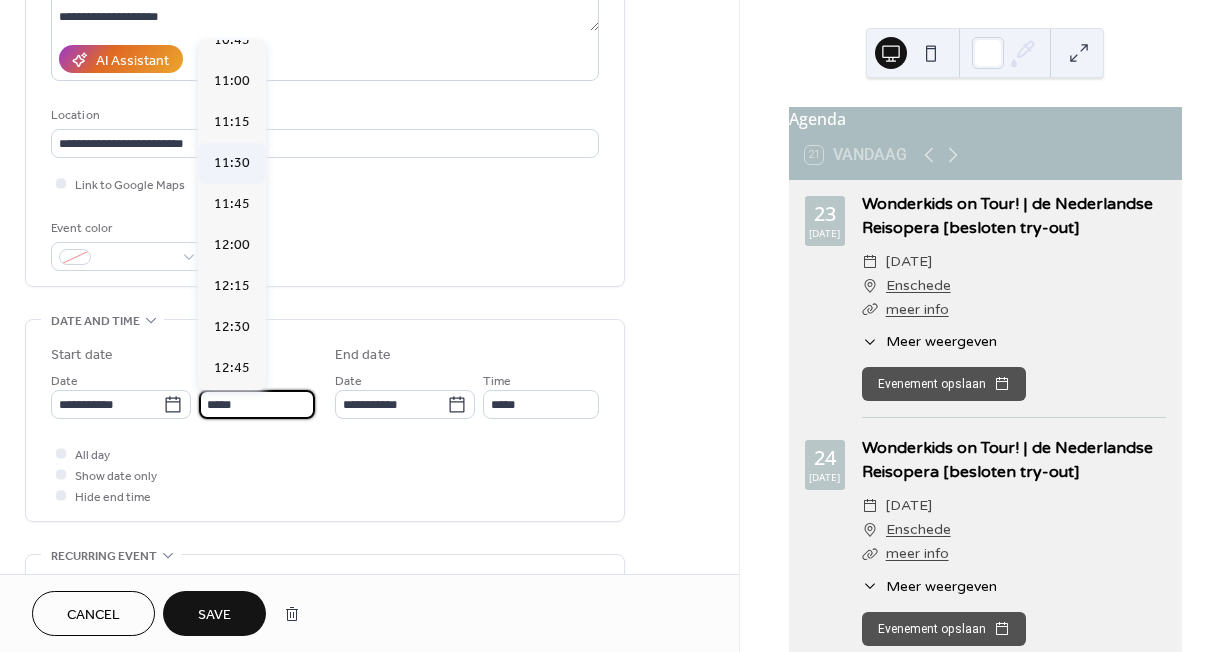 scroll, scrollTop: 1784, scrollLeft: 0, axis: vertical 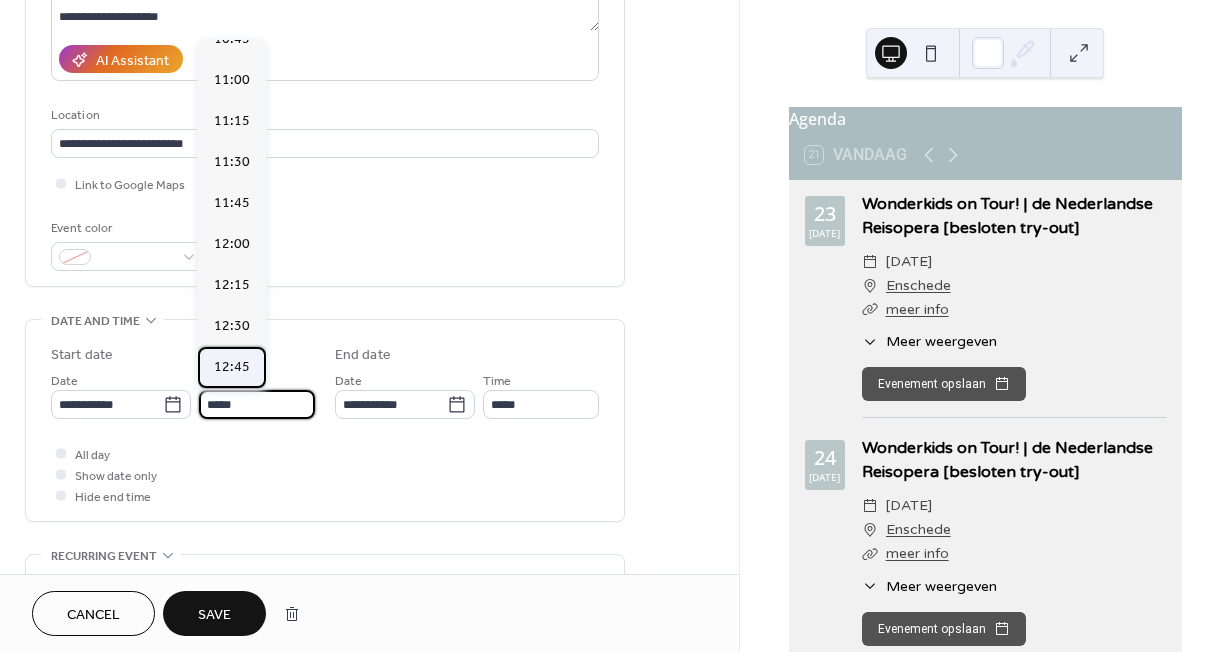 click on "12:45" at bounding box center (232, 367) 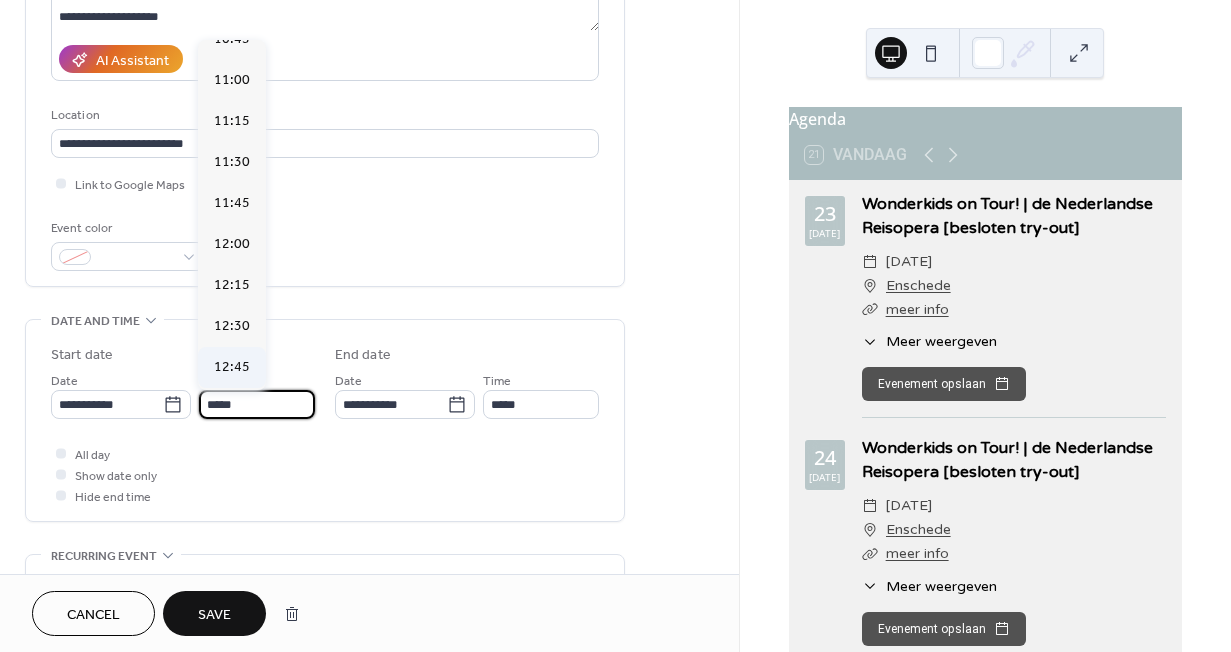 type on "*****" 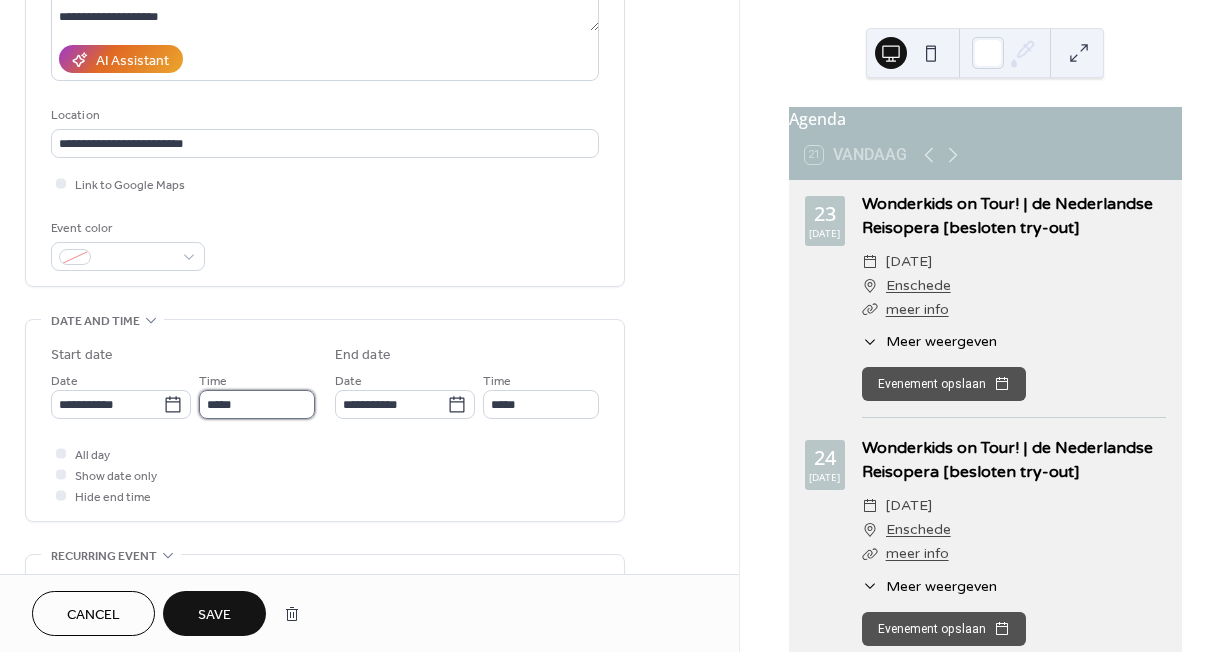 click on "*****" at bounding box center [257, 404] 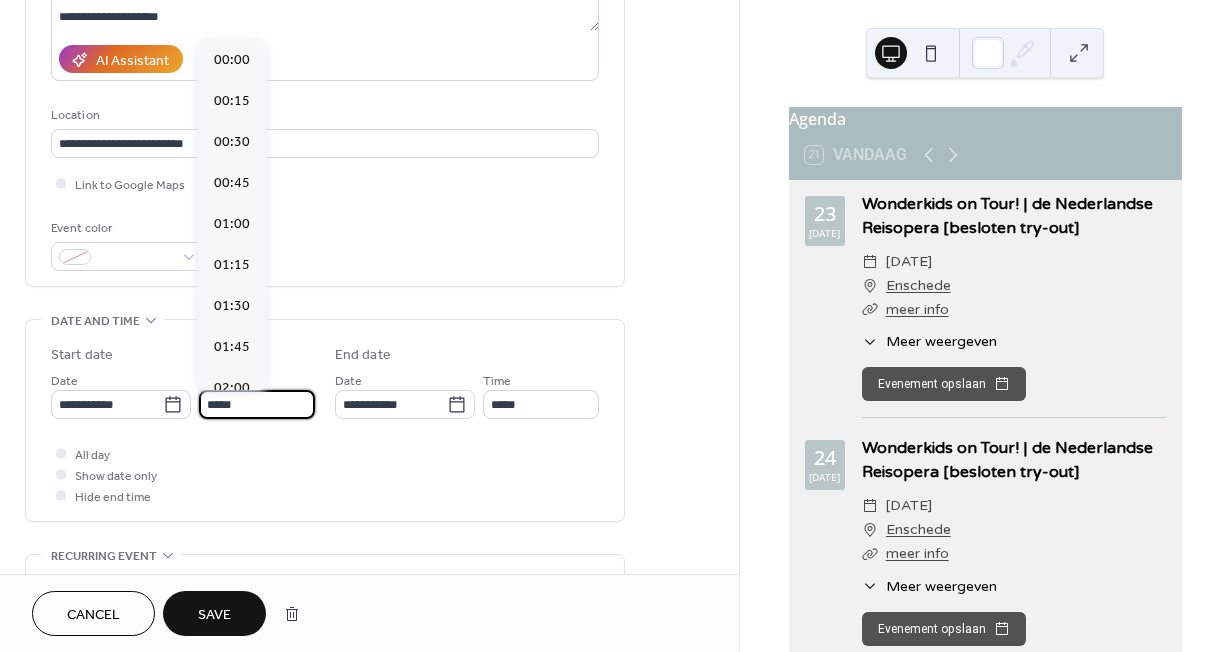 scroll, scrollTop: 2065, scrollLeft: 0, axis: vertical 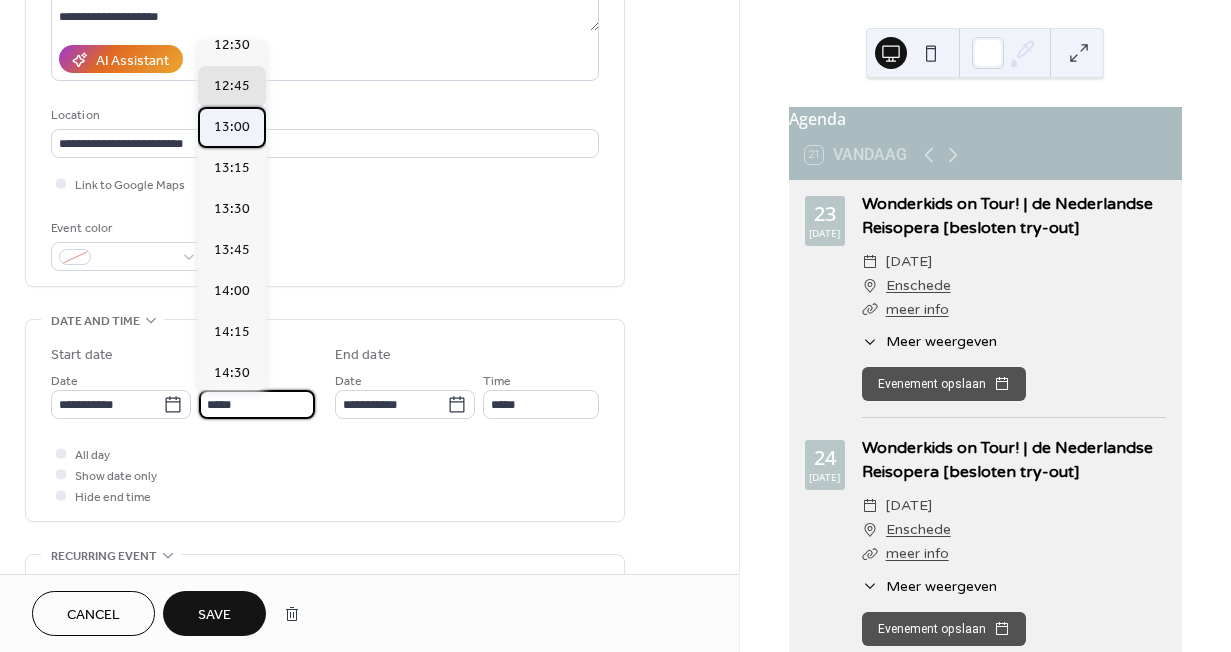 click on "13:00" at bounding box center [232, 127] 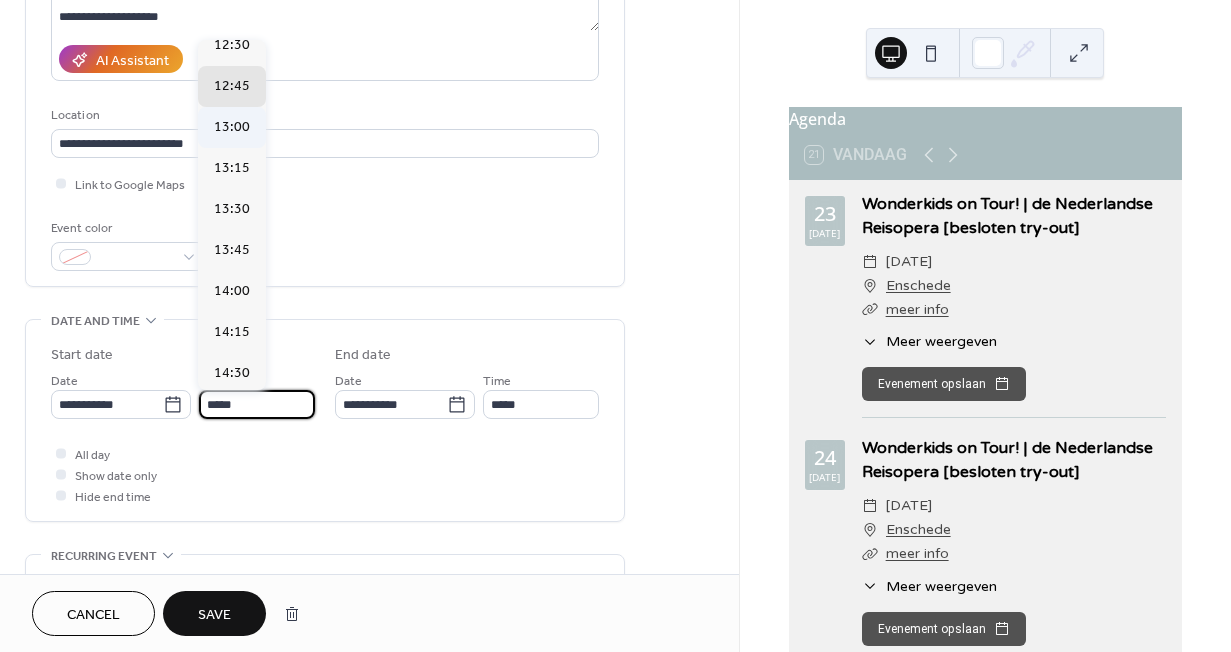 type on "*****" 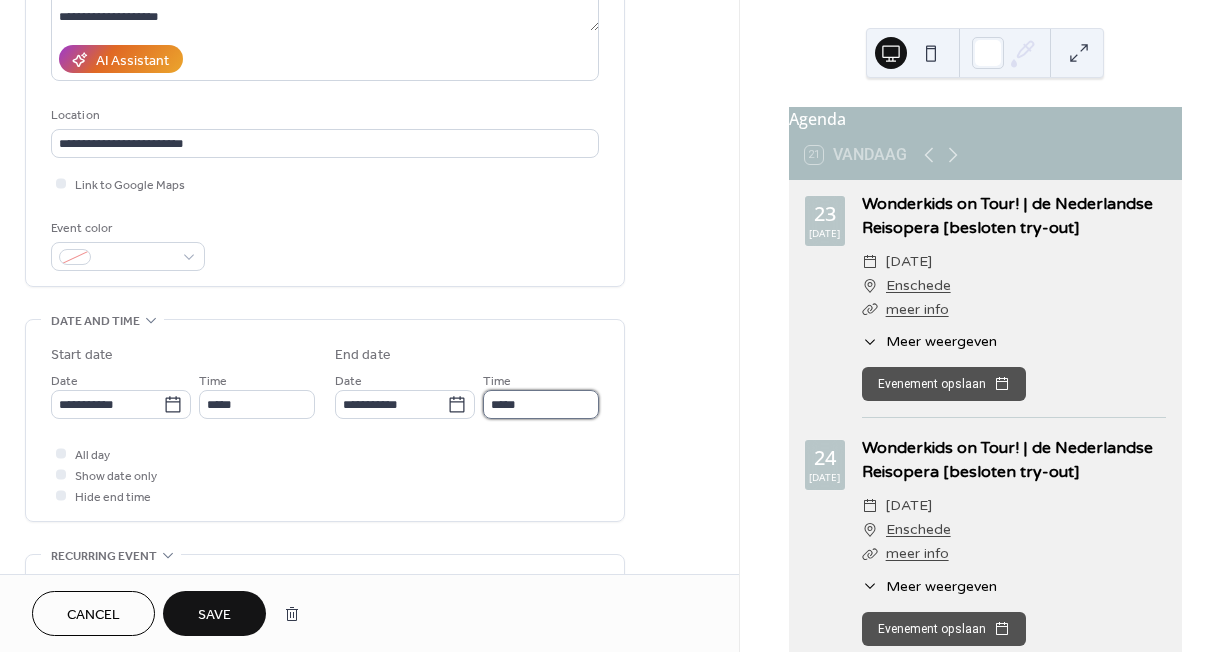 click on "*****" at bounding box center [541, 404] 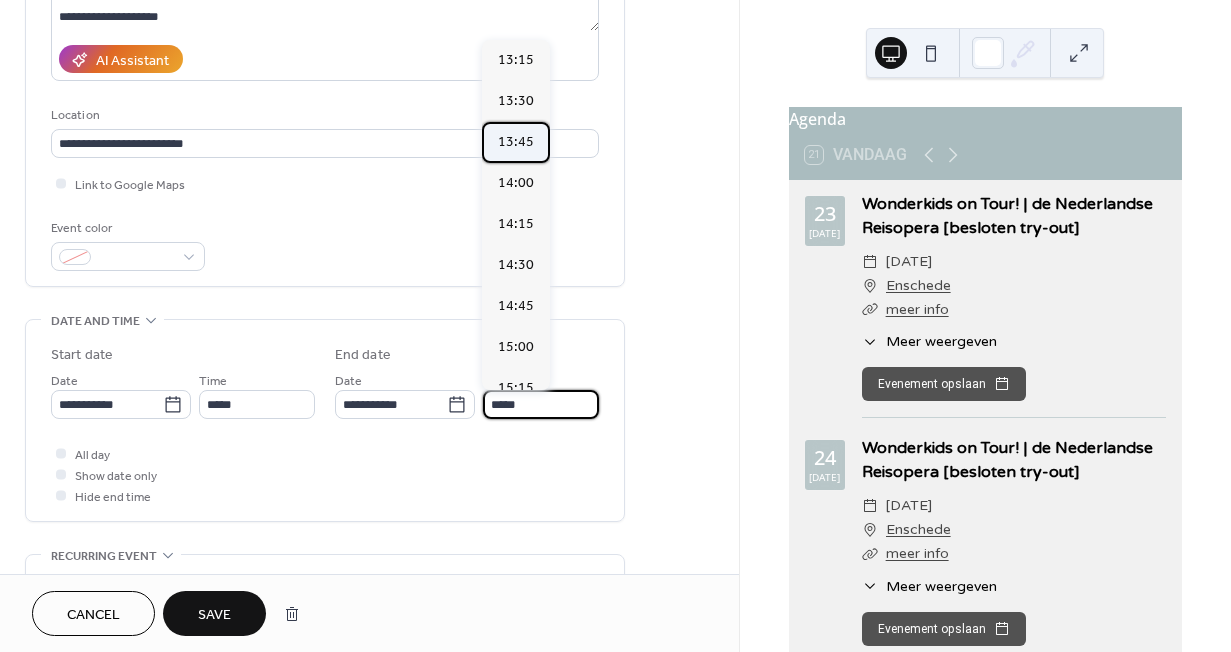 click on "13:45" at bounding box center [516, 142] 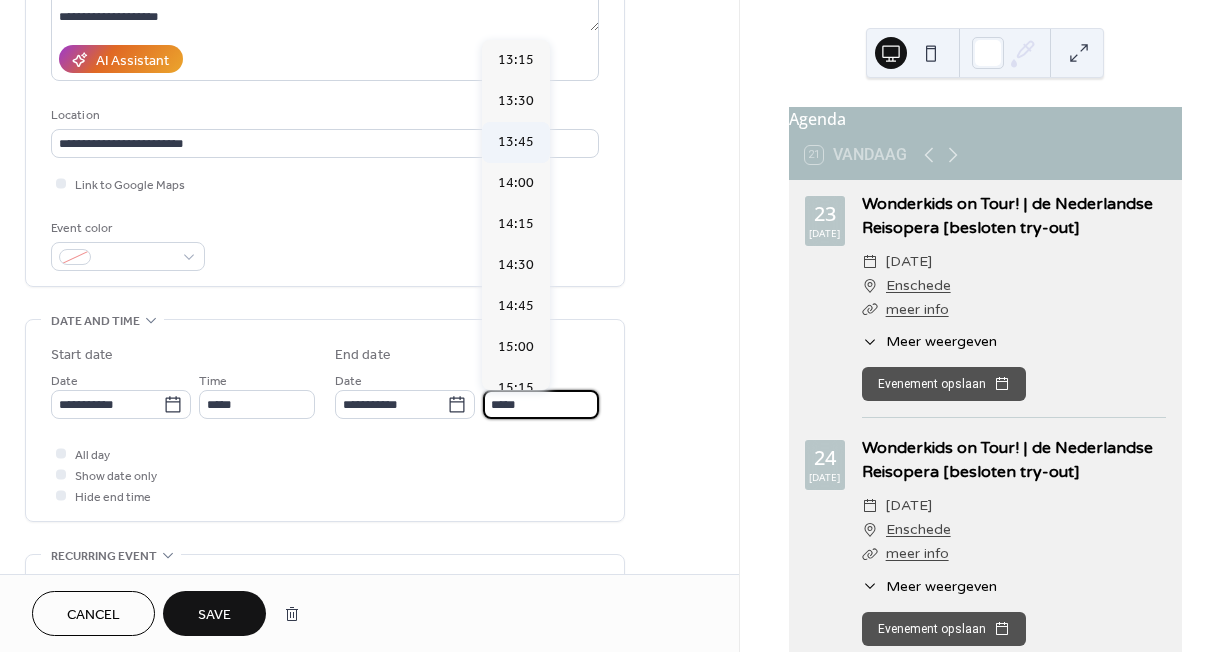 type on "*****" 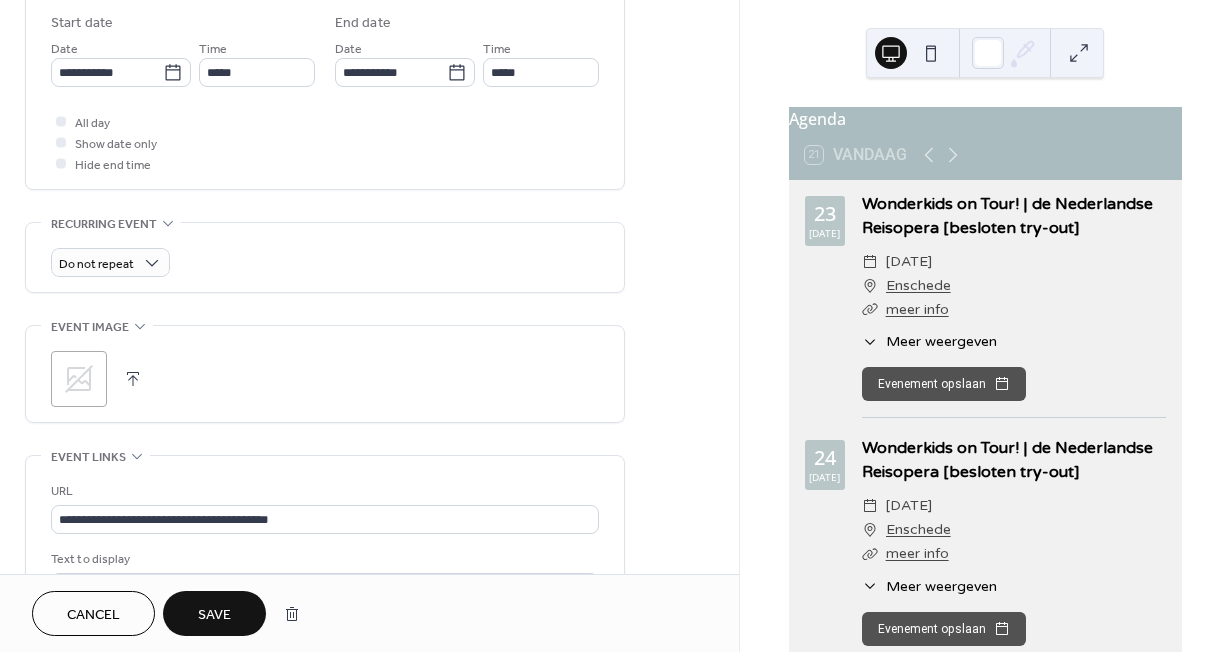 scroll, scrollTop: 822, scrollLeft: 0, axis: vertical 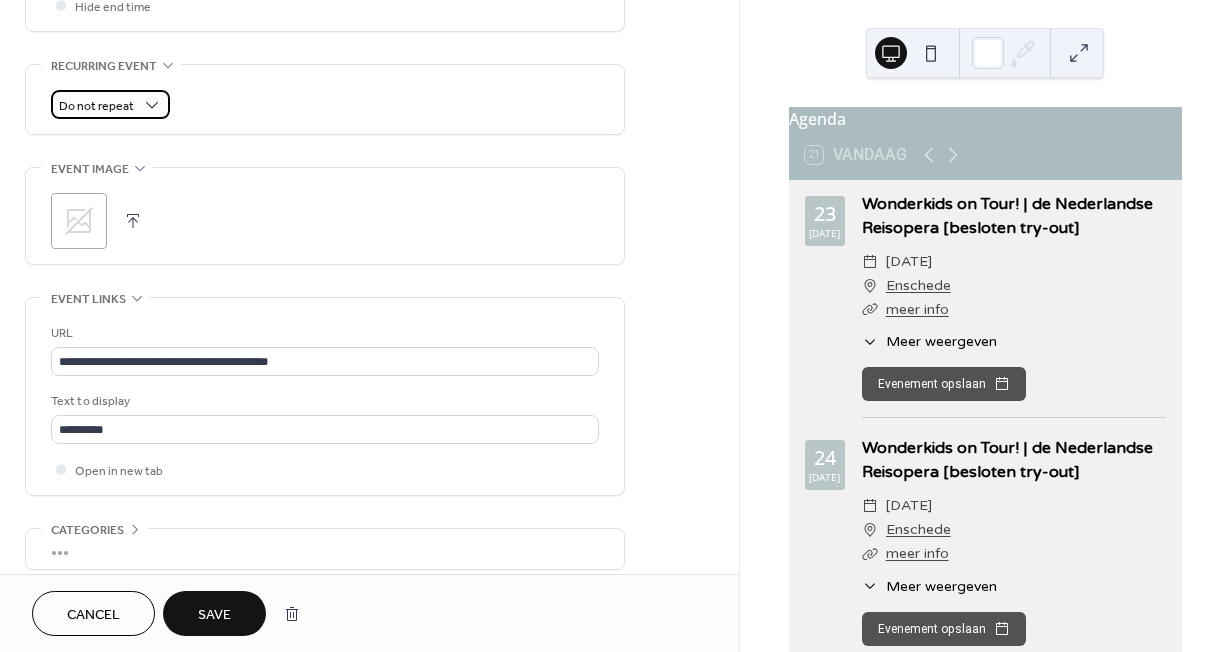 click on "Do not repeat" at bounding box center [110, 104] 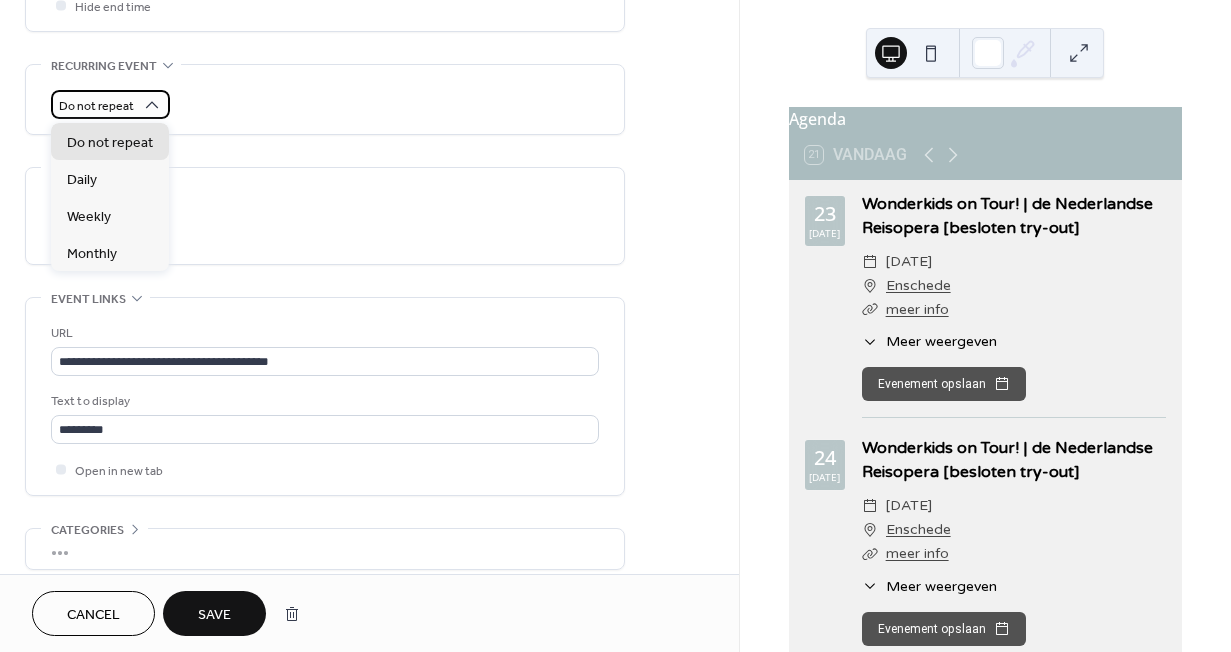 click 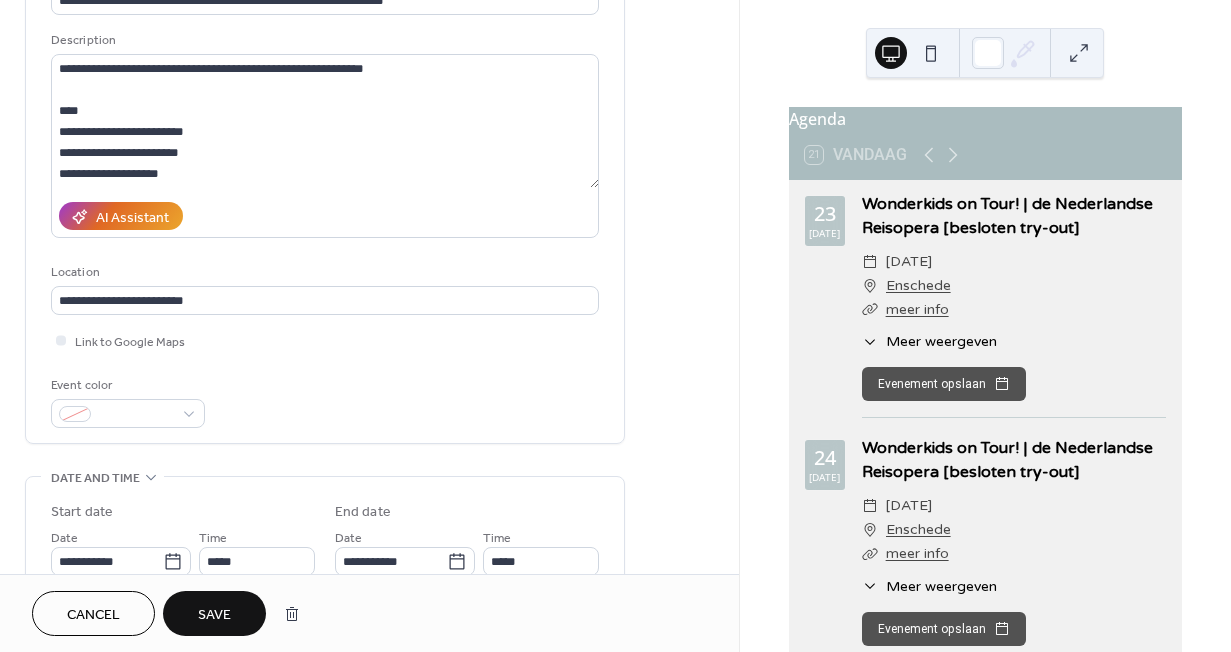 scroll, scrollTop: 152, scrollLeft: 0, axis: vertical 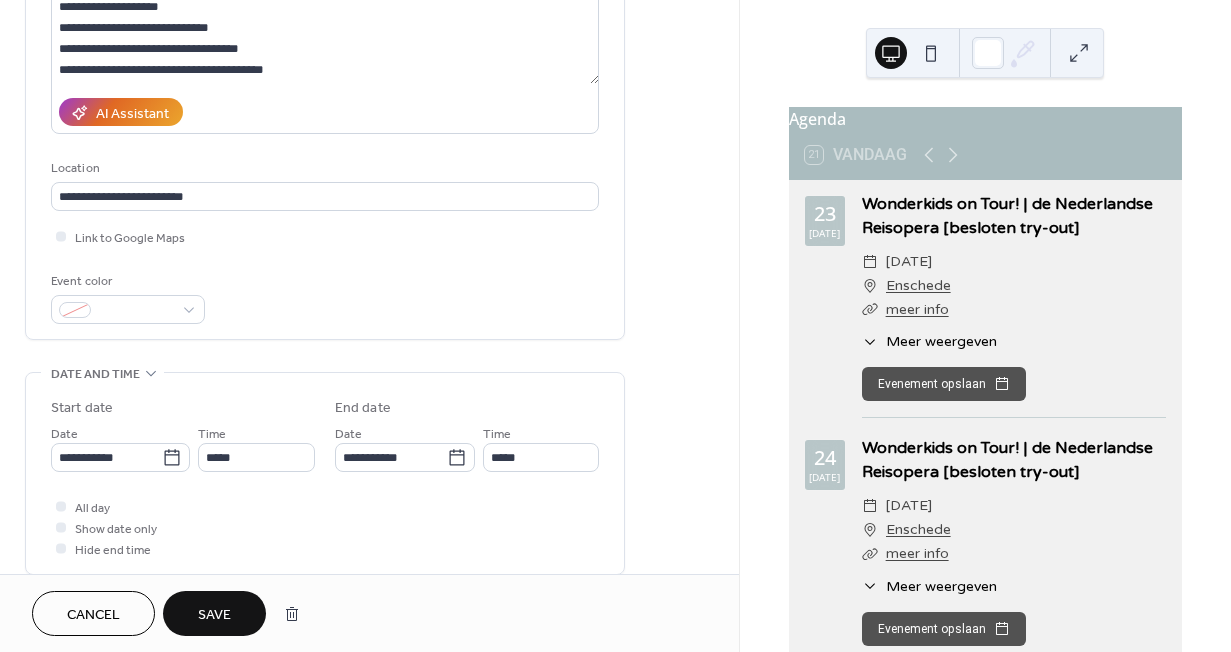 click on "Save" at bounding box center [214, 615] 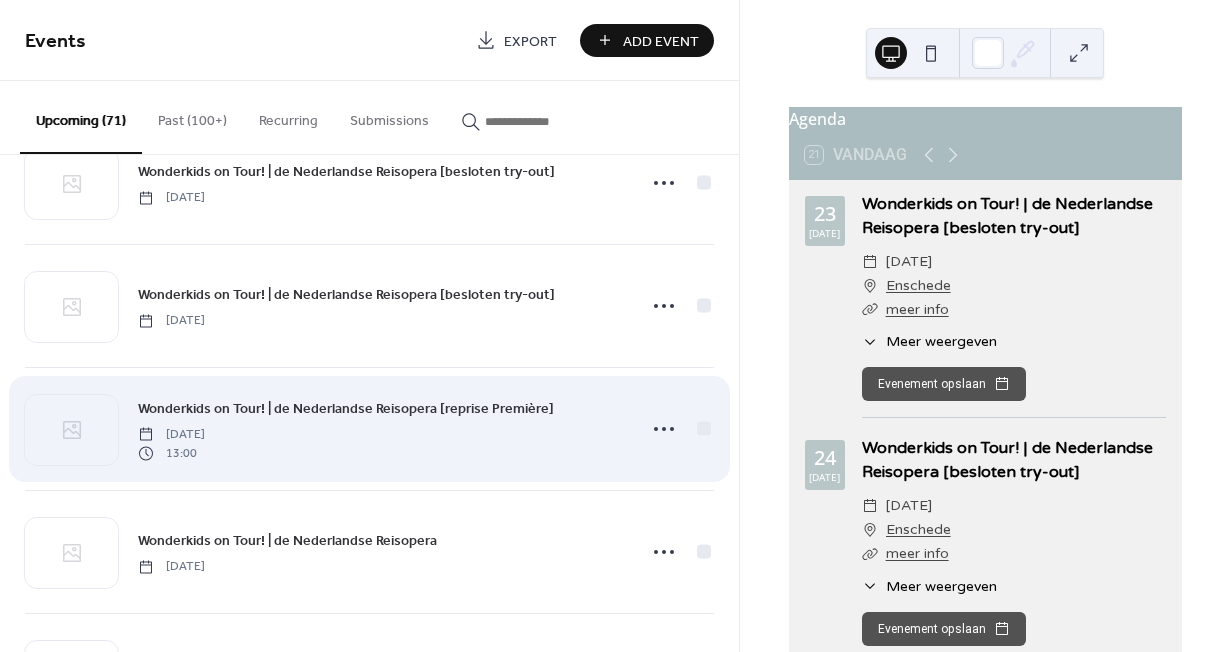 scroll, scrollTop: 64, scrollLeft: 0, axis: vertical 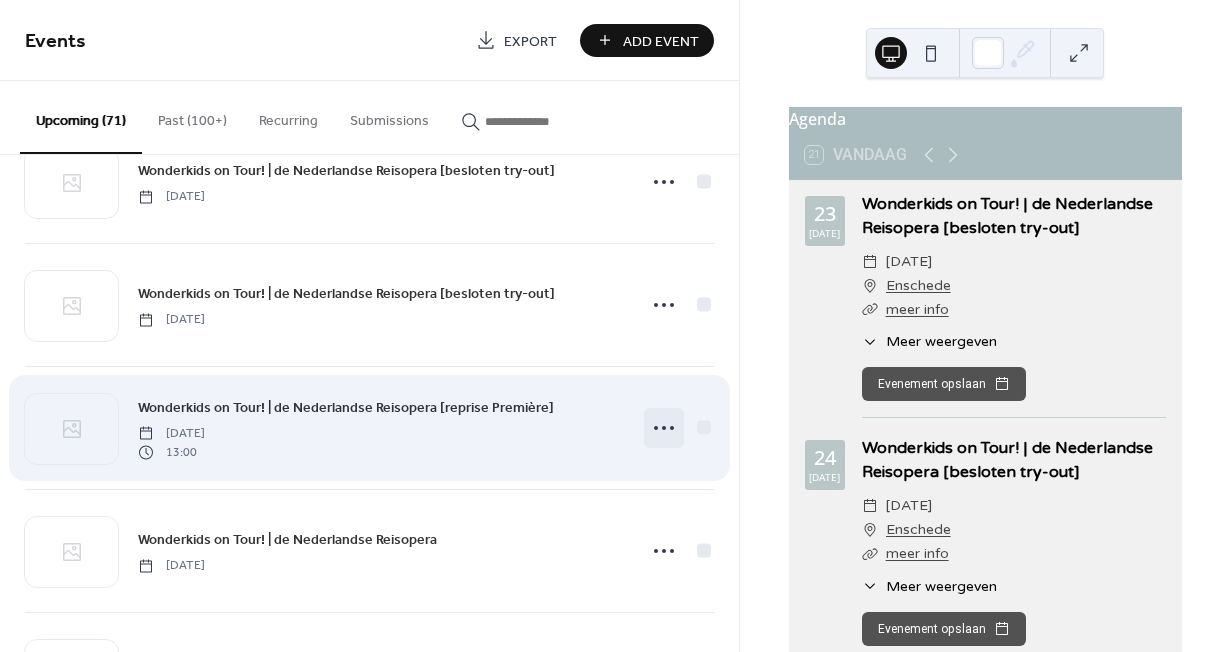 click 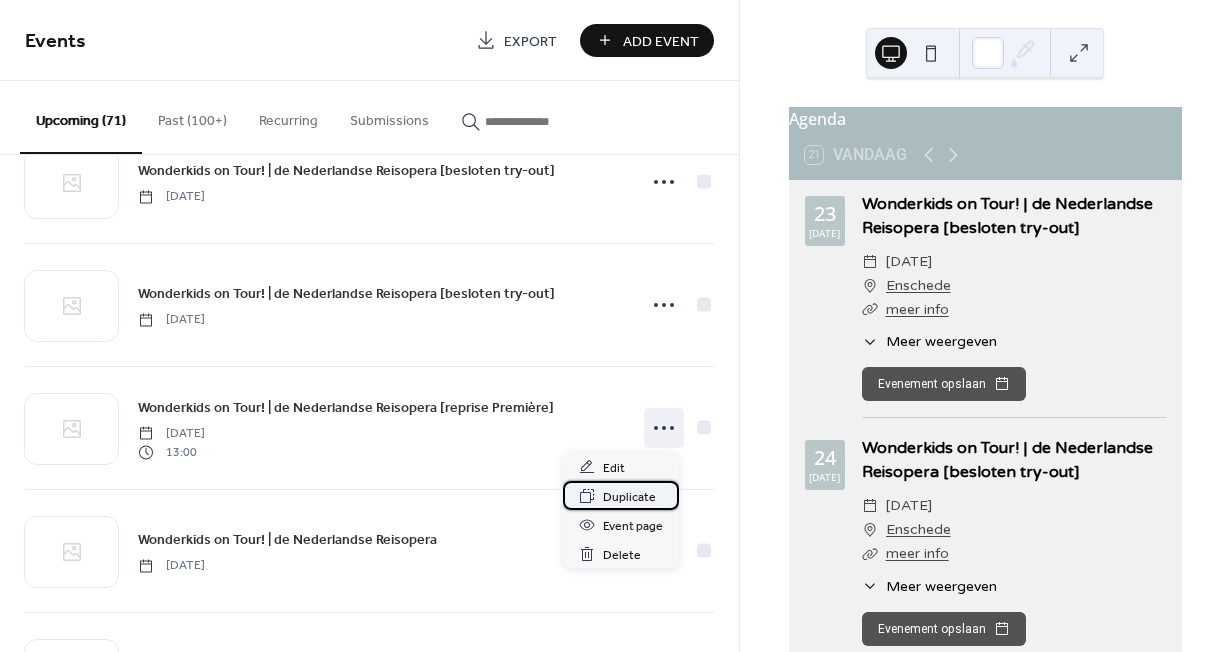 click on "Duplicate" at bounding box center [629, 497] 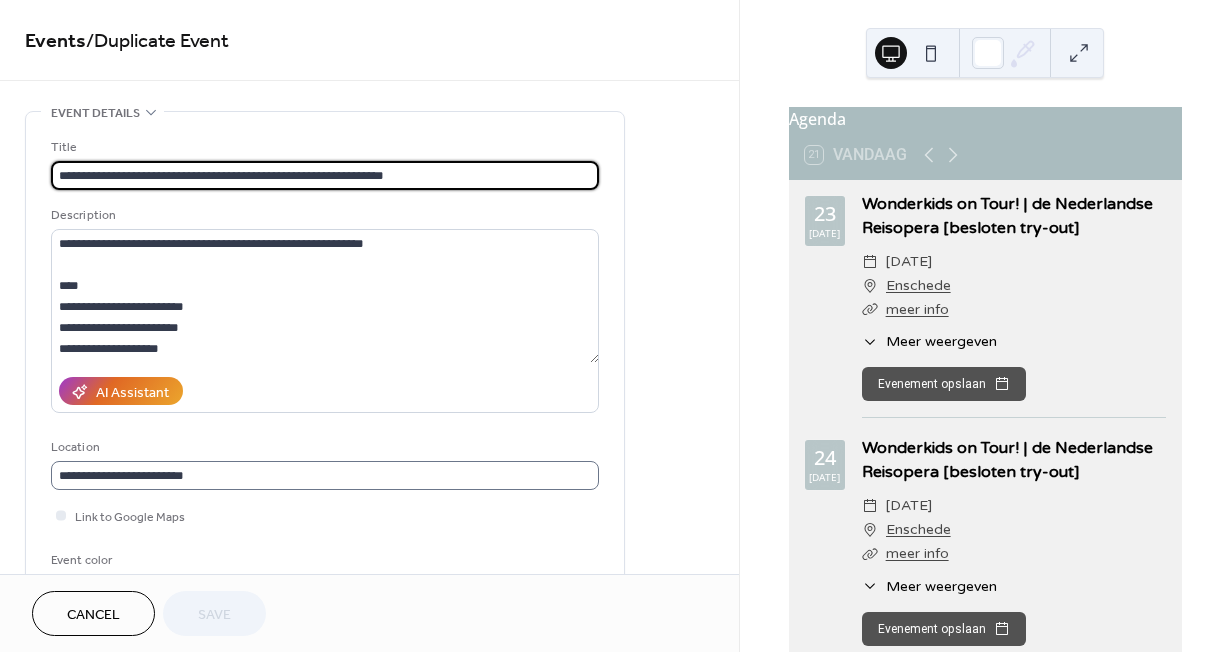 scroll, scrollTop: 1, scrollLeft: 0, axis: vertical 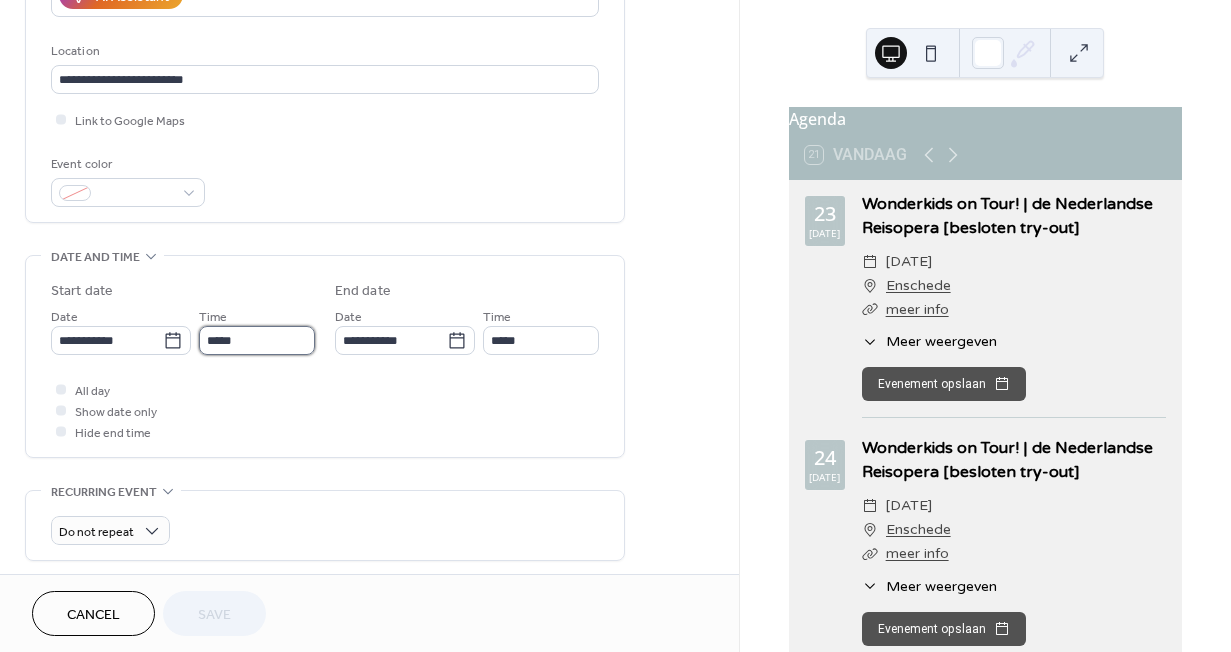 click on "*****" at bounding box center (257, 340) 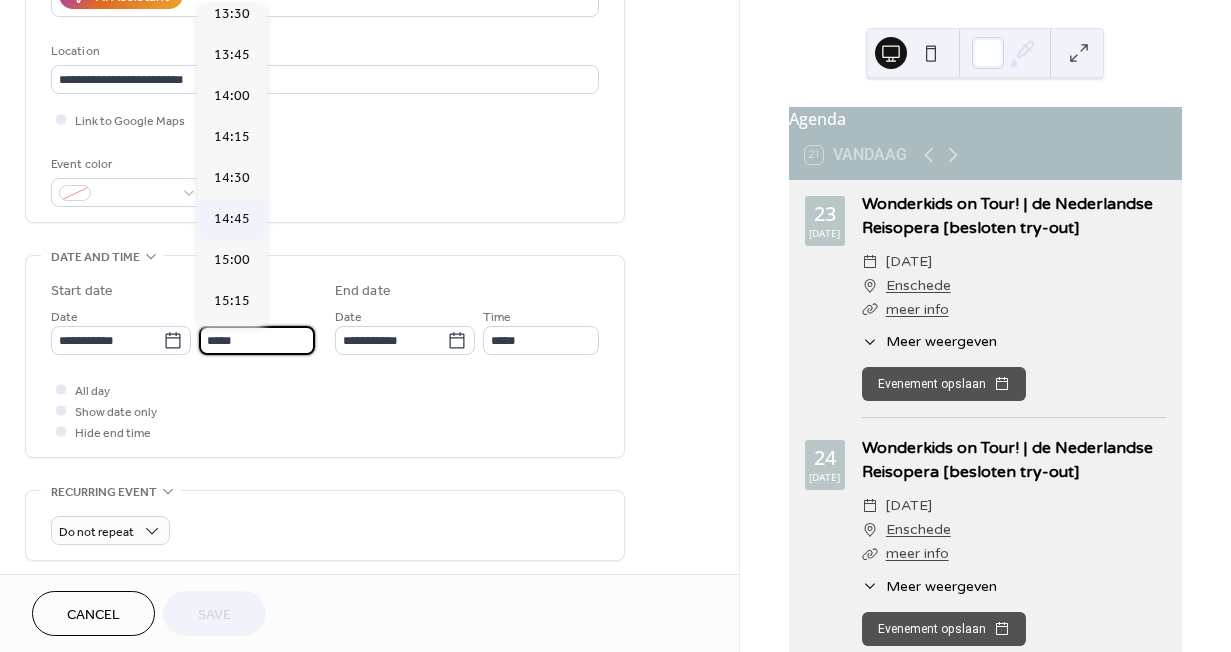 scroll, scrollTop: 2225, scrollLeft: 0, axis: vertical 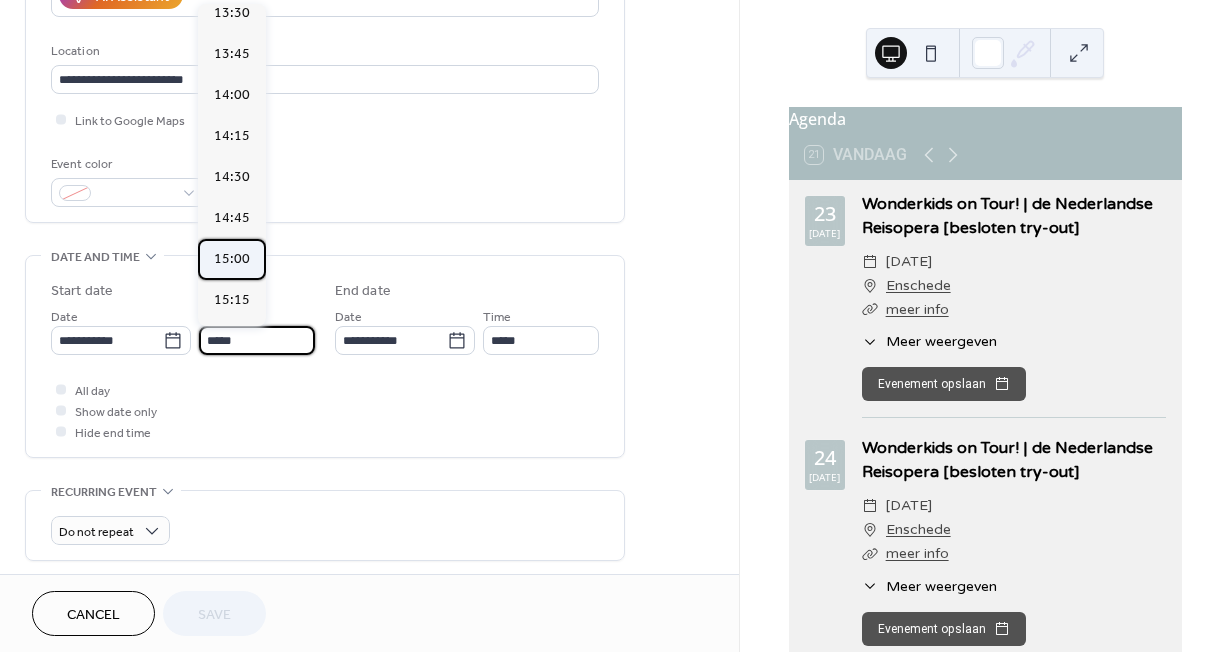 click on "15:00" at bounding box center [232, 259] 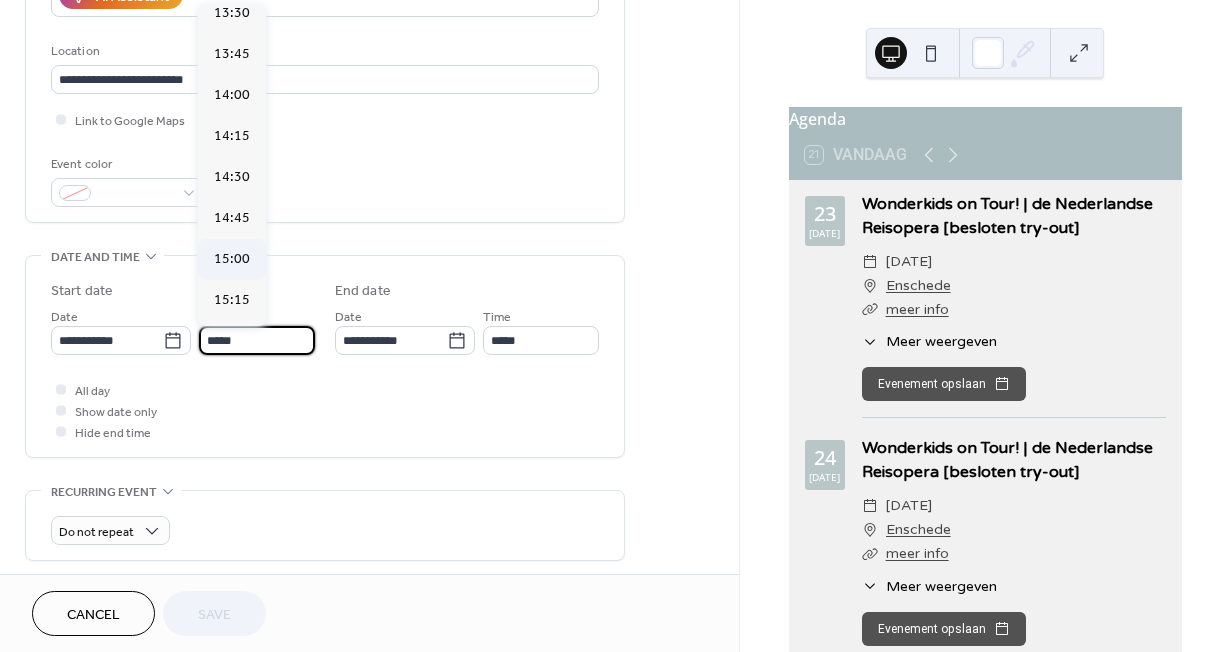 type on "*****" 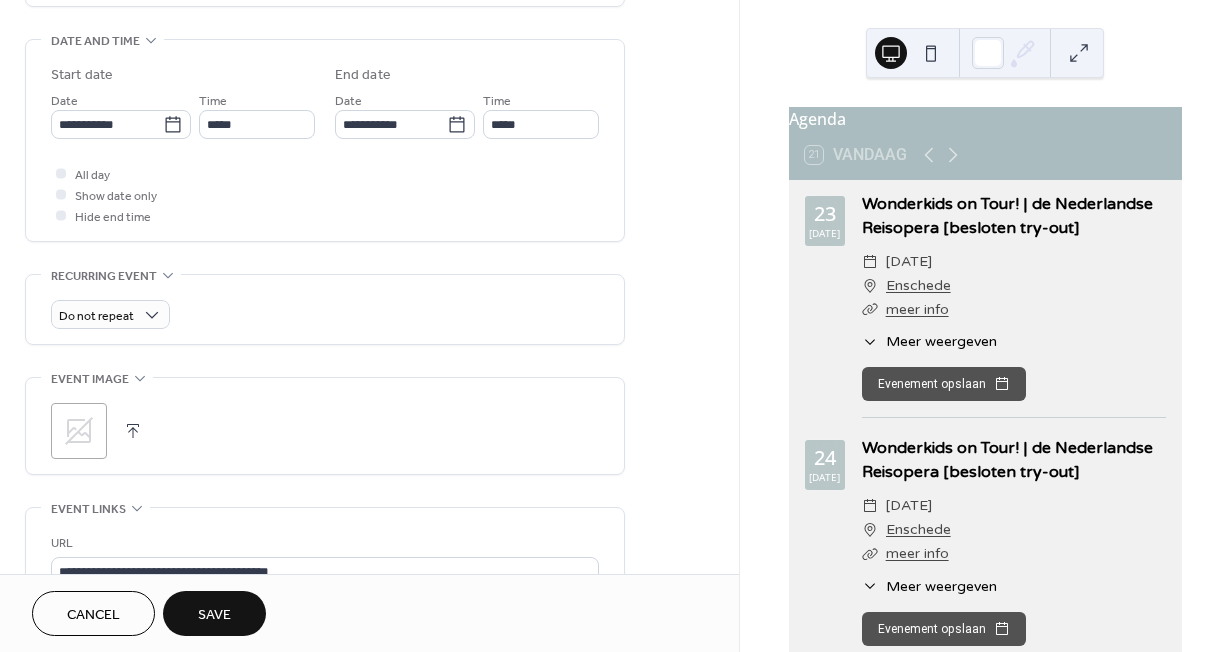 scroll, scrollTop: 719, scrollLeft: 0, axis: vertical 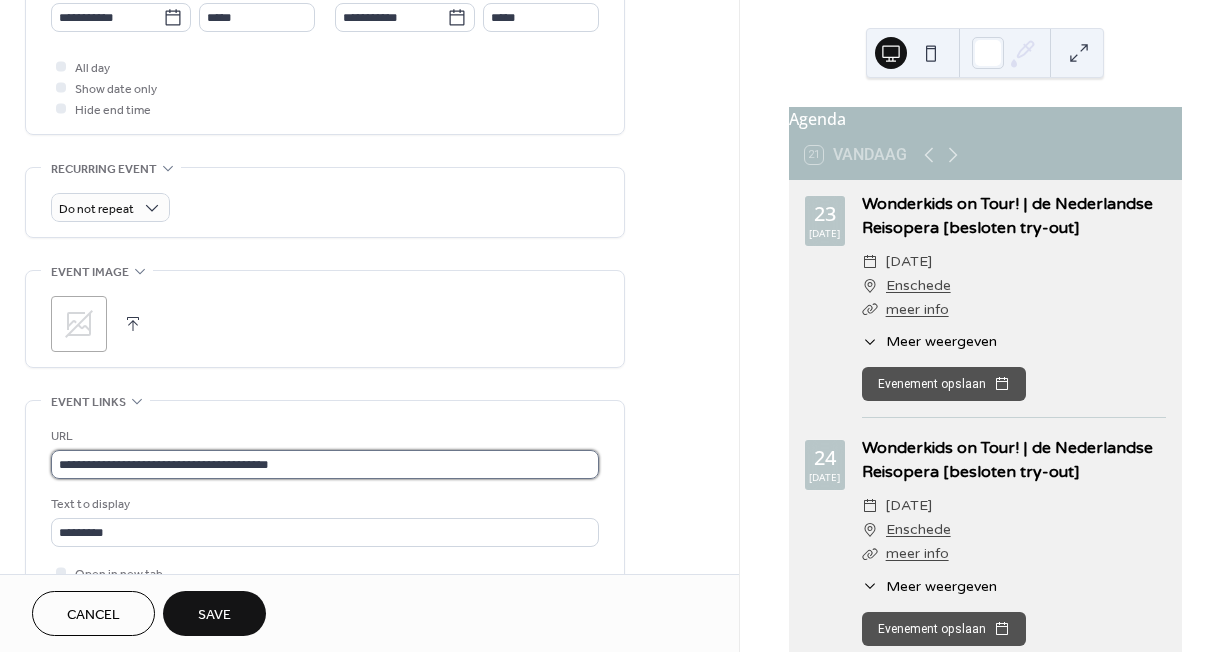 click on "**********" at bounding box center (325, 464) 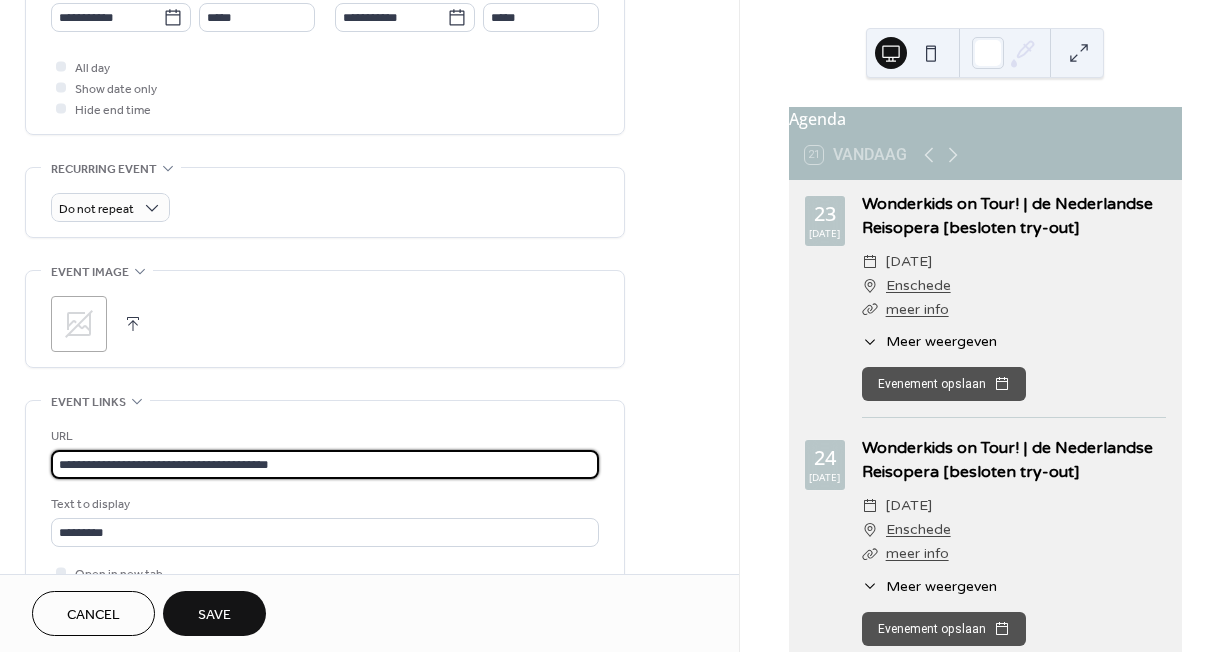 click on "**********" at bounding box center (325, 464) 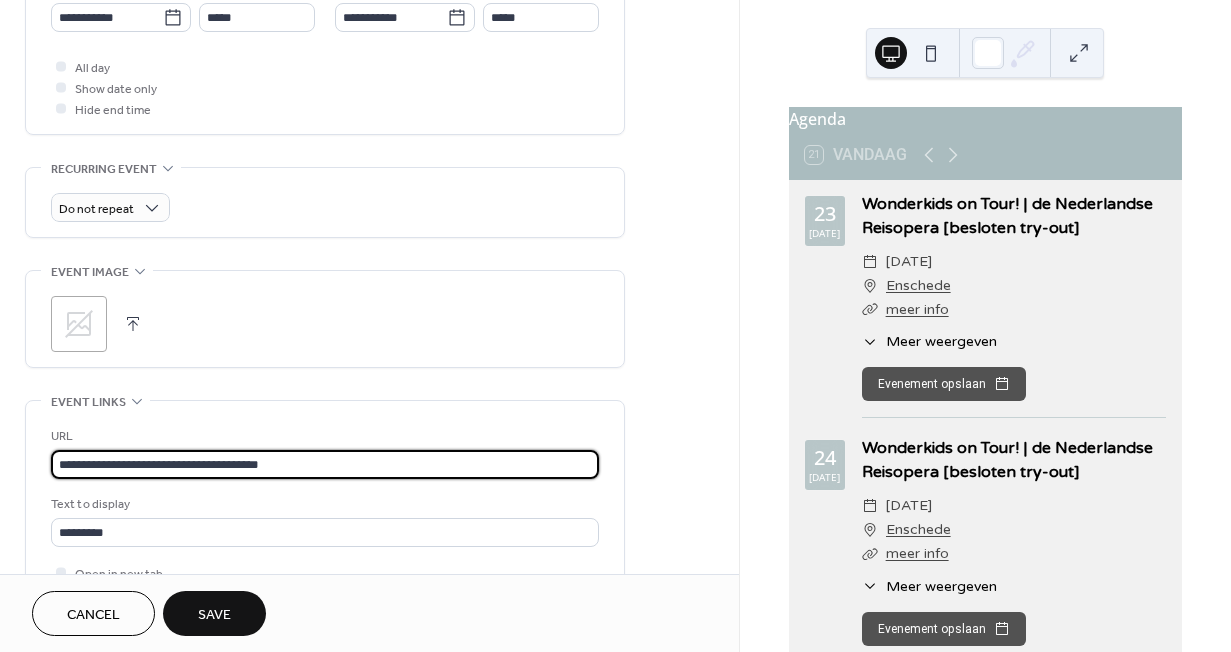 type on "**********" 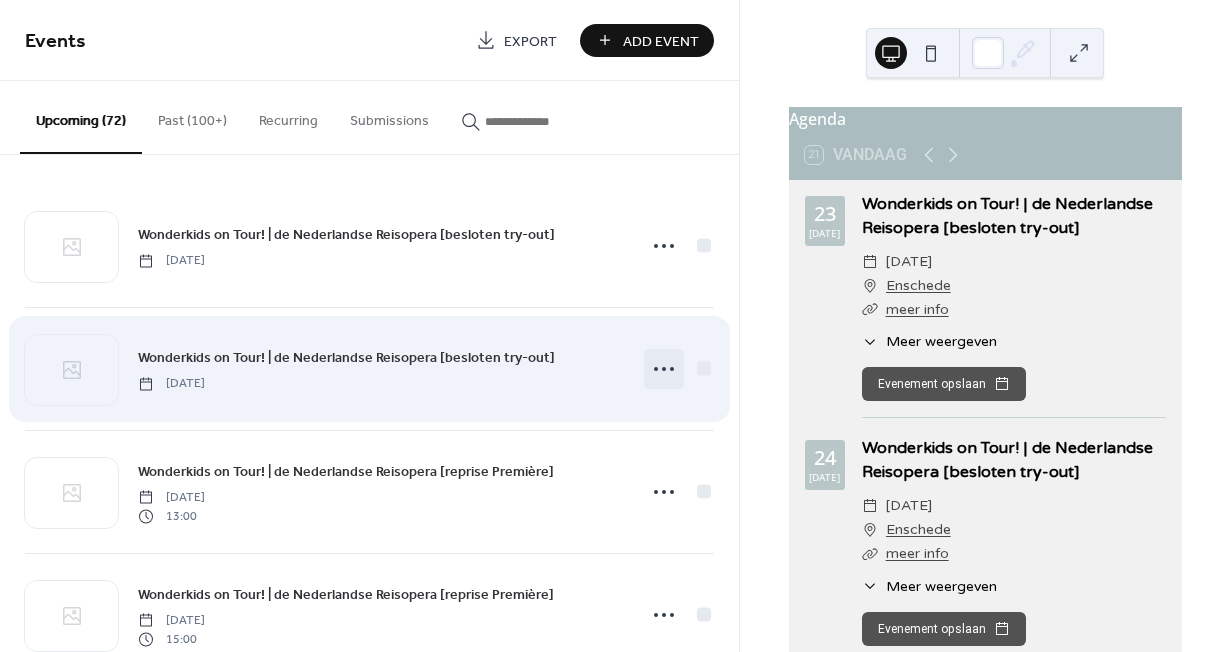 click 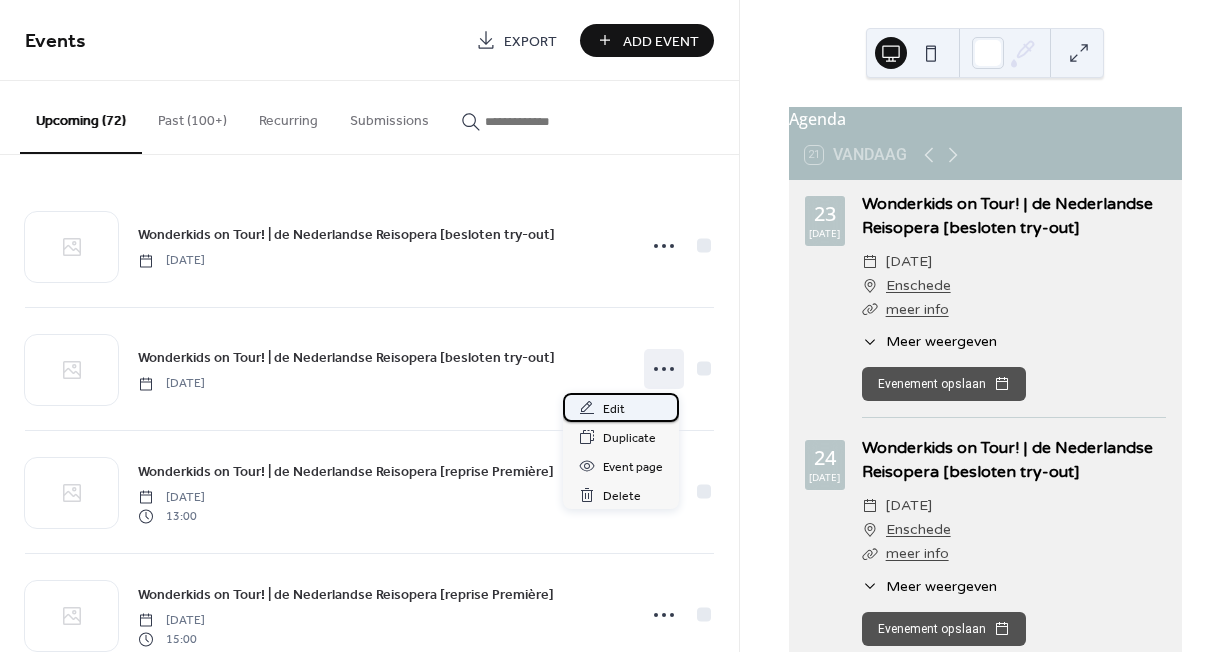 click on "Edit" at bounding box center [621, 407] 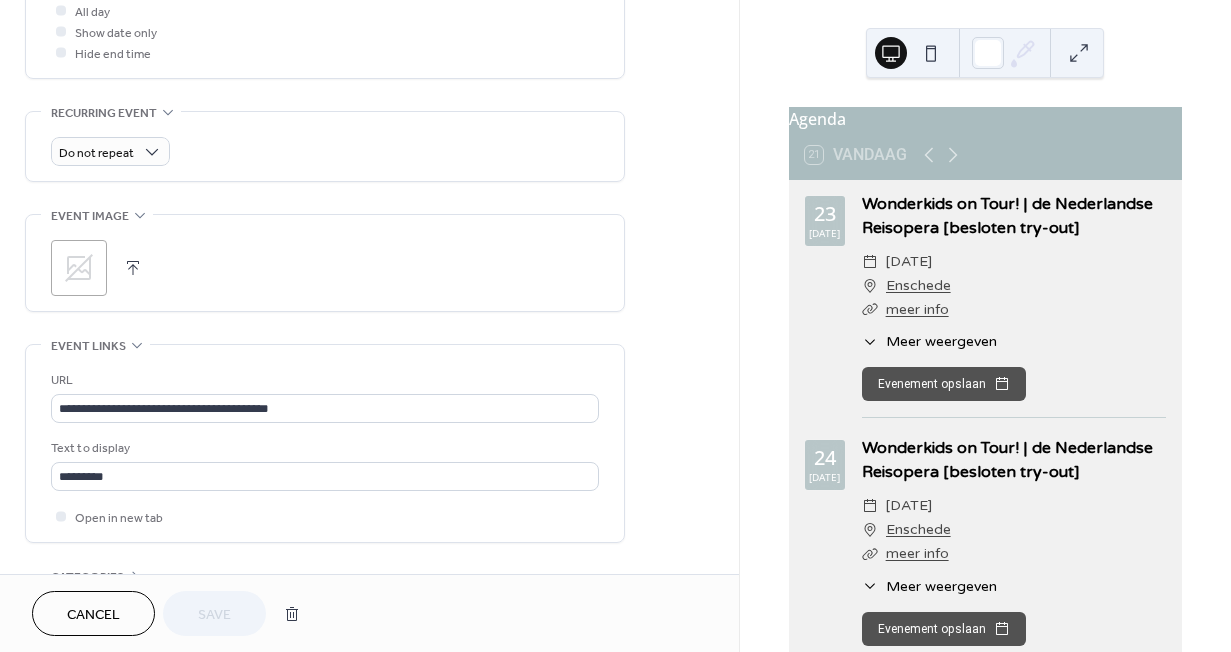 scroll, scrollTop: 776, scrollLeft: 0, axis: vertical 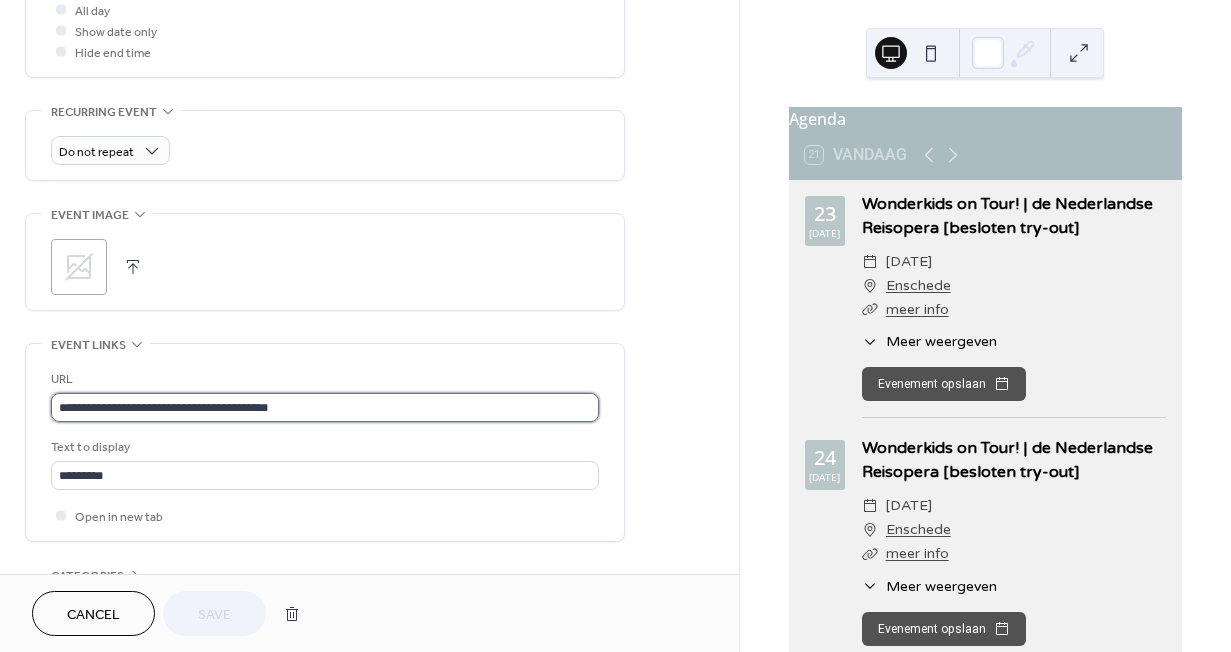 click on "**********" at bounding box center [325, 407] 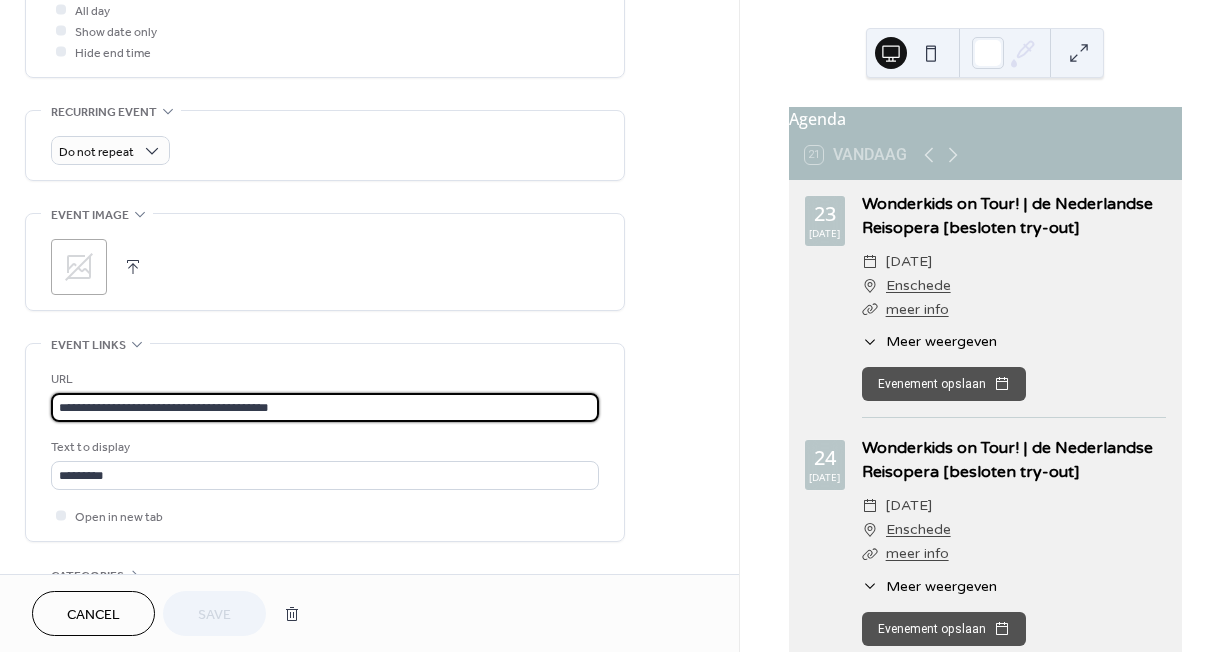 click on "**********" at bounding box center [325, 407] 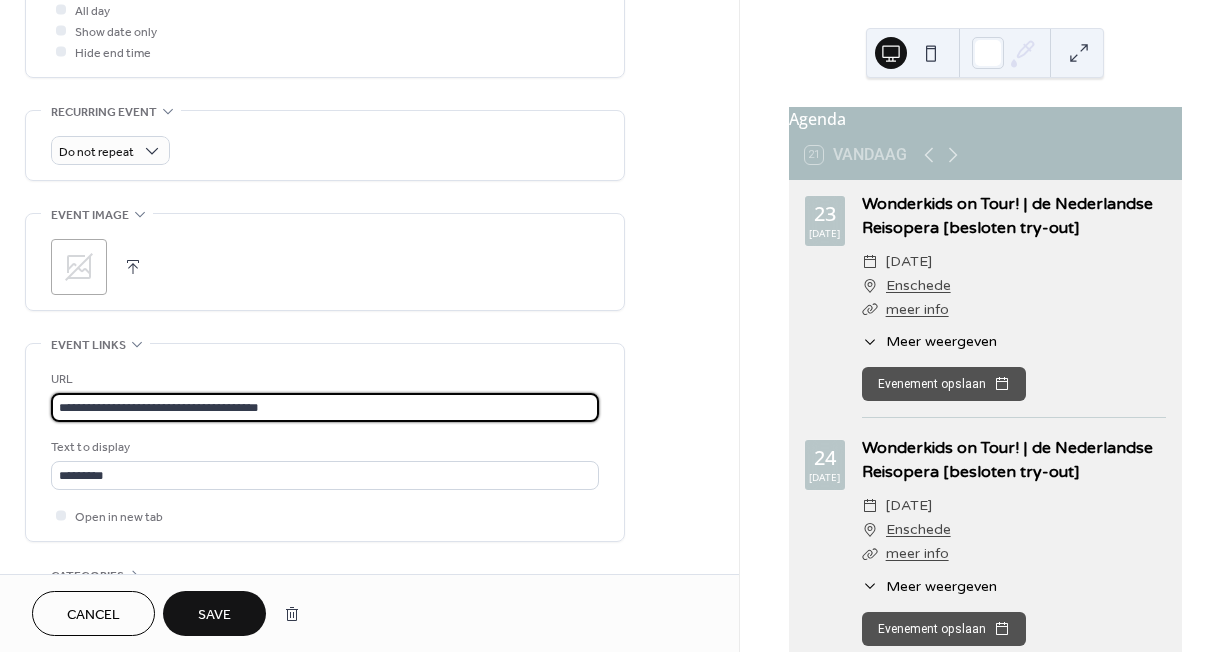 type on "**********" 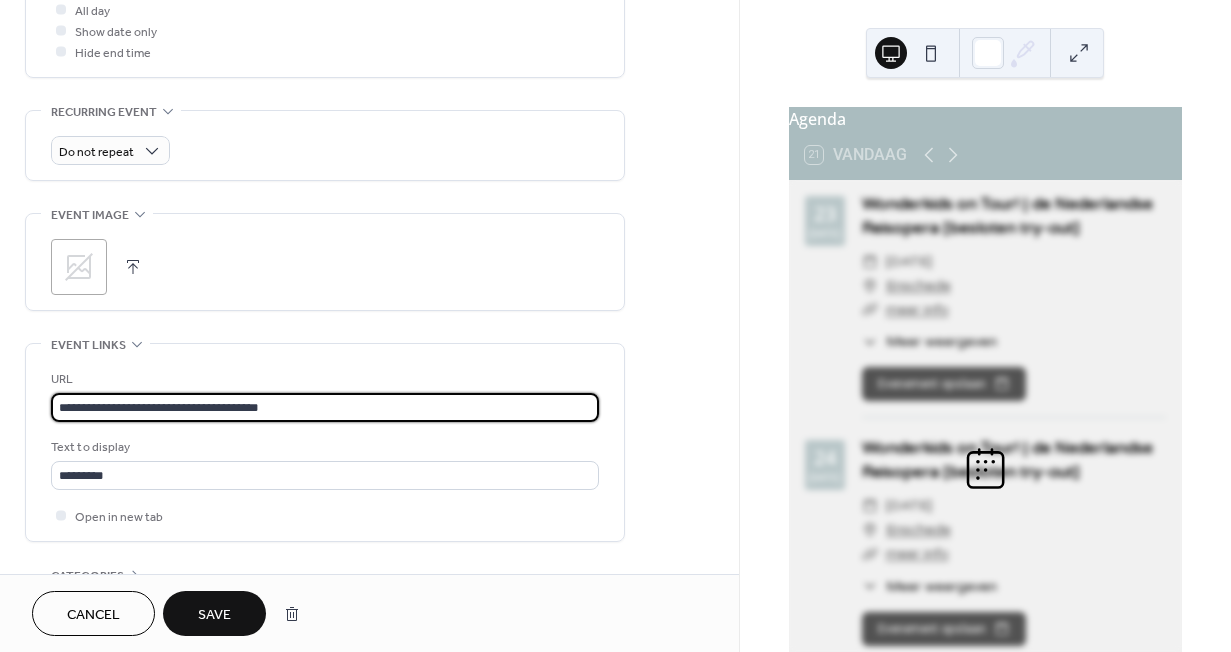click on "**********" at bounding box center [325, 407] 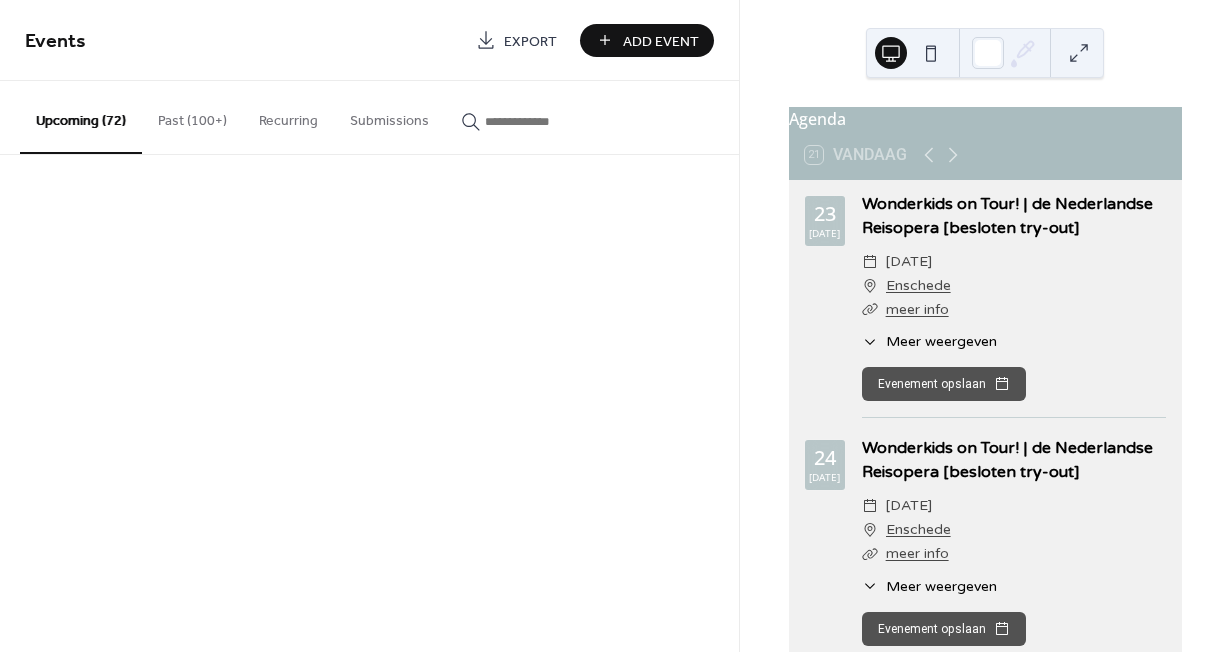 click on "Events Export Add Event Upcoming (72) Past (100+) Recurring Submissions Cancel" at bounding box center [369, 326] 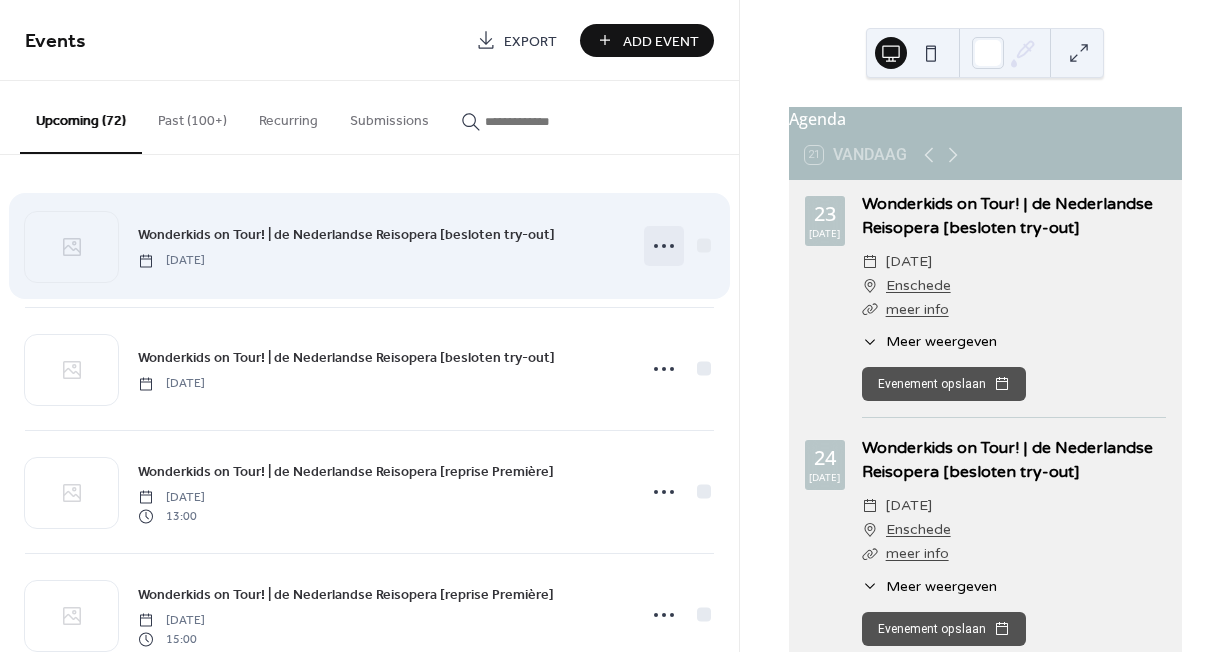 click 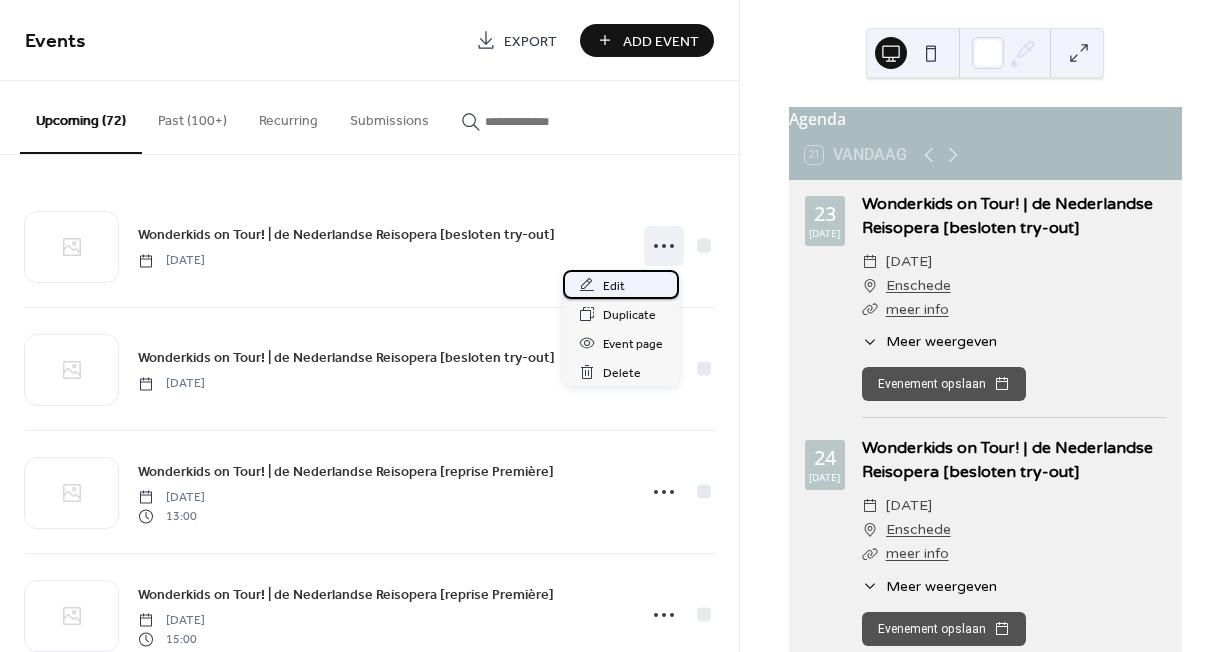click on "Edit" at bounding box center [621, 284] 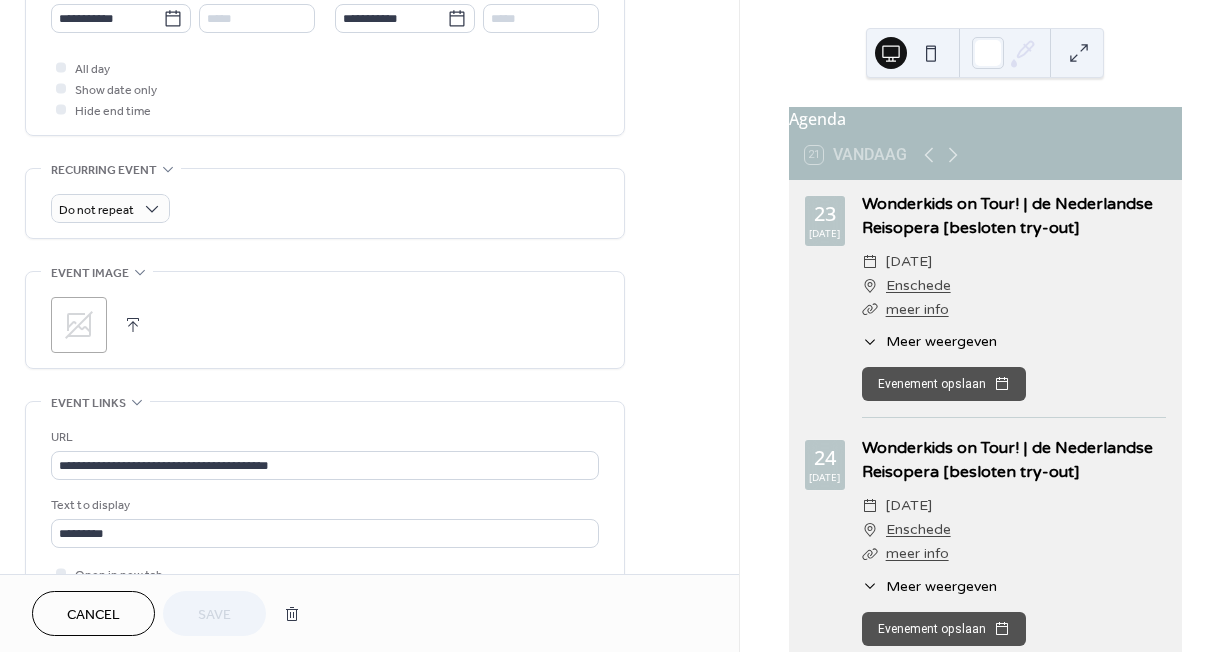 scroll, scrollTop: 726, scrollLeft: 0, axis: vertical 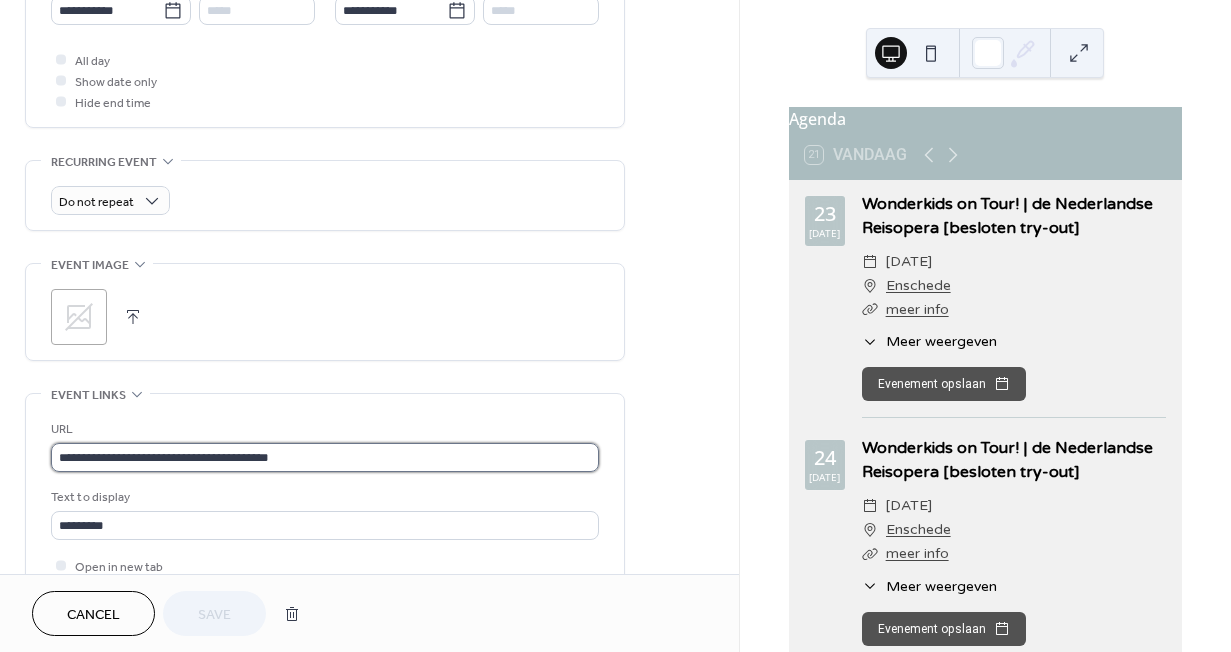 click on "**********" at bounding box center (325, 457) 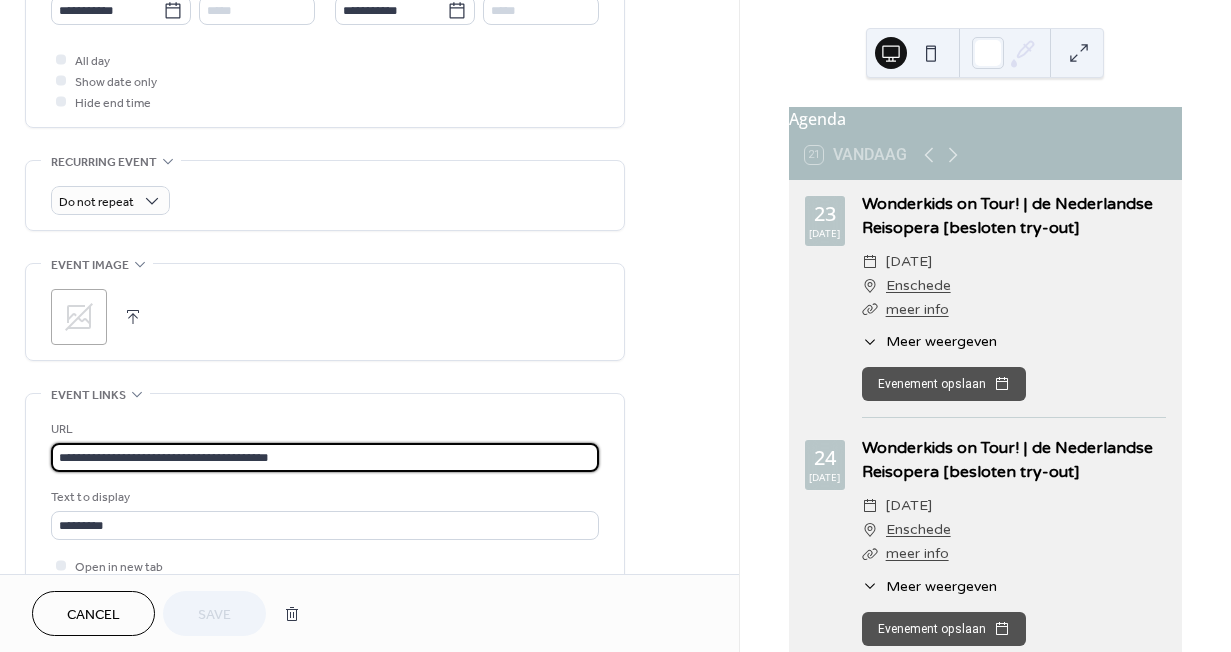 click on "**********" at bounding box center [325, 457] 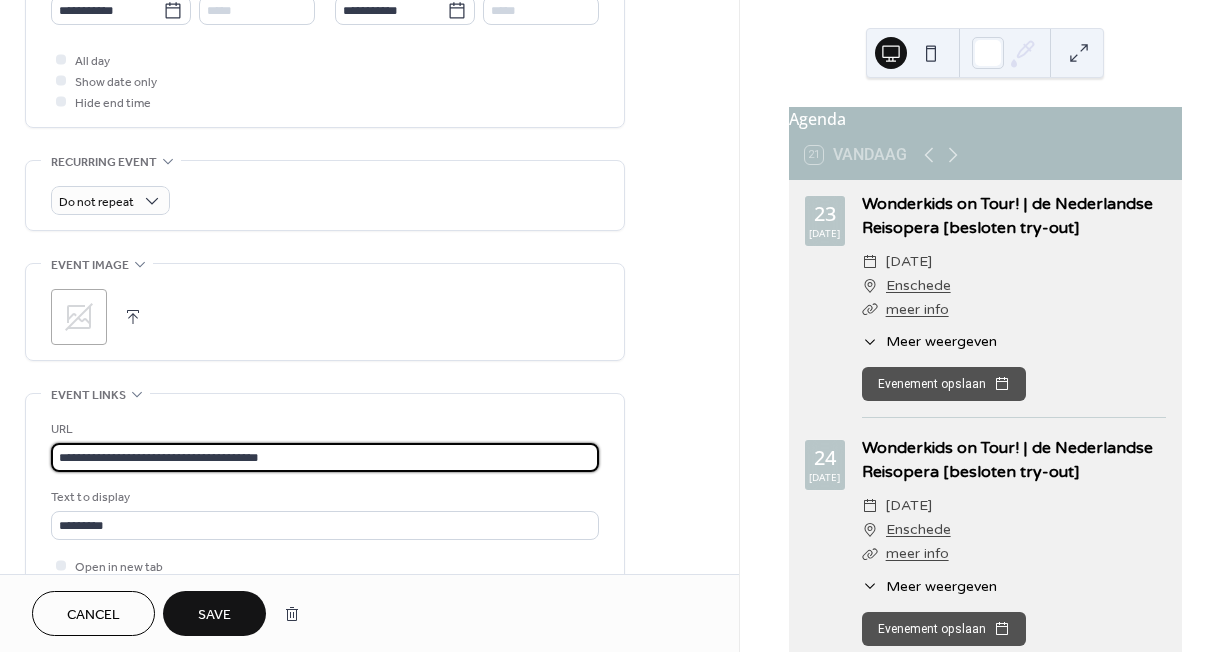 type on "**********" 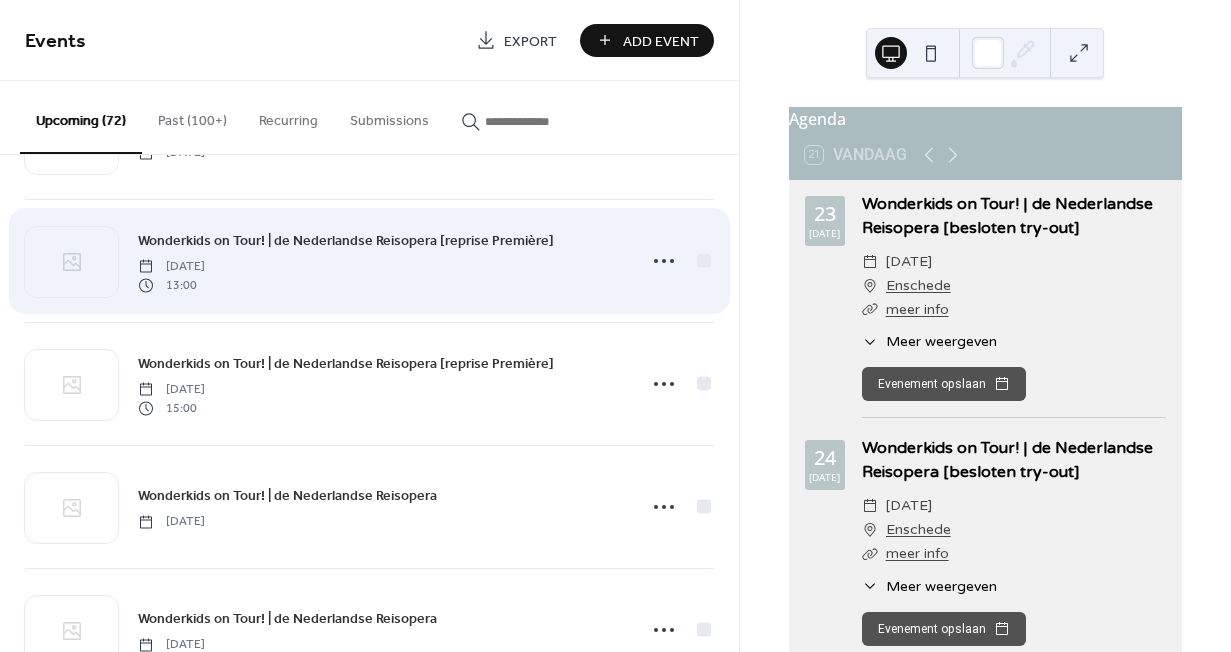 scroll, scrollTop: 232, scrollLeft: 0, axis: vertical 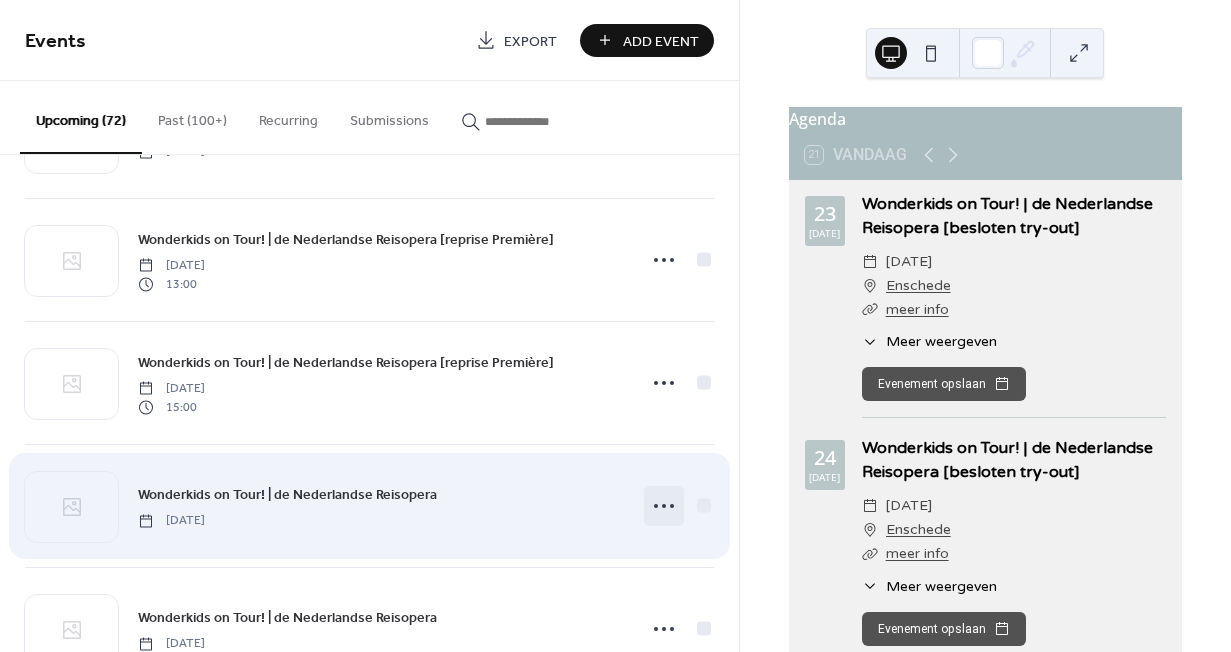 click 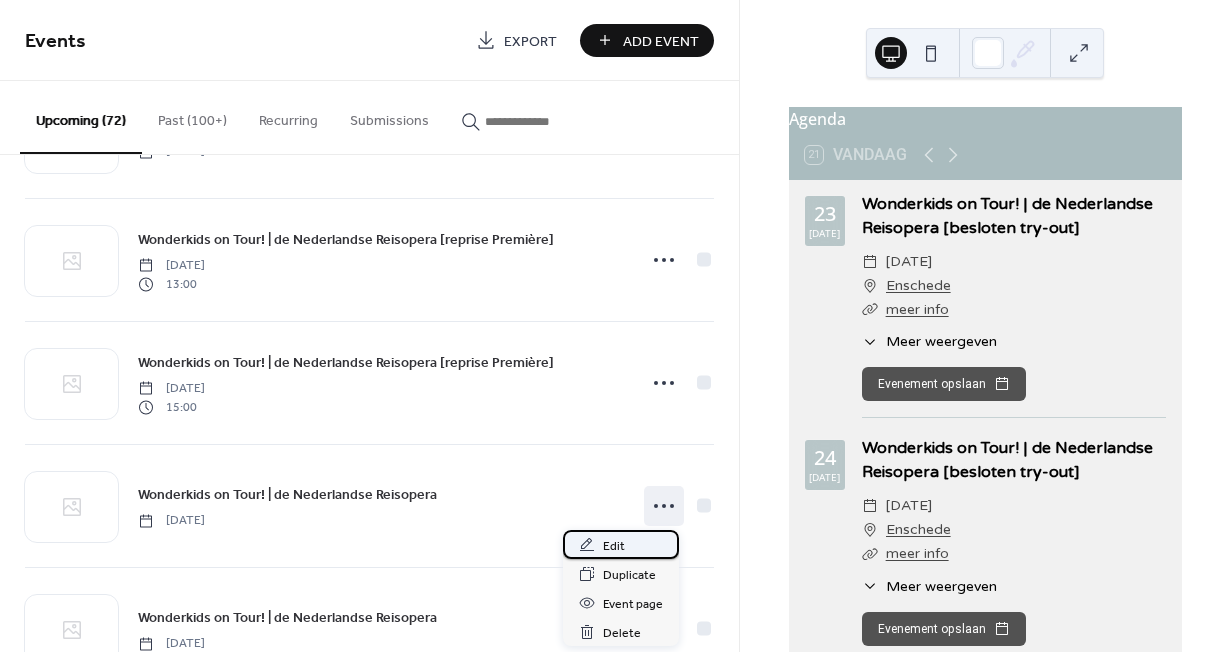 click on "Edit" at bounding box center (621, 544) 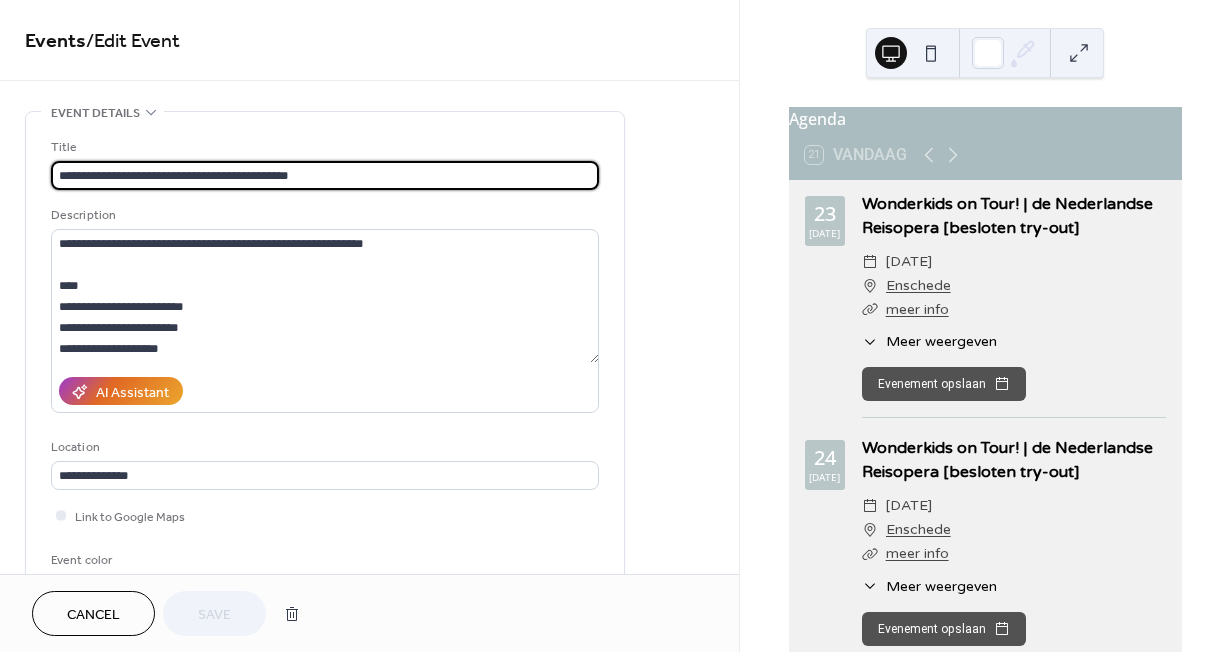 scroll, scrollTop: 110, scrollLeft: 0, axis: vertical 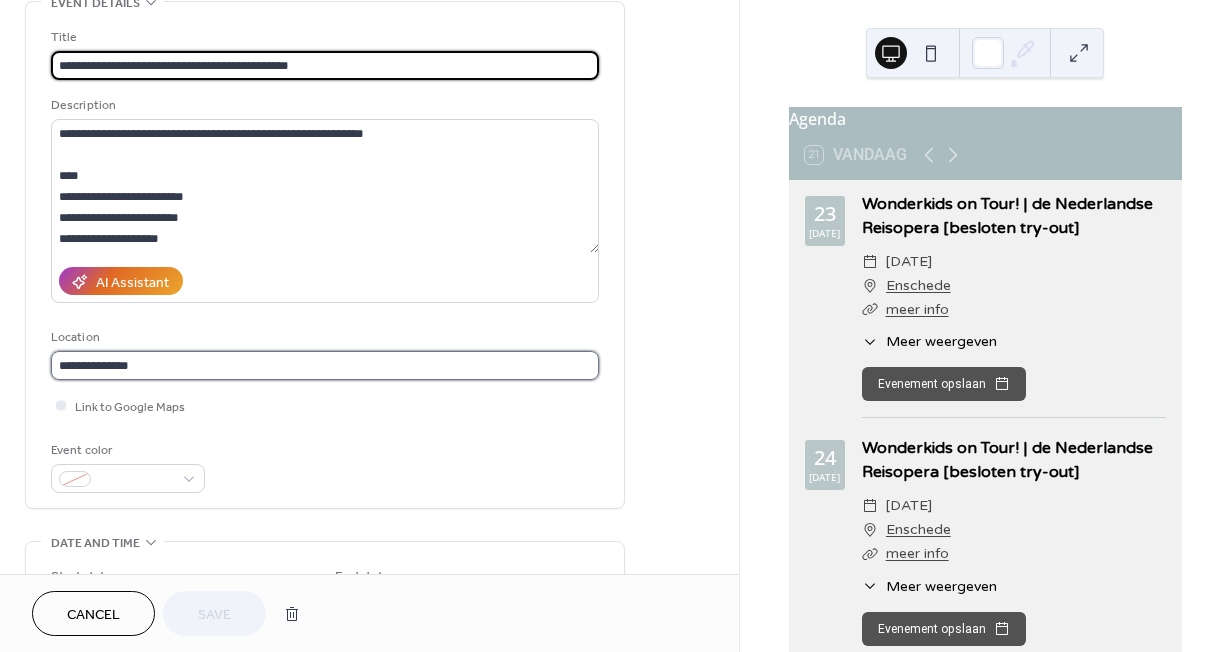 click on "**********" at bounding box center [325, 365] 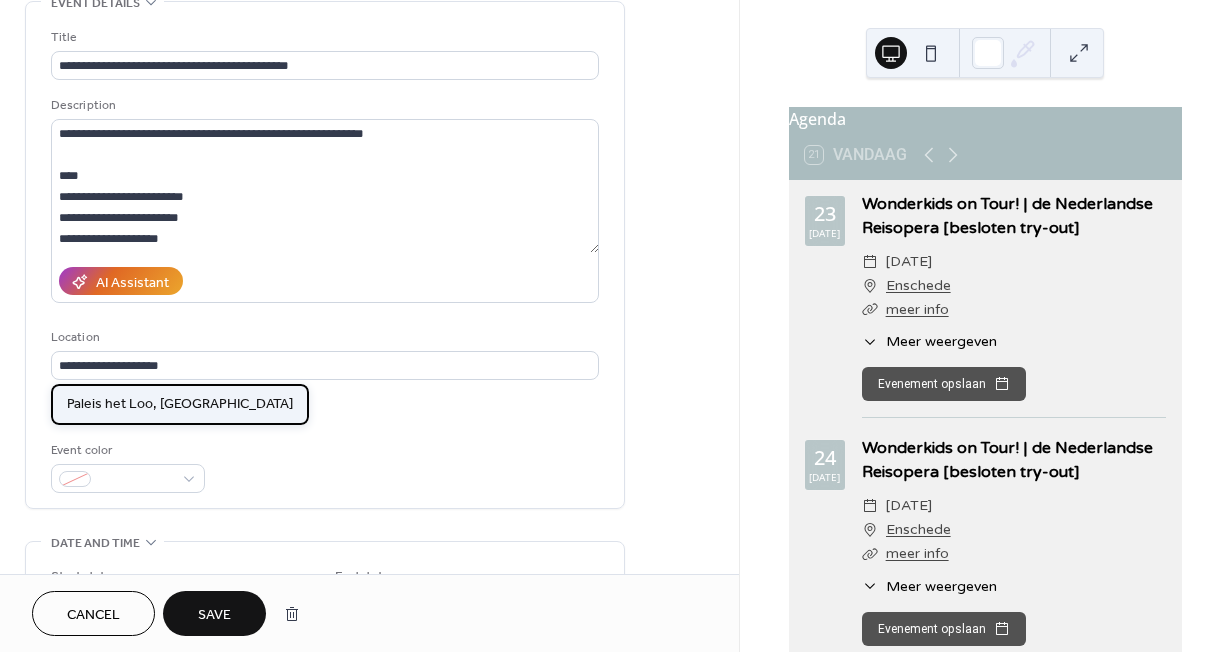 click on "Paleis het Loo, [GEOGRAPHIC_DATA]" at bounding box center (180, 404) 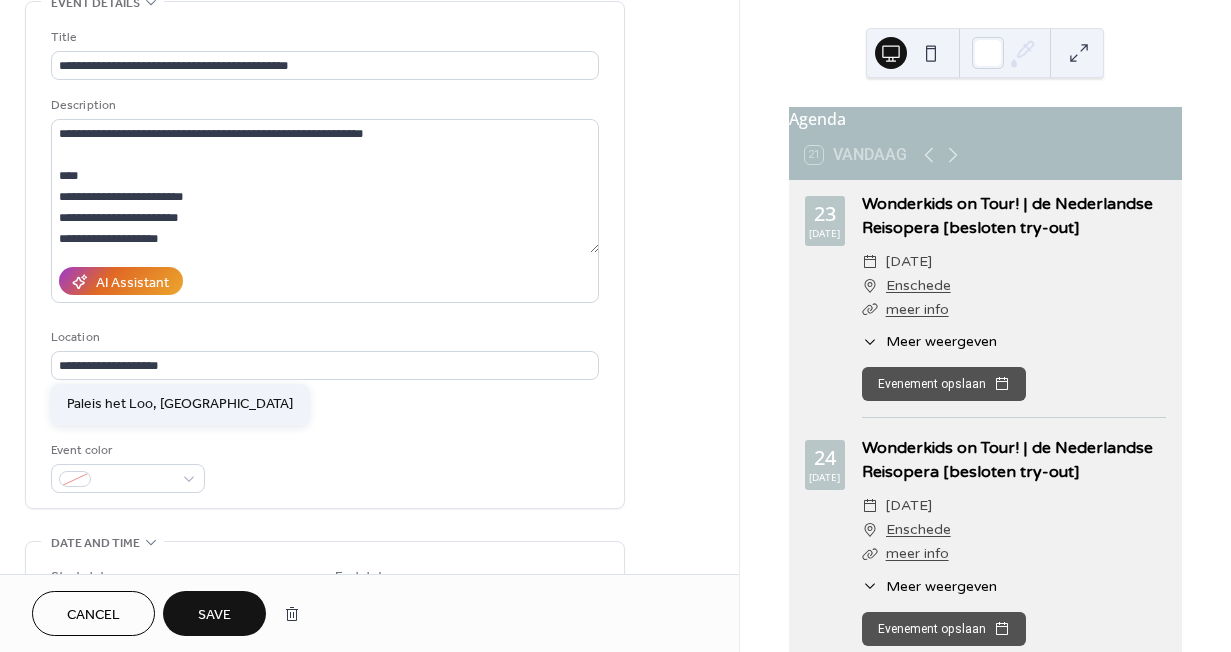 type on "**********" 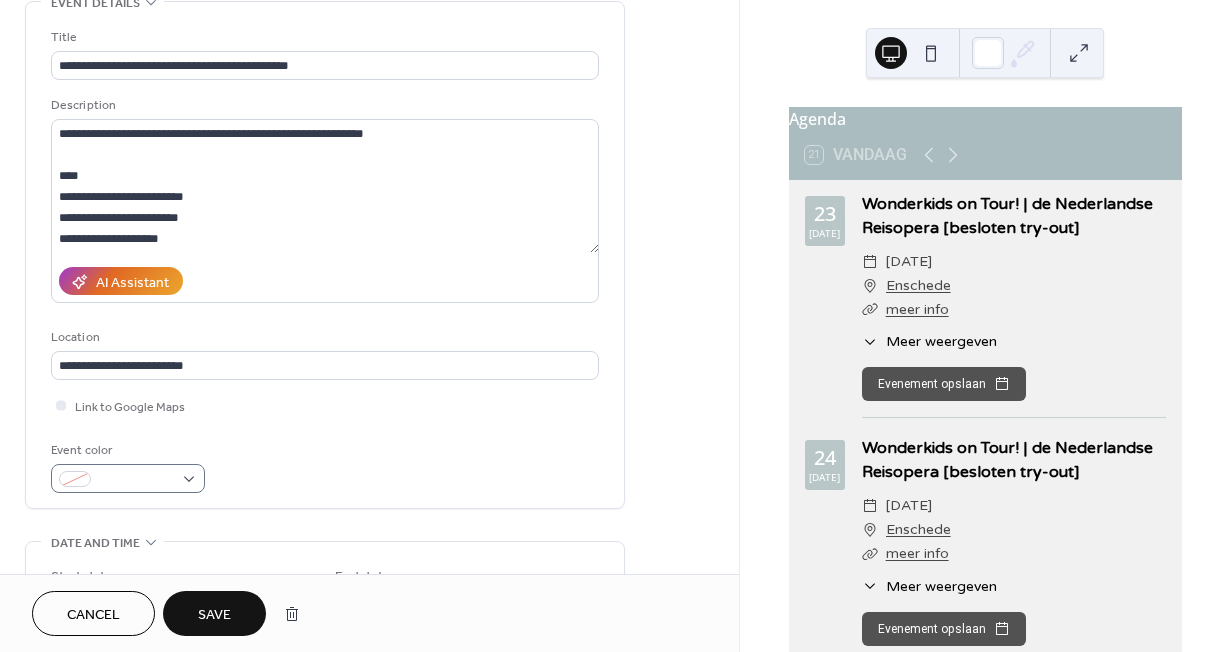 scroll, scrollTop: 375, scrollLeft: 0, axis: vertical 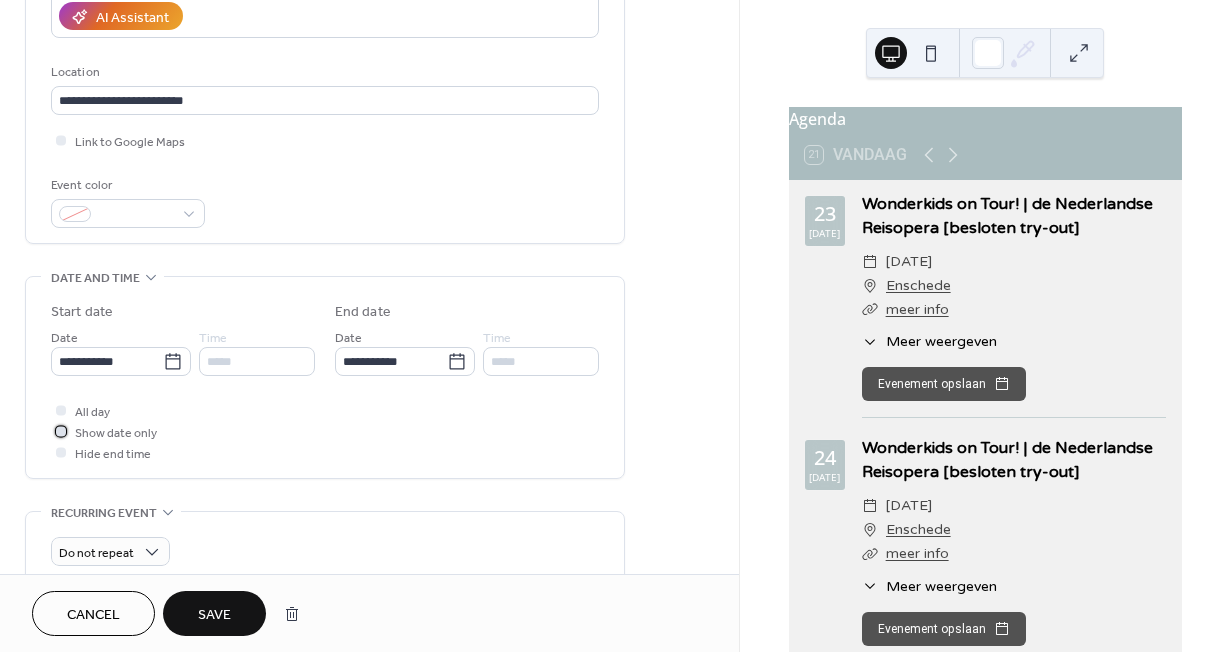 click on "Show date only" at bounding box center (116, 433) 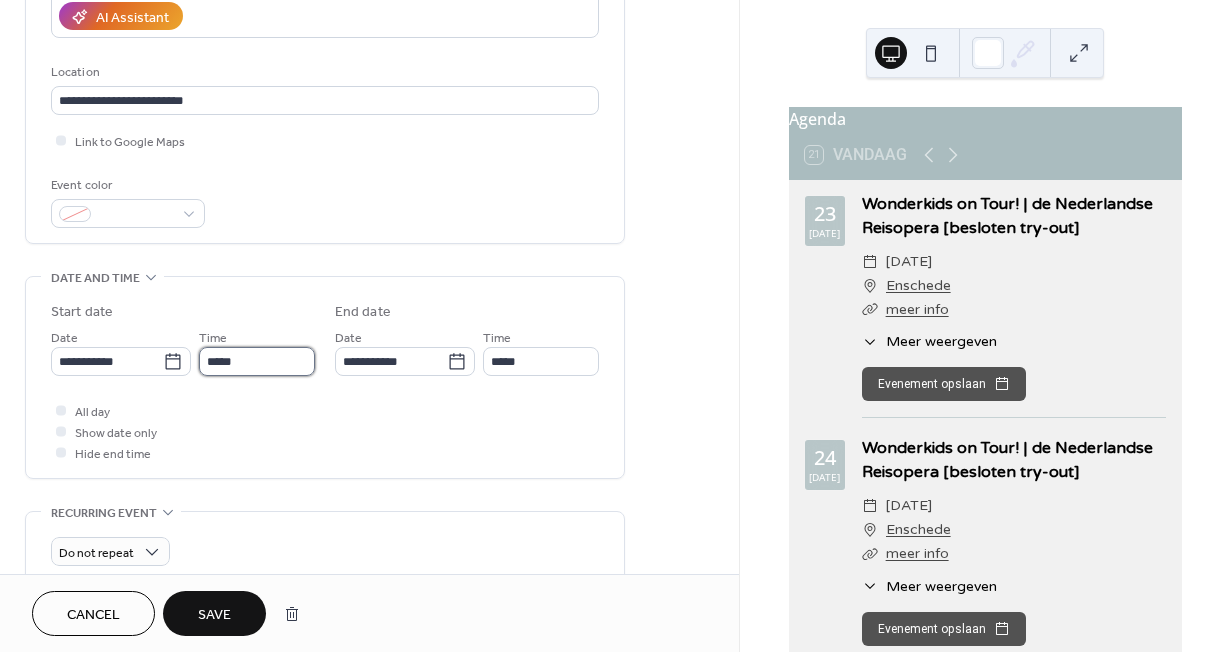 click on "*****" at bounding box center (257, 361) 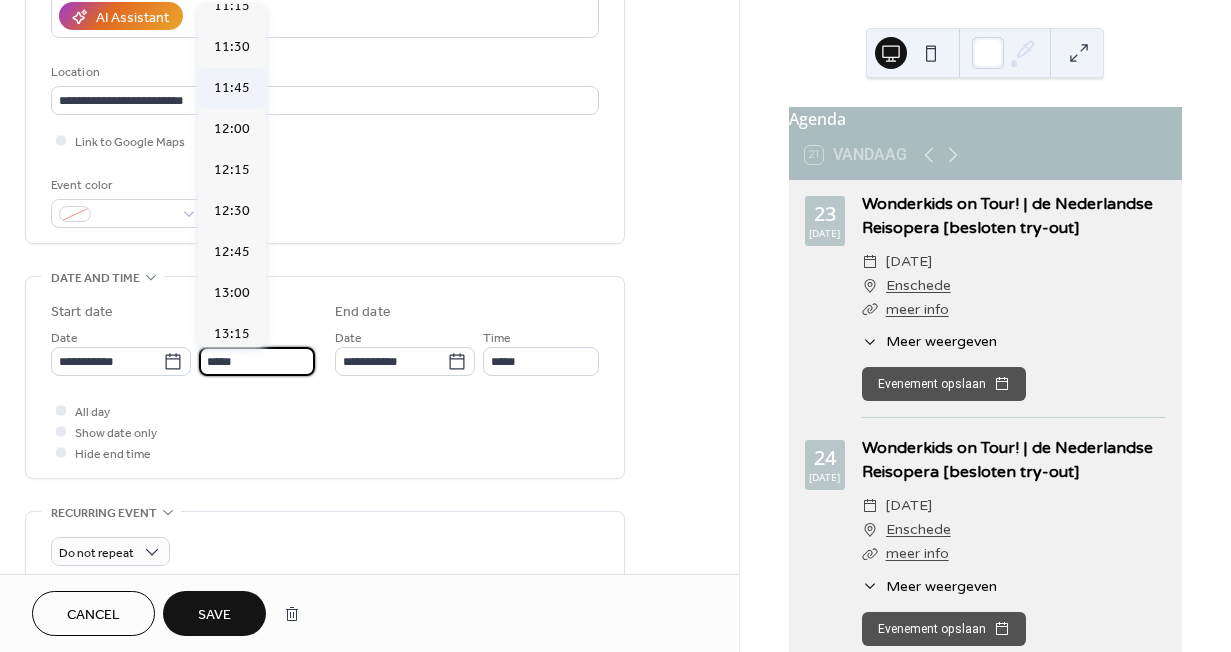 scroll, scrollTop: 1864, scrollLeft: 0, axis: vertical 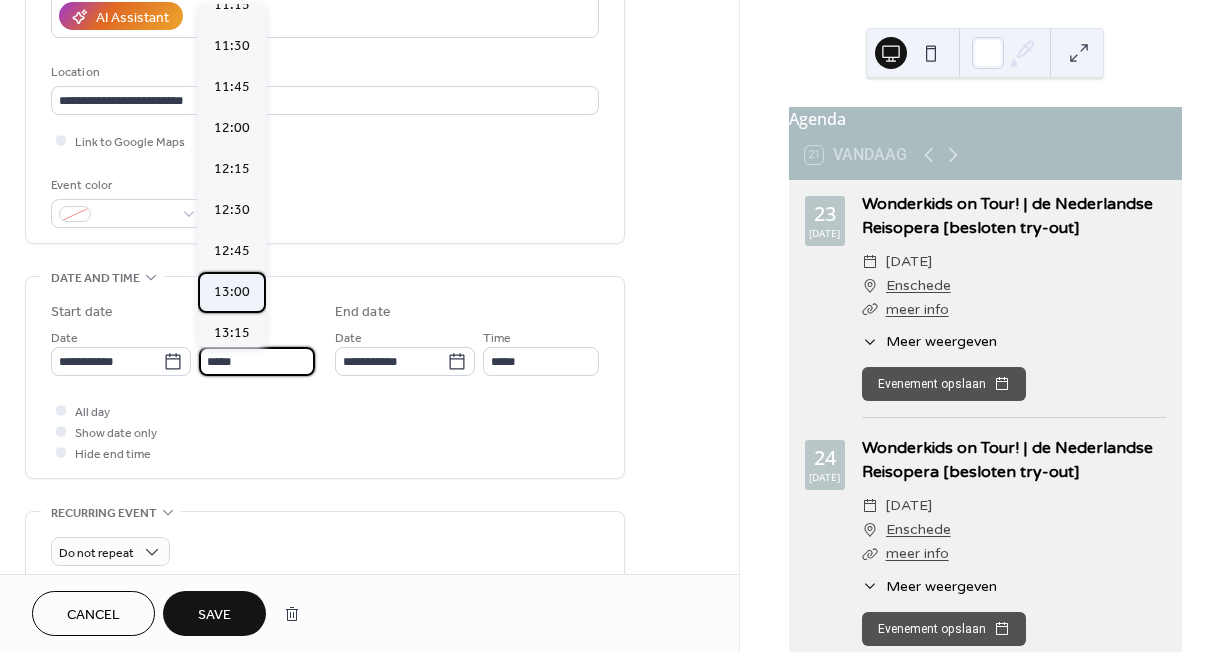 click on "13:00" at bounding box center [232, 292] 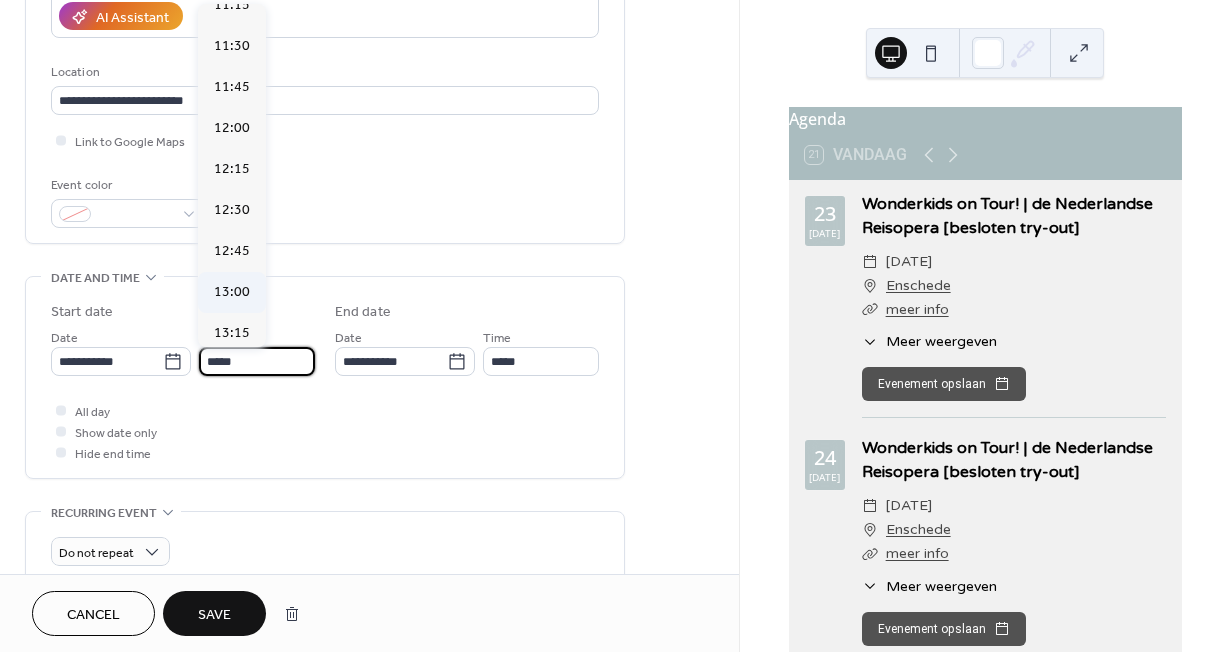 type on "*****" 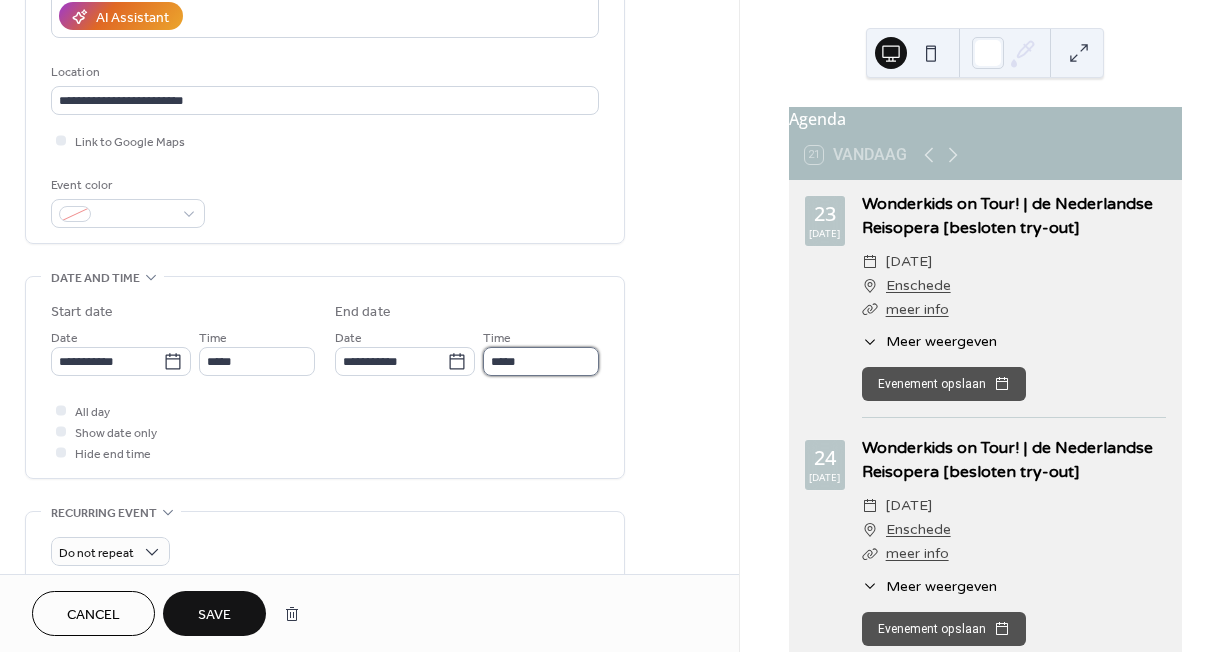 click on "*****" at bounding box center (541, 361) 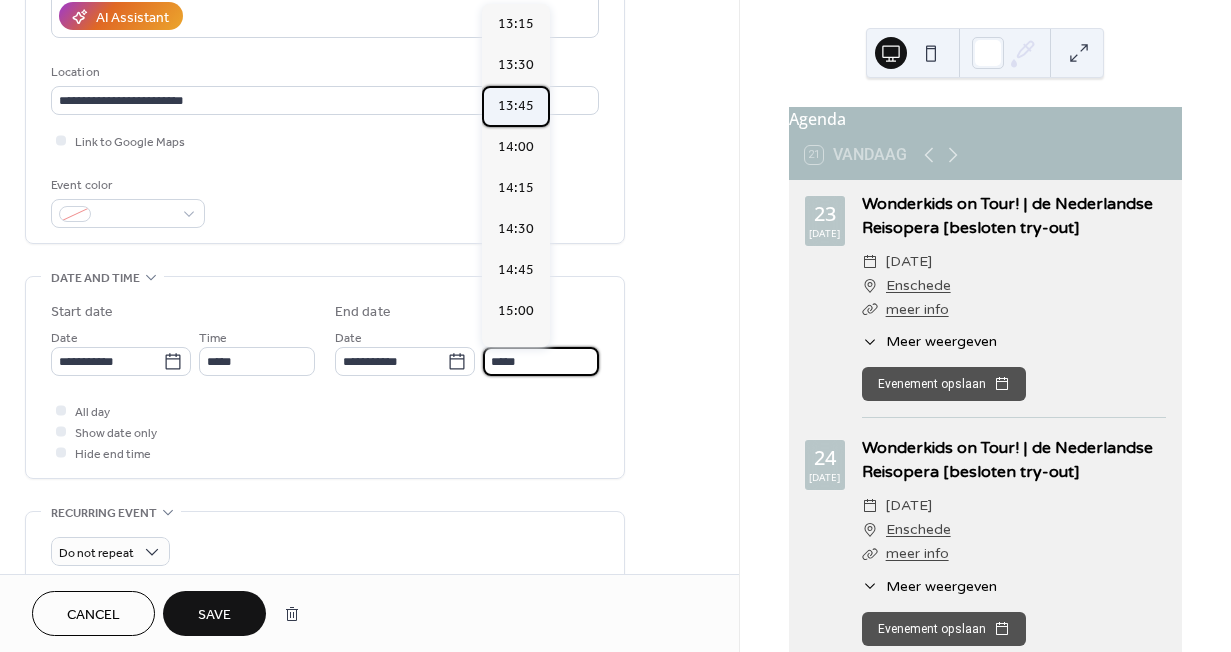 click on "13:45" at bounding box center [516, 106] 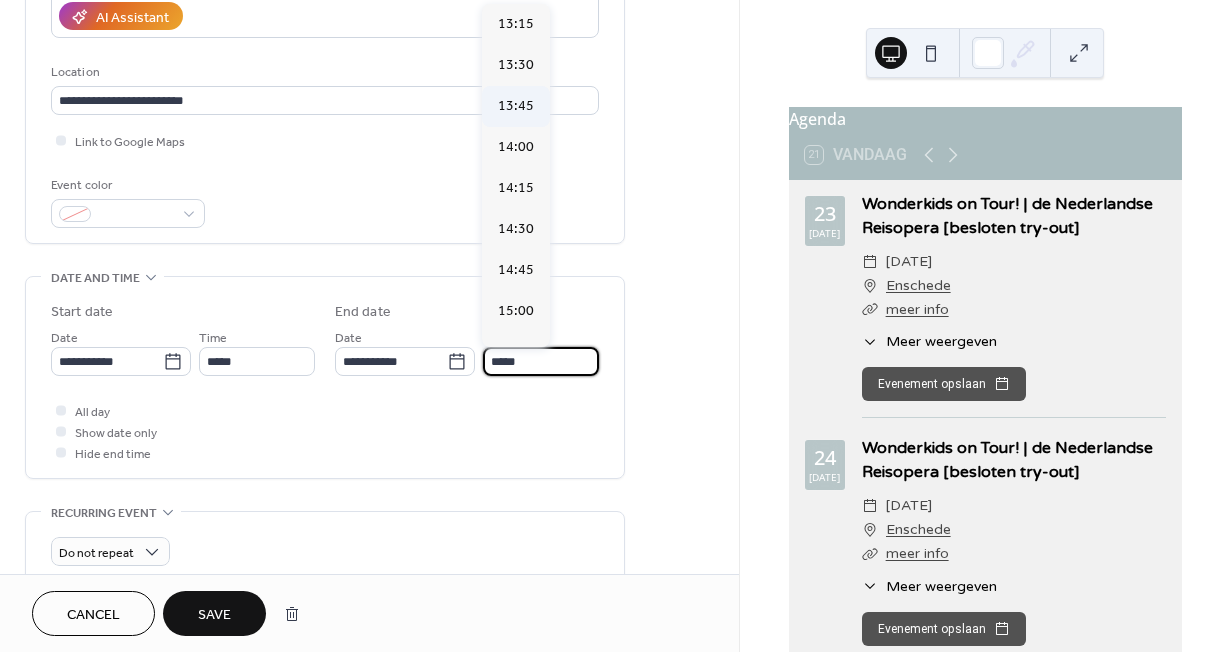 type on "*****" 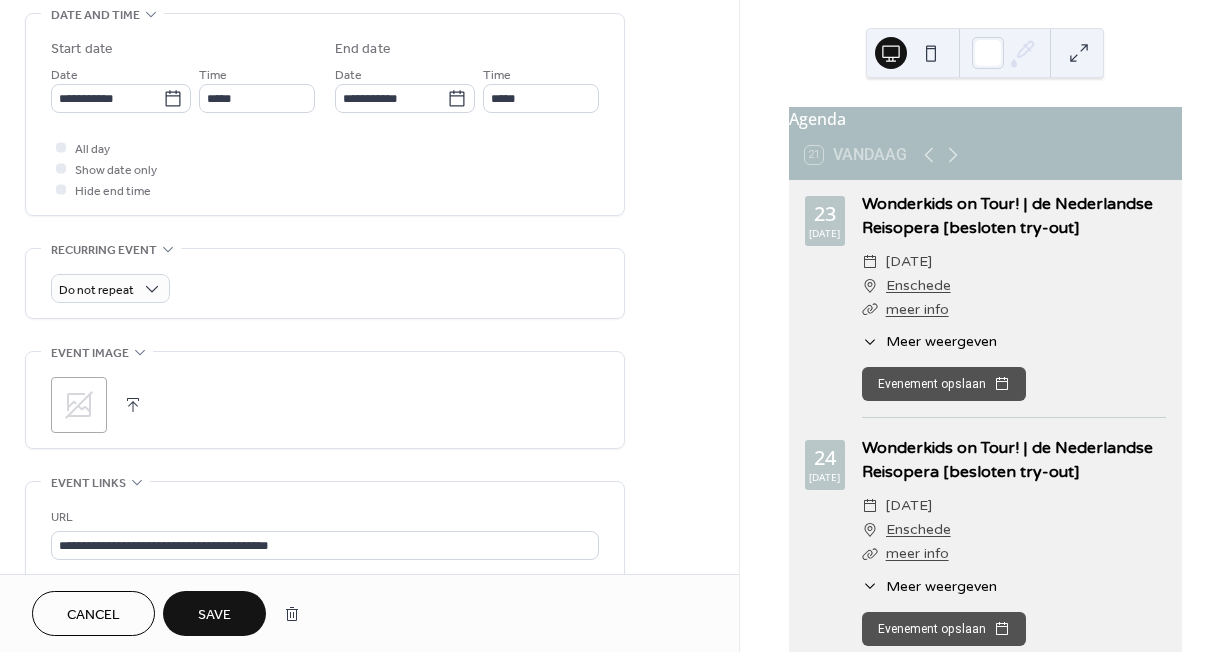 scroll, scrollTop: 639, scrollLeft: 0, axis: vertical 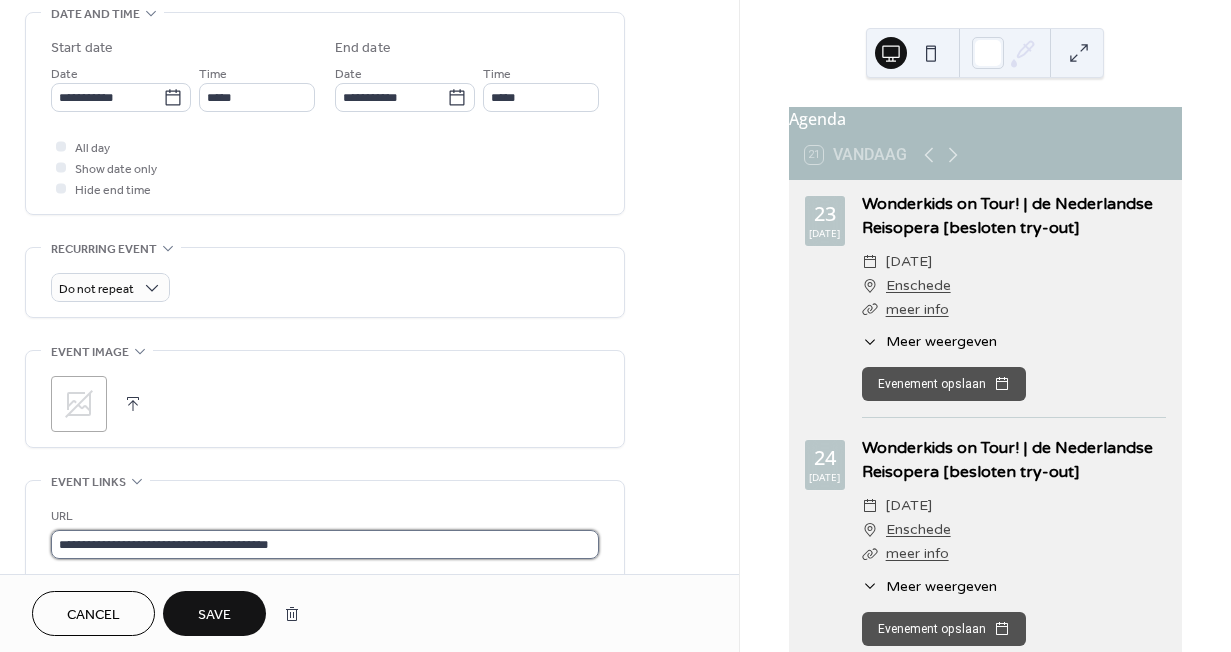 click on "**********" at bounding box center (325, 544) 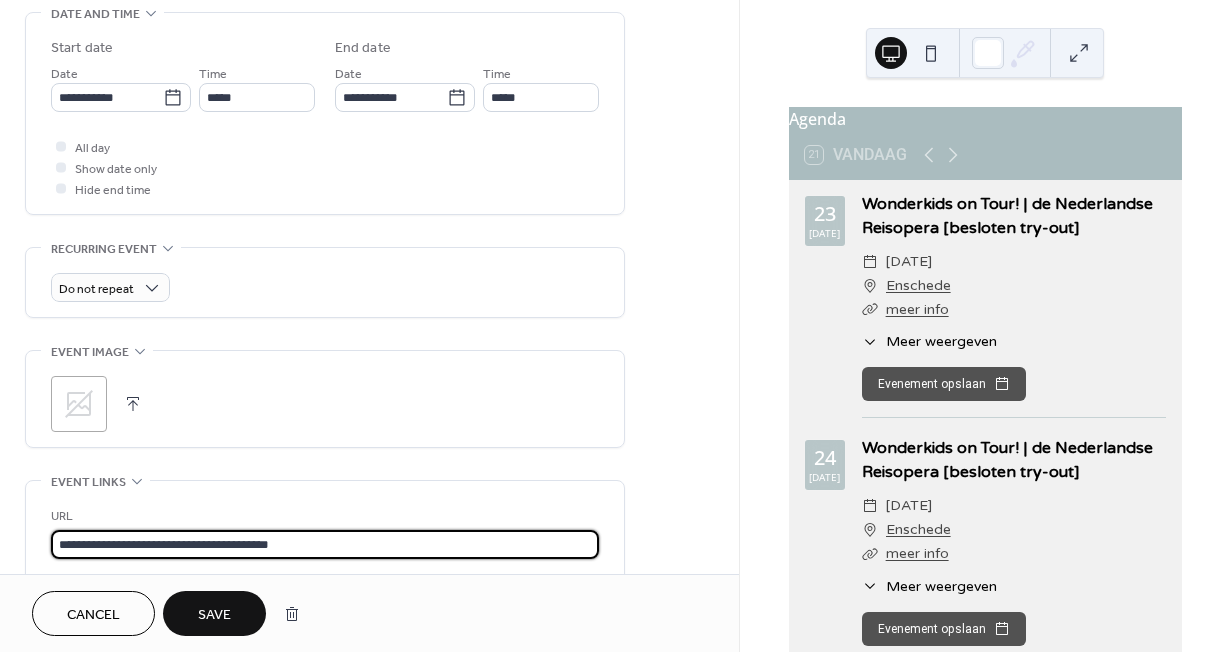 click on "**********" at bounding box center [325, 544] 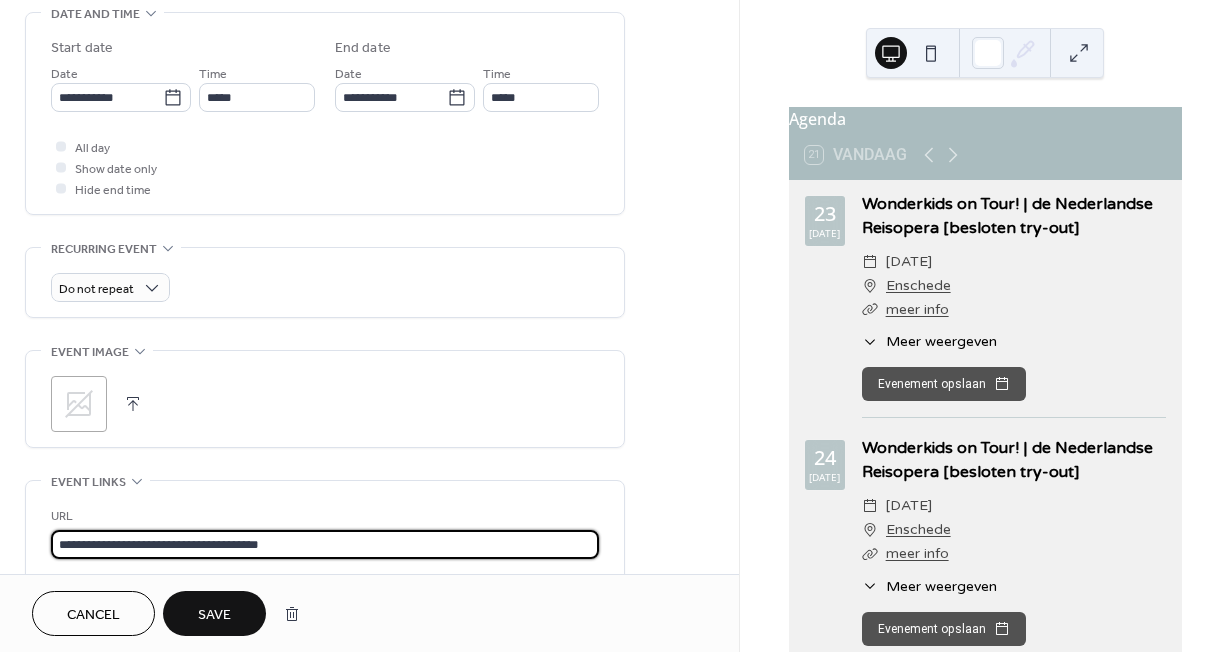 type on "**********" 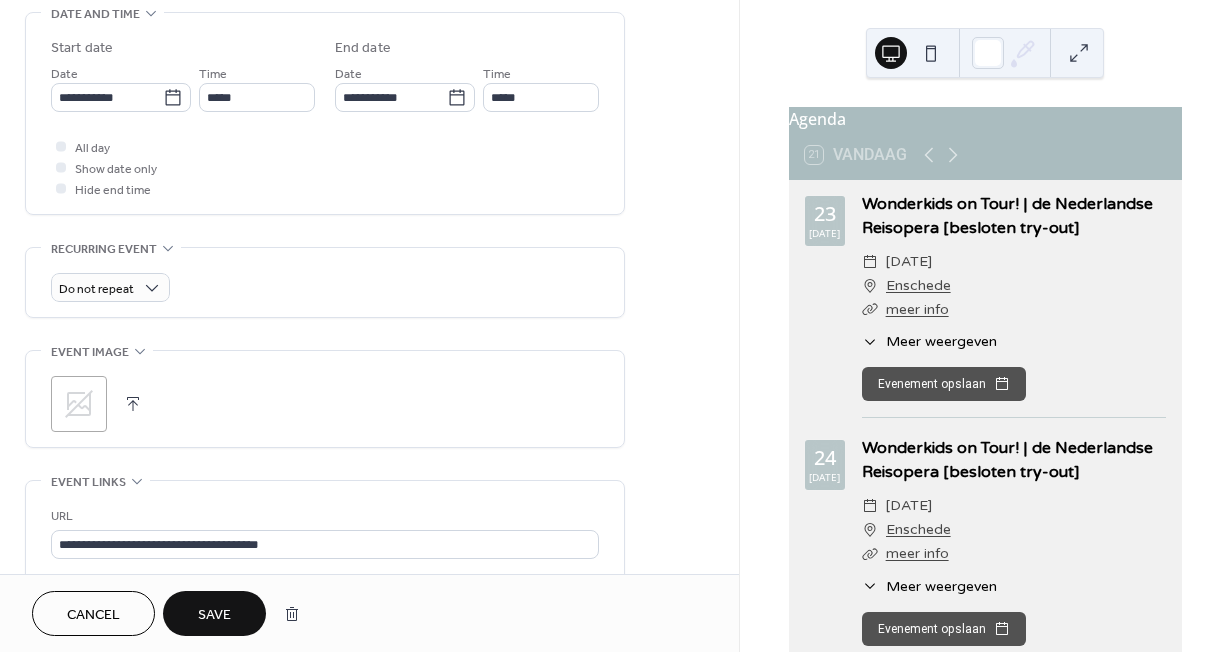click on "Save" at bounding box center (214, 613) 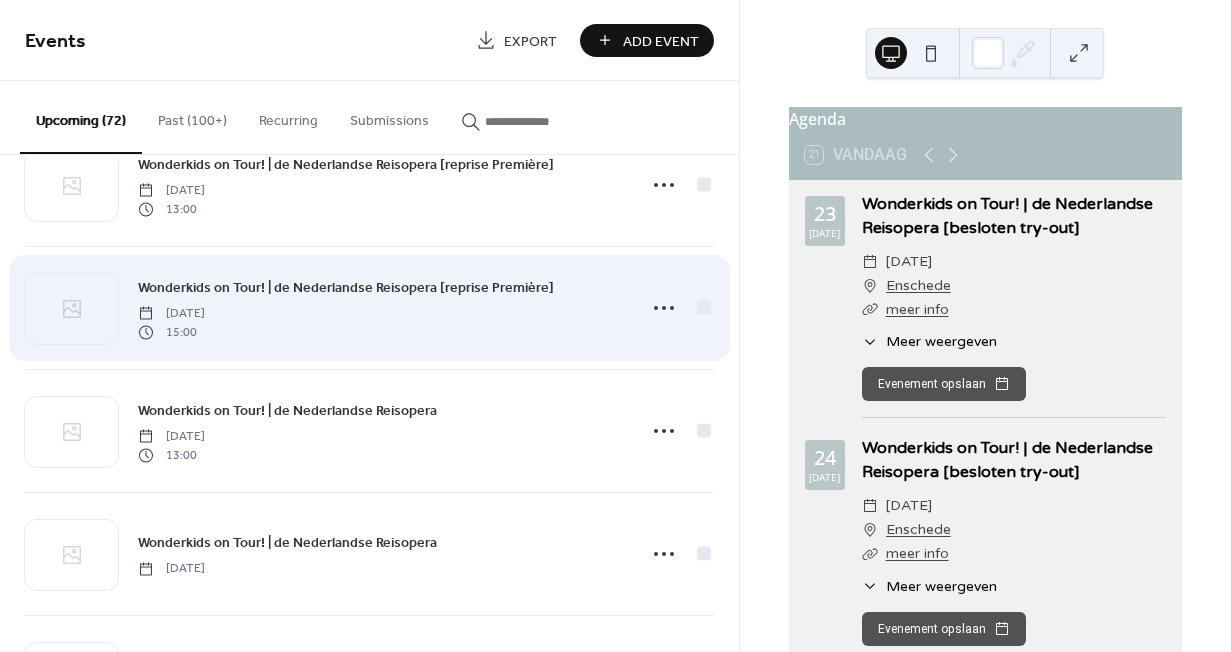 scroll, scrollTop: 325, scrollLeft: 0, axis: vertical 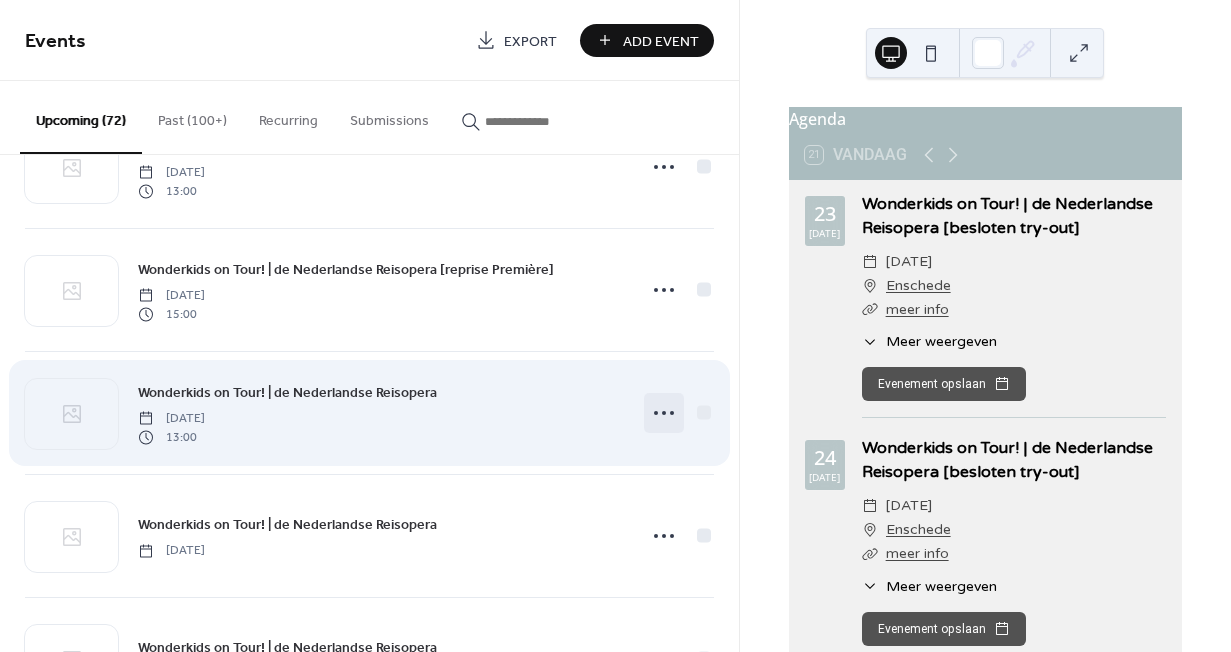 click 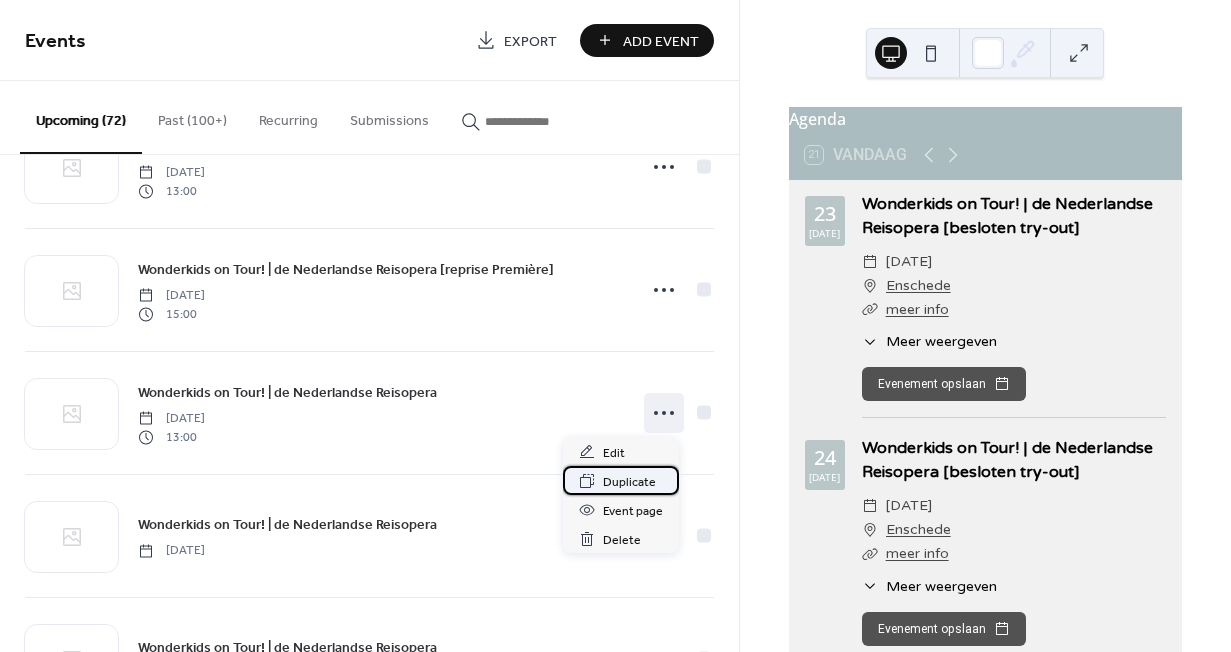 click on "Duplicate" at bounding box center [629, 482] 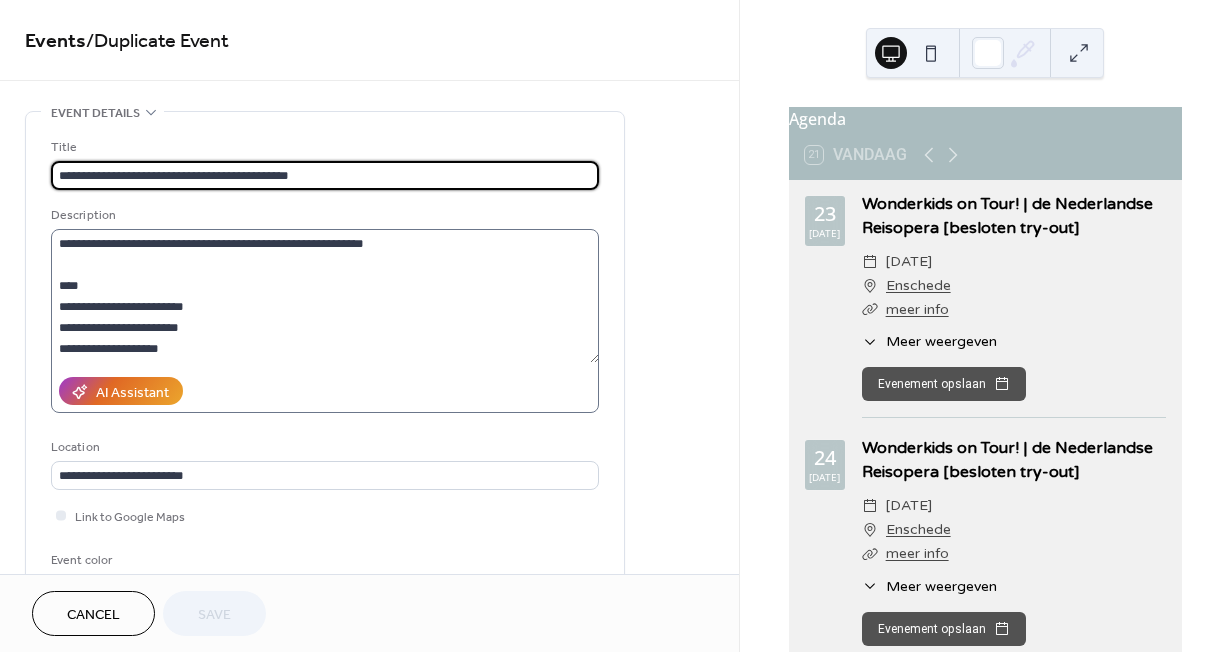 scroll, scrollTop: 63, scrollLeft: 0, axis: vertical 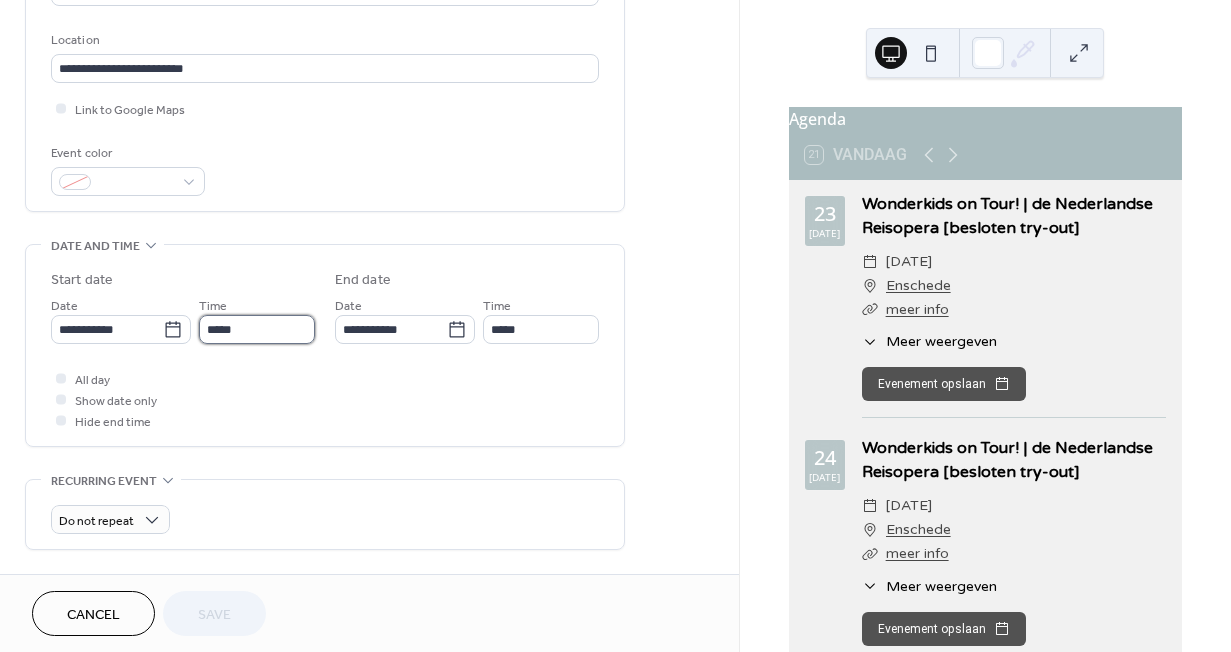 click on "*****" at bounding box center (257, 329) 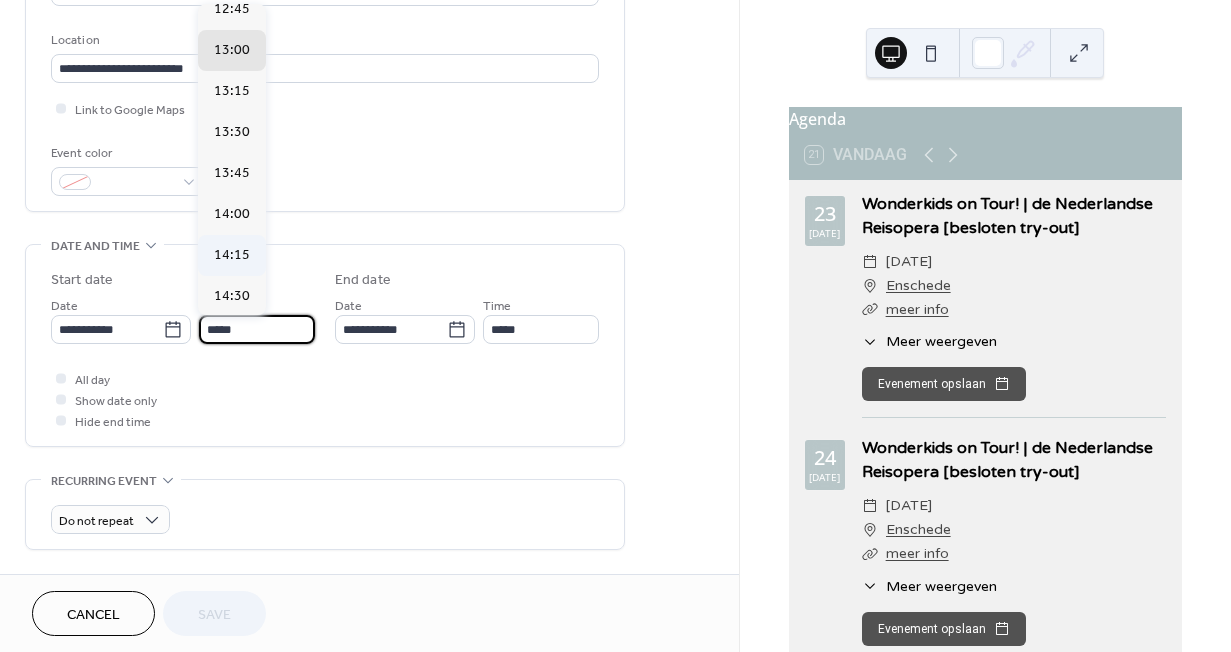 scroll, scrollTop: 2221, scrollLeft: 0, axis: vertical 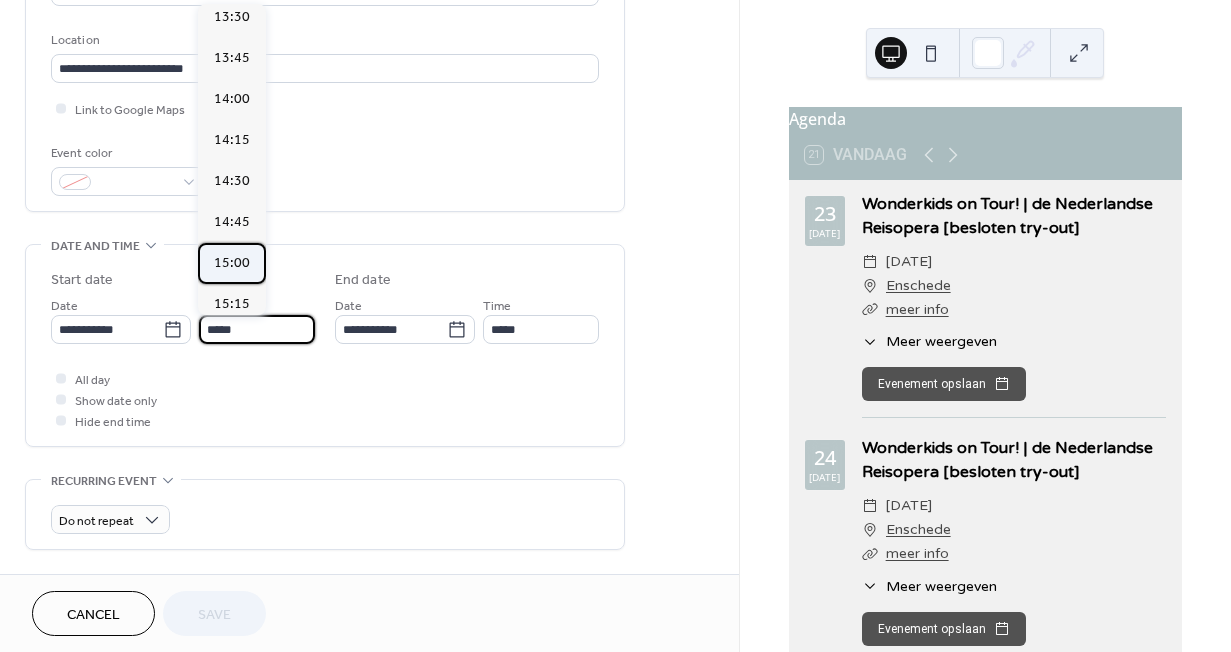 click on "15:00" at bounding box center (232, 263) 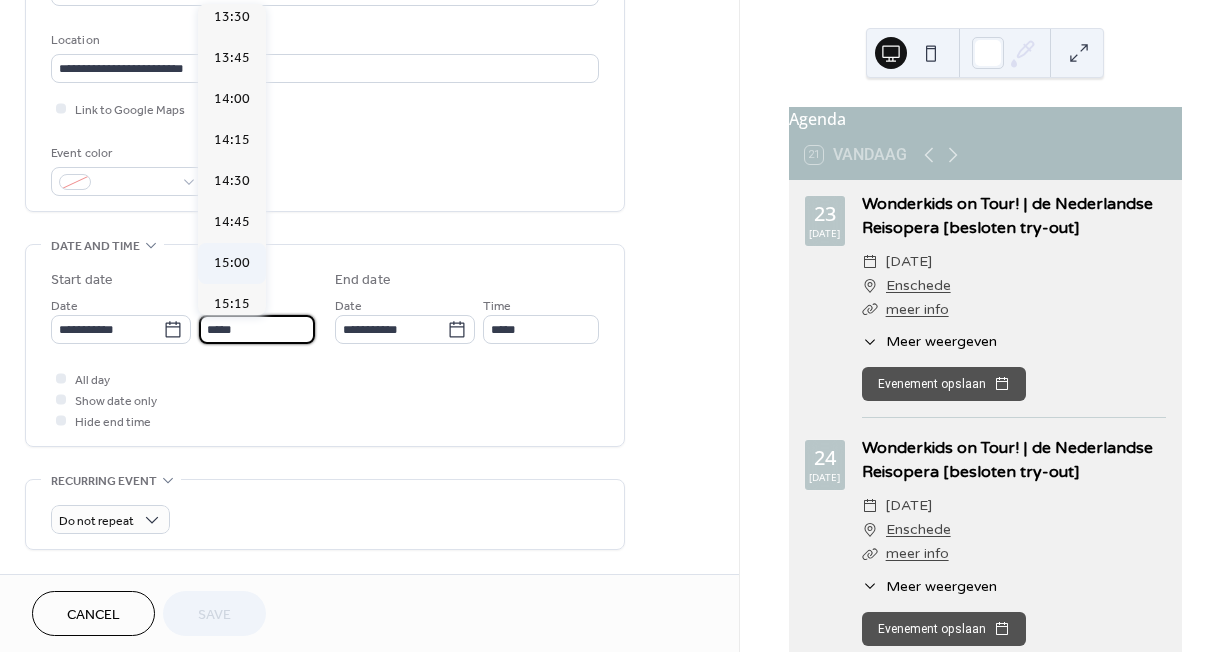 type on "*****" 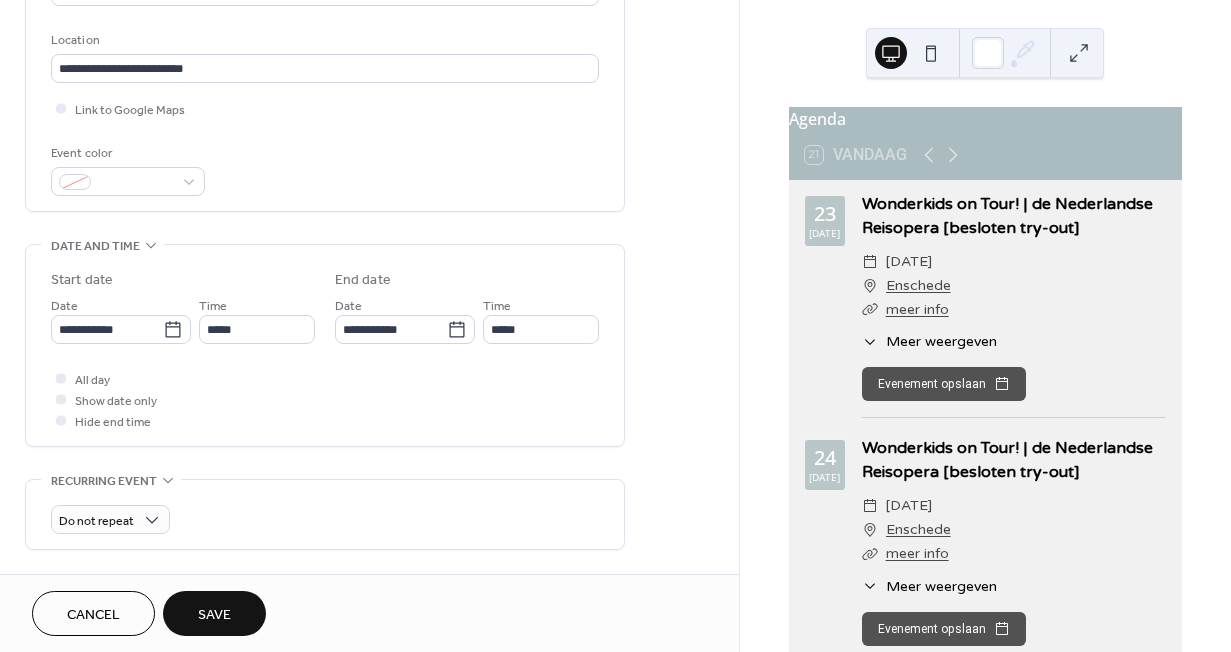 click on "Save" at bounding box center (214, 615) 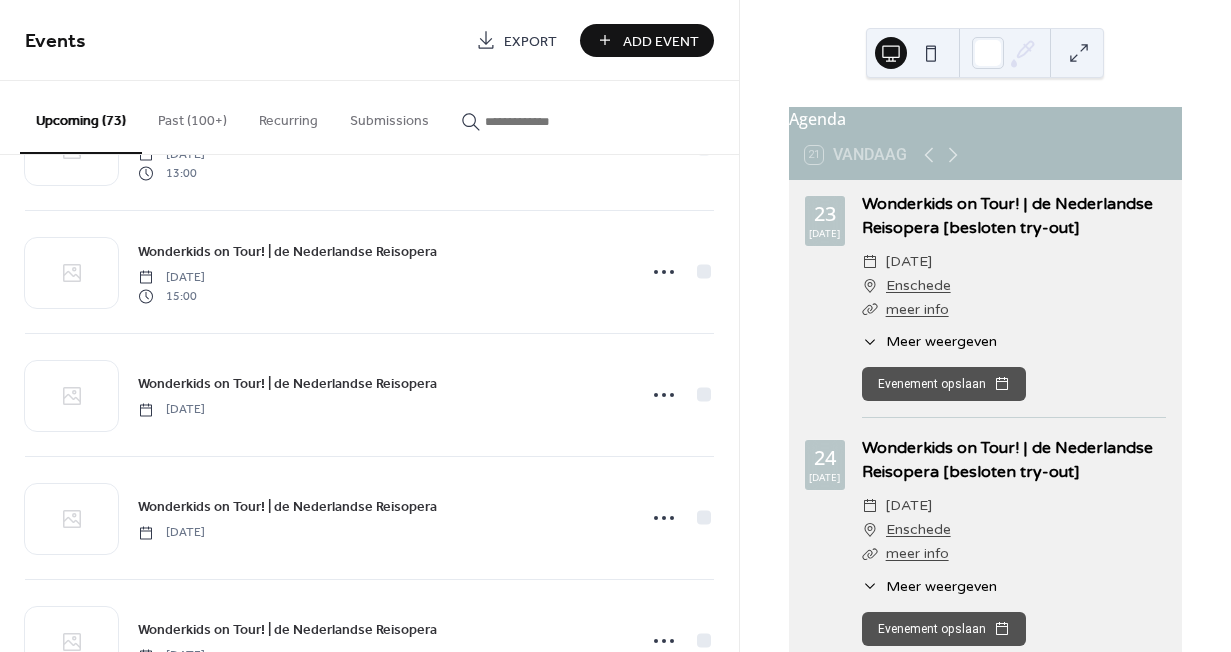 scroll, scrollTop: 607, scrollLeft: 0, axis: vertical 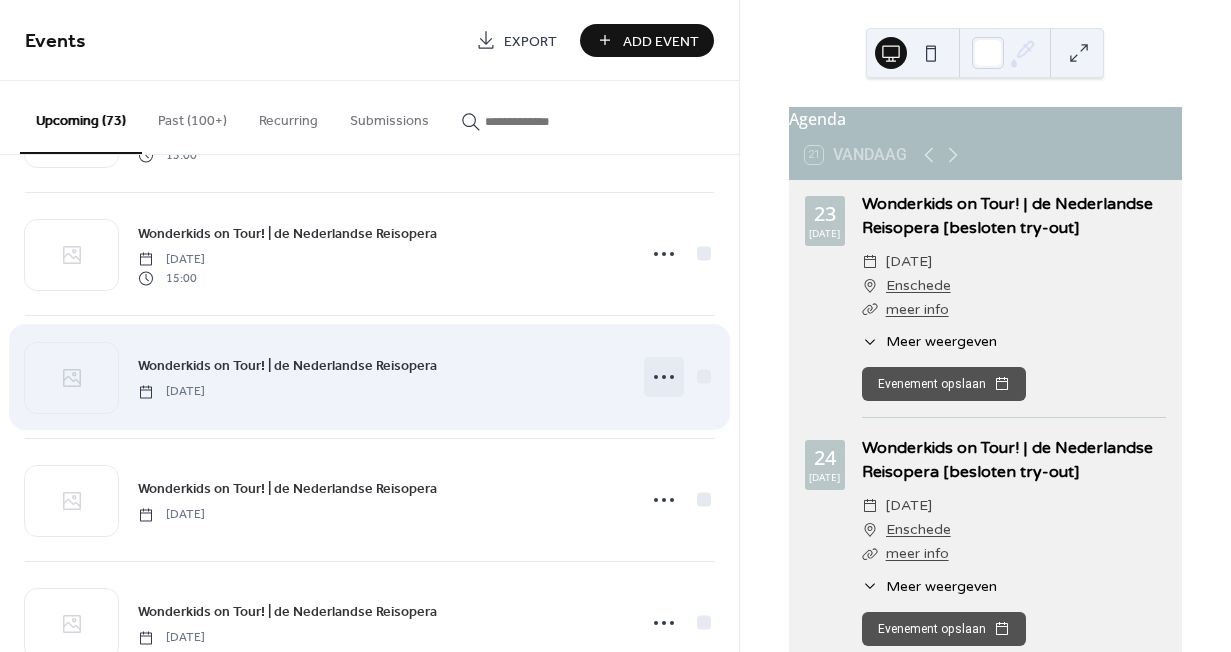 click 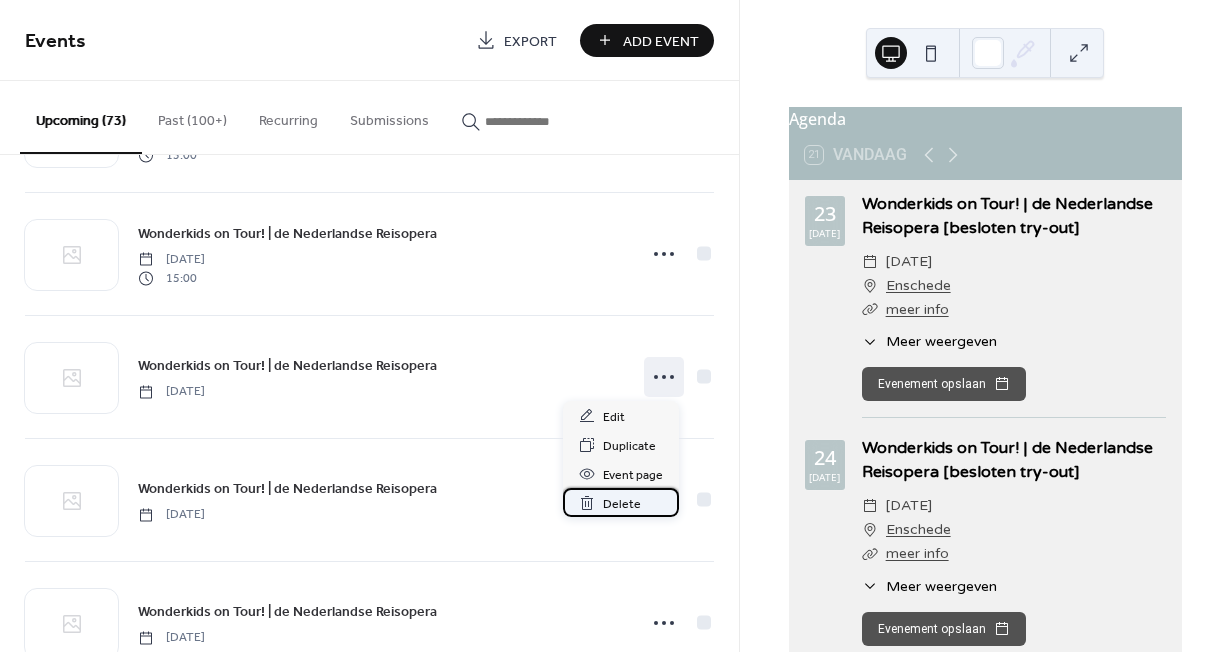 click on "Delete" at bounding box center (622, 504) 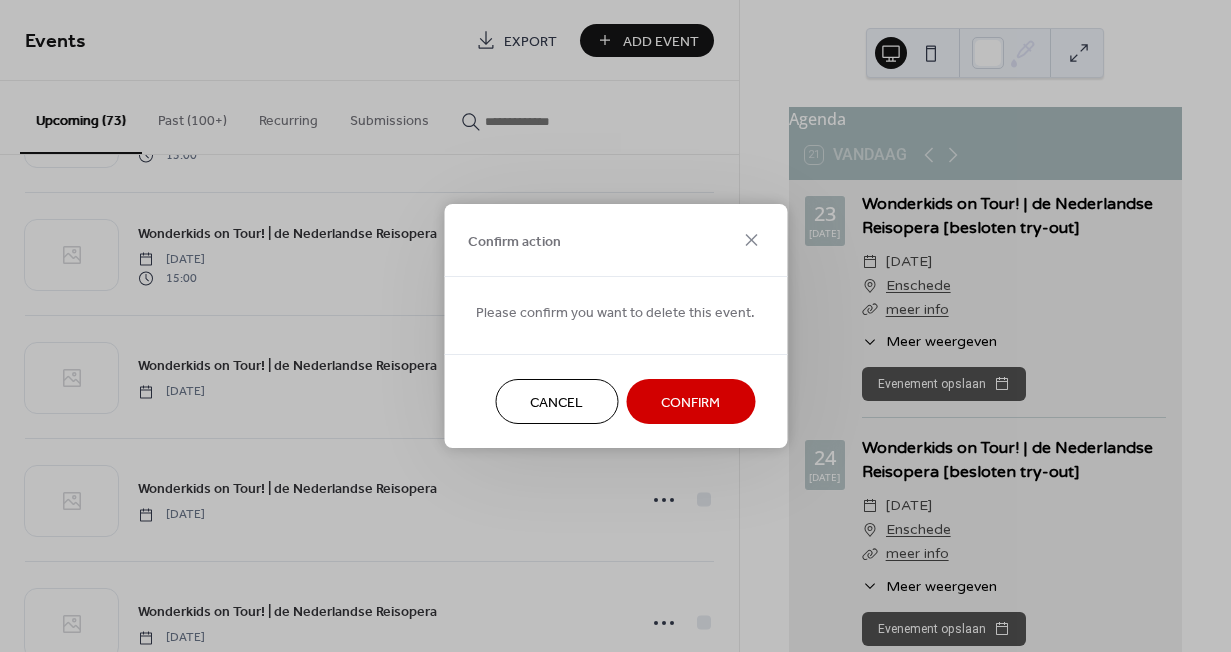 click on "Confirm" at bounding box center [690, 401] 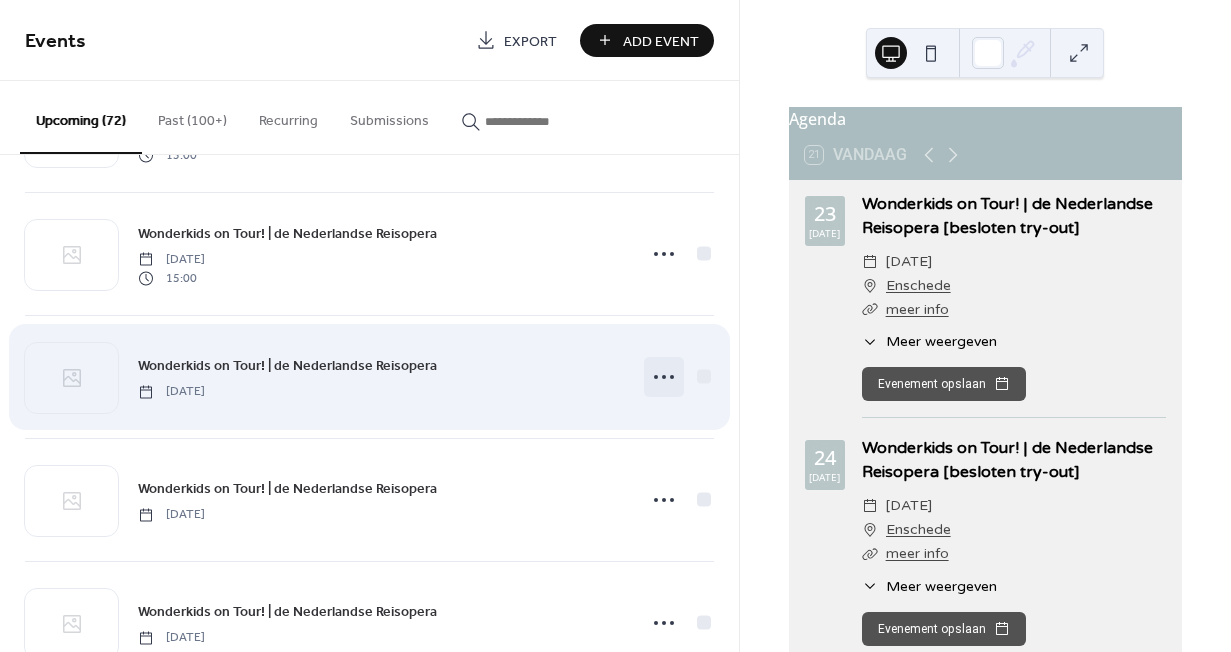 click 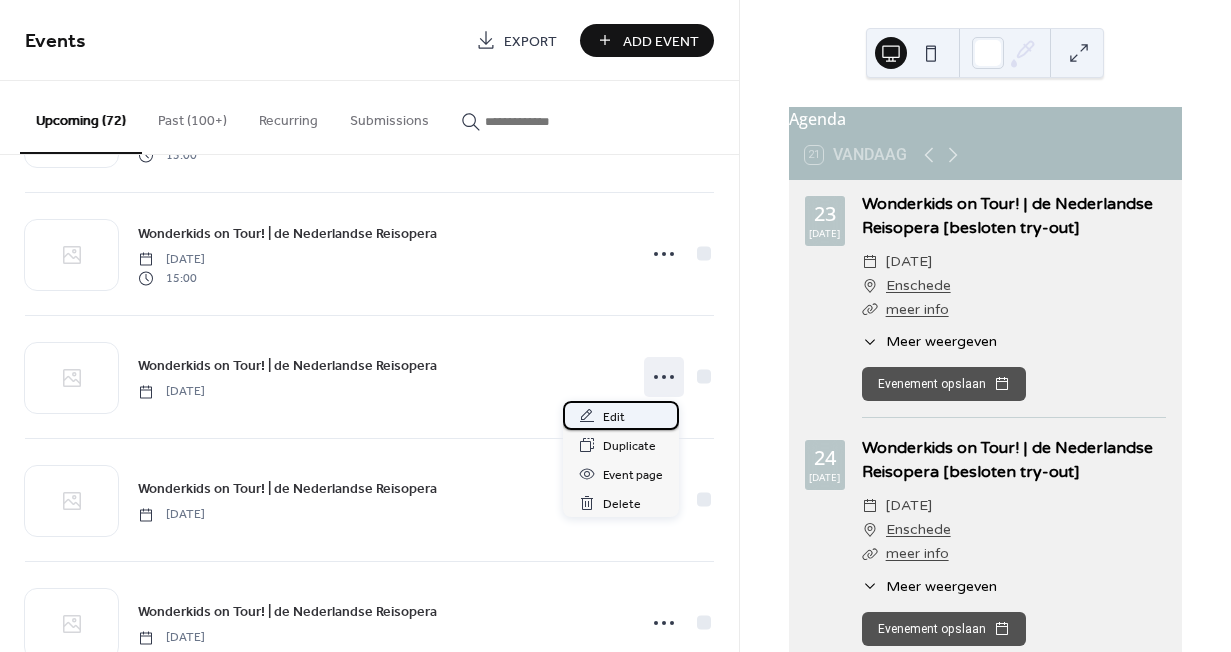 click on "Edit" at bounding box center [621, 415] 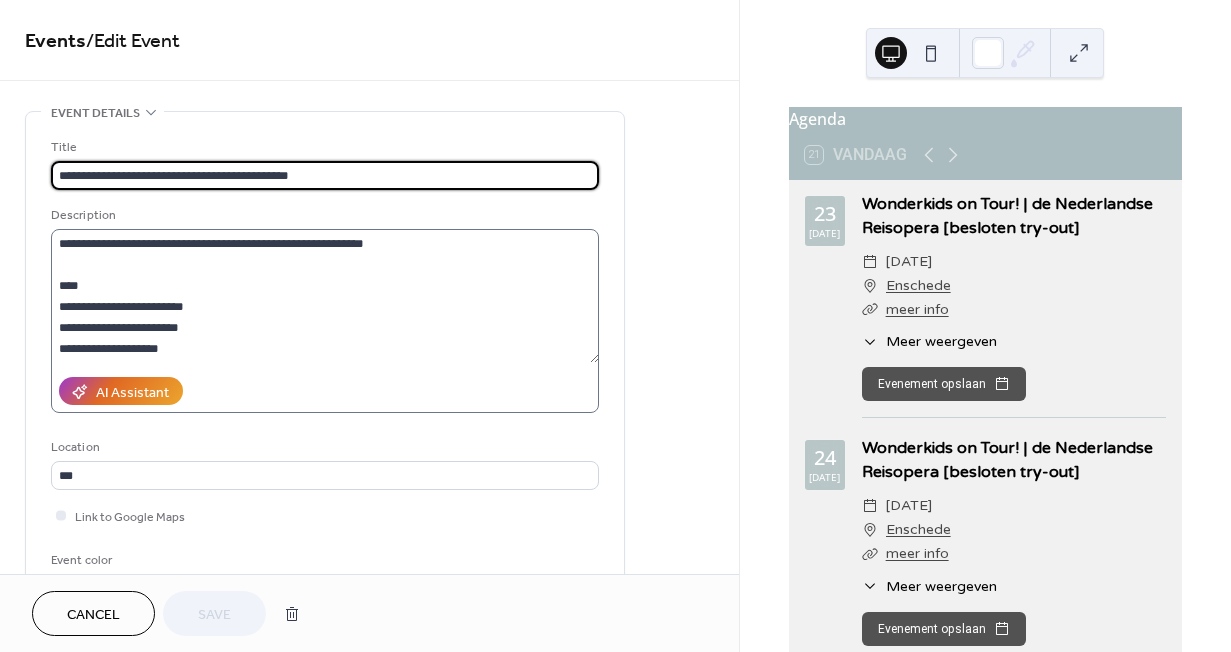scroll, scrollTop: 63, scrollLeft: 0, axis: vertical 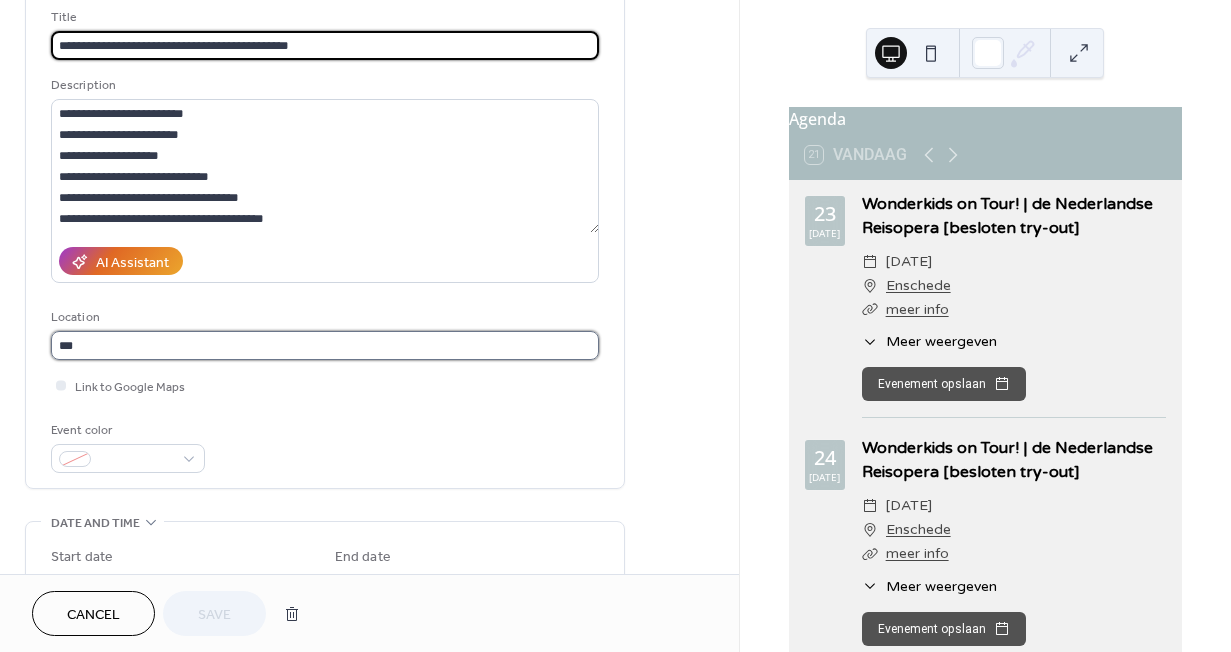 click on "***" at bounding box center [325, 345] 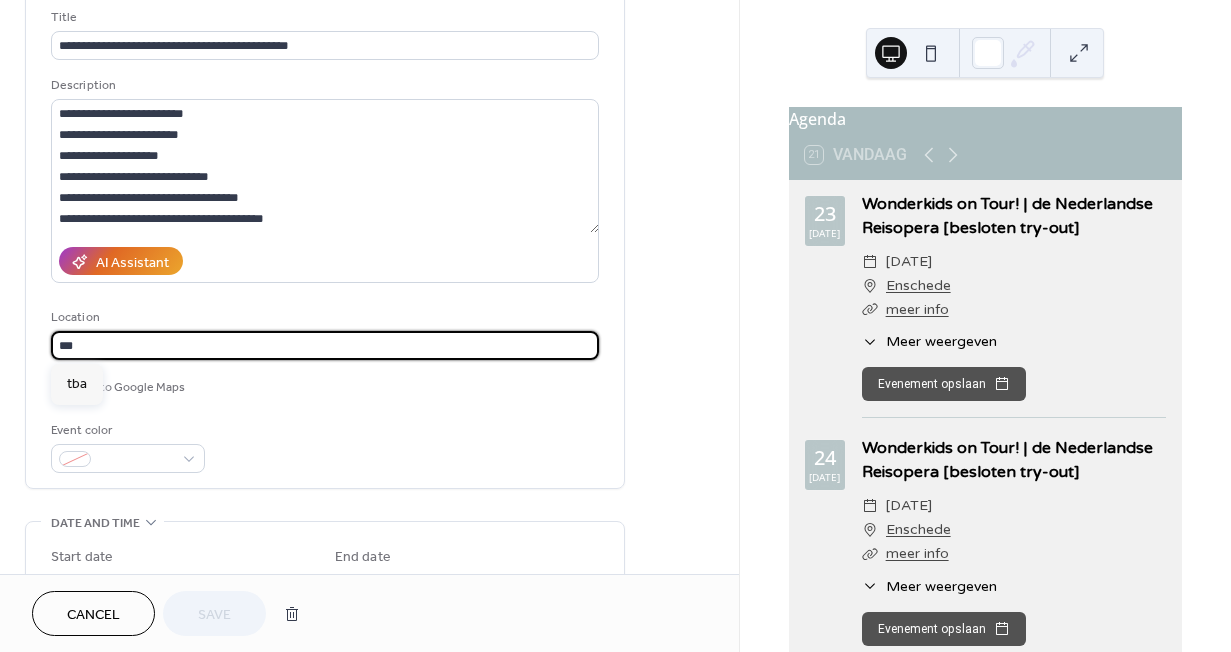 click on "***" at bounding box center [325, 345] 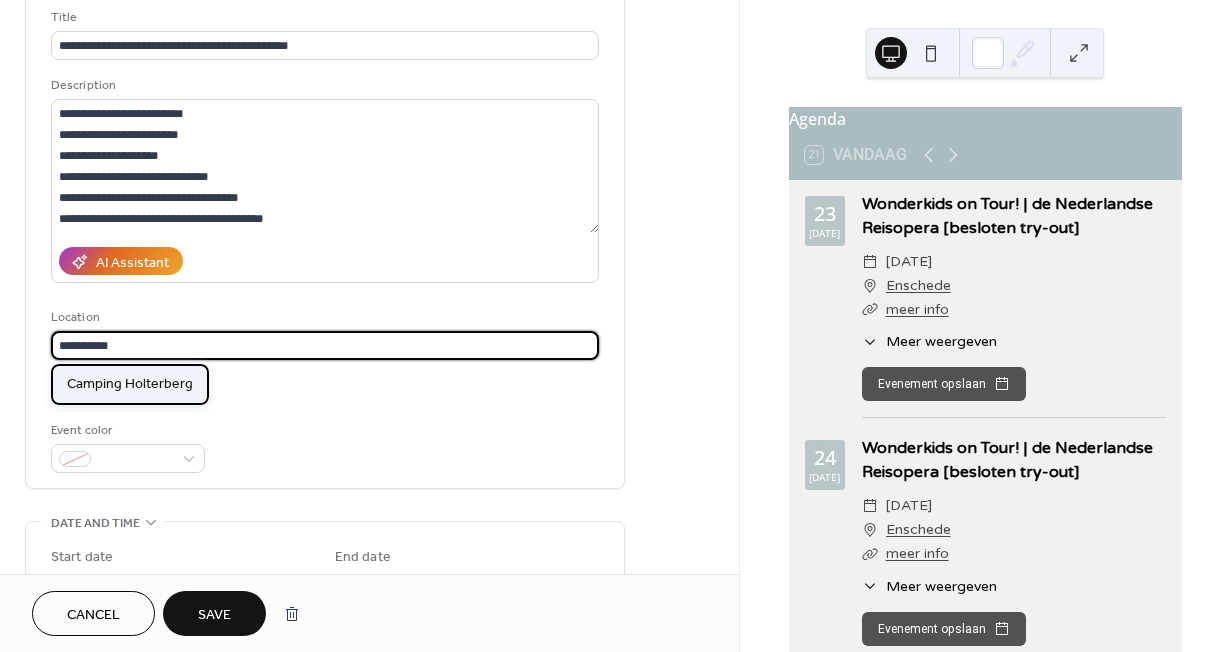 click on "Camping Holterberg" at bounding box center (130, 384) 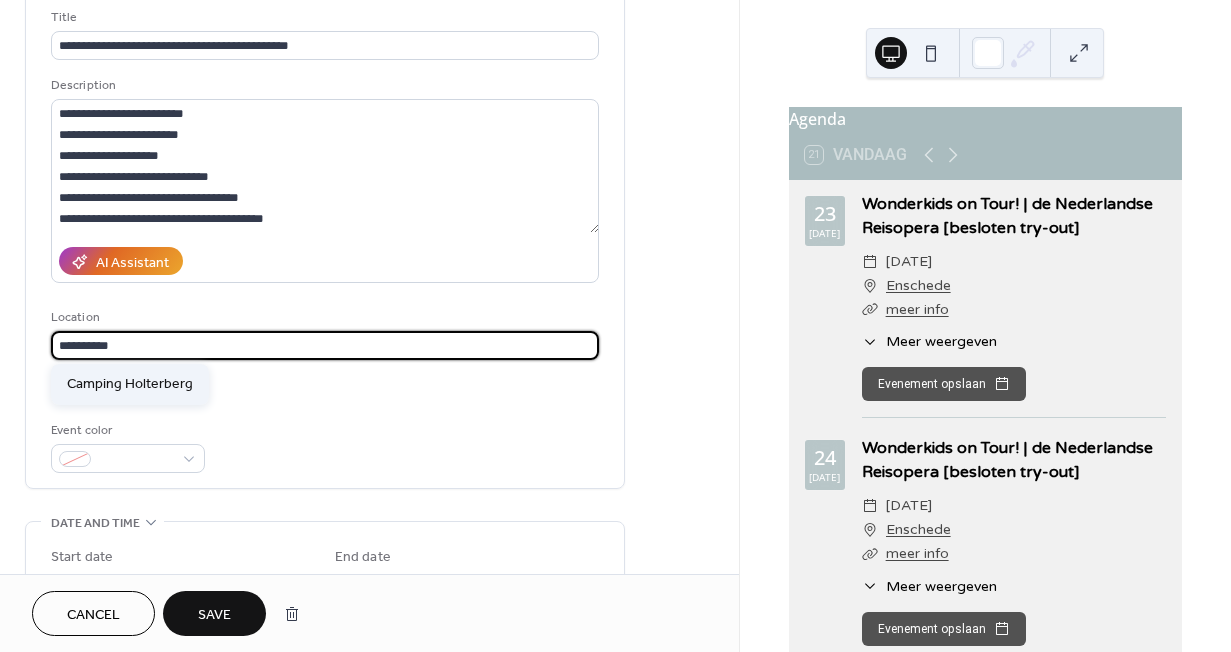type on "**********" 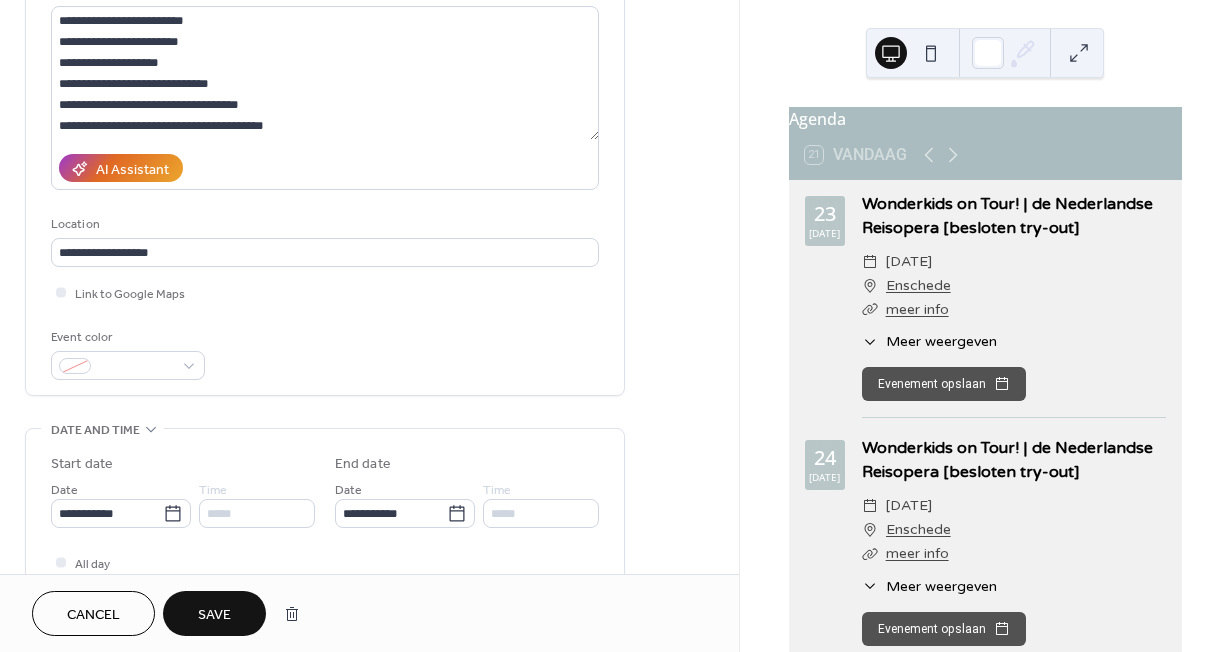 scroll, scrollTop: 224, scrollLeft: 0, axis: vertical 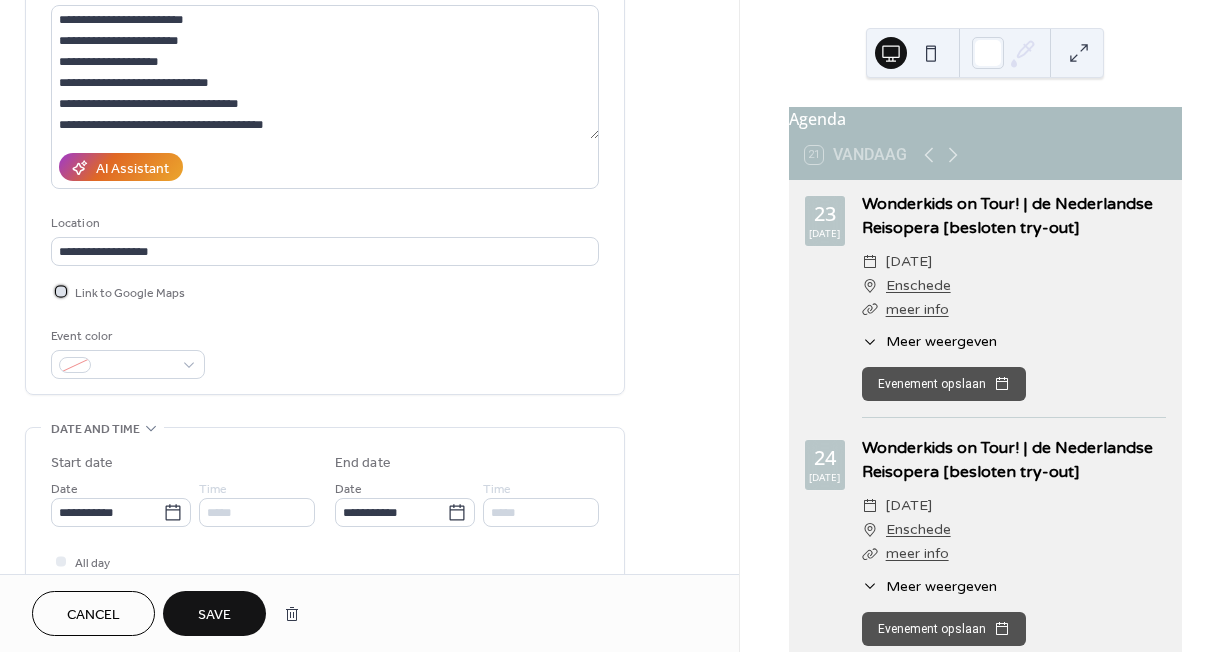 click on "Link to Google Maps" at bounding box center (130, 293) 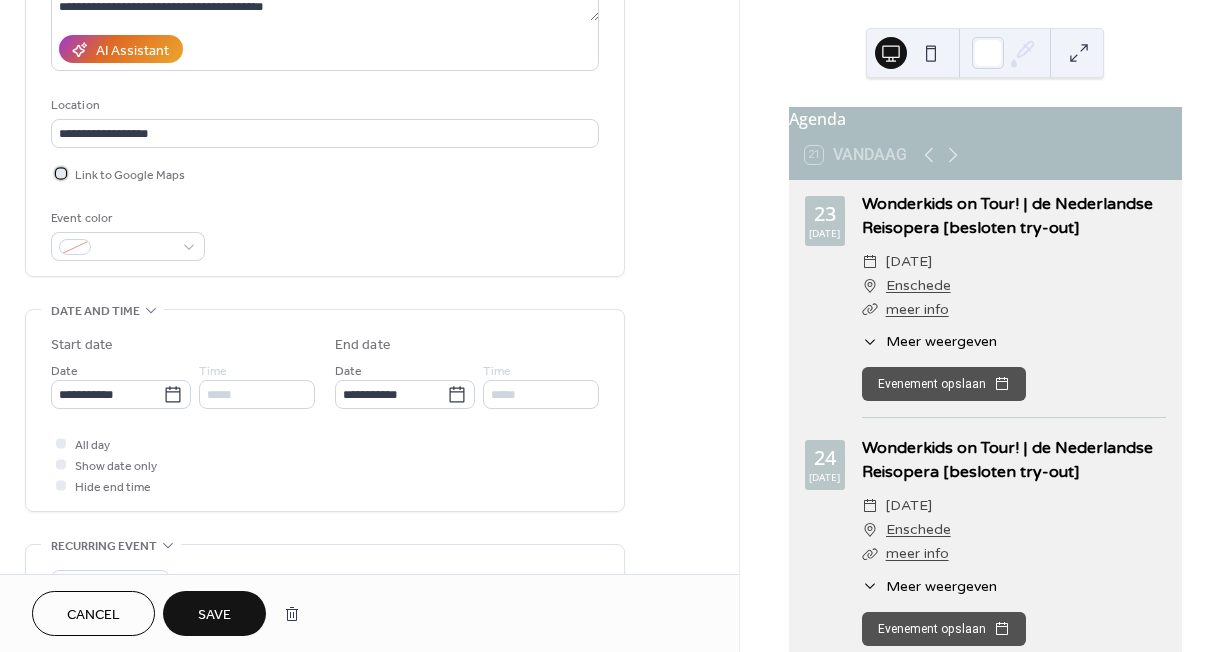 scroll, scrollTop: 345, scrollLeft: 0, axis: vertical 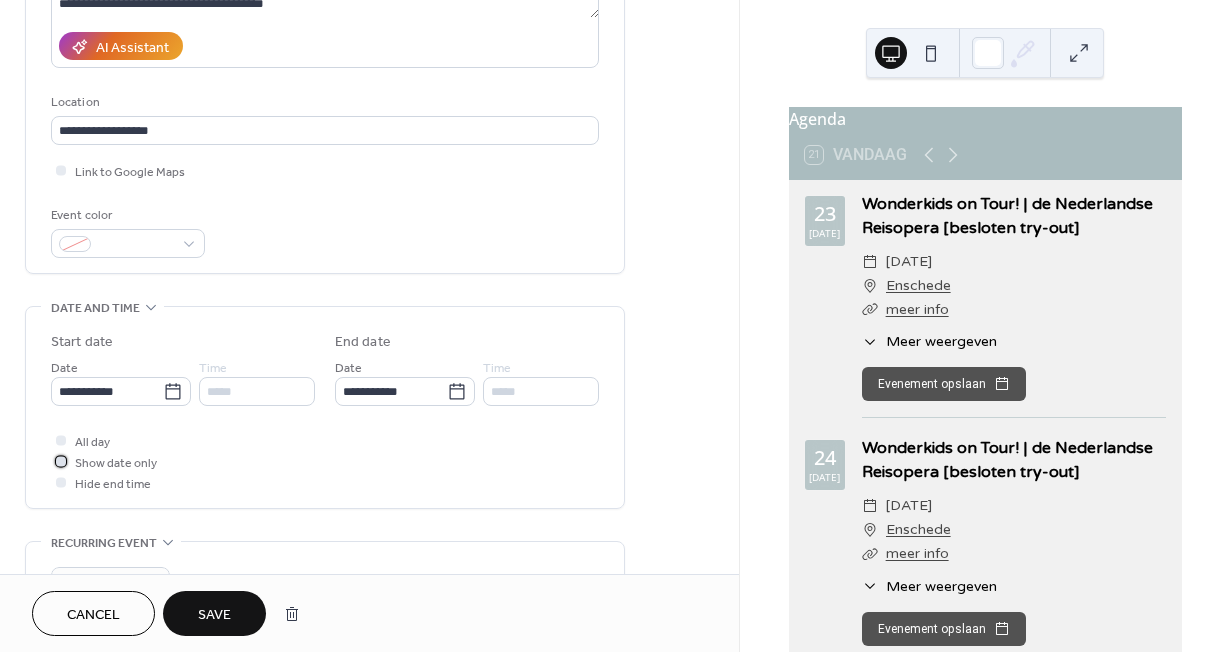 click on "Show date only" at bounding box center [116, 463] 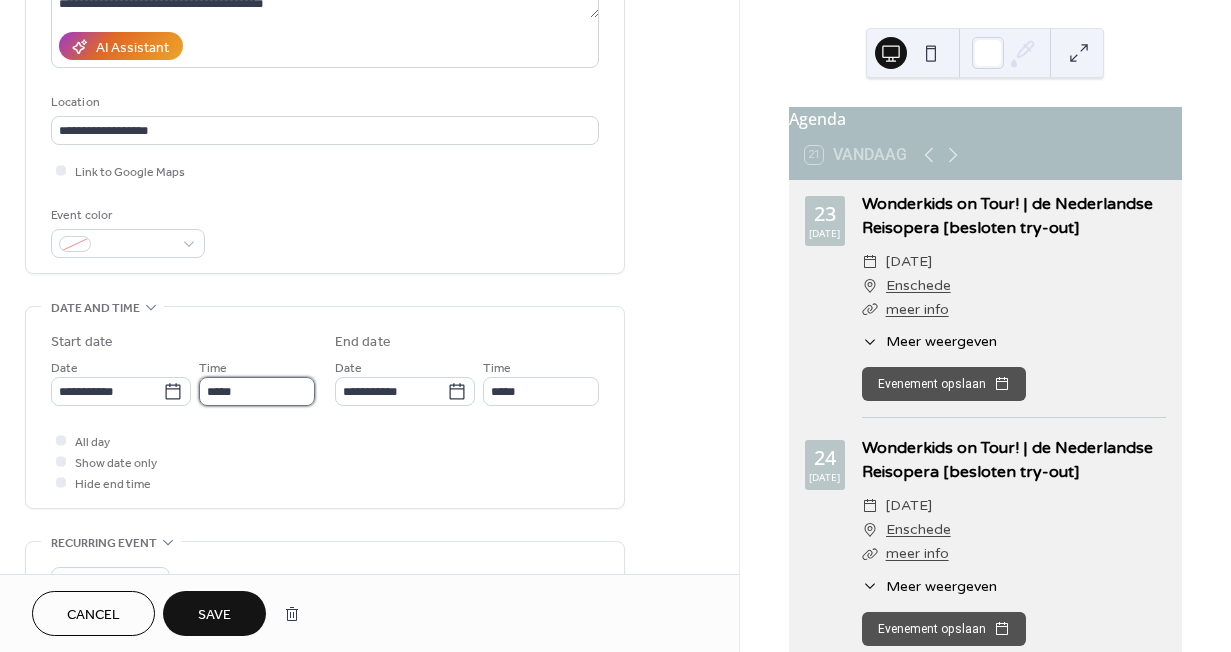 click on "*****" at bounding box center (257, 391) 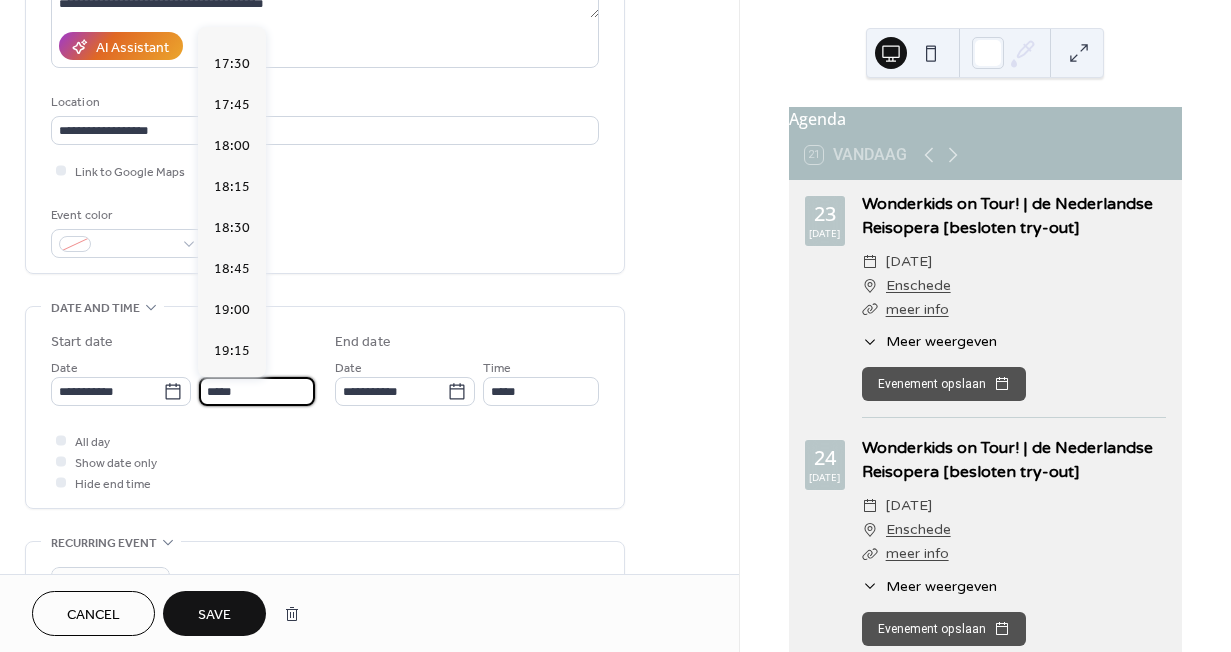 scroll, scrollTop: 2855, scrollLeft: 0, axis: vertical 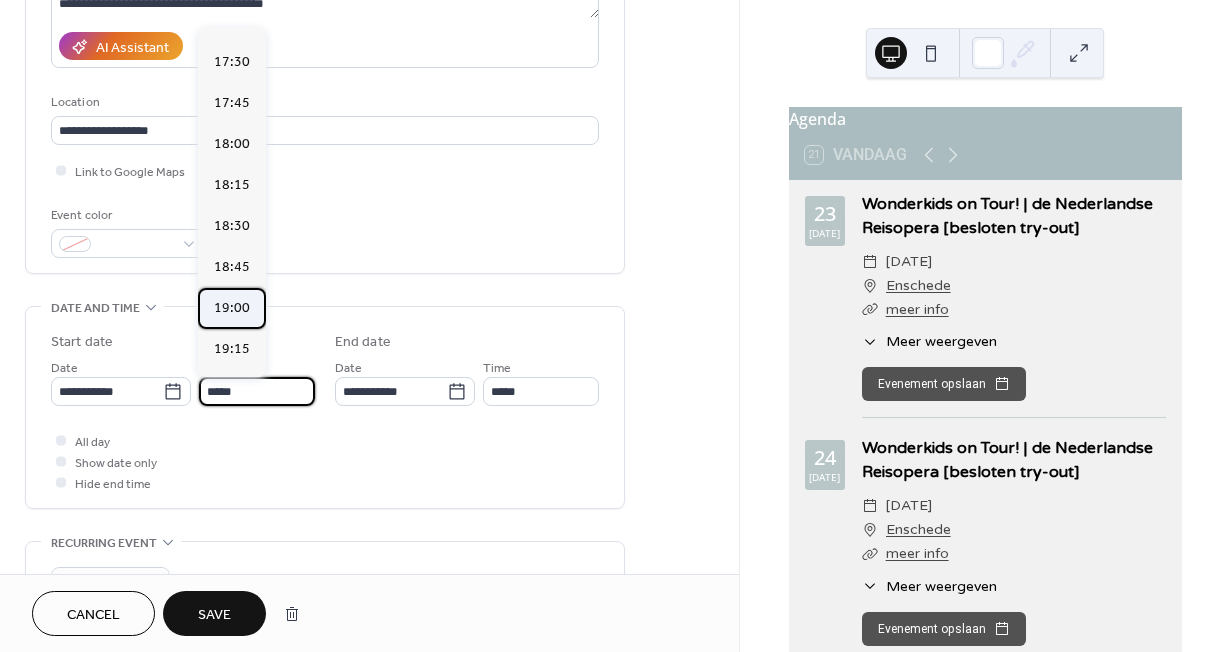 click on "19:00" at bounding box center (232, 308) 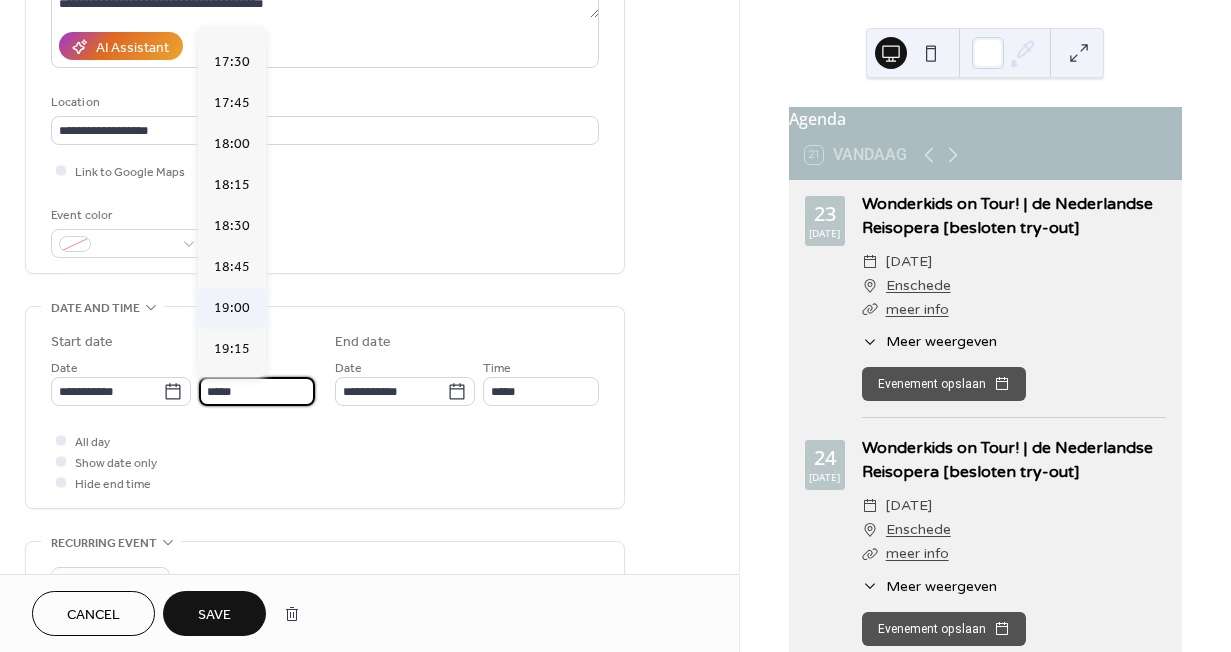 type on "*****" 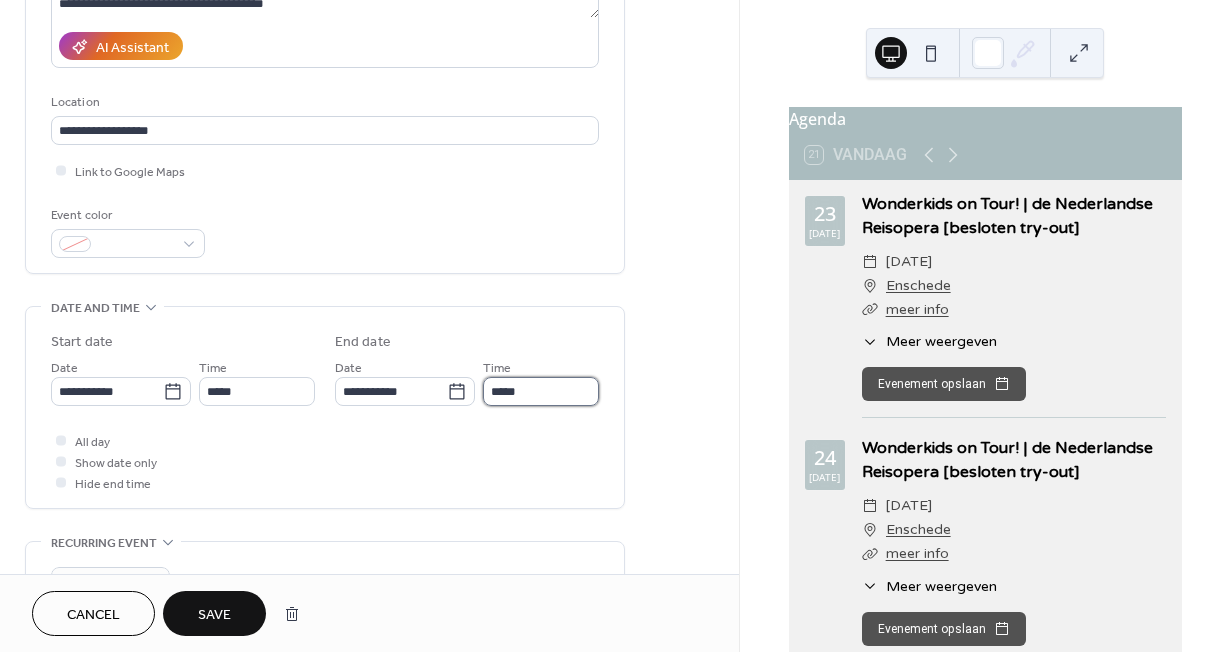 click on "*****" at bounding box center (541, 391) 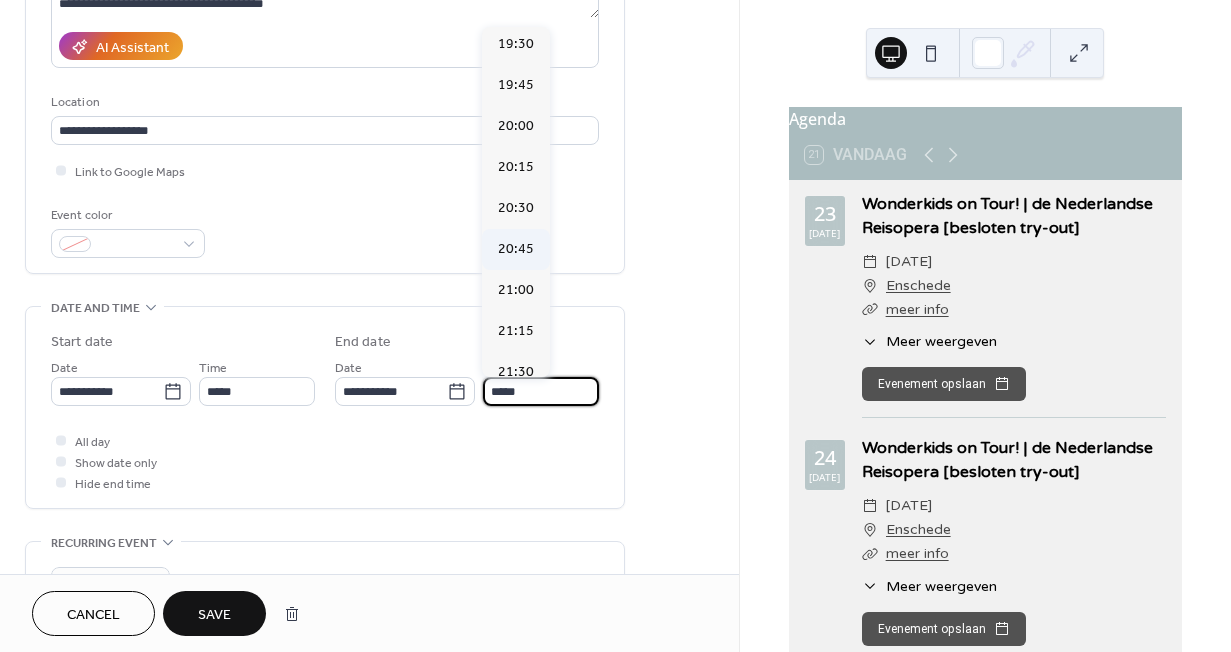 scroll, scrollTop: 43, scrollLeft: 0, axis: vertical 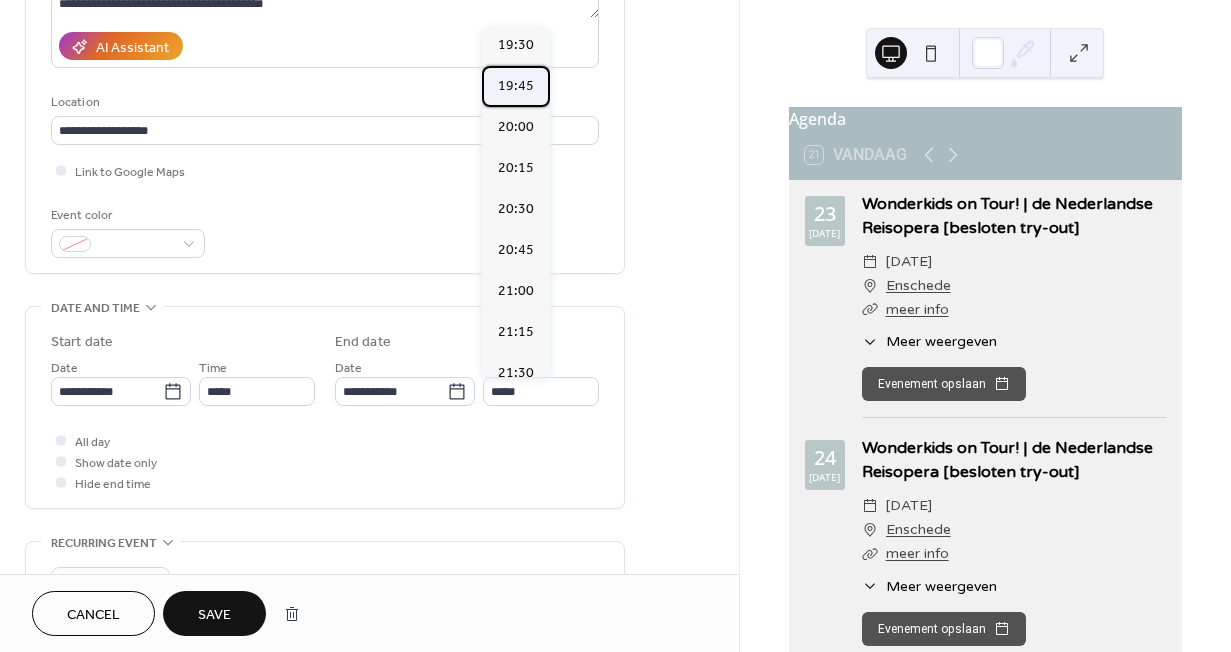 click on "19:45" at bounding box center [516, 86] 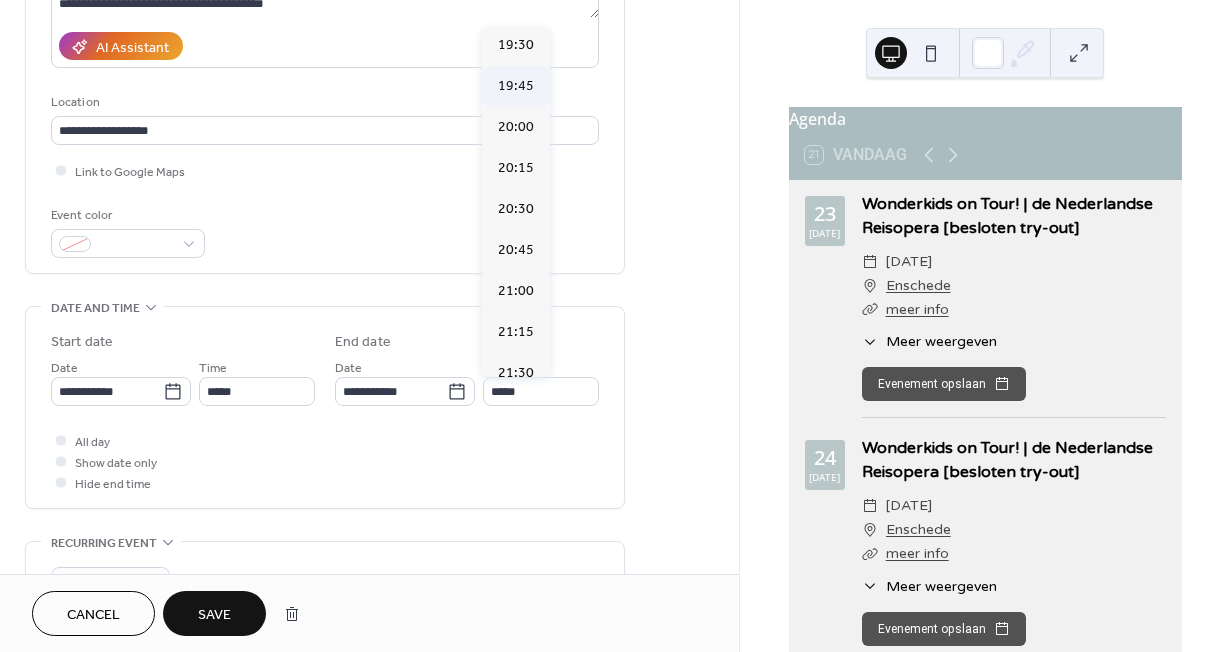 type on "*****" 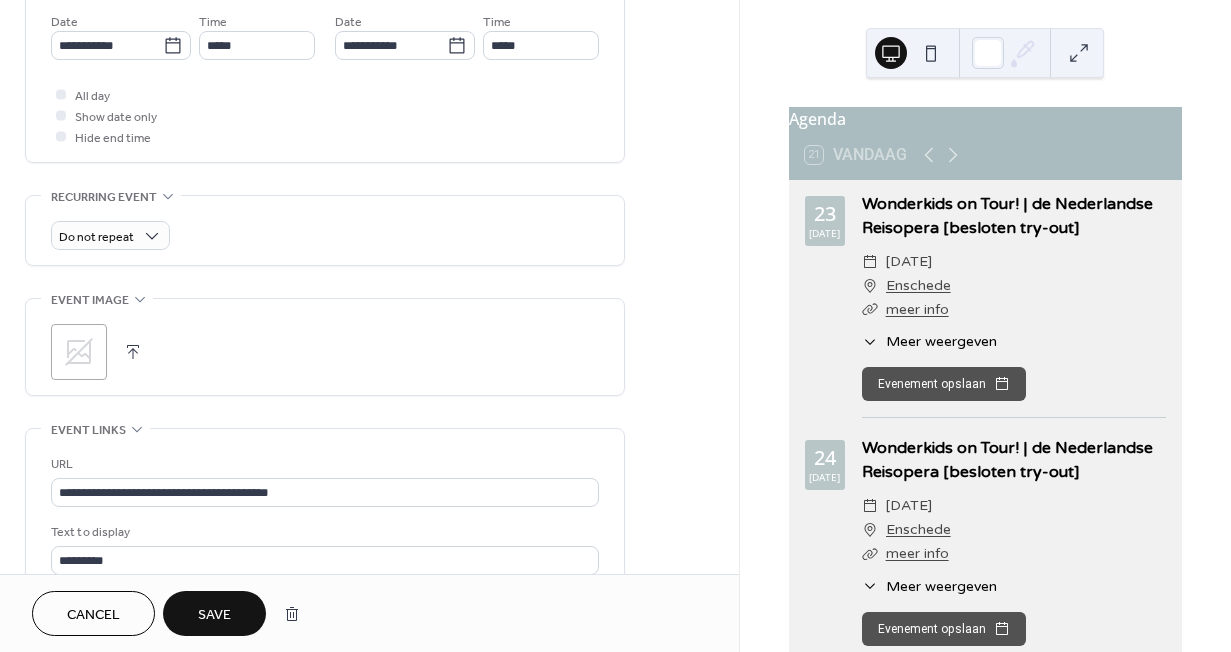 scroll, scrollTop: 774, scrollLeft: 0, axis: vertical 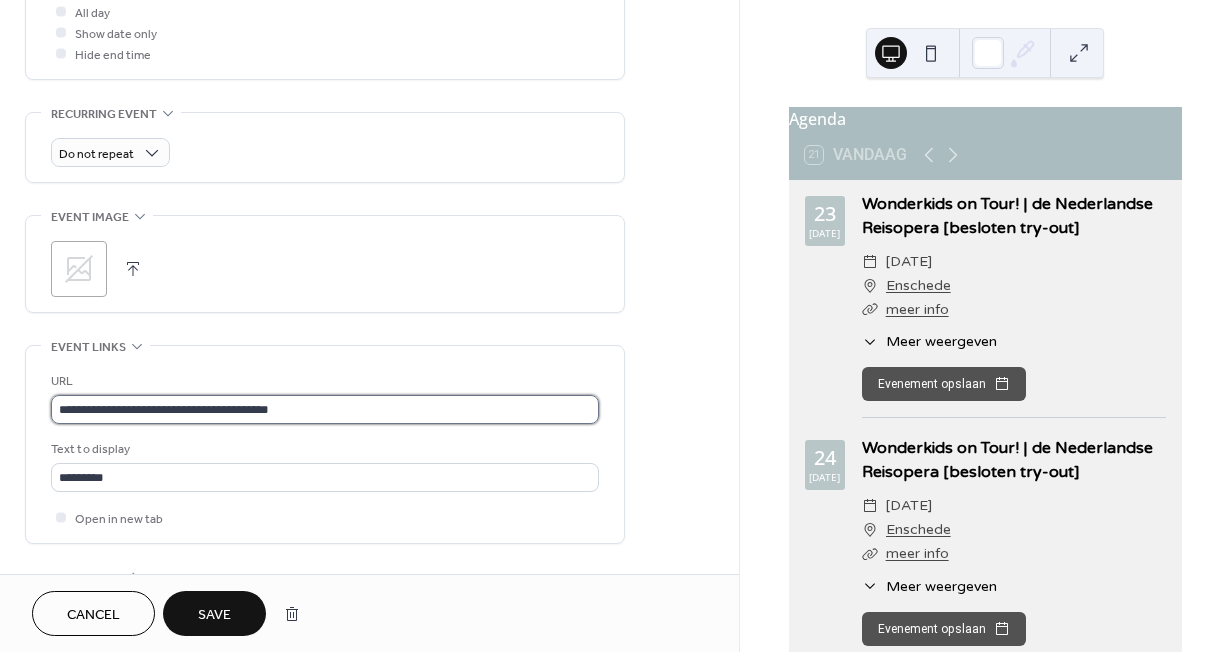 click on "**********" at bounding box center [325, 409] 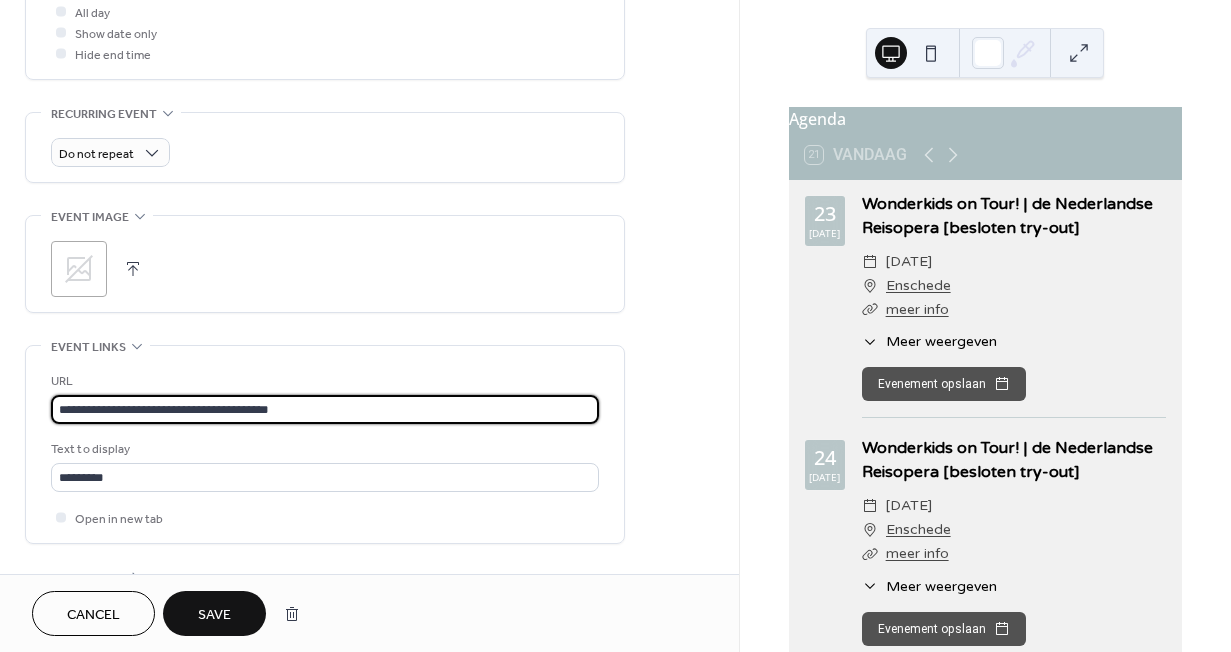 click on "**********" at bounding box center [325, 409] 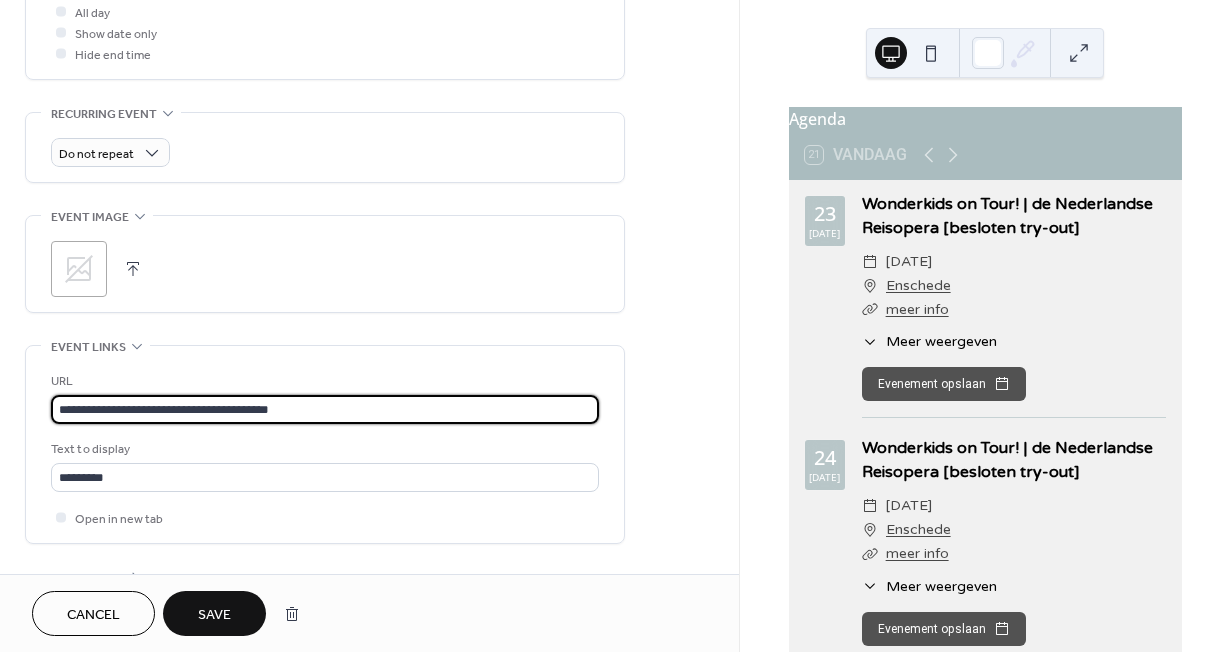 click on "**********" at bounding box center (325, 409) 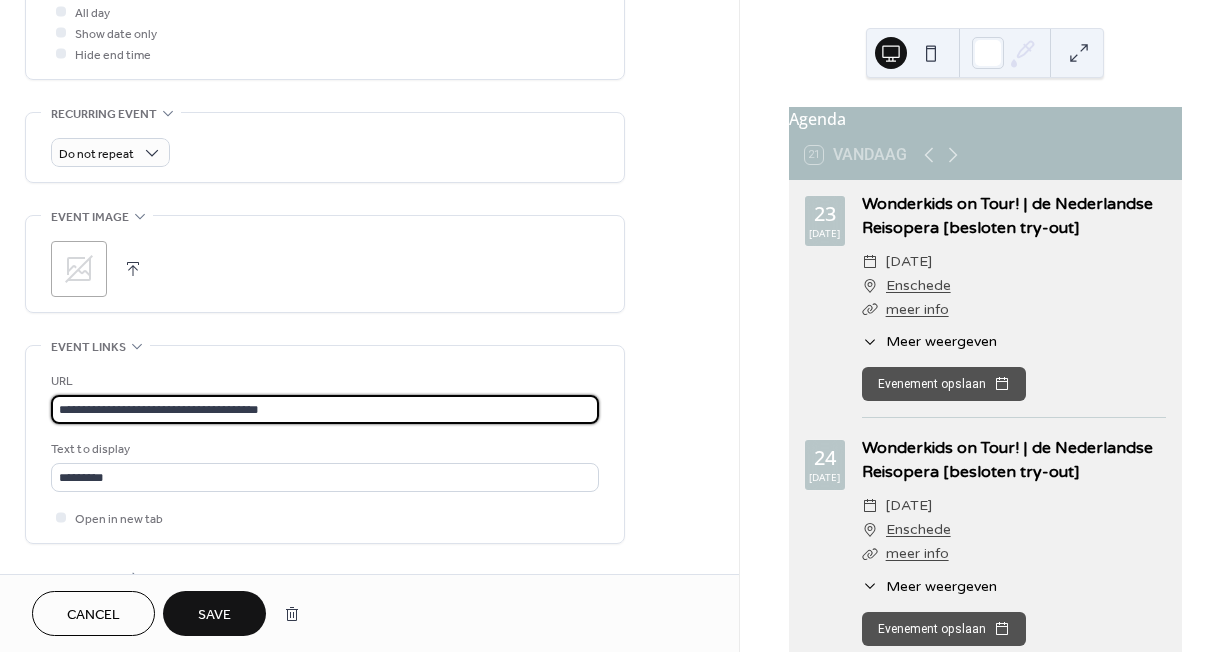 type on "**********" 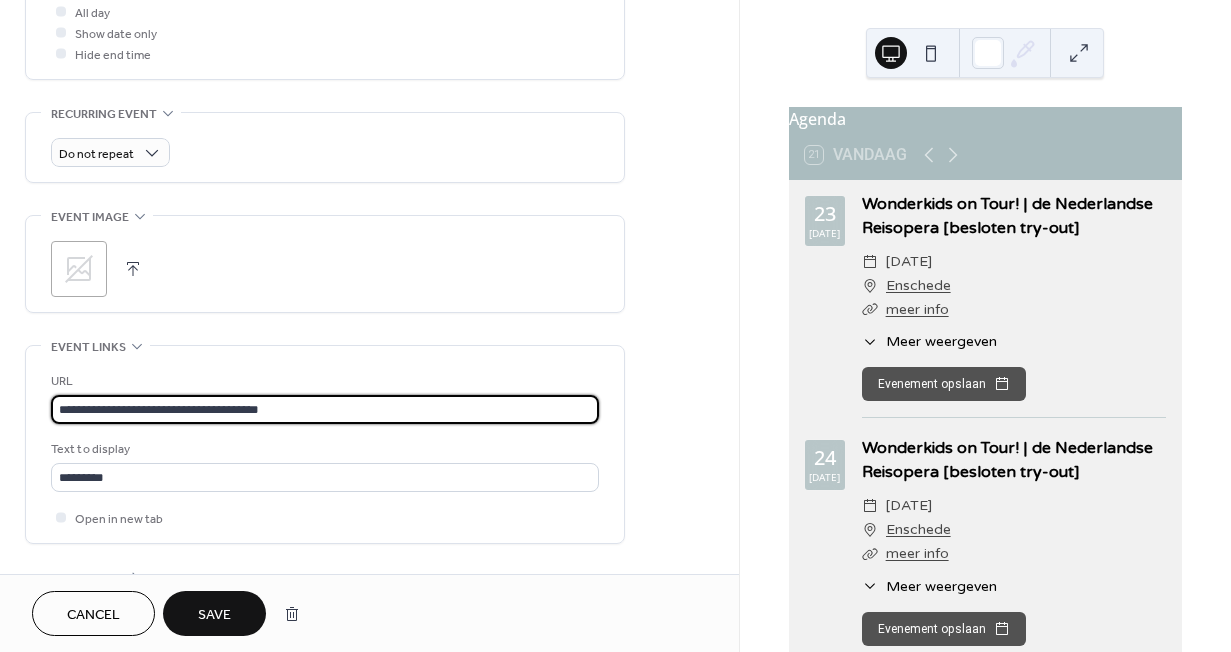 click on "Save" at bounding box center (214, 615) 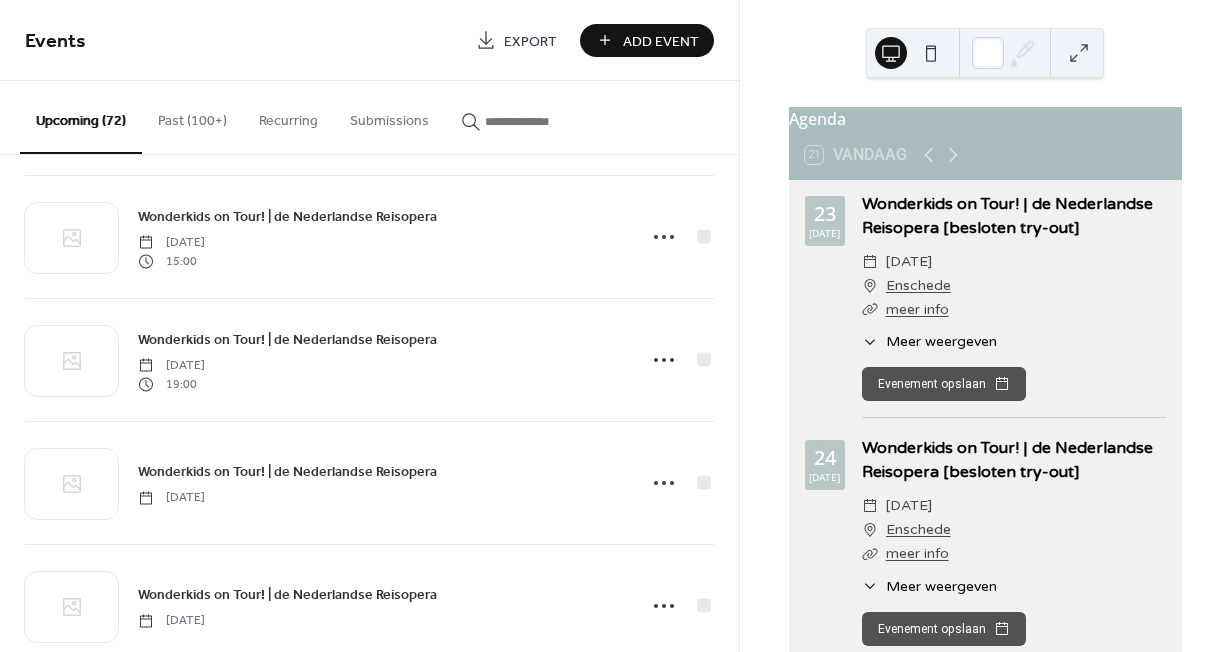 scroll, scrollTop: 637, scrollLeft: 0, axis: vertical 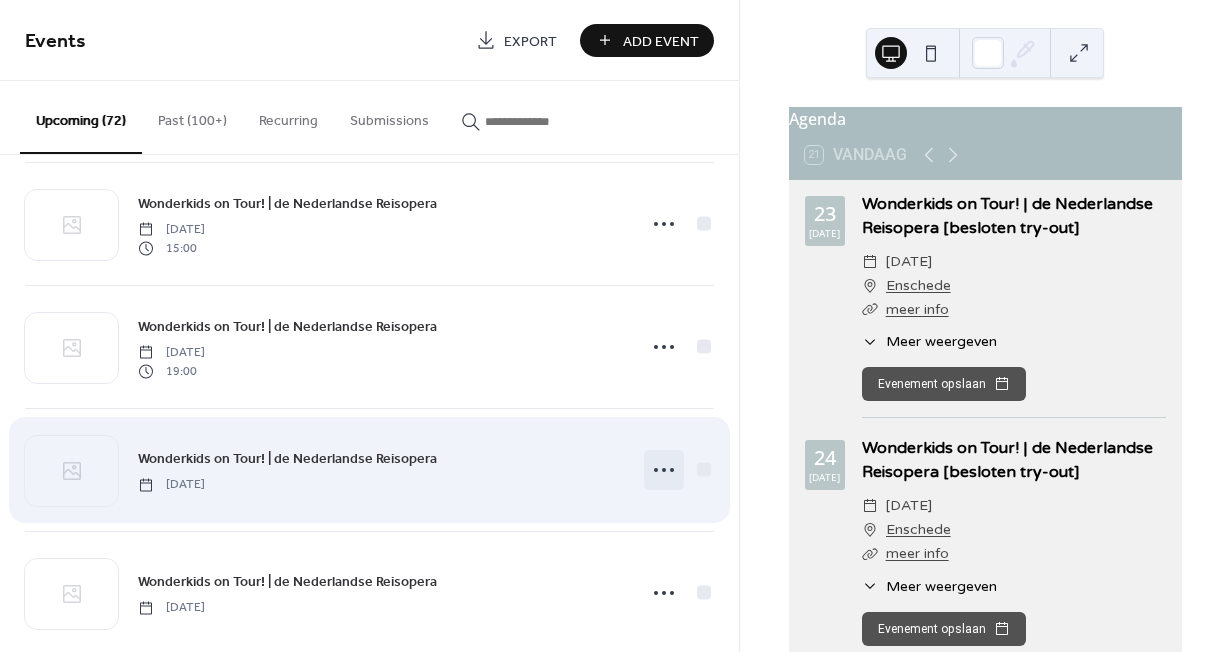 click 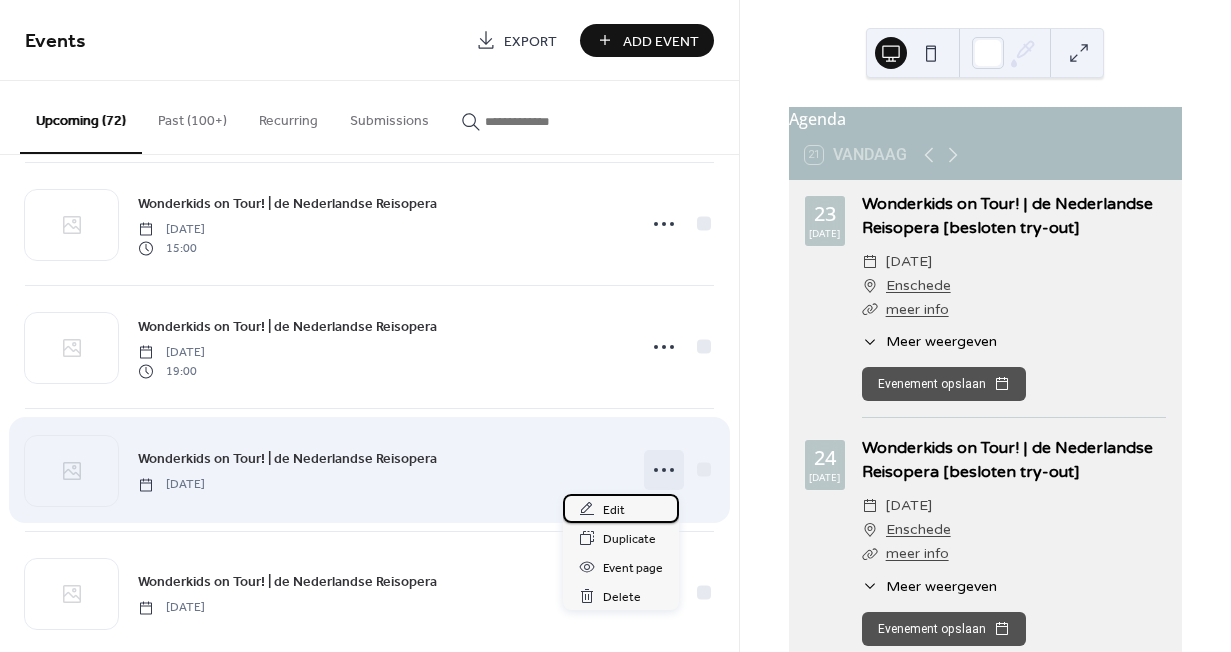 drag, startPoint x: 643, startPoint y: 498, endPoint x: 625, endPoint y: 508, distance: 20.59126 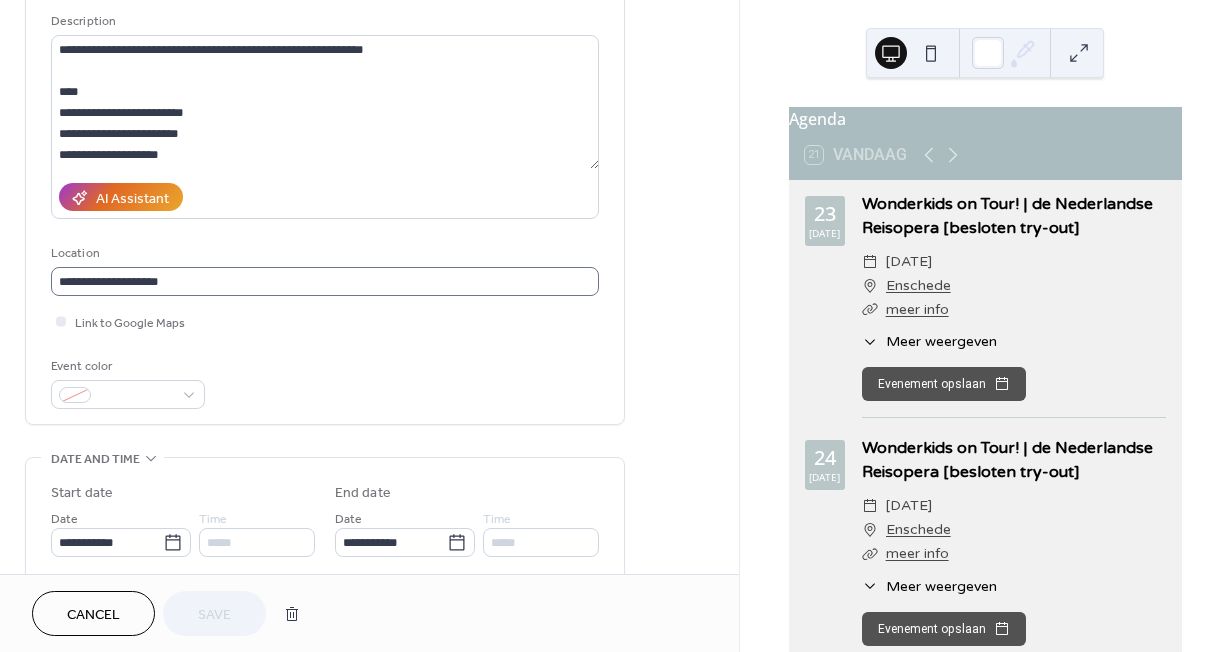 scroll, scrollTop: 0, scrollLeft: 0, axis: both 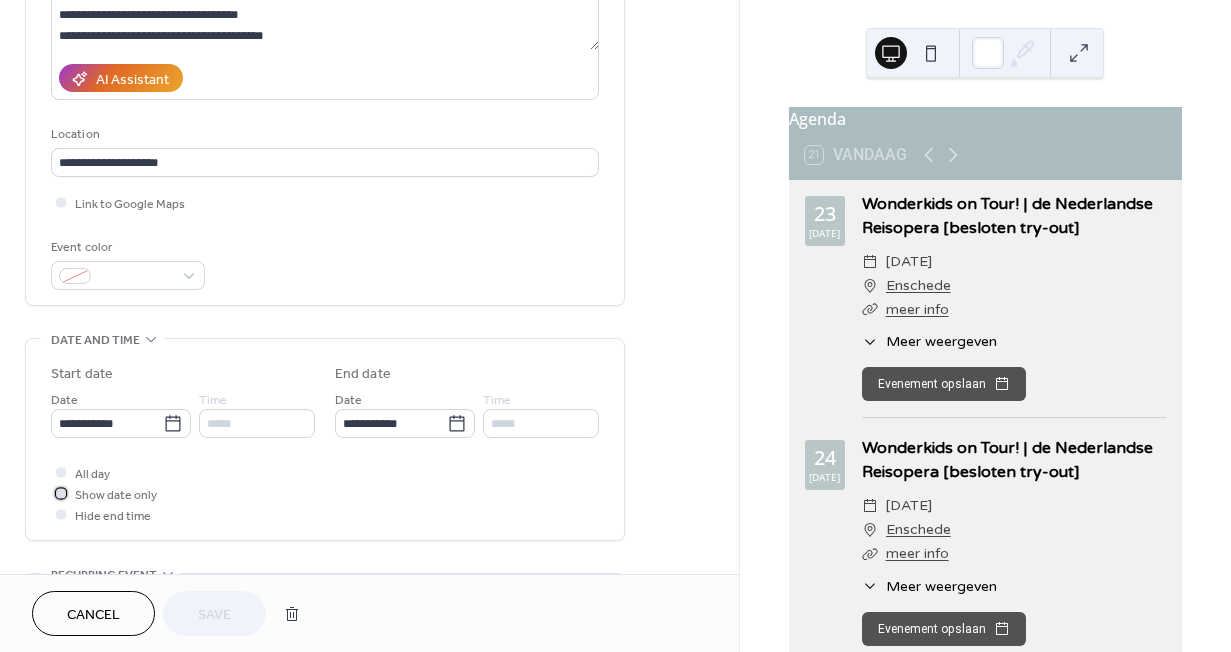 click on "Show date only" at bounding box center (116, 495) 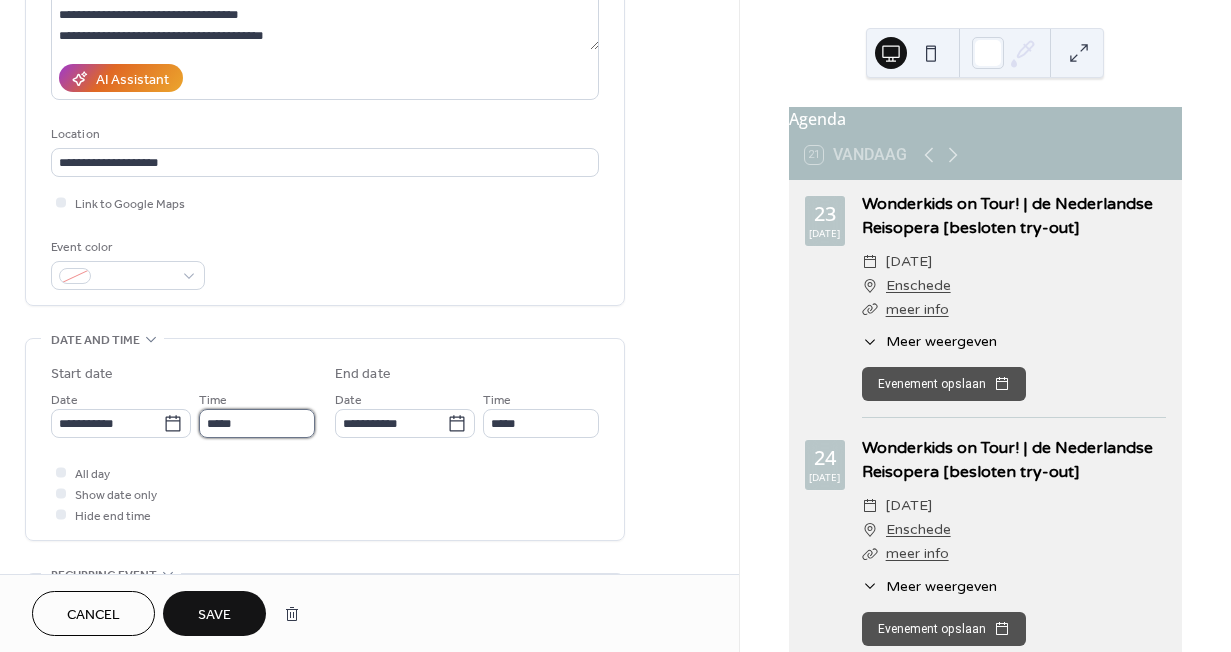 click on "*****" at bounding box center (257, 423) 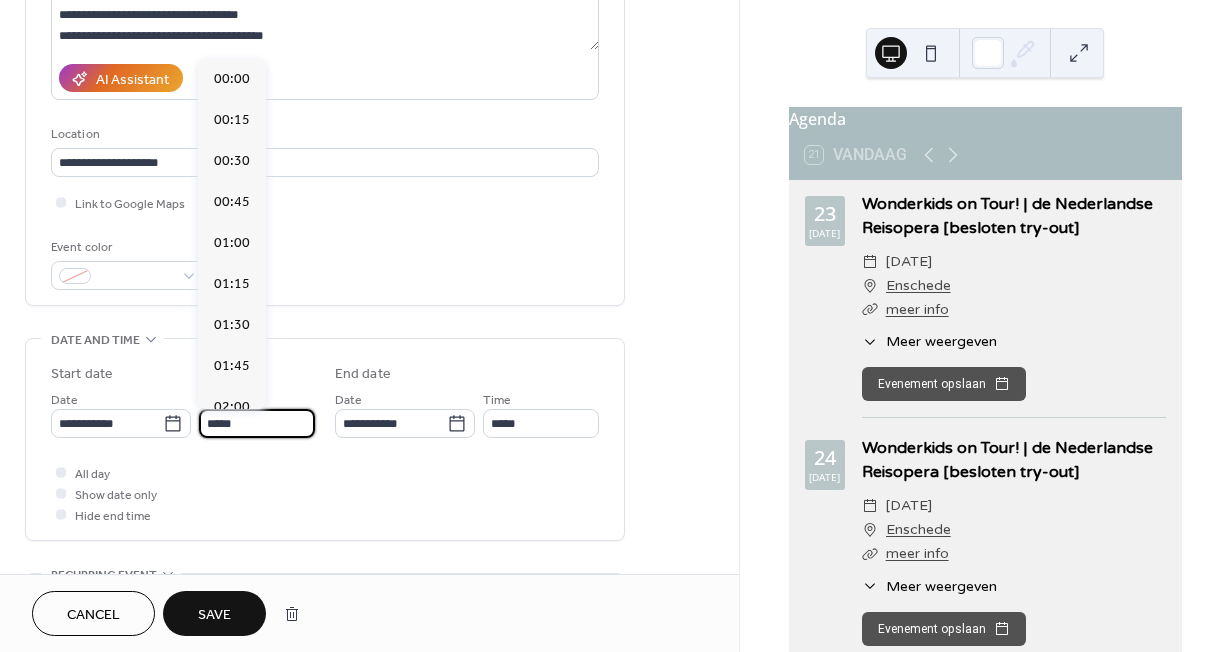 scroll, scrollTop: 1620, scrollLeft: 0, axis: vertical 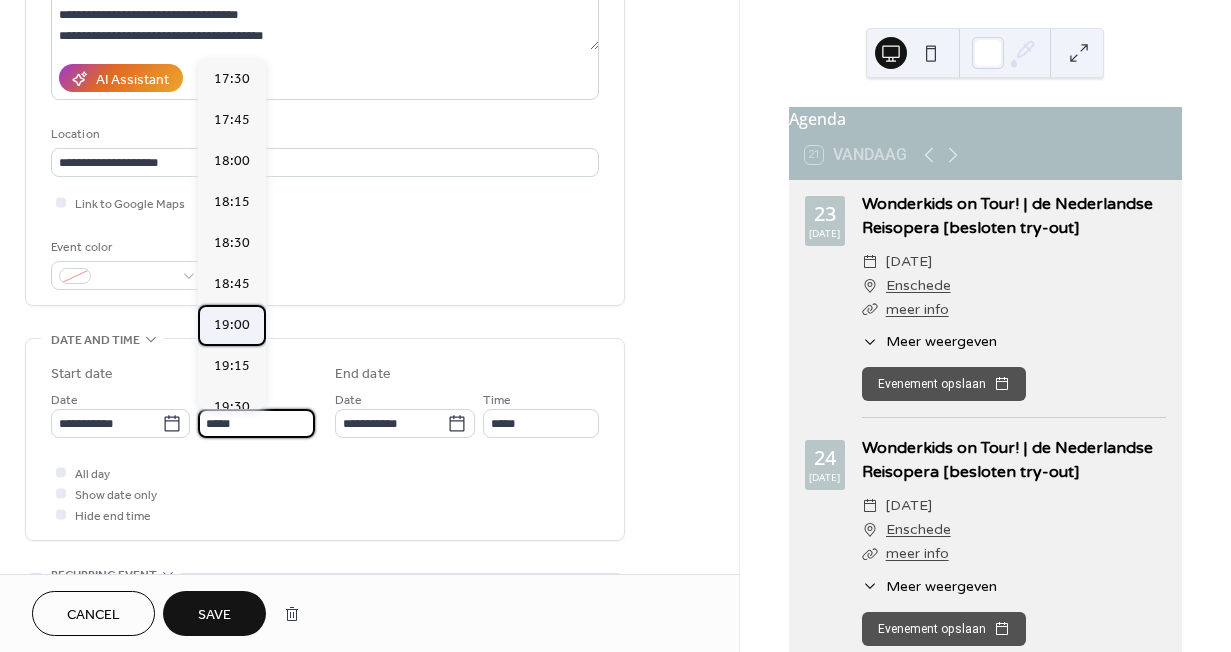 click on "19:00" at bounding box center (232, 325) 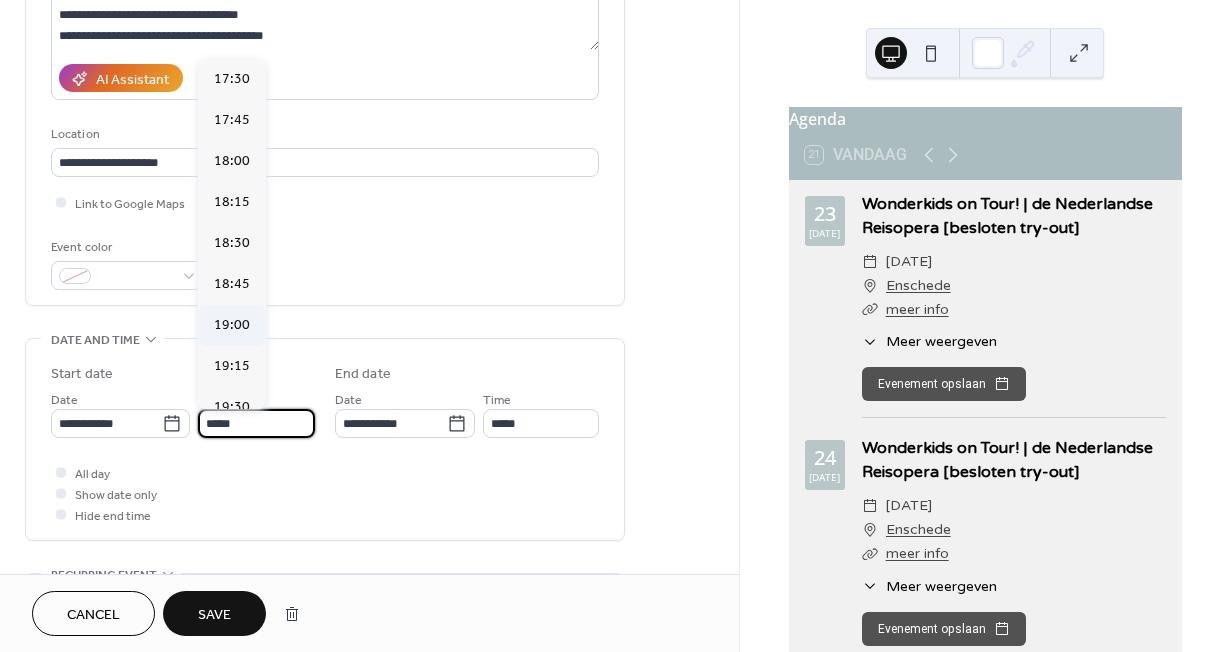 type on "*****" 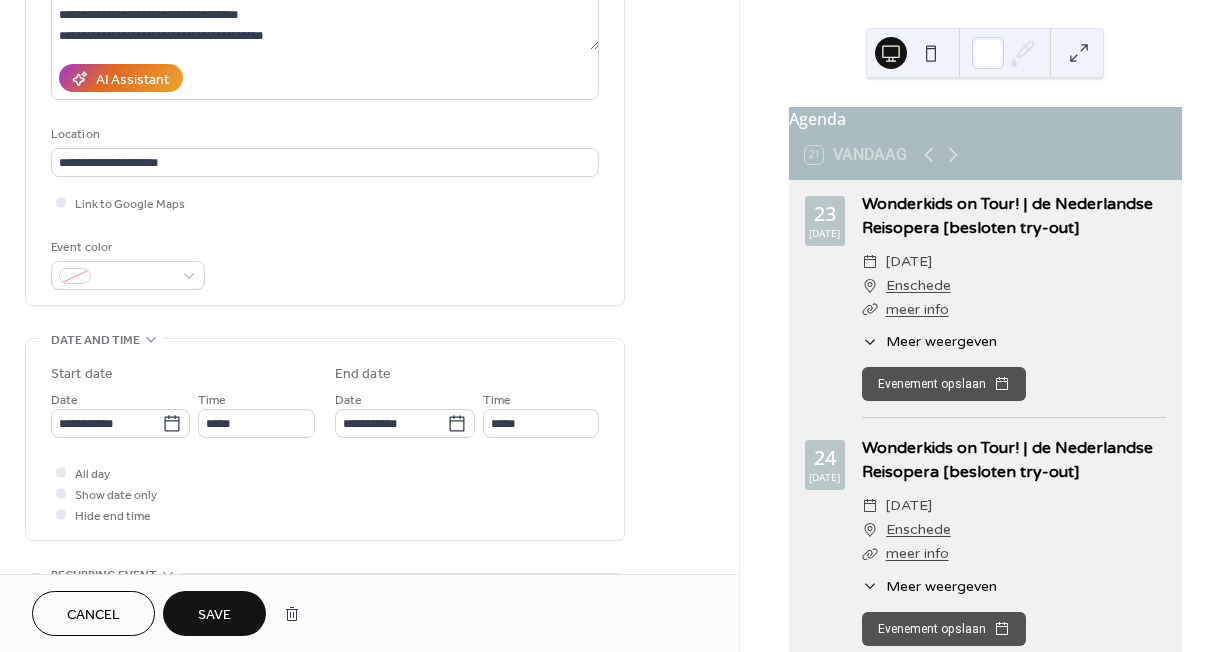 scroll, scrollTop: 0, scrollLeft: 0, axis: both 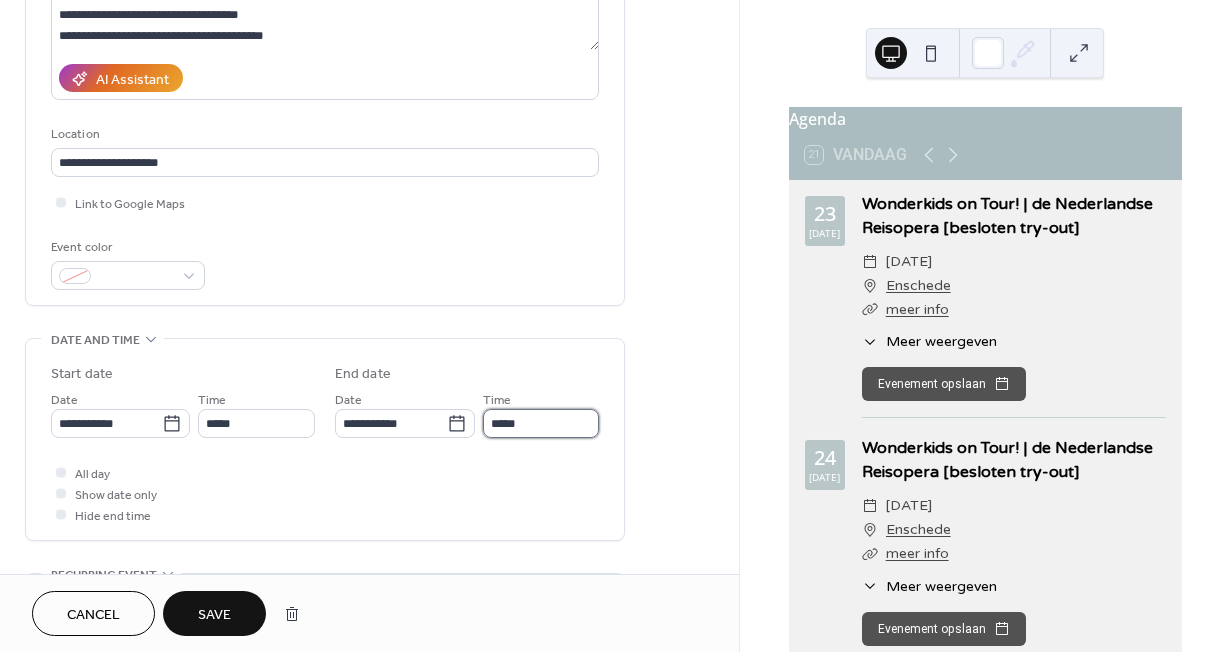 click on "*****" at bounding box center [541, 423] 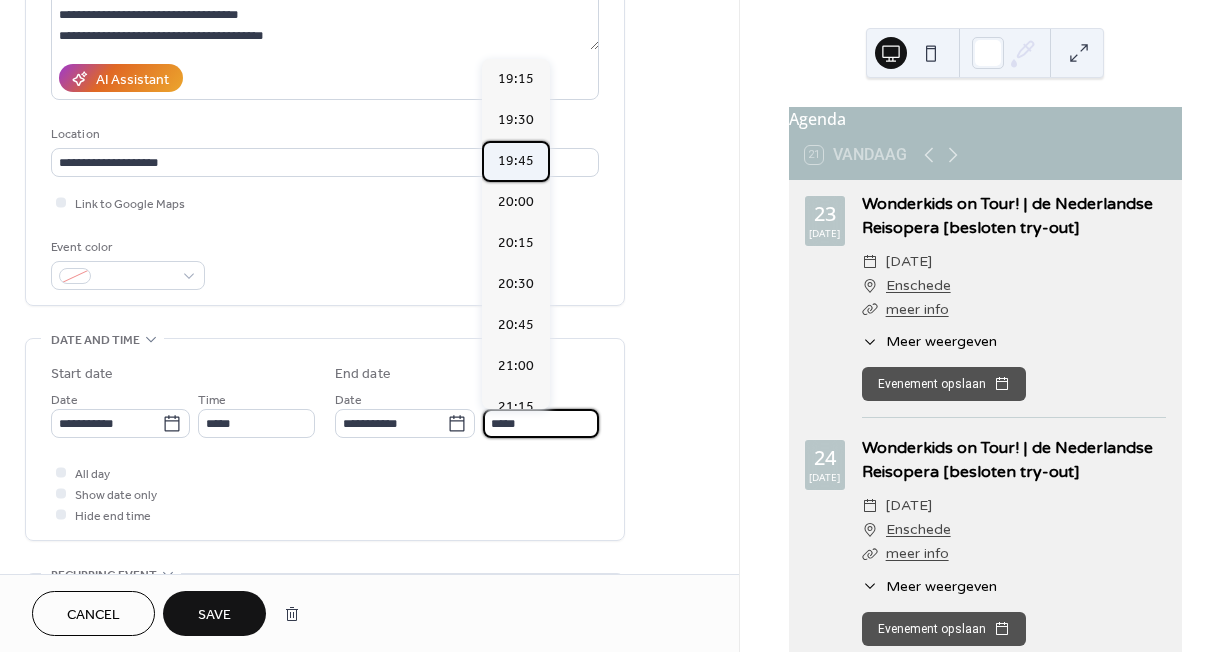 click on "19:45" at bounding box center [516, 161] 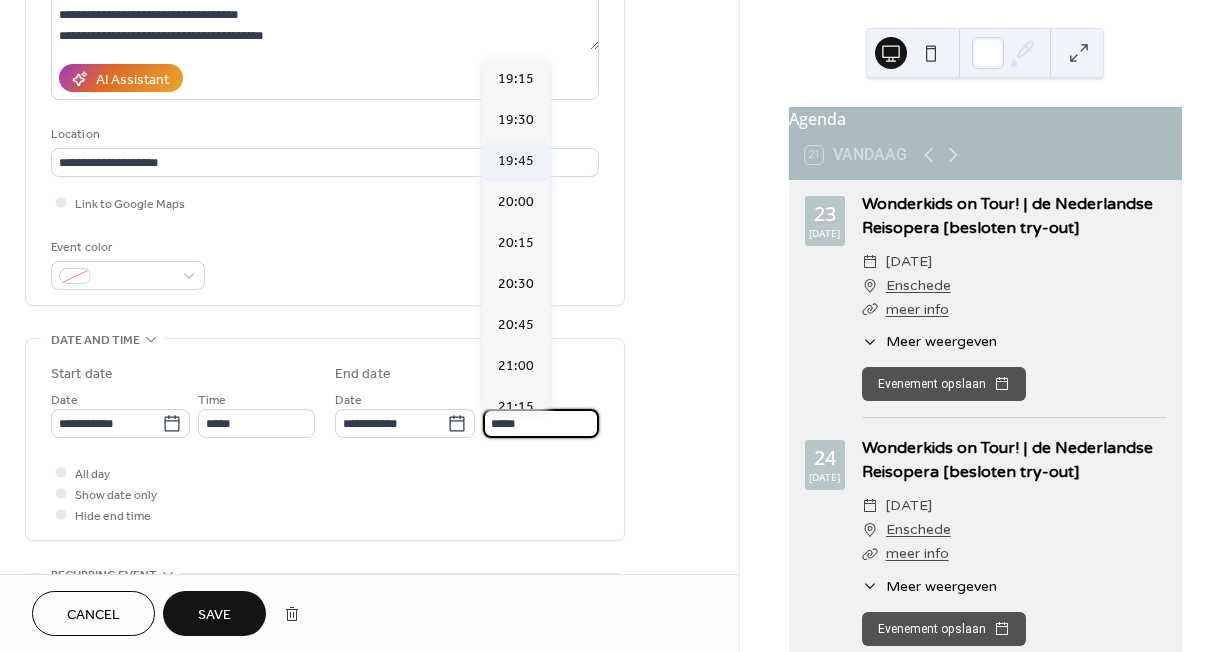 type on "*****" 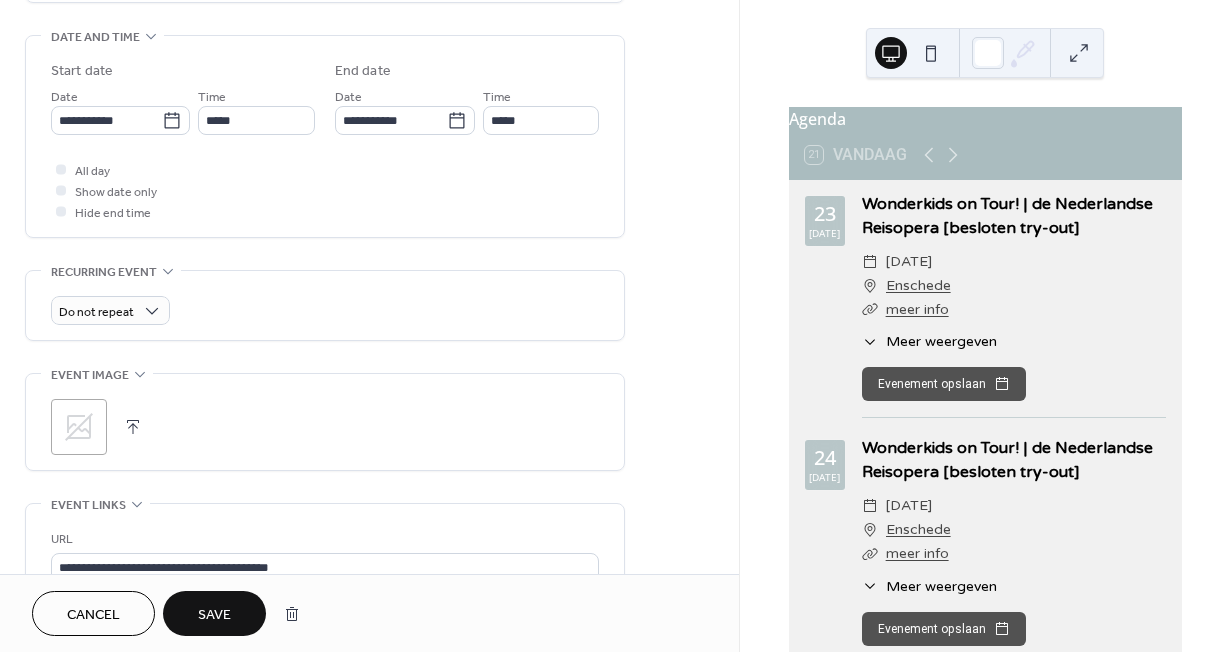 scroll, scrollTop: 851, scrollLeft: 0, axis: vertical 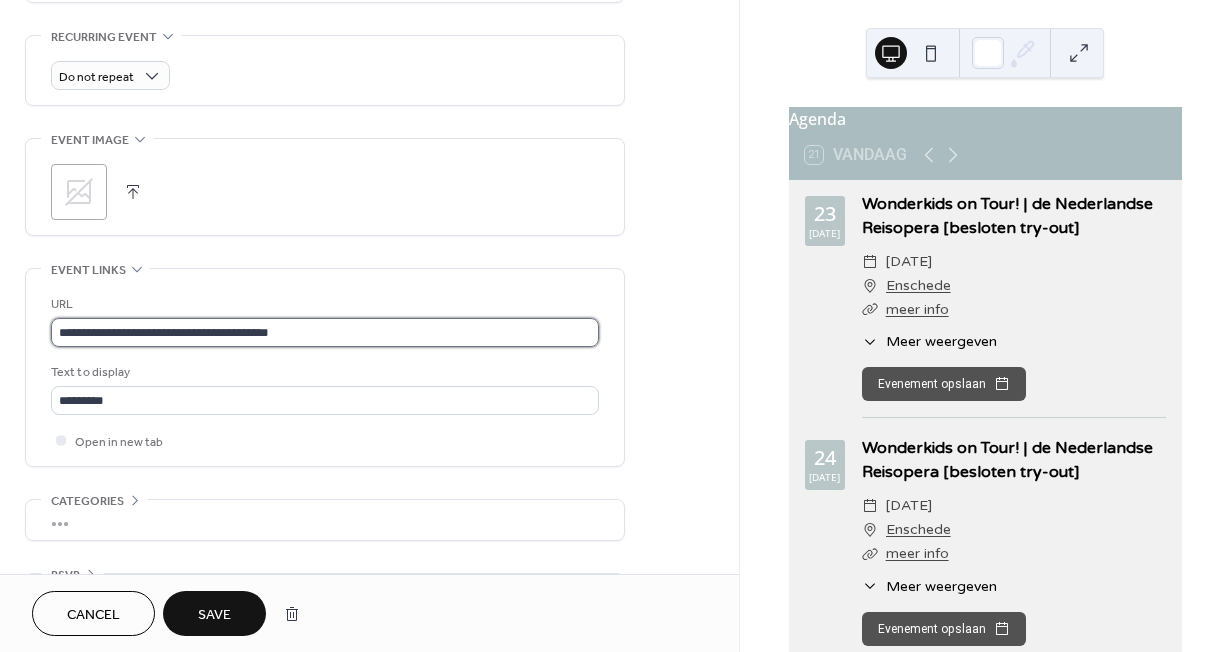 click on "**********" at bounding box center [325, 332] 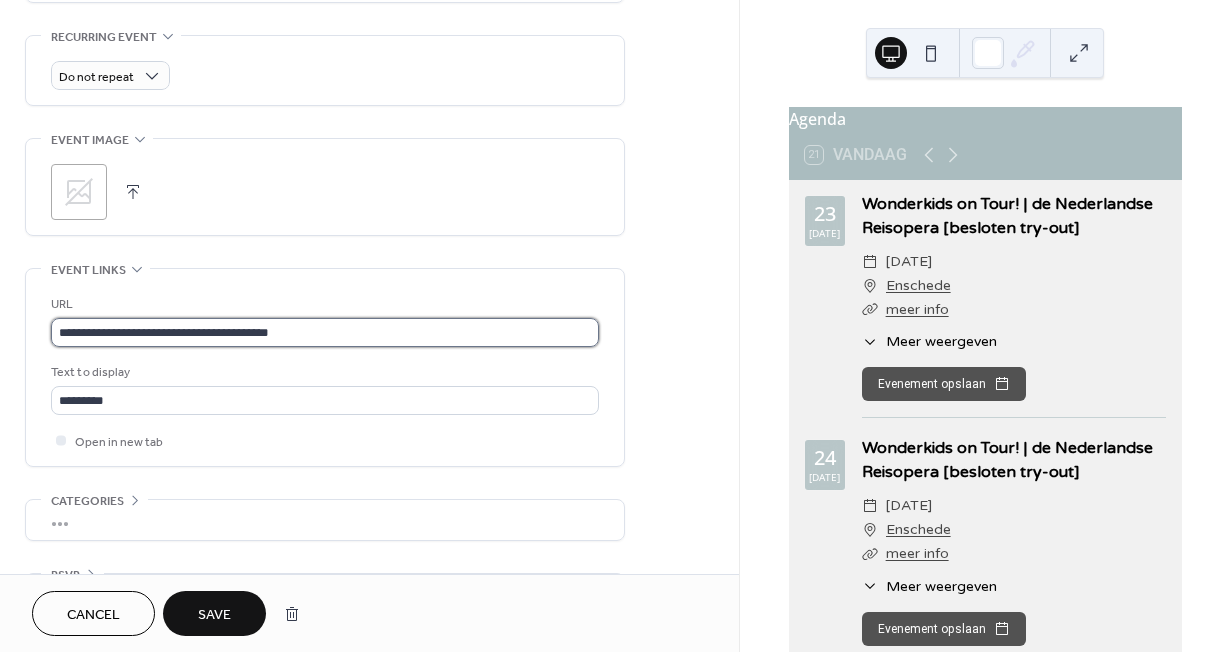 click on "**********" at bounding box center [325, 332] 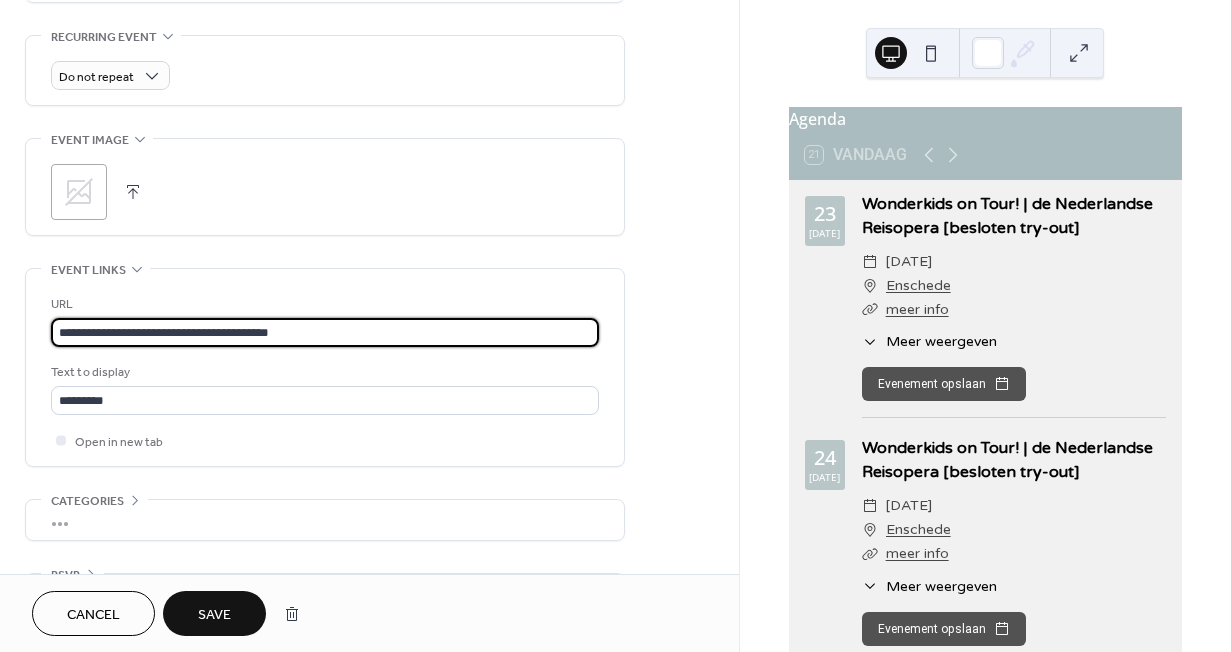 click on "**********" at bounding box center (325, 332) 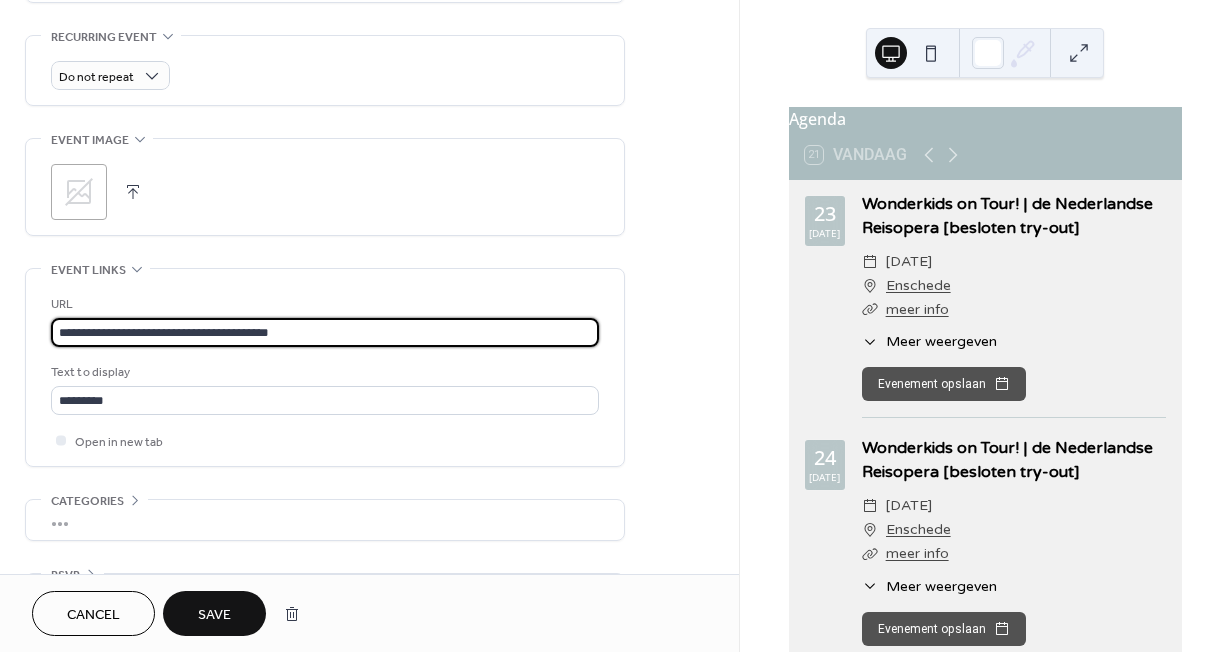 paste 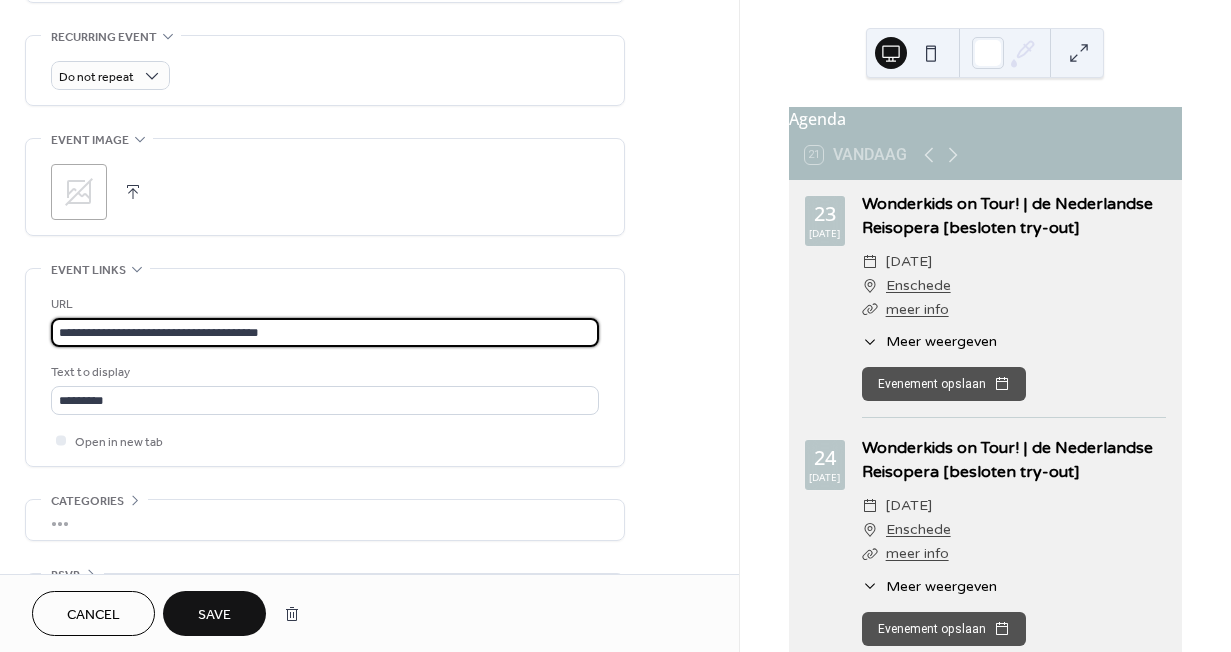 type on "**********" 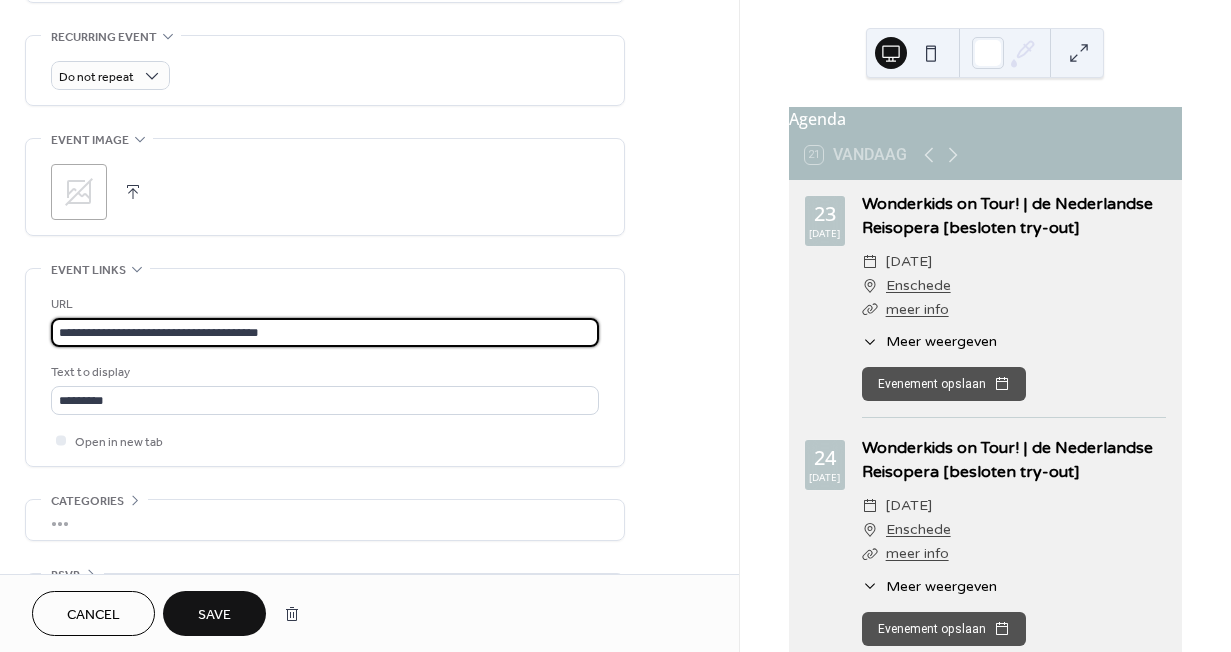 click on "Save" at bounding box center [214, 615] 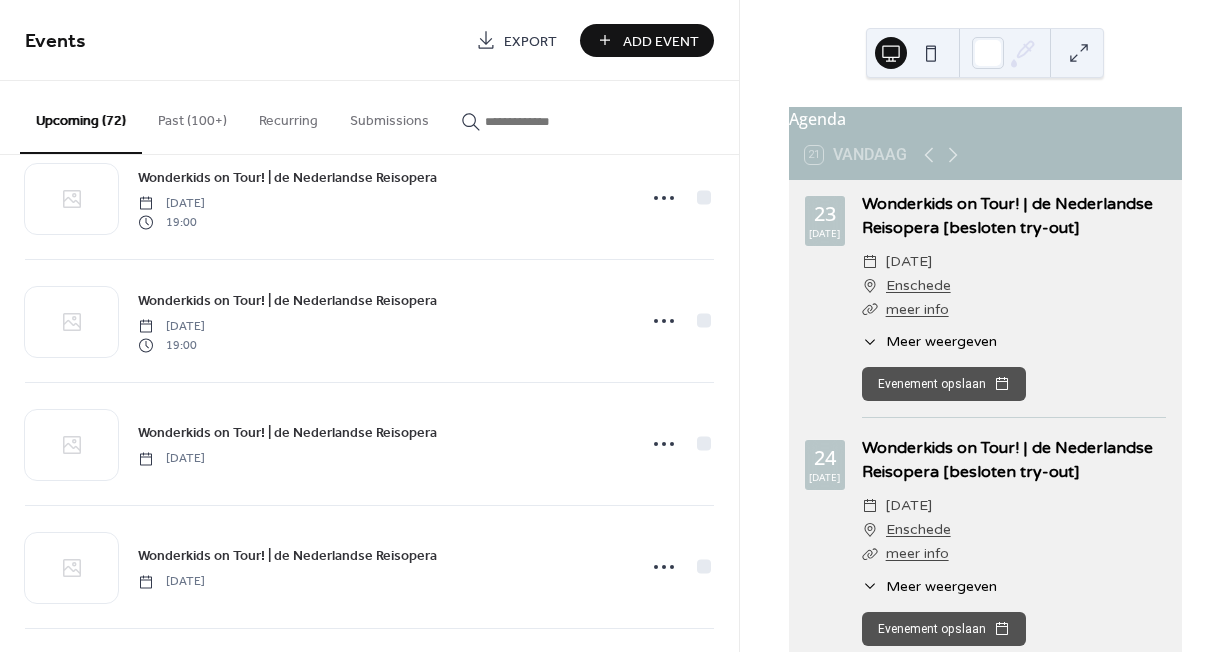 scroll, scrollTop: 785, scrollLeft: 0, axis: vertical 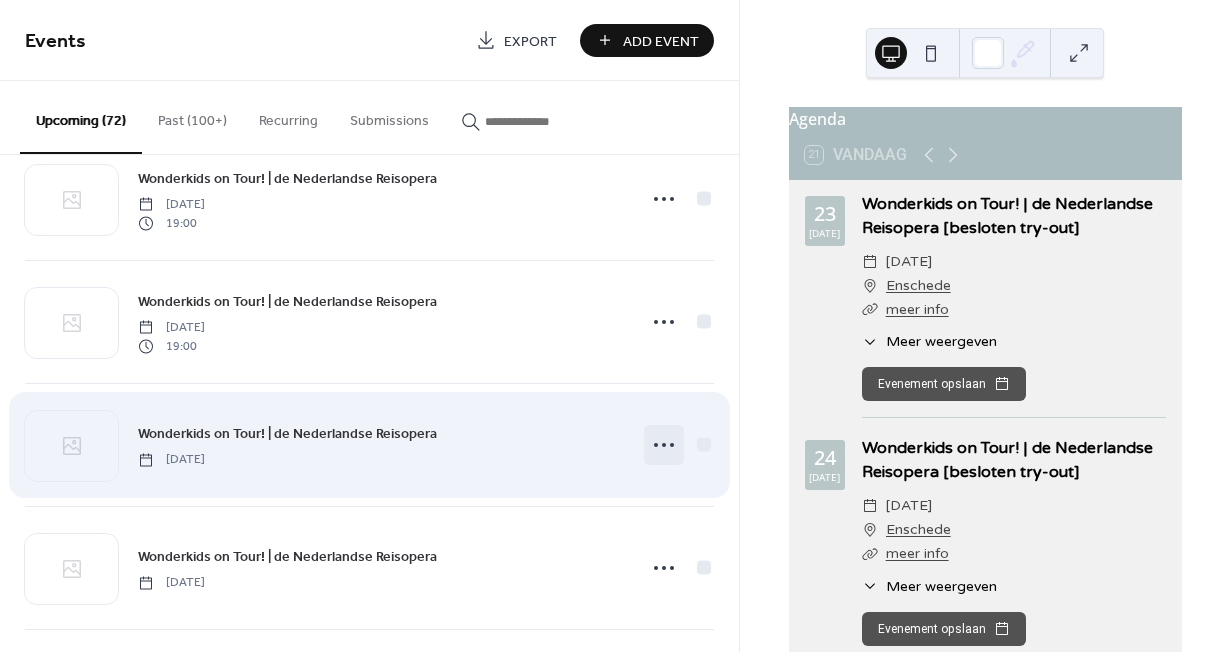 click 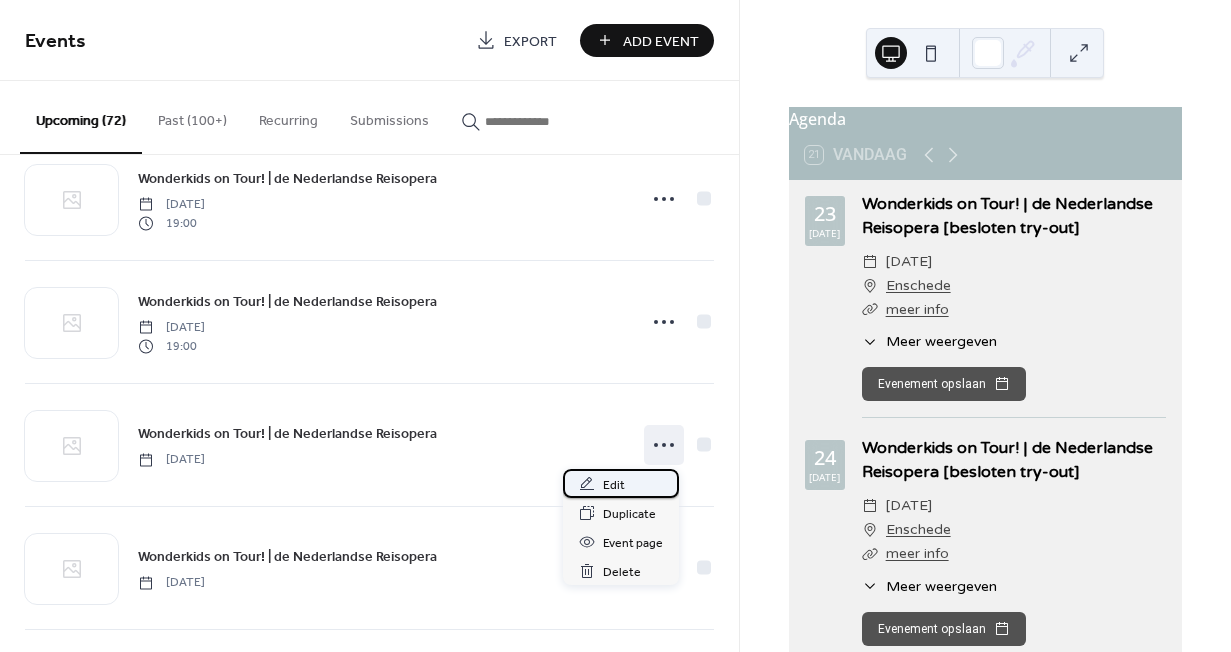 click on "Edit" at bounding box center (621, 483) 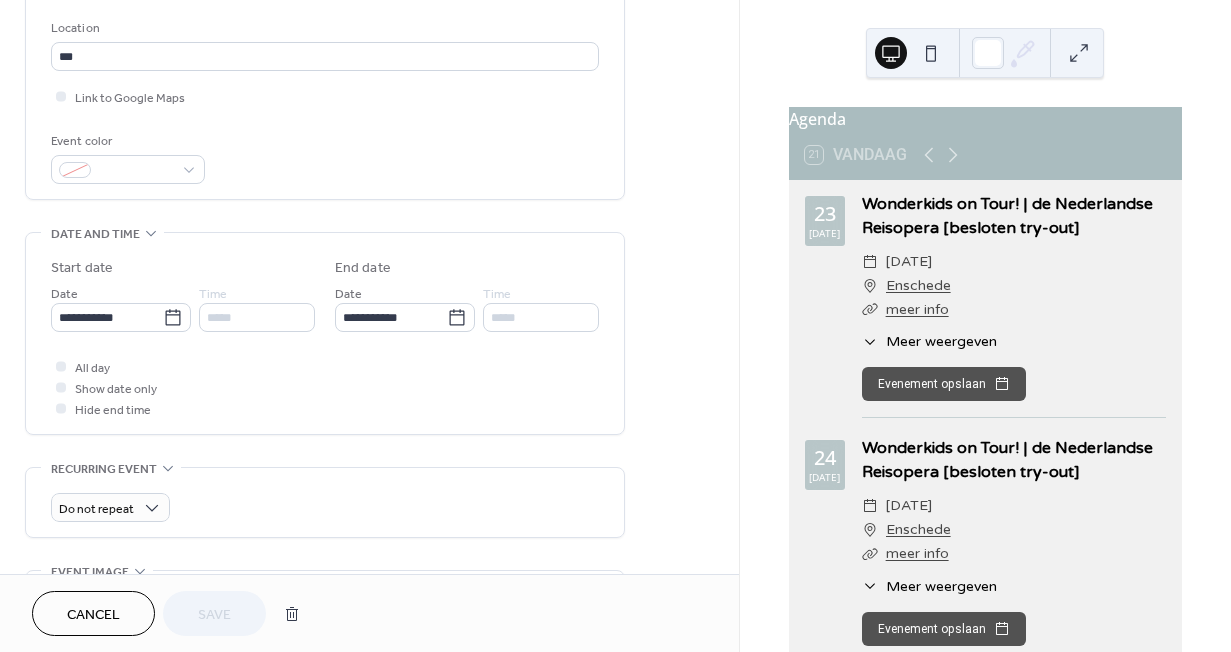 scroll, scrollTop: 421, scrollLeft: 0, axis: vertical 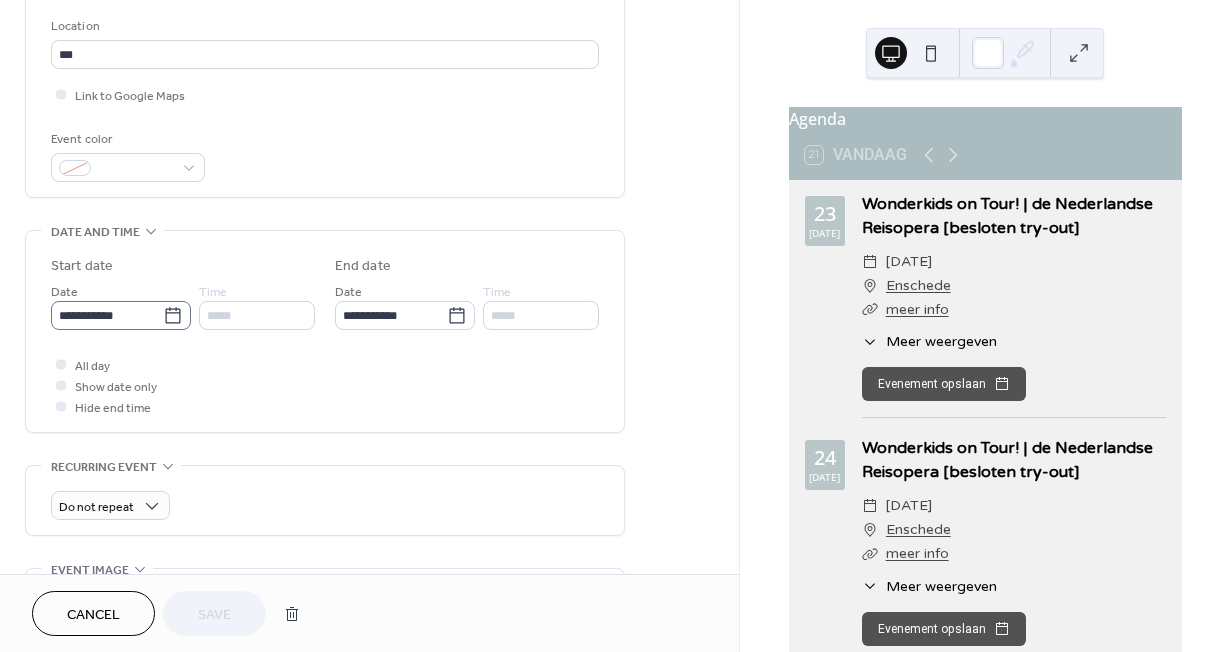 click on "**********" at bounding box center (121, 315) 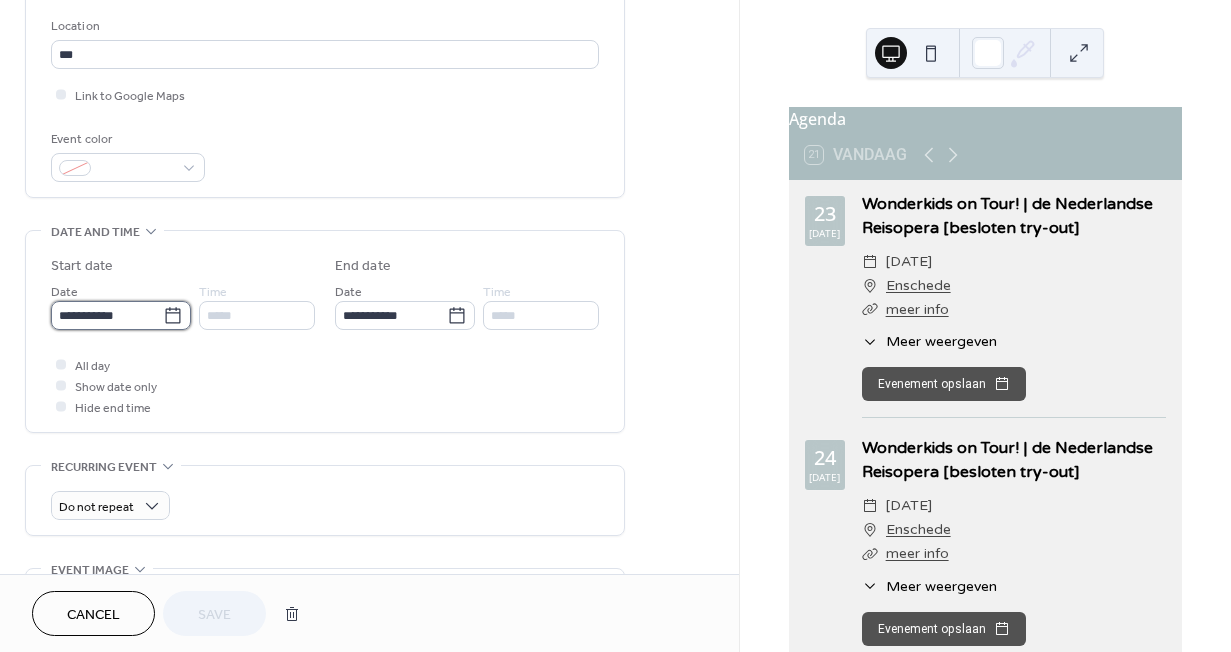 click on "**********" at bounding box center (107, 315) 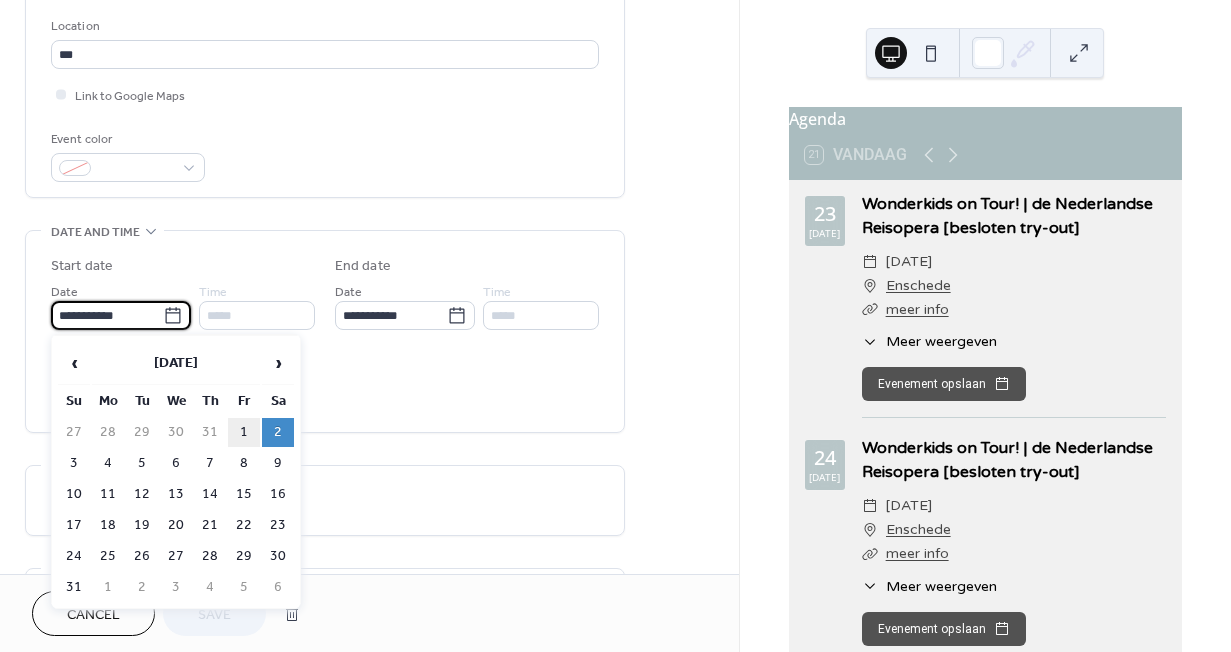 click on "1" at bounding box center (244, 432) 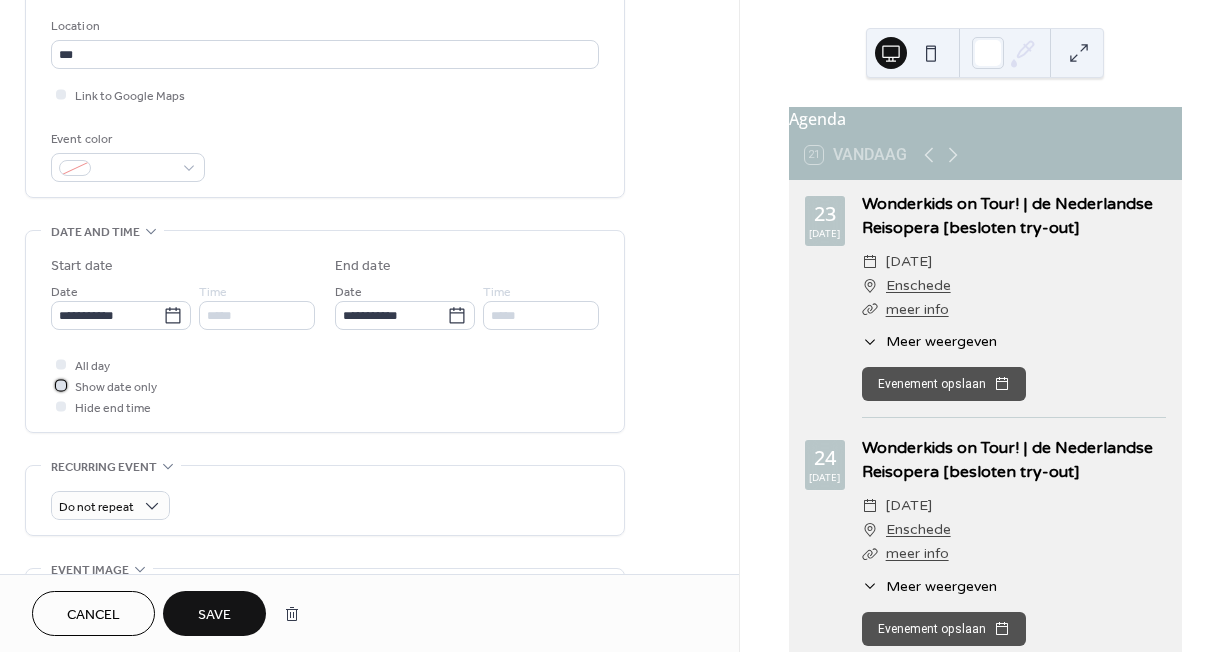 click on "Show date only" at bounding box center [116, 387] 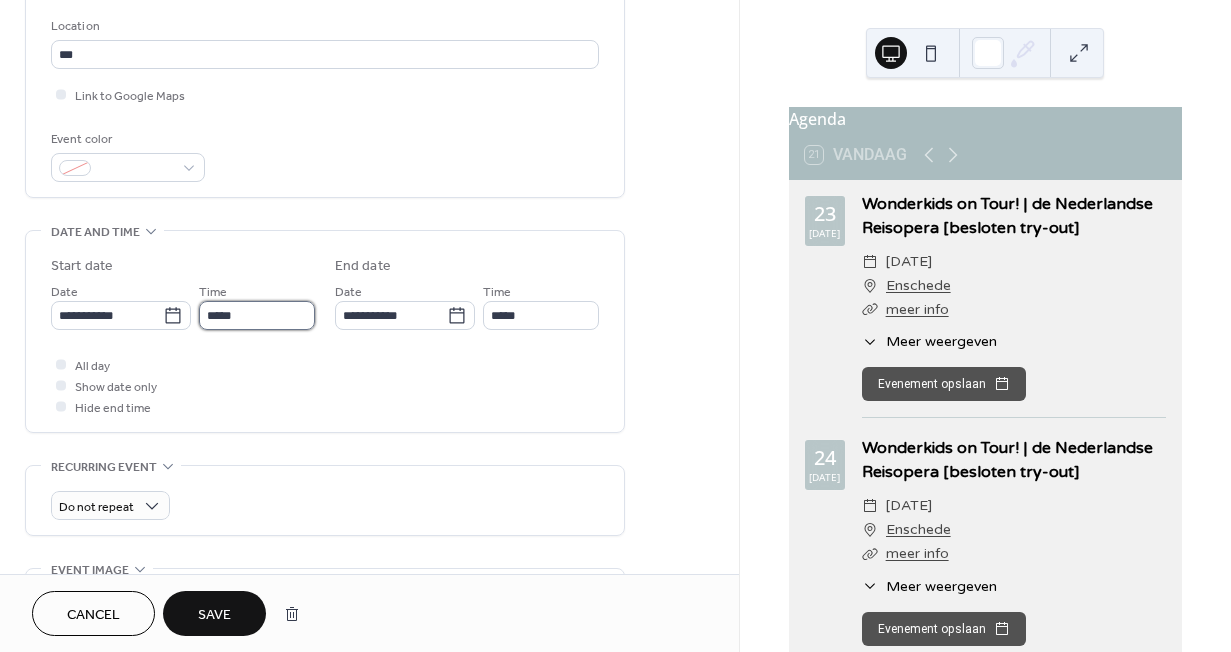 click on "*****" at bounding box center (257, 315) 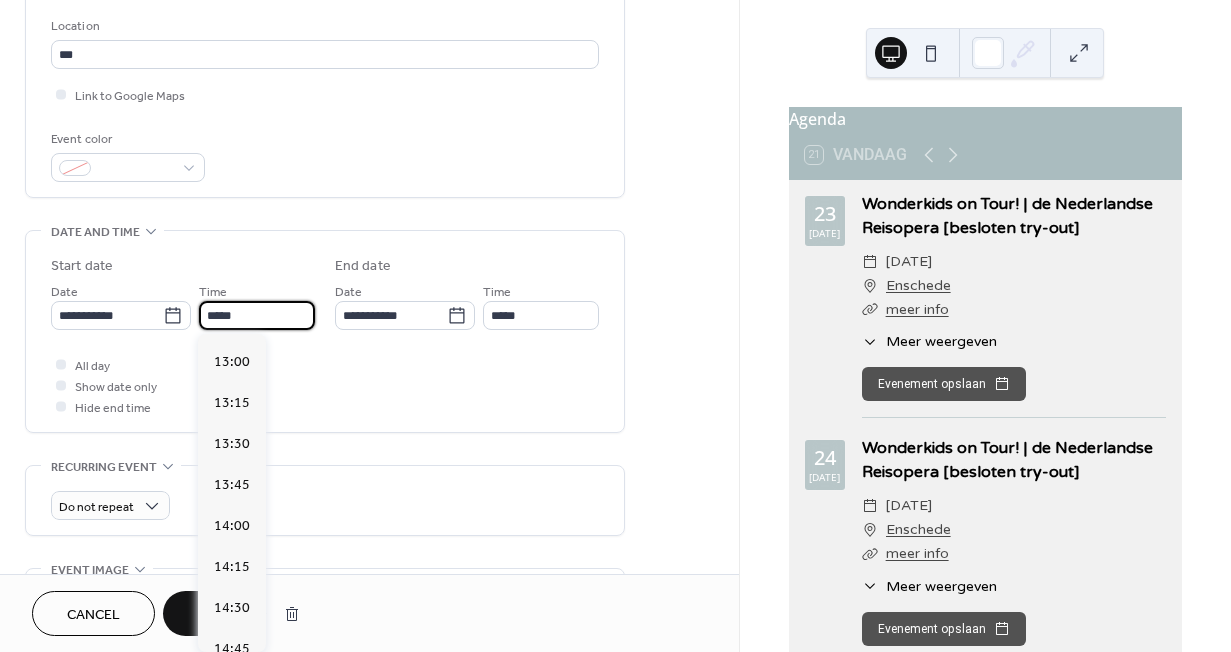 scroll, scrollTop: 2157, scrollLeft: 0, axis: vertical 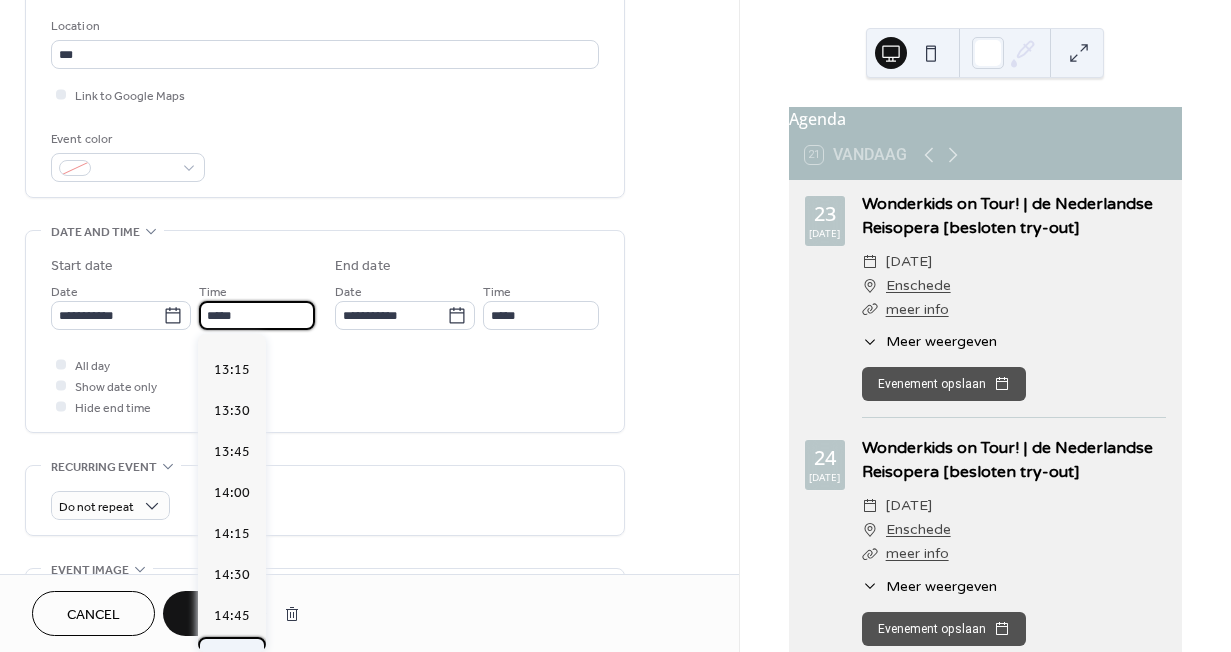 click on "15:00" at bounding box center (232, 657) 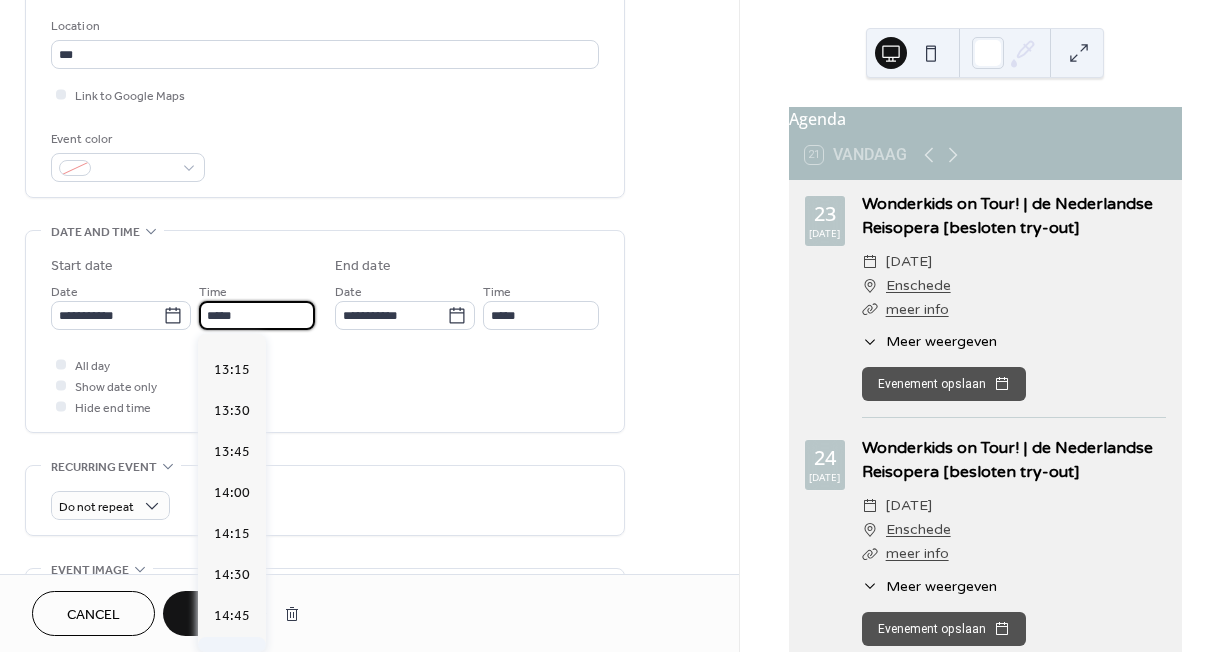 type on "*****" 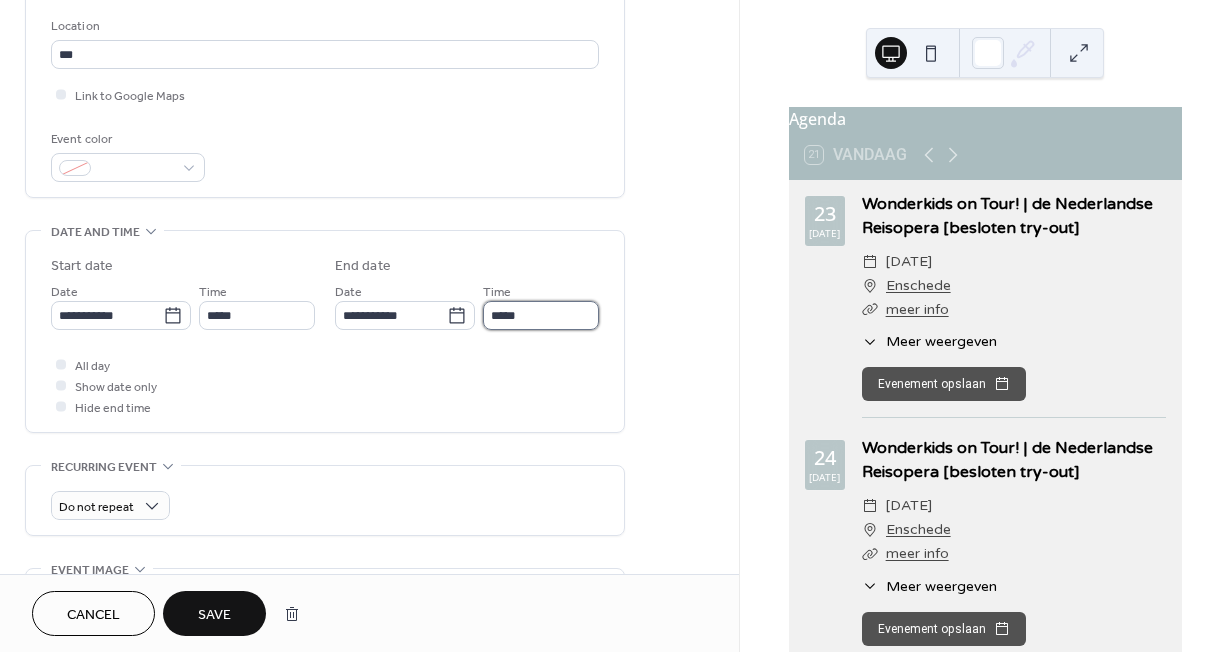 click on "*****" at bounding box center [541, 315] 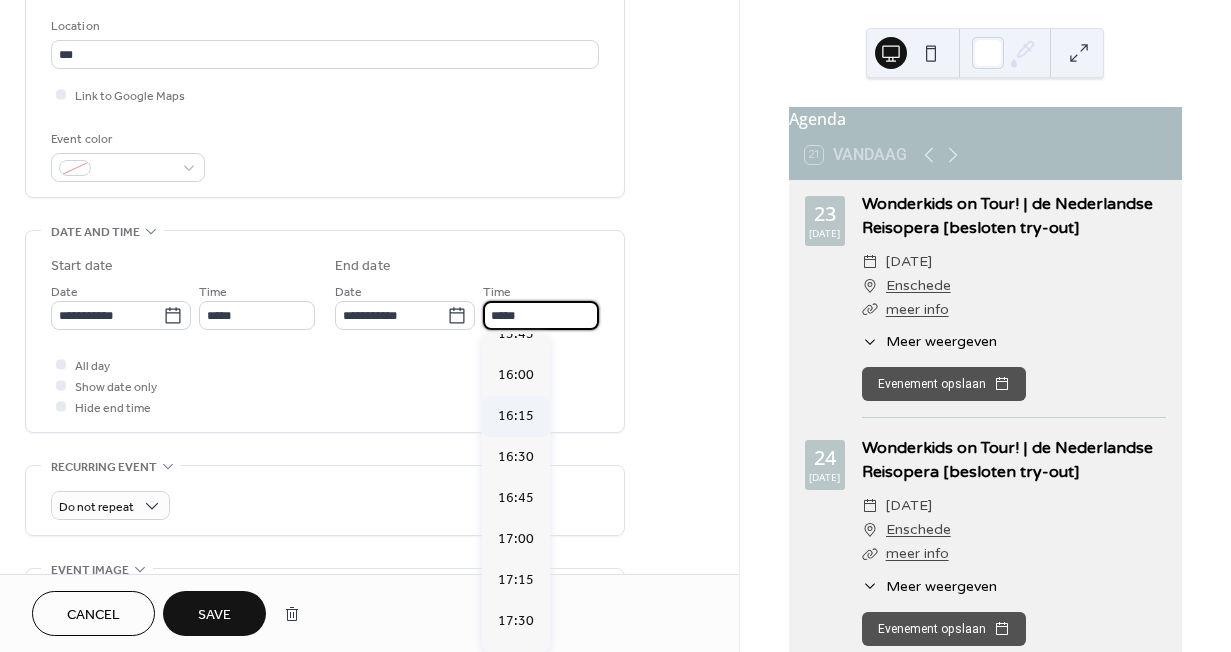scroll, scrollTop: 0, scrollLeft: 0, axis: both 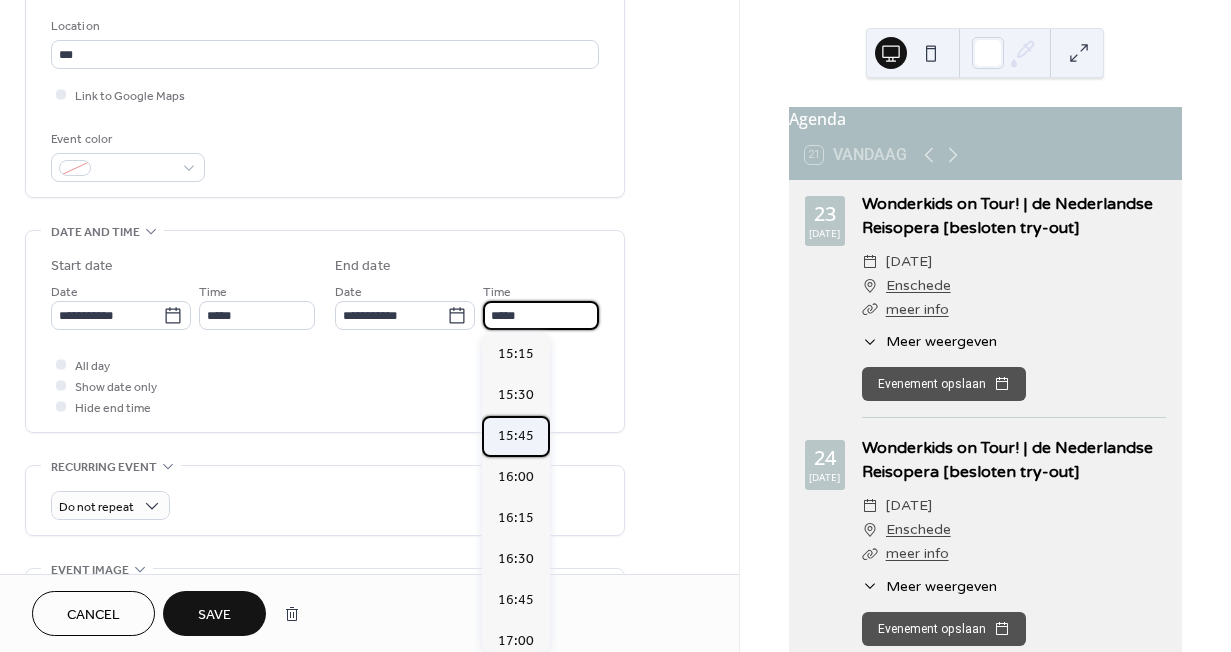 click on "15:45" at bounding box center [516, 436] 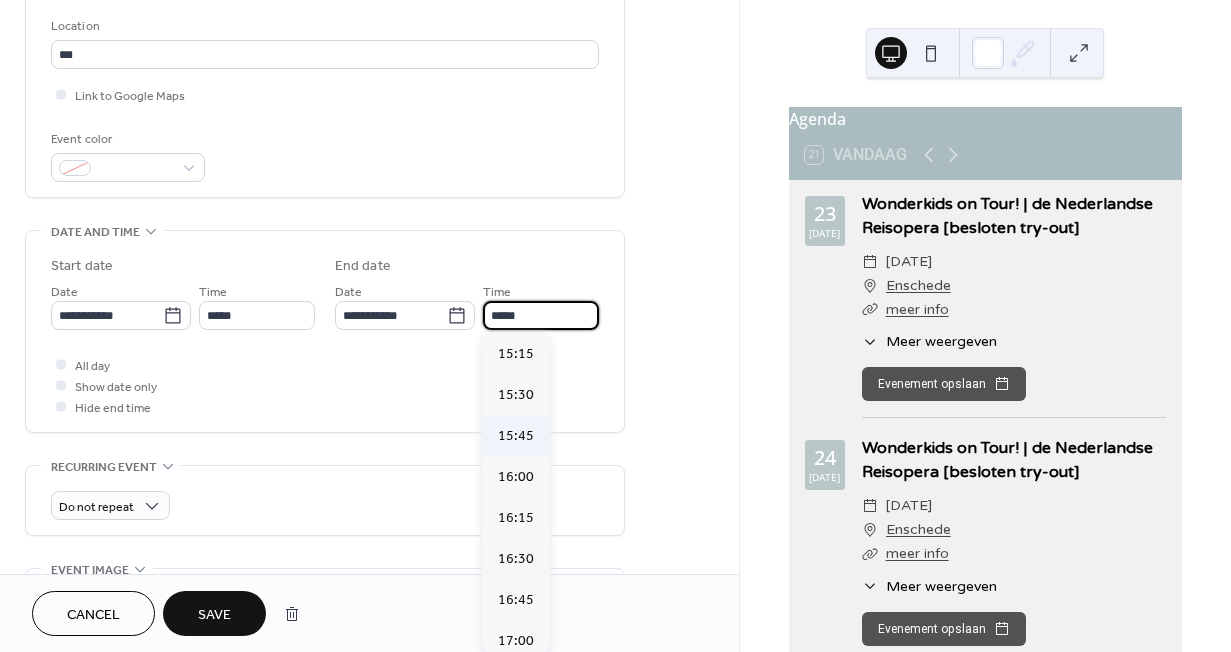 type on "*****" 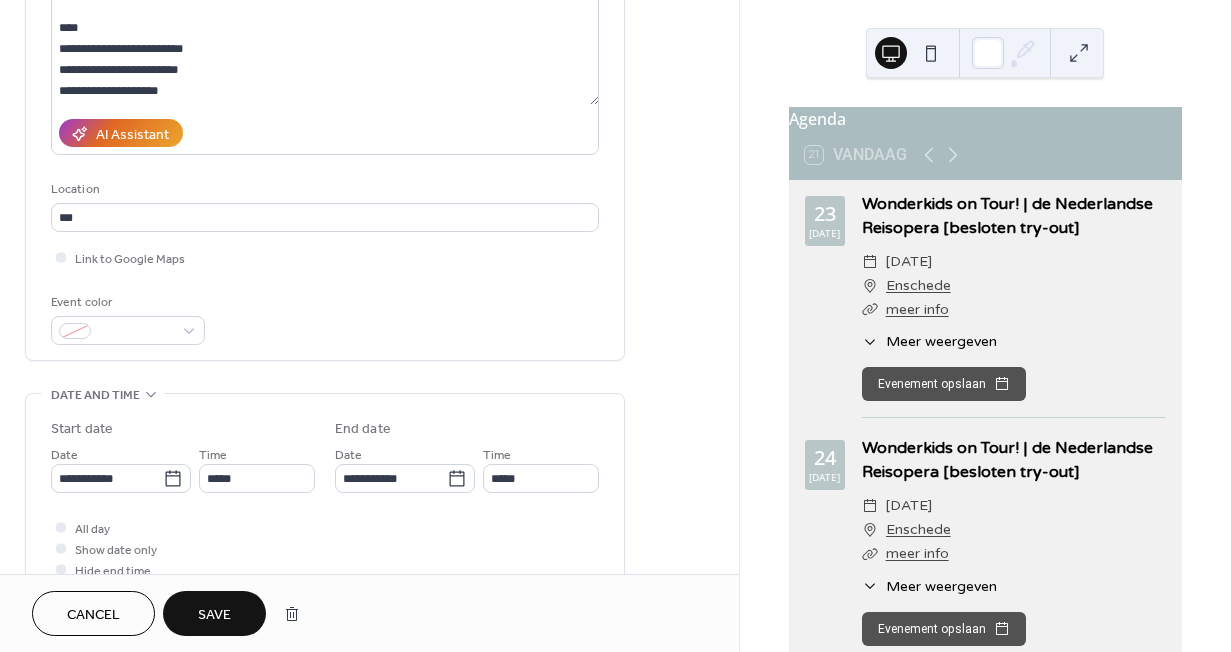 scroll, scrollTop: 257, scrollLeft: 0, axis: vertical 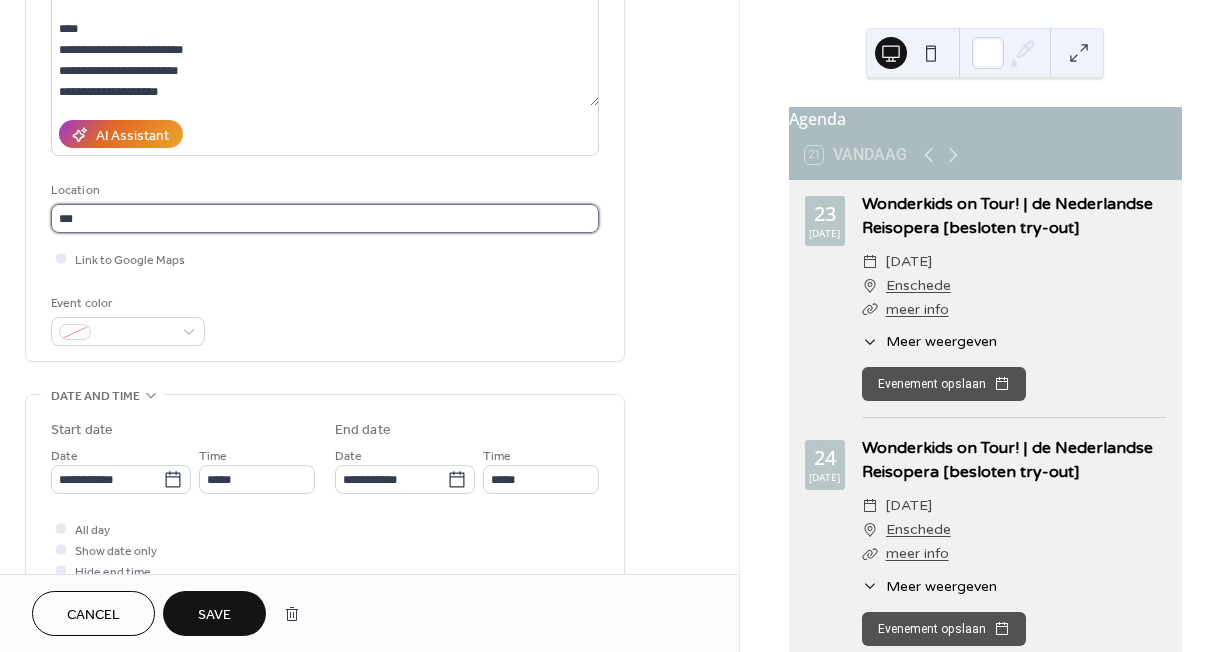 click on "***" at bounding box center [325, 218] 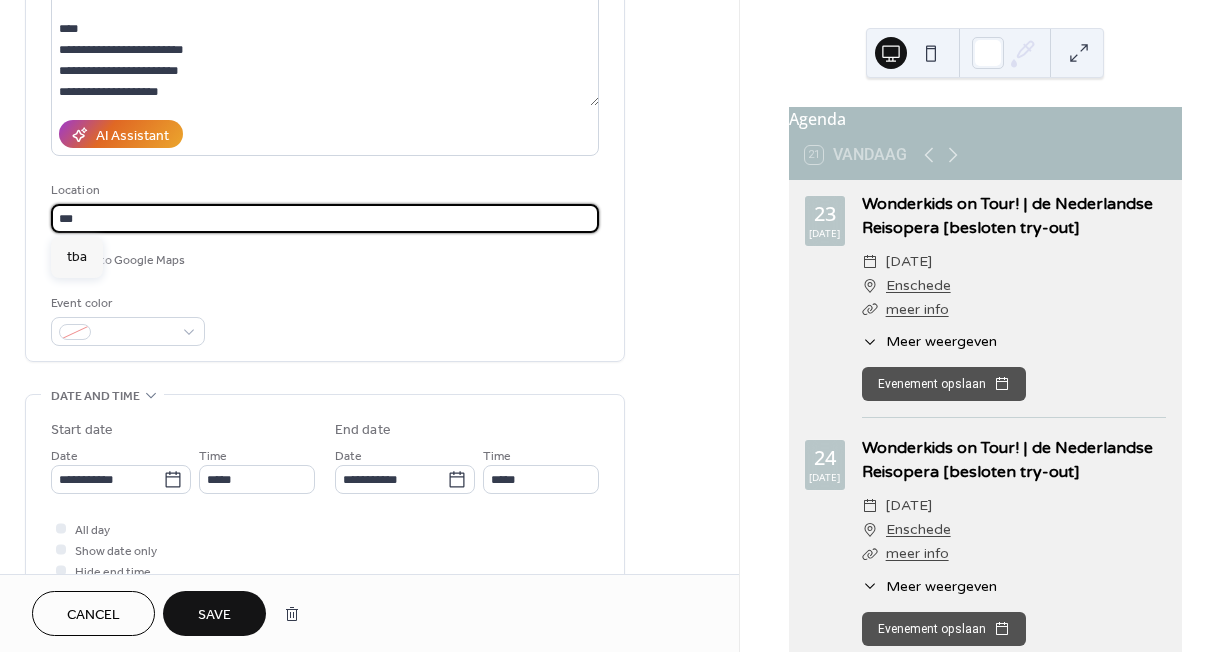 click on "***" at bounding box center (325, 218) 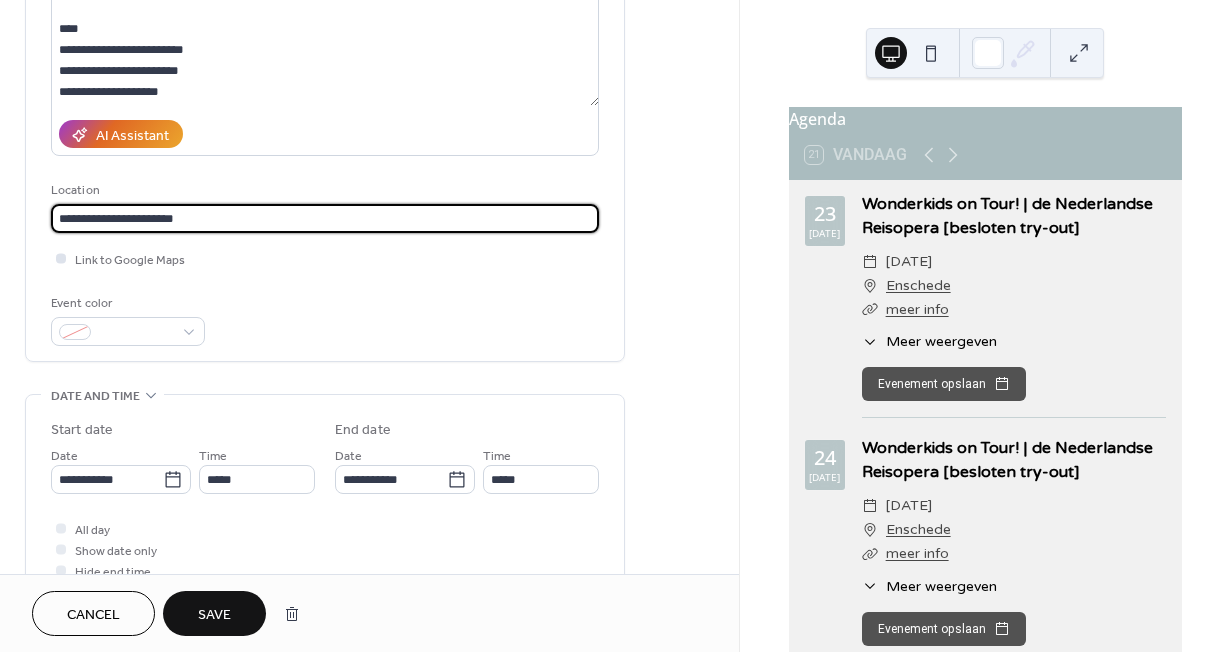 type on "**********" 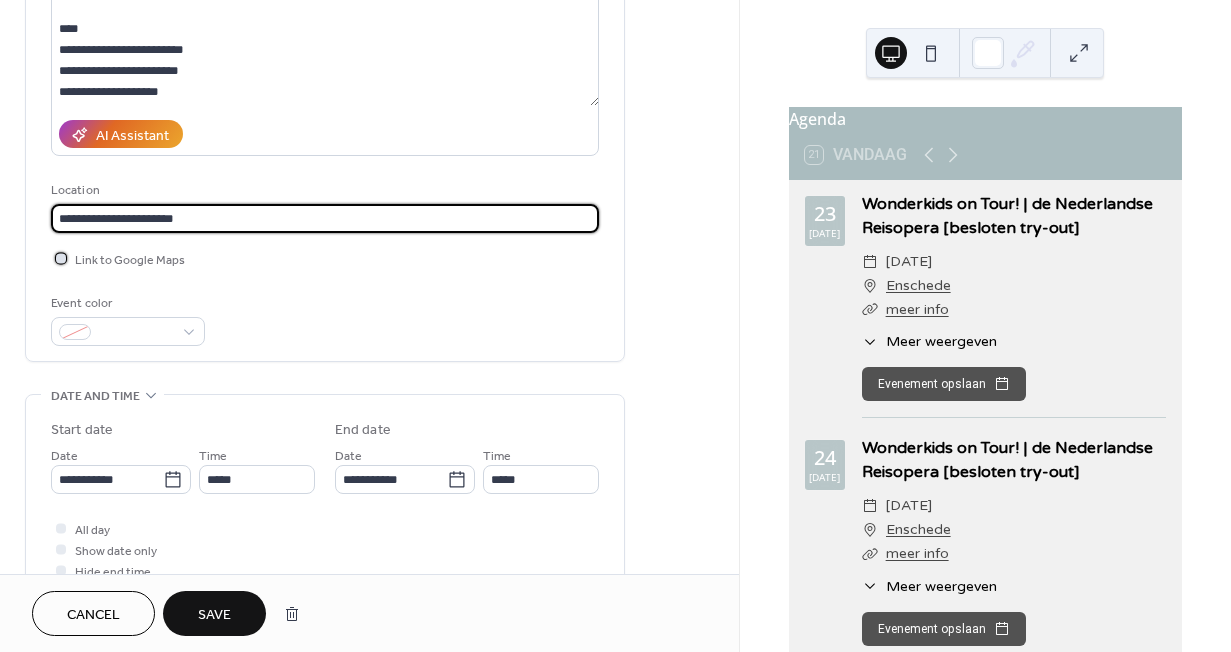 click on "Link to Google Maps" at bounding box center [130, 260] 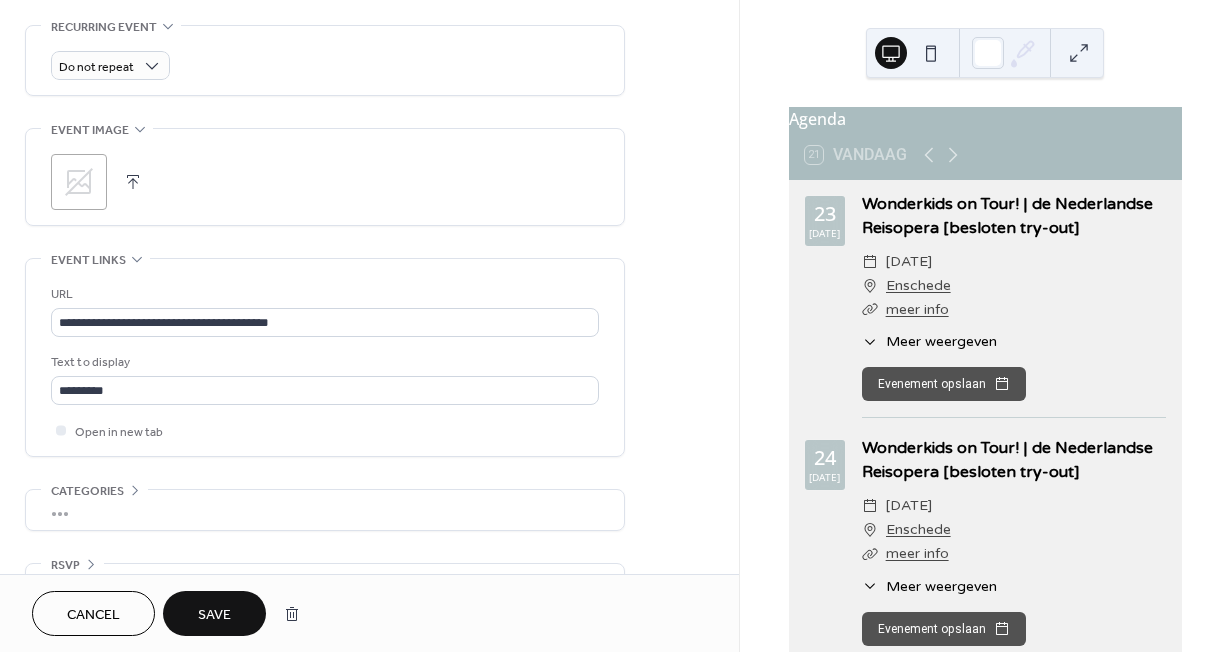 scroll, scrollTop: 866, scrollLeft: 0, axis: vertical 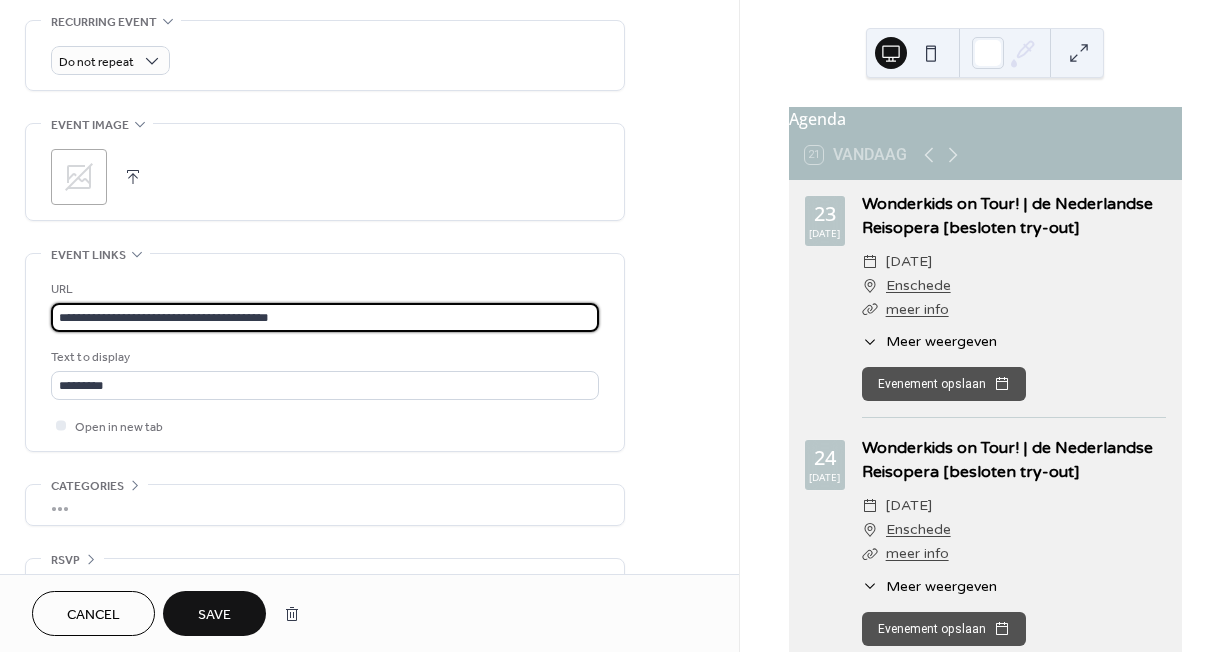 click on "**********" at bounding box center (325, 317) 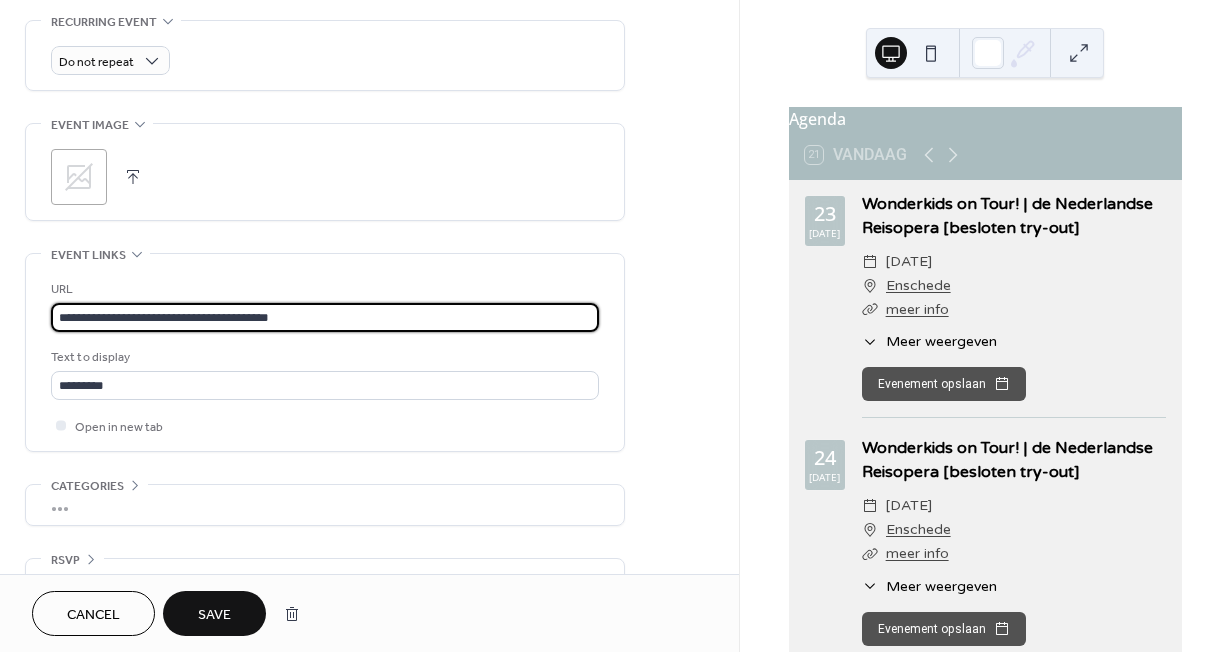 click on "**********" at bounding box center (325, 317) 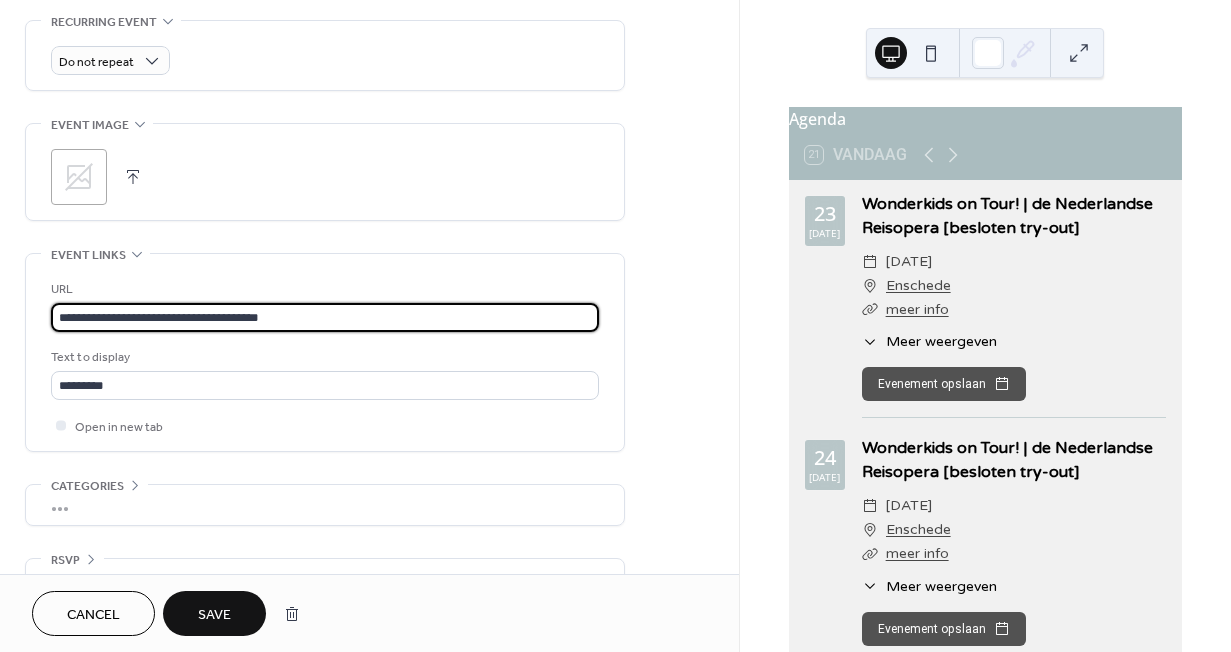 type on "**********" 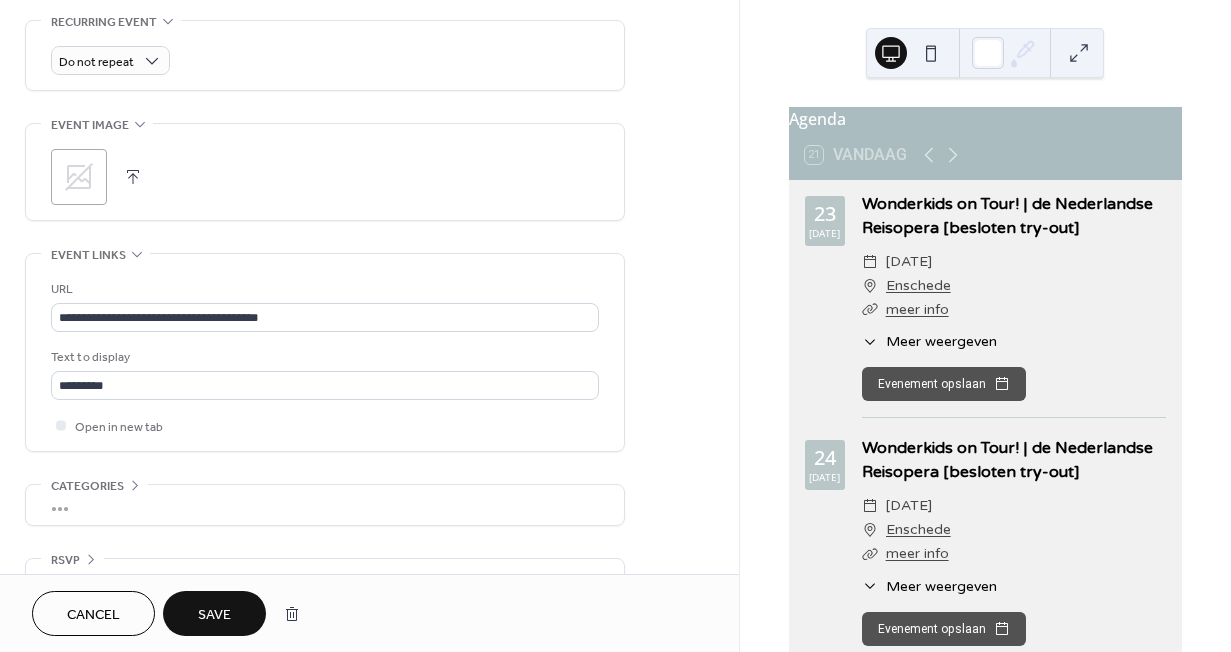 click on "Save" at bounding box center [214, 615] 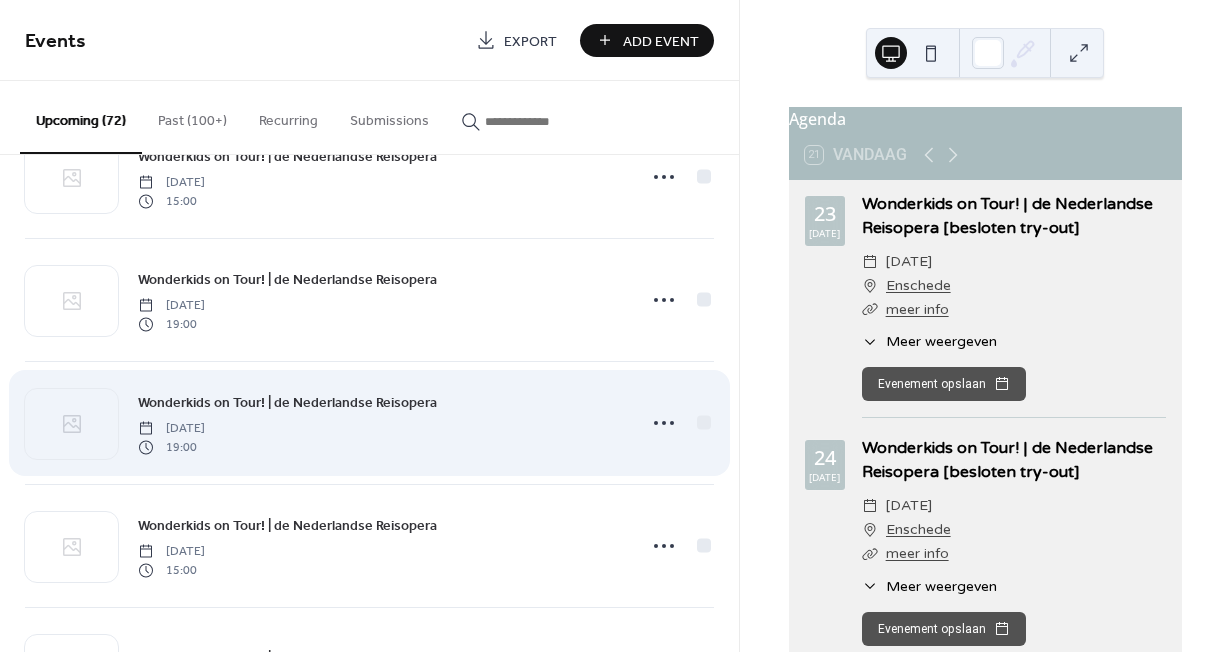 scroll, scrollTop: 860, scrollLeft: 0, axis: vertical 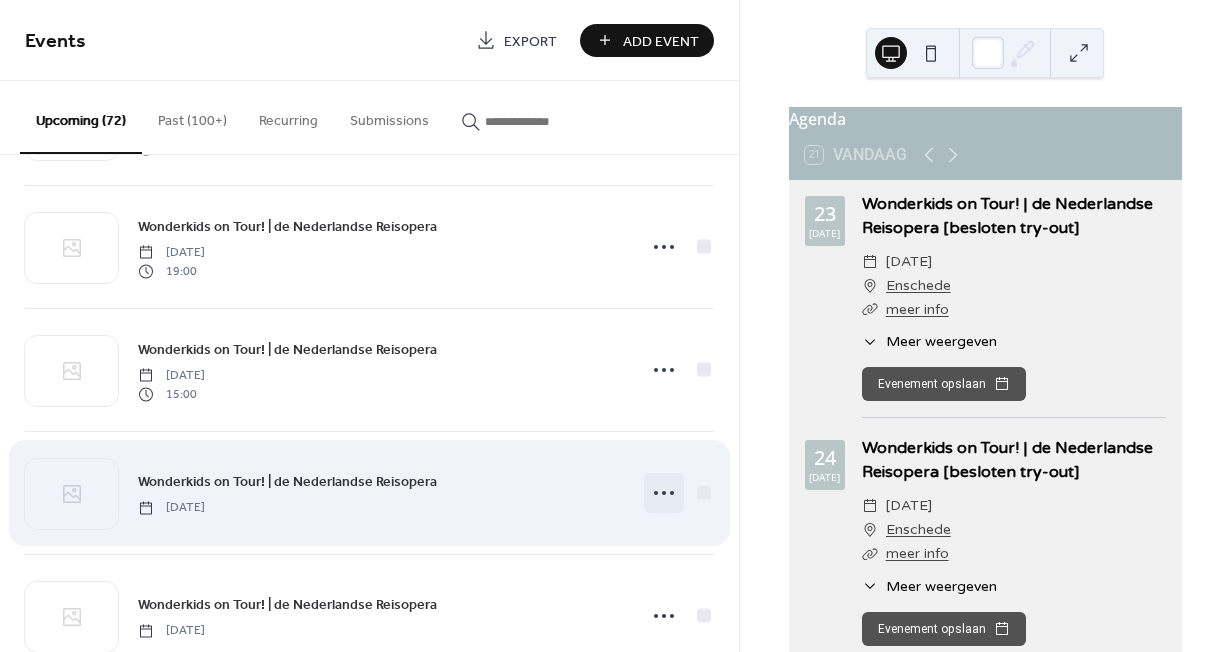 click 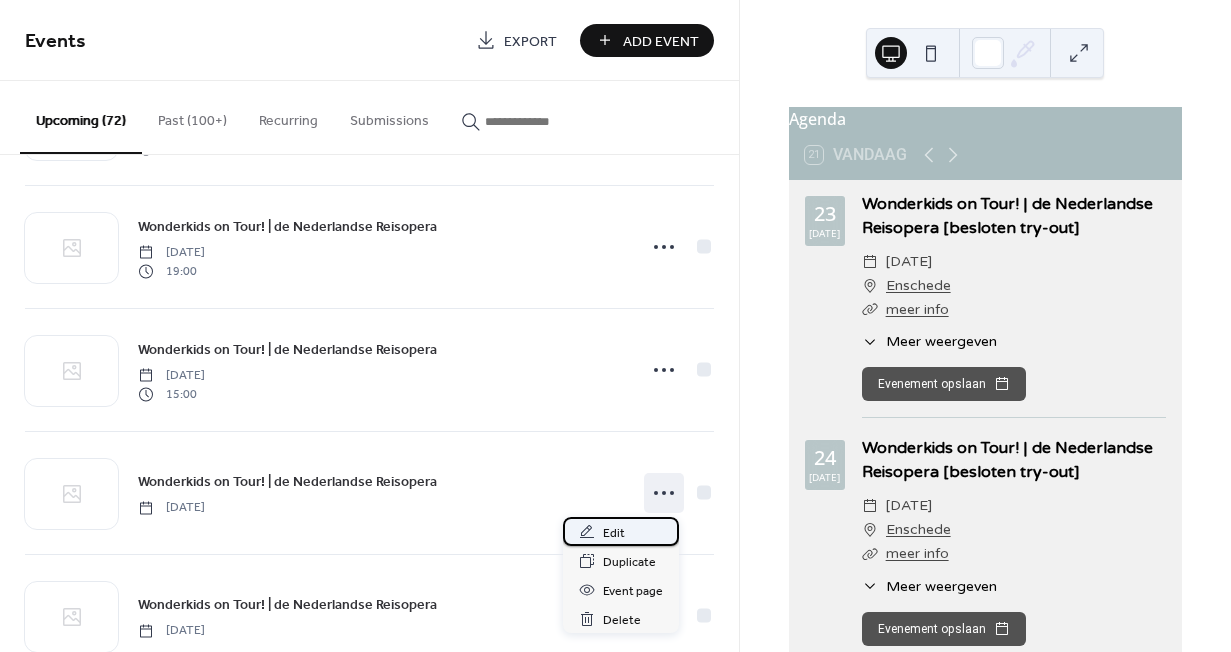 click on "Edit" at bounding box center [621, 531] 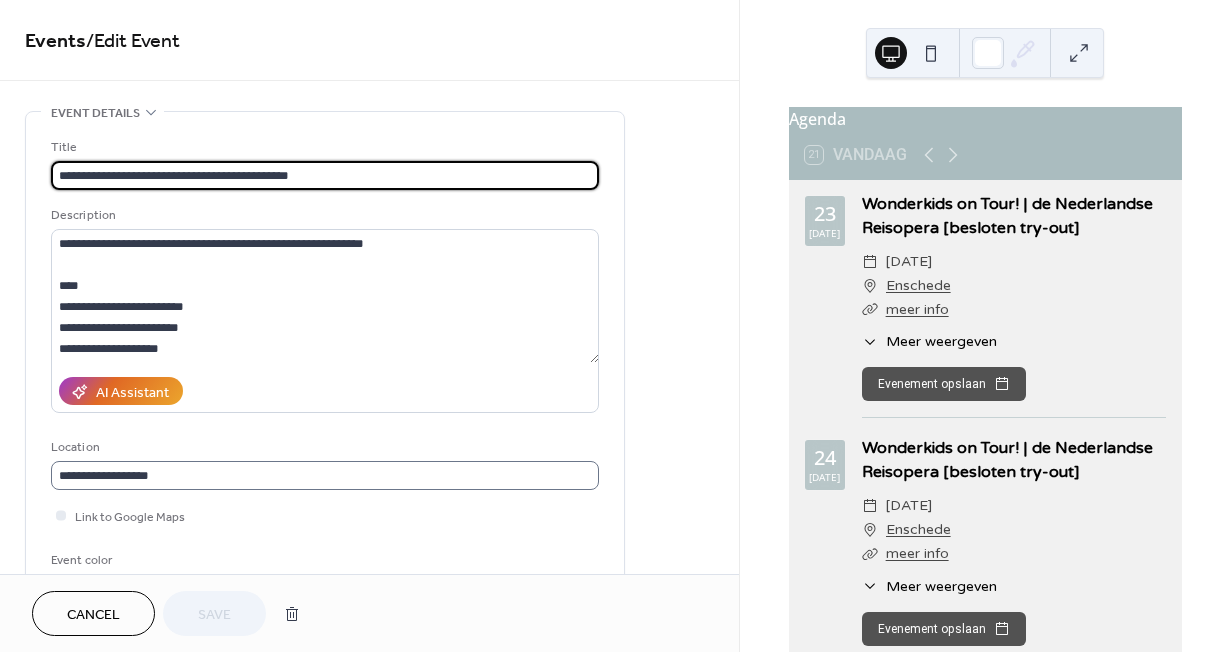 scroll, scrollTop: 1, scrollLeft: 0, axis: vertical 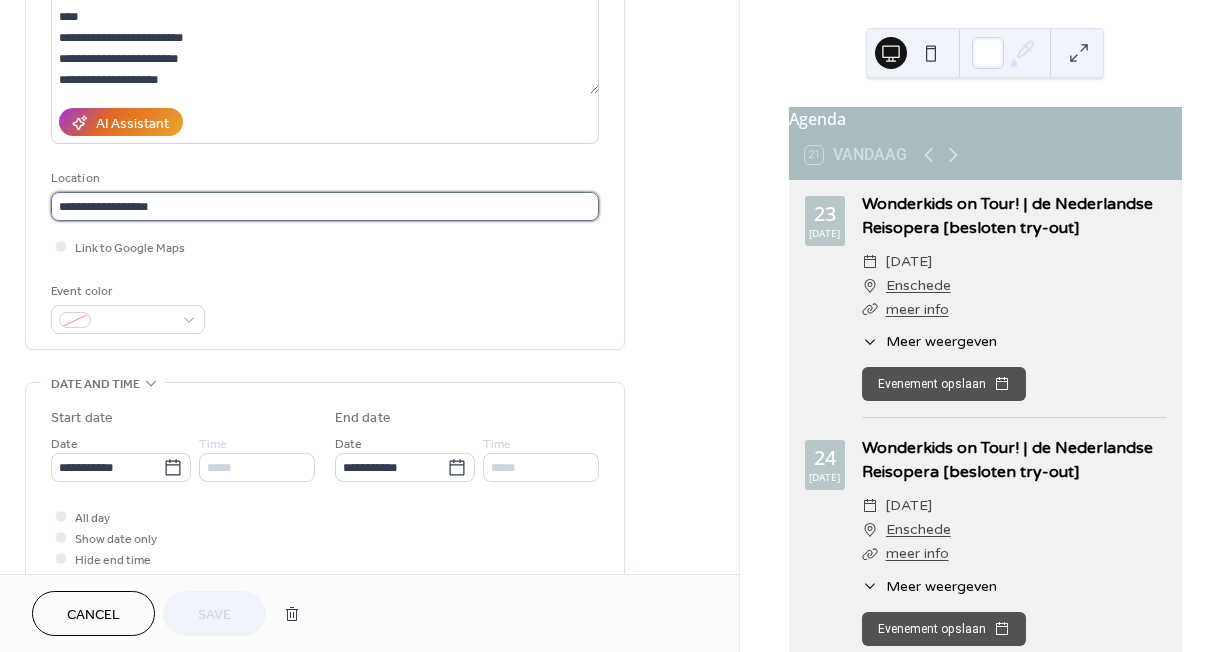 click on "**********" at bounding box center (325, 206) 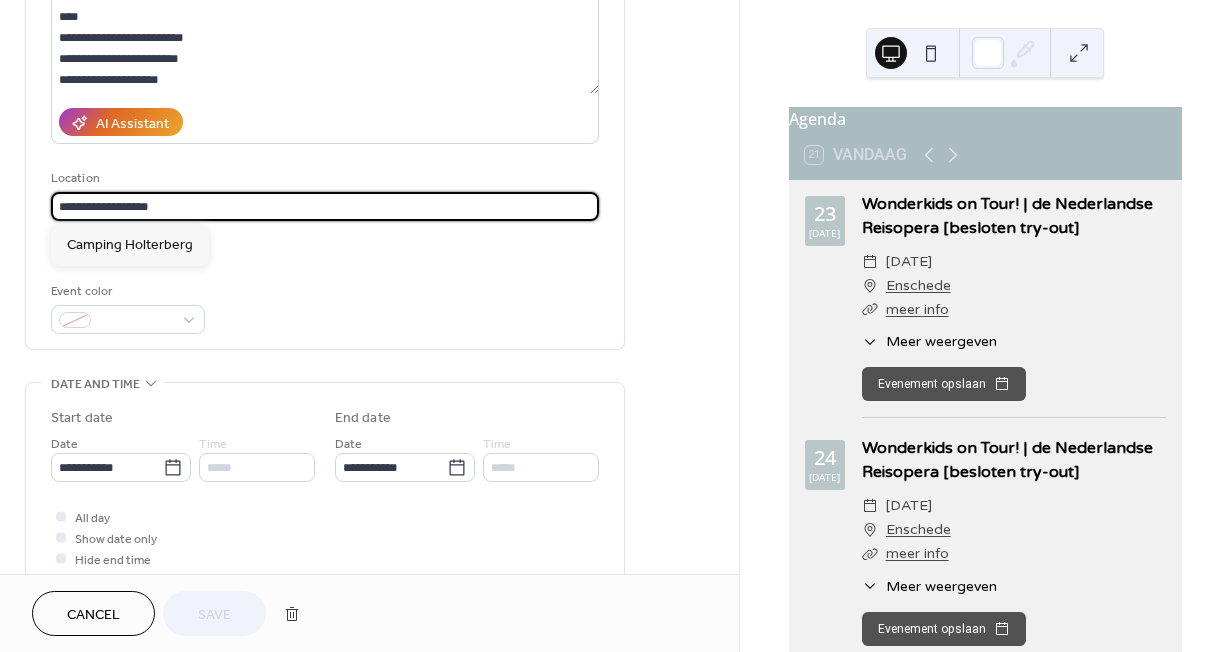 click on "**********" at bounding box center (325, 206) 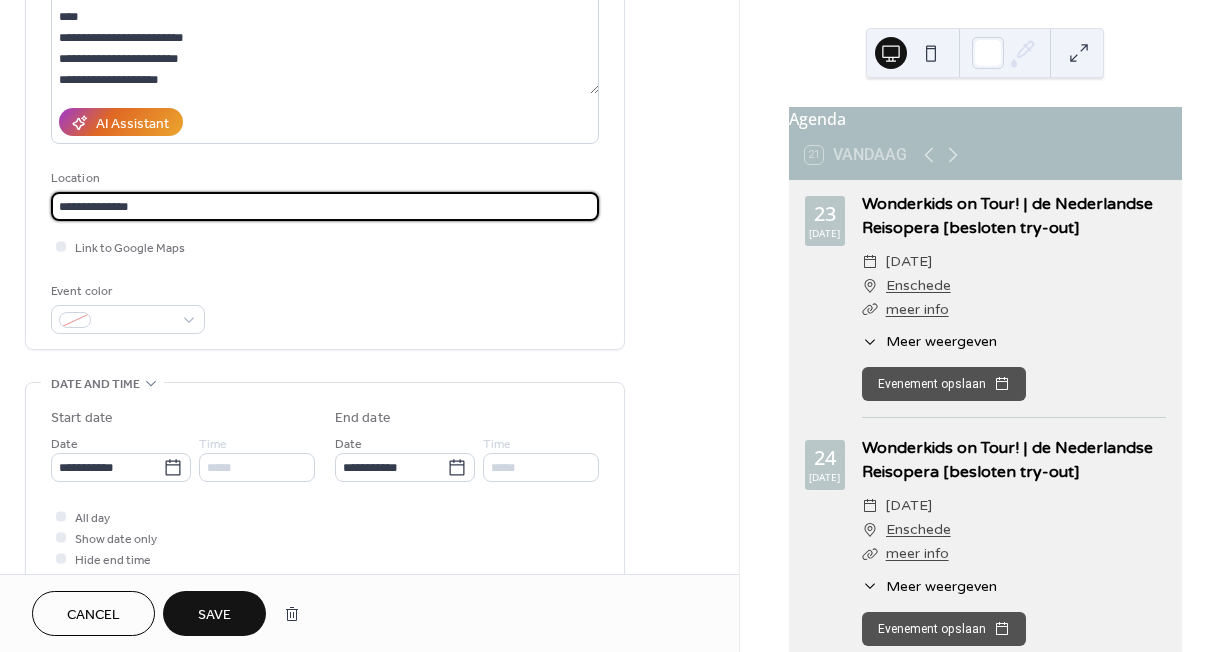 scroll, scrollTop: 0, scrollLeft: 0, axis: both 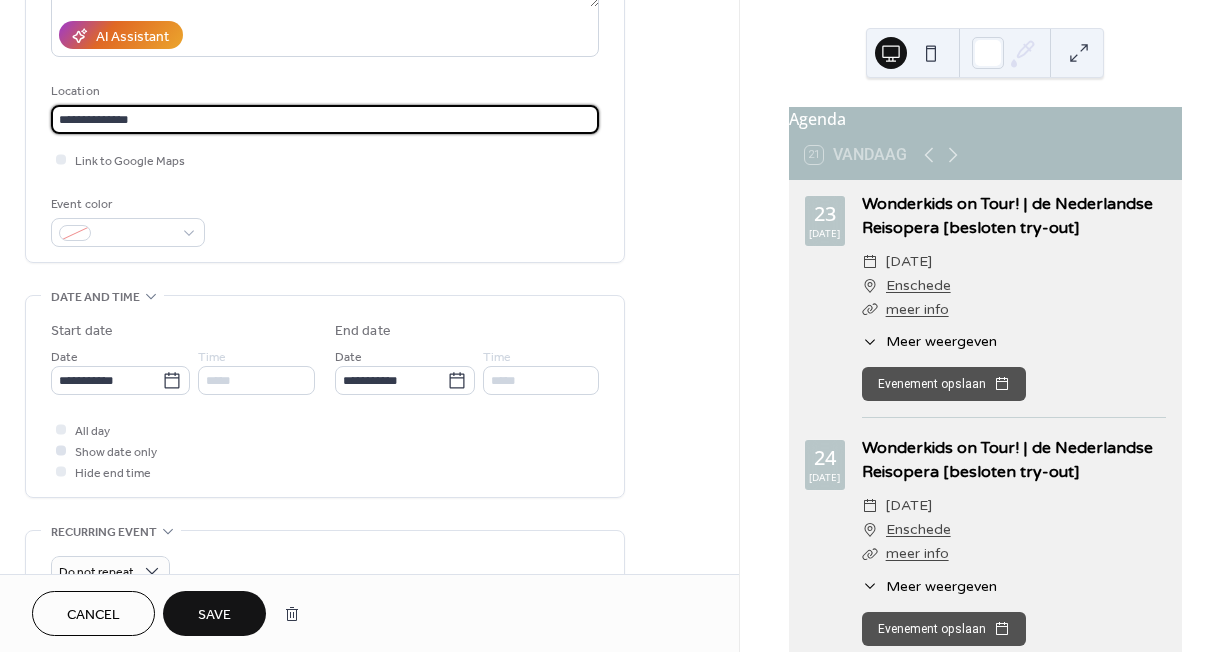 type on "**********" 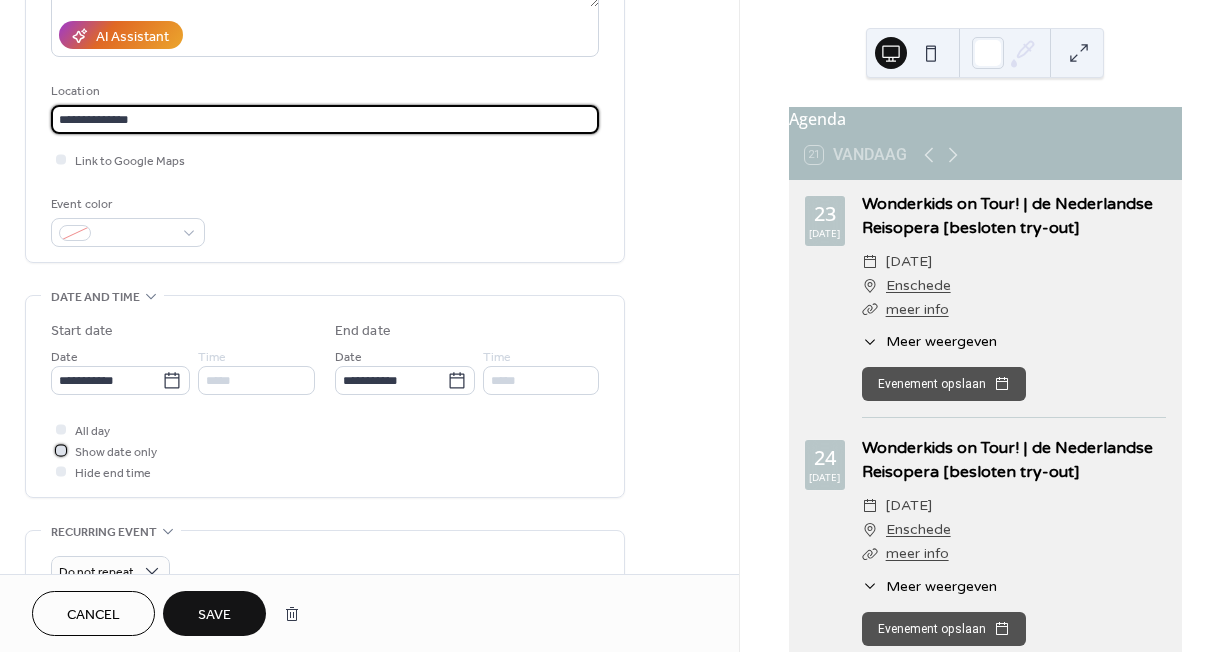 click on "Show date only" at bounding box center [116, 452] 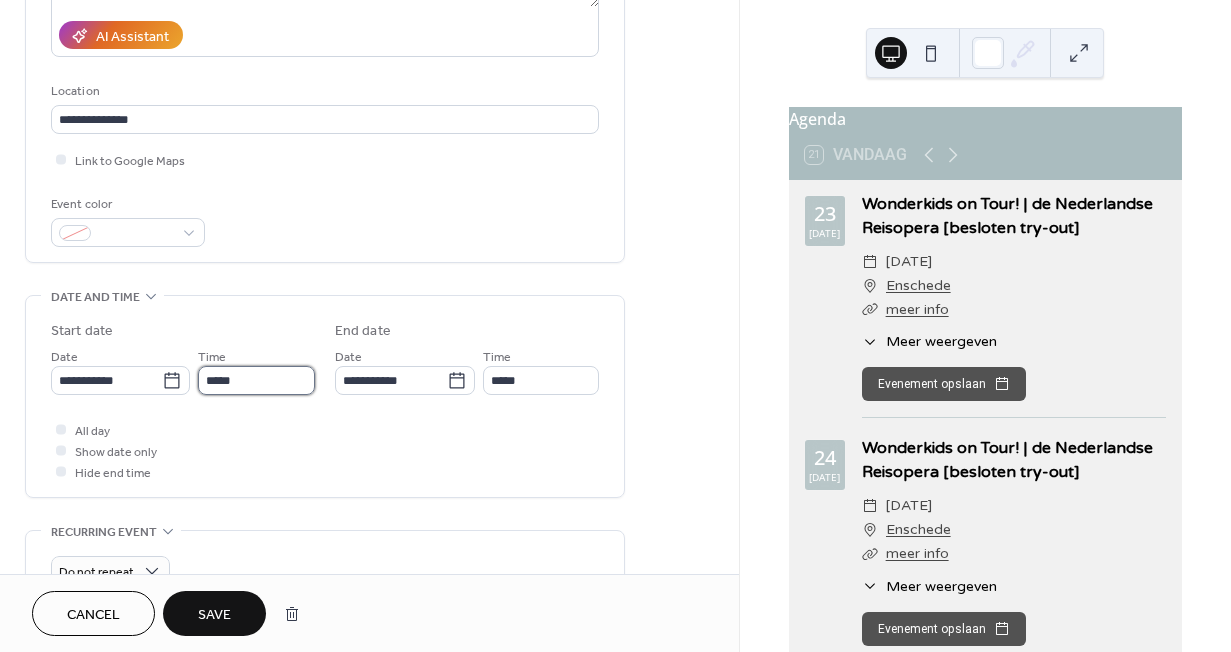 click on "*****" at bounding box center [256, 380] 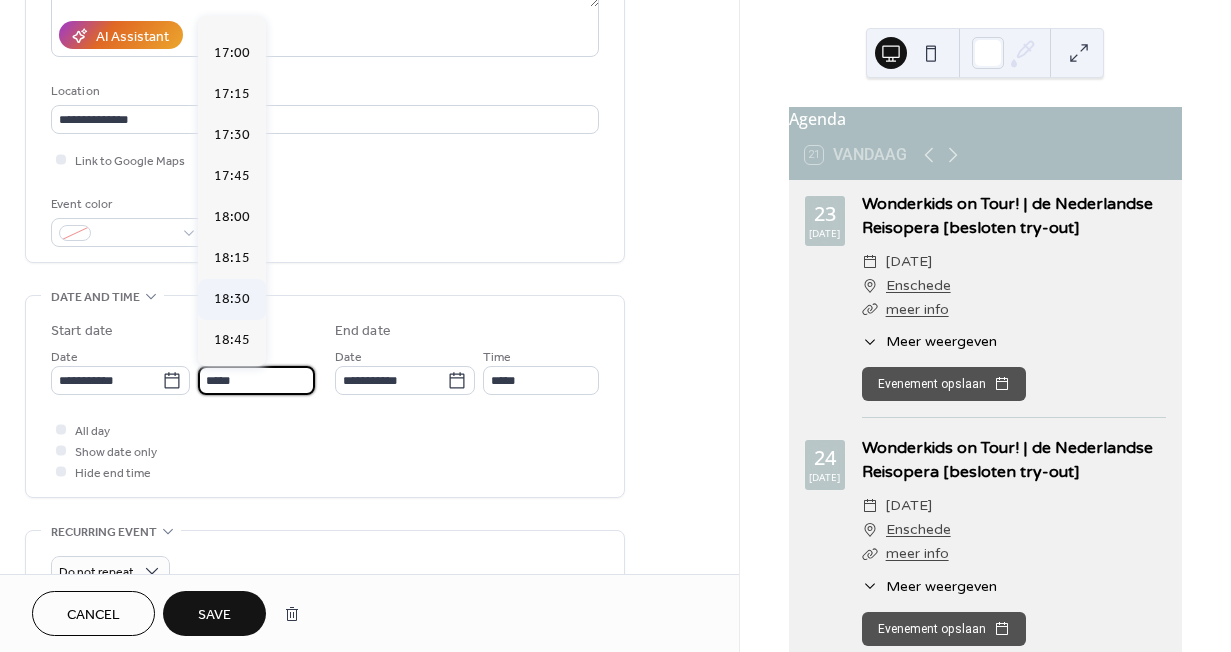 scroll, scrollTop: 2772, scrollLeft: 0, axis: vertical 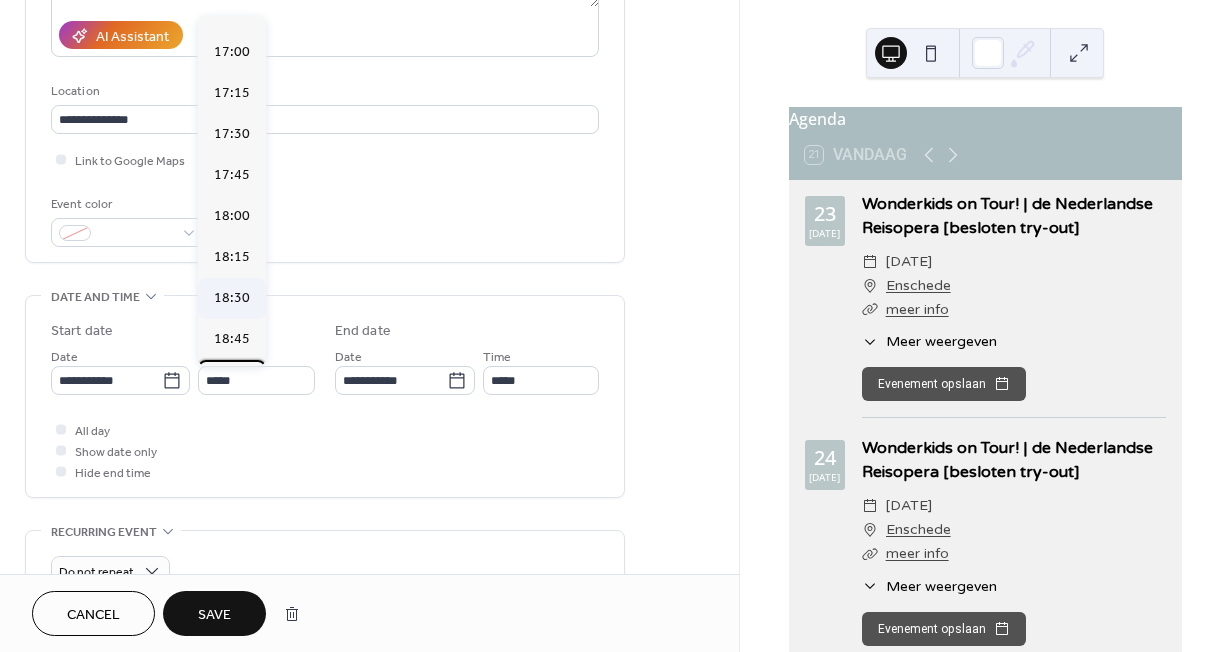 click on "19:00" at bounding box center [232, 380] 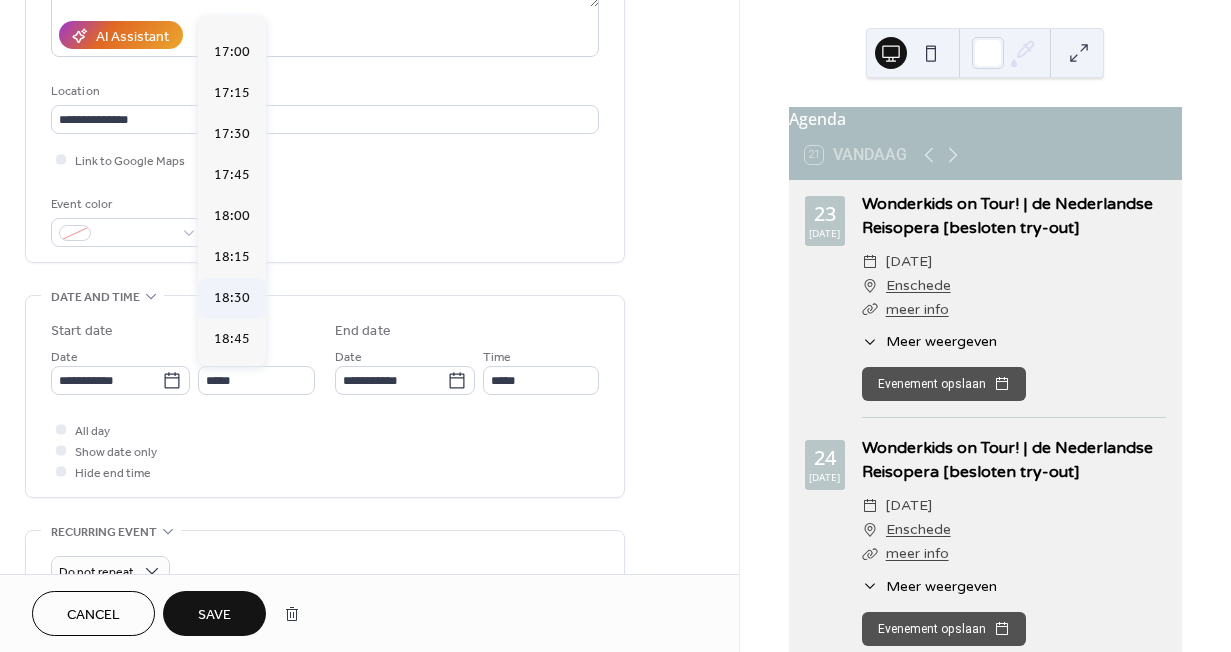 type on "*****" 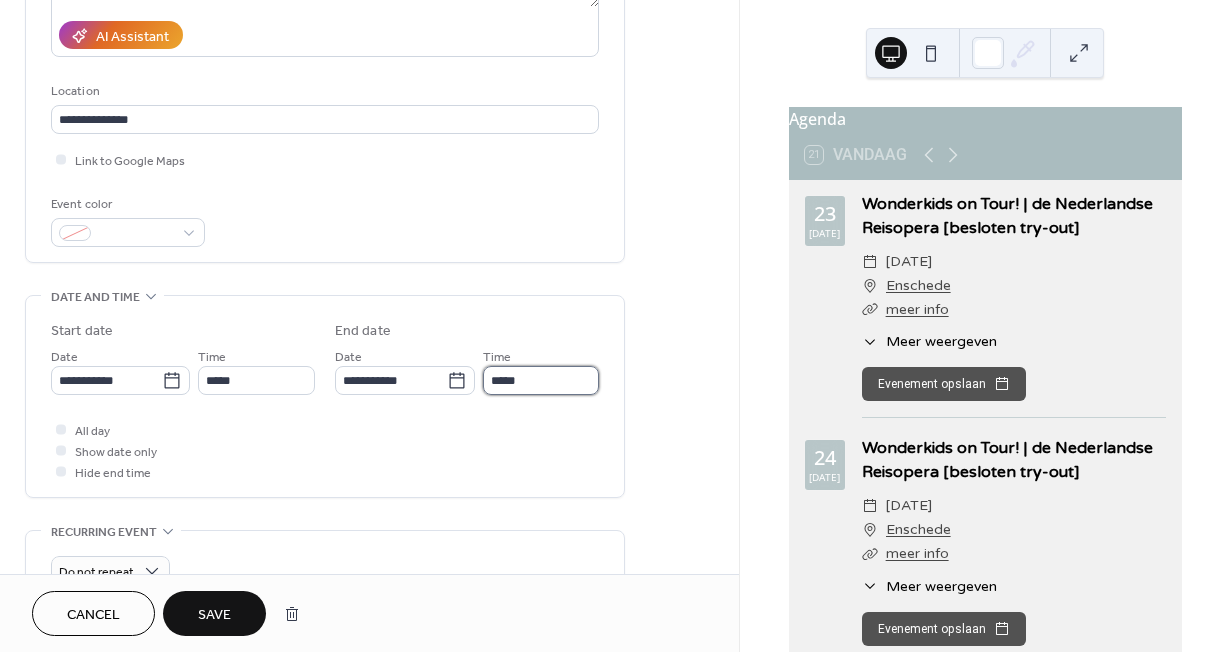 click on "*****" at bounding box center (541, 380) 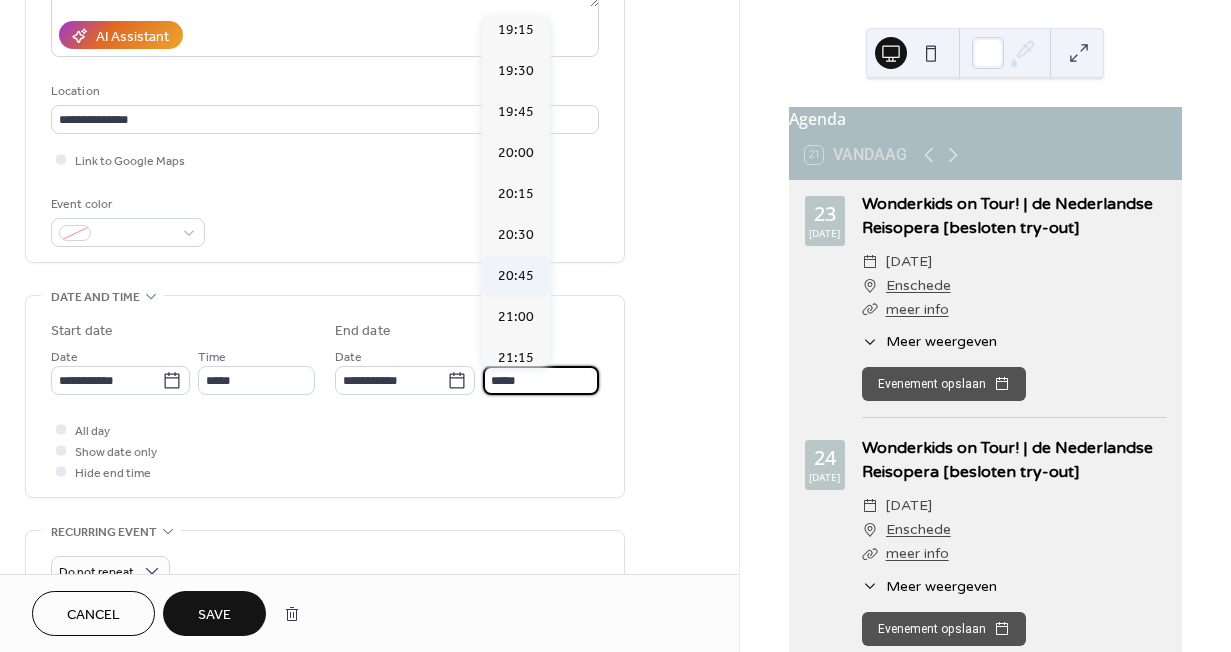 scroll, scrollTop: 28, scrollLeft: 0, axis: vertical 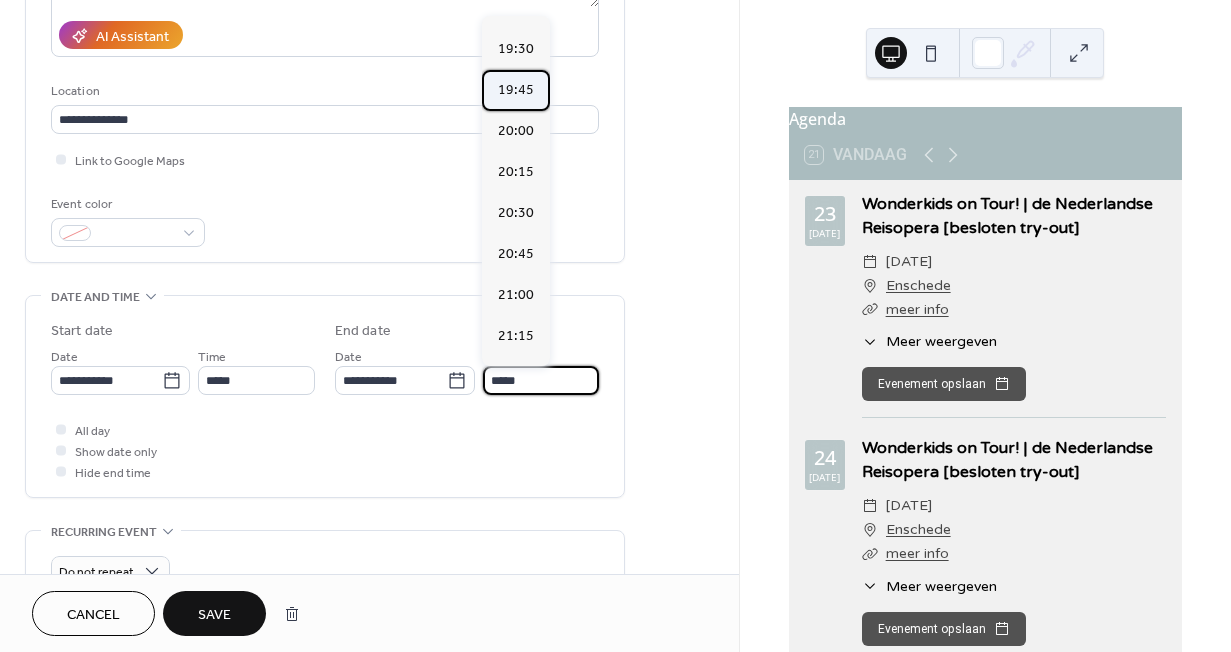 click on "19:45" at bounding box center [516, 90] 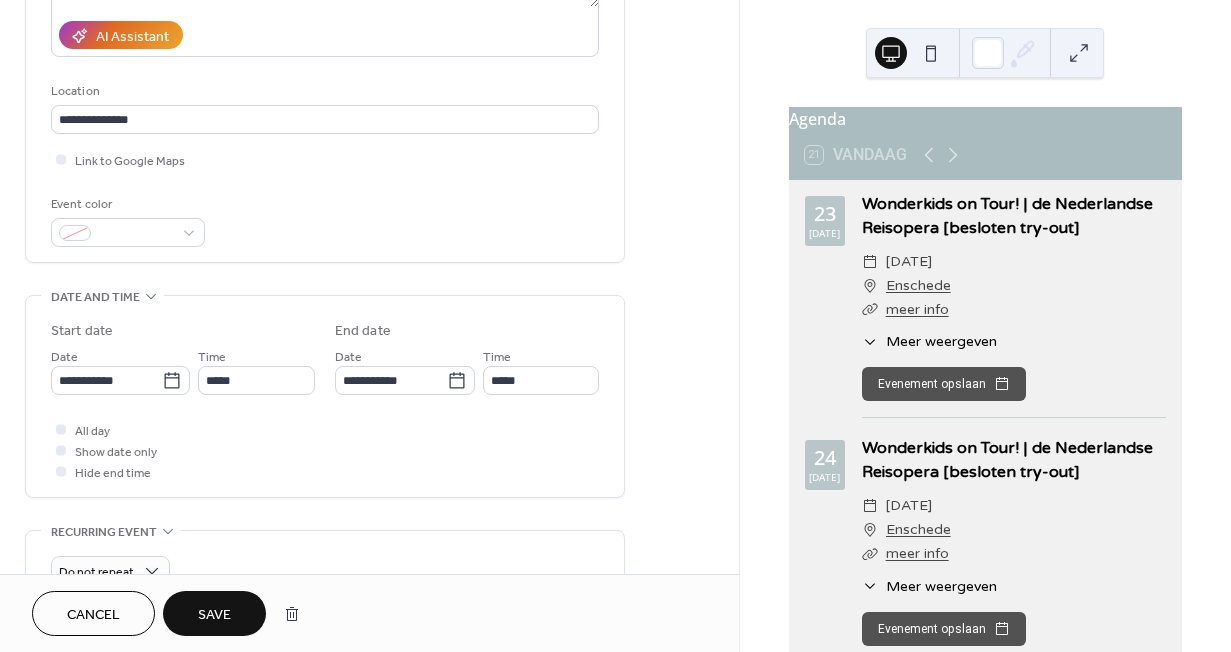 type on "*****" 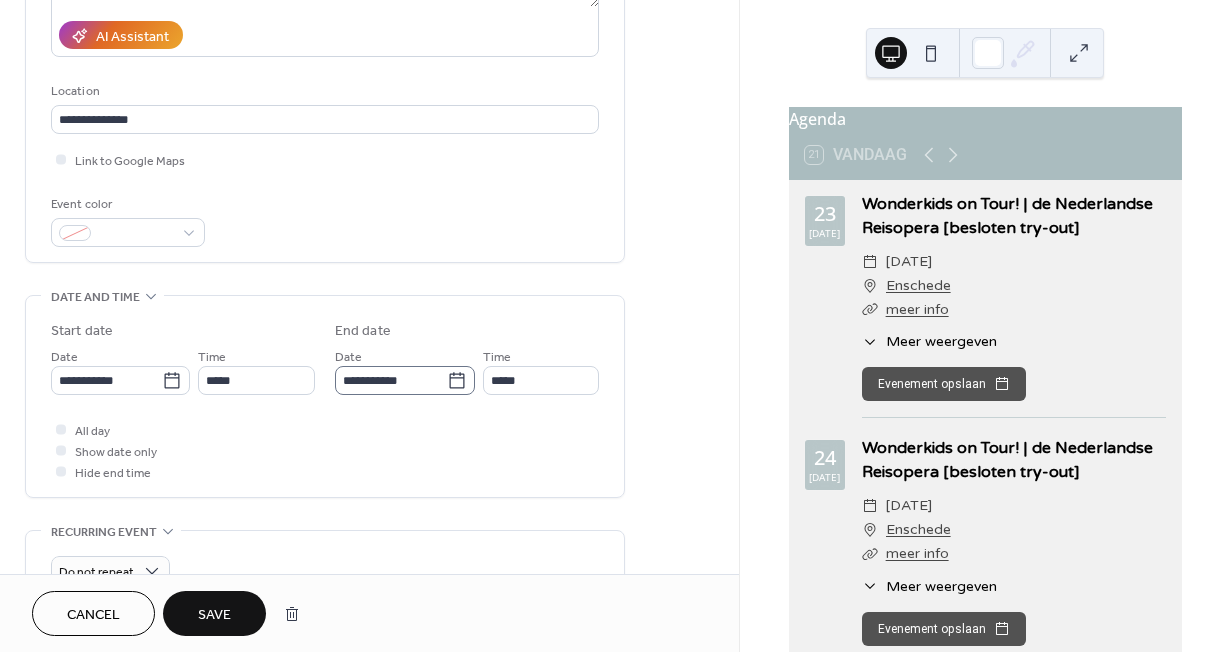 scroll, scrollTop: 1, scrollLeft: 0, axis: vertical 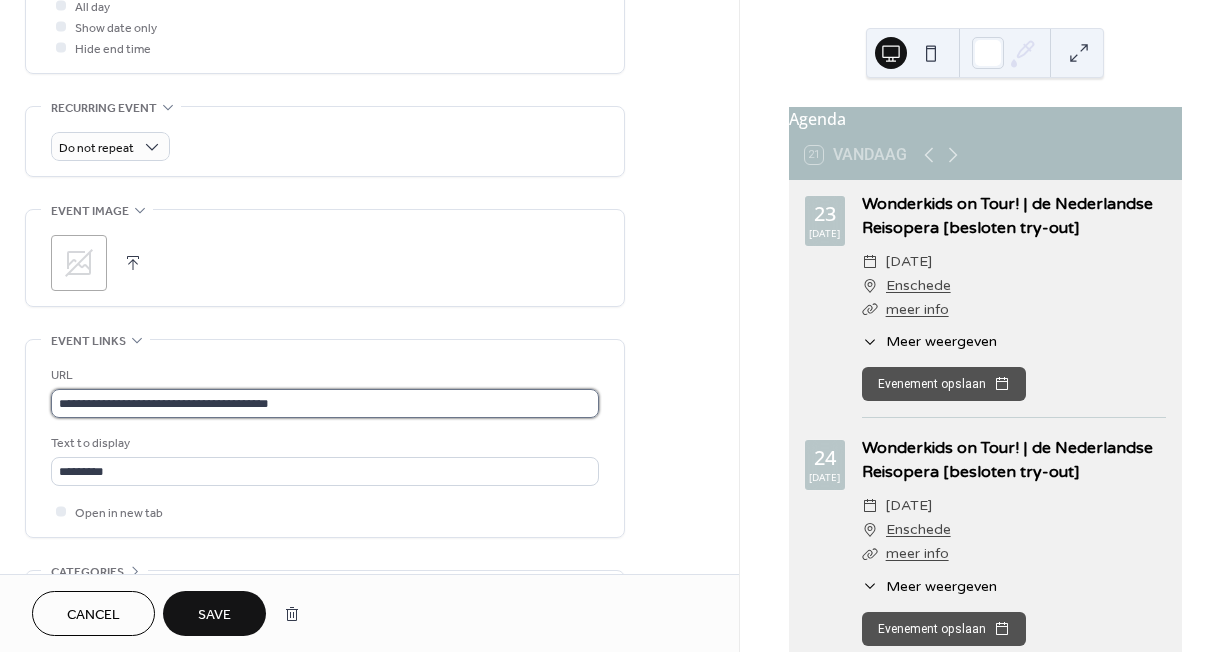 click on "**********" at bounding box center [325, 403] 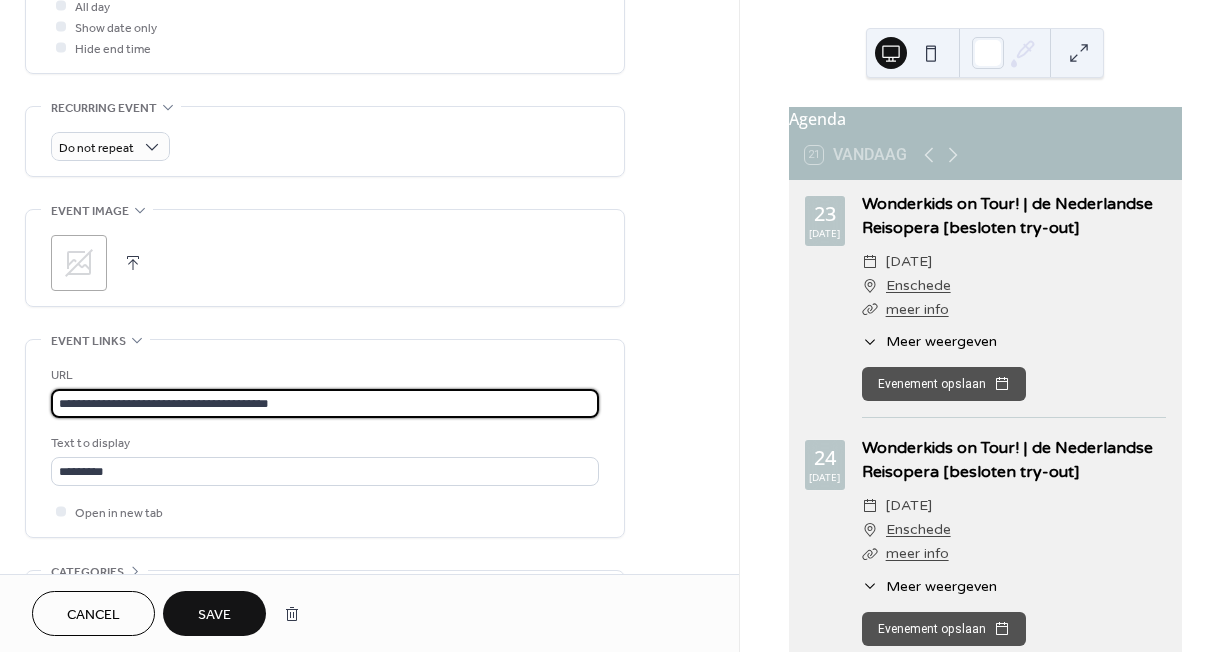 click on "**********" at bounding box center [325, 403] 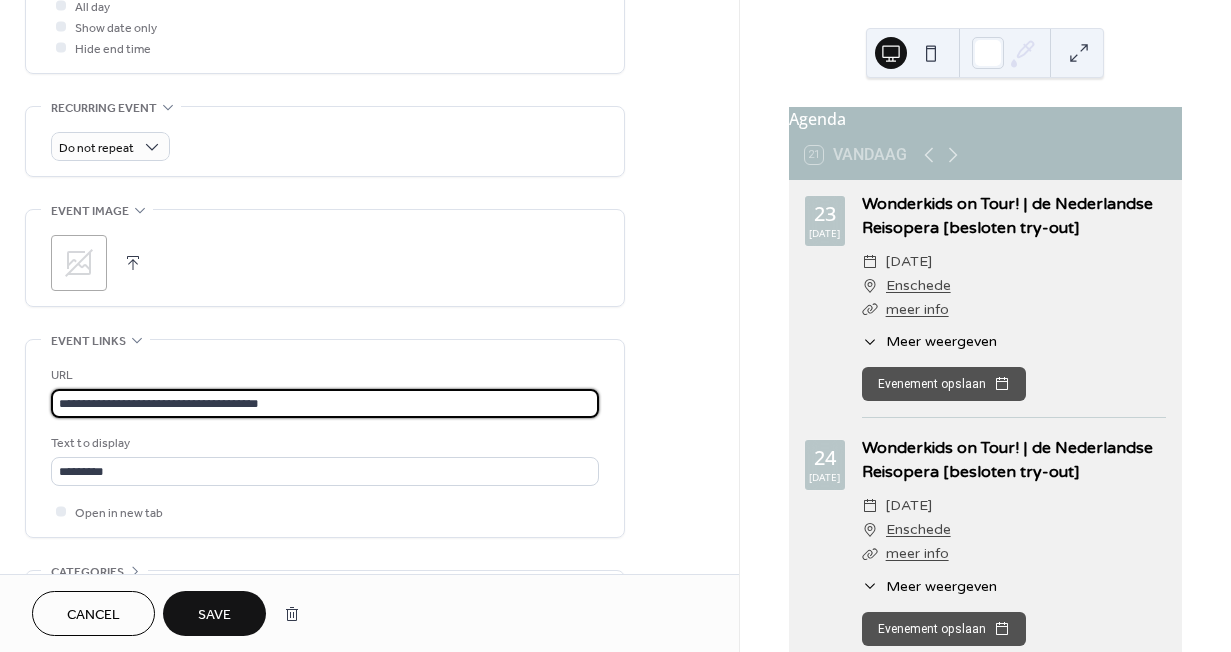 type on "**********" 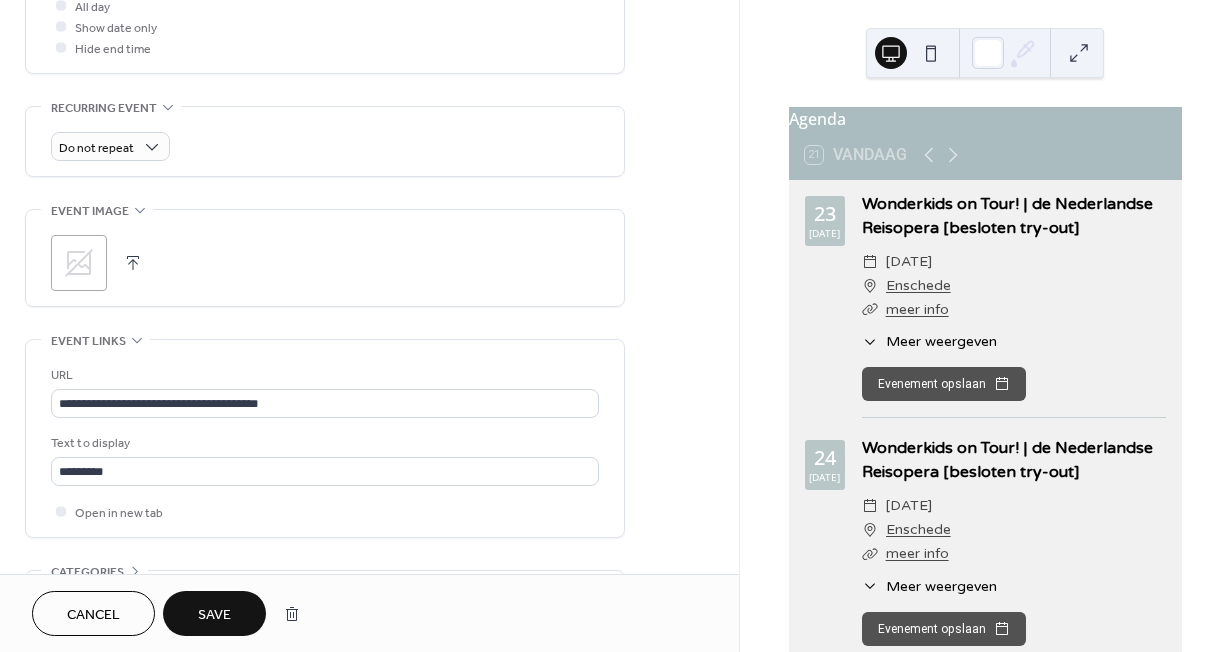 click on "Save" at bounding box center [214, 613] 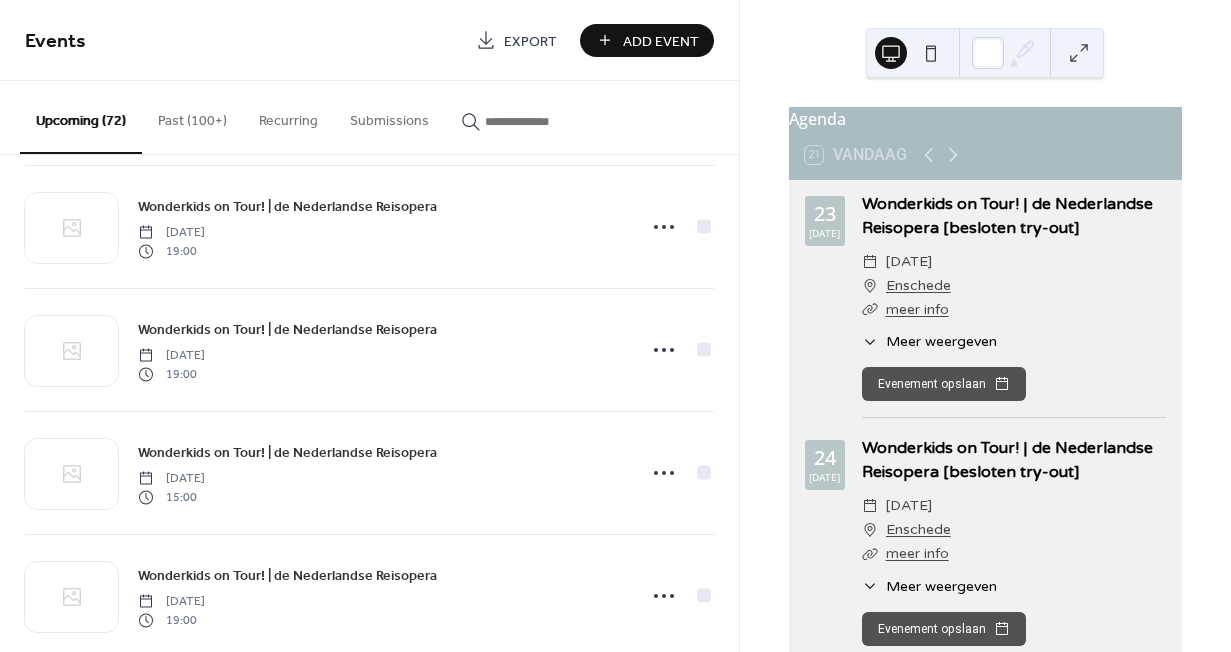 scroll, scrollTop: 995, scrollLeft: 0, axis: vertical 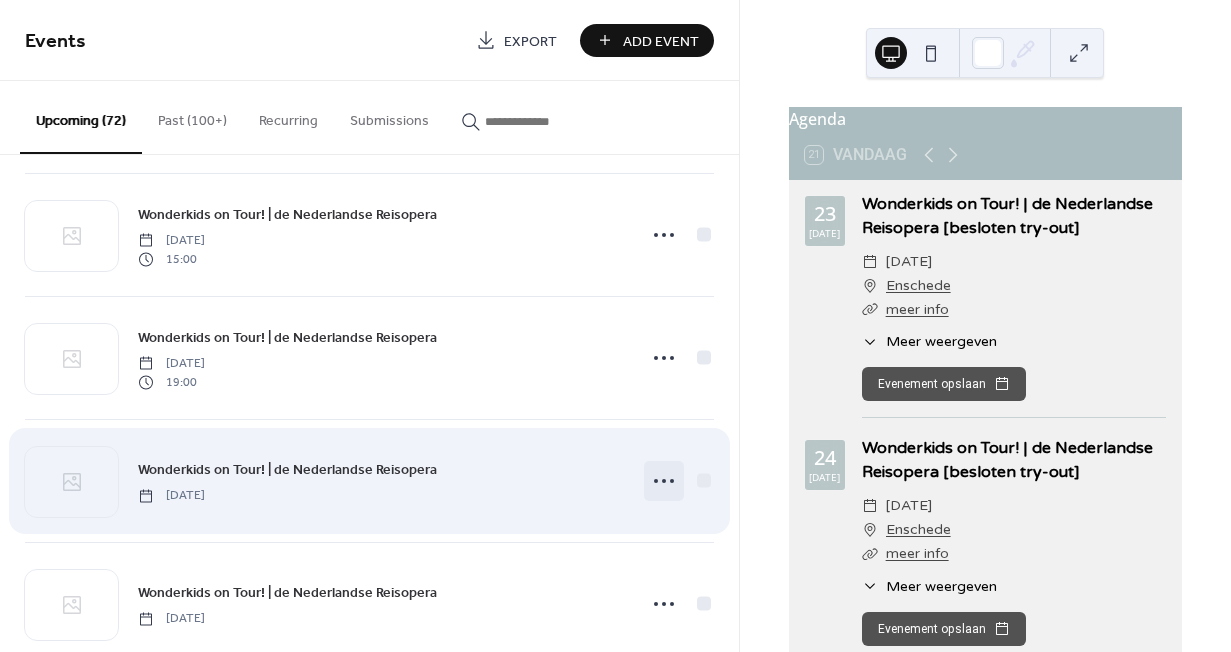 click 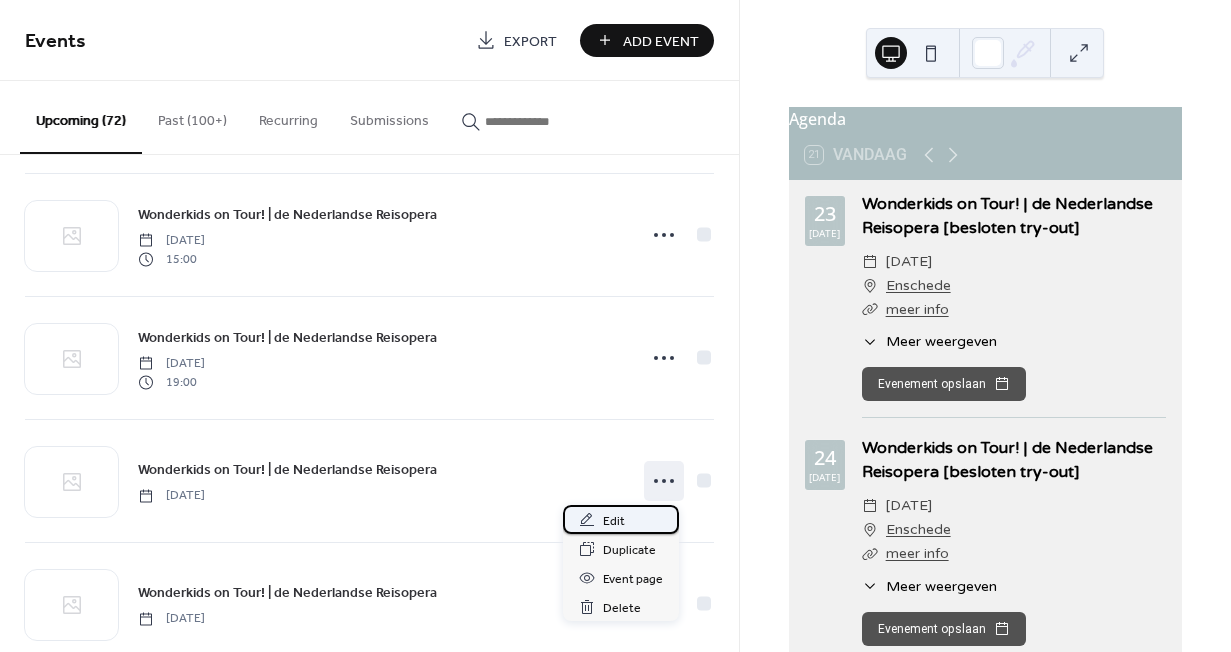 click on "Edit" at bounding box center [614, 521] 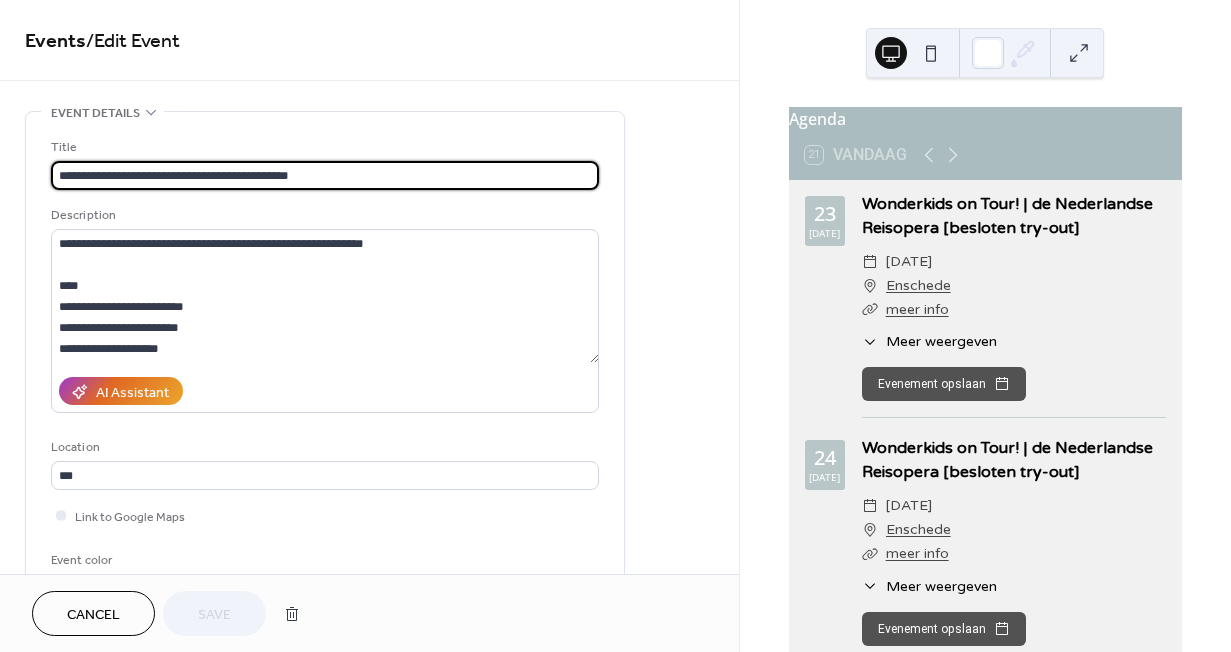 click on "**********" at bounding box center (325, 370) 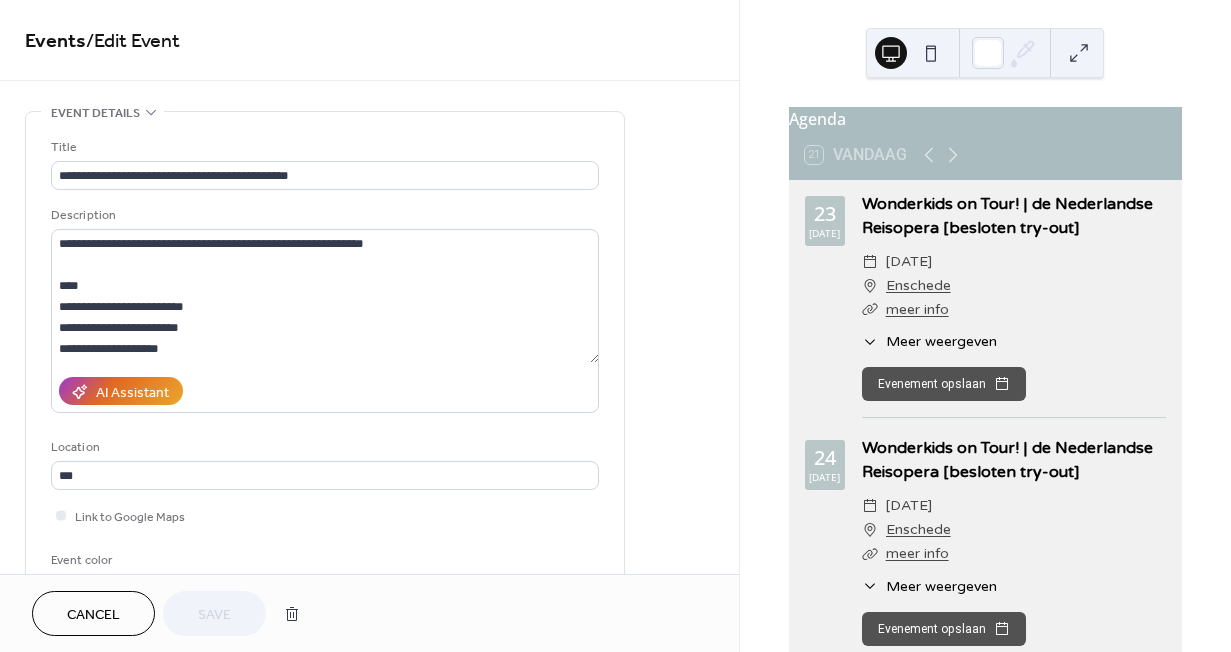 click on "**********" at bounding box center [325, 370] 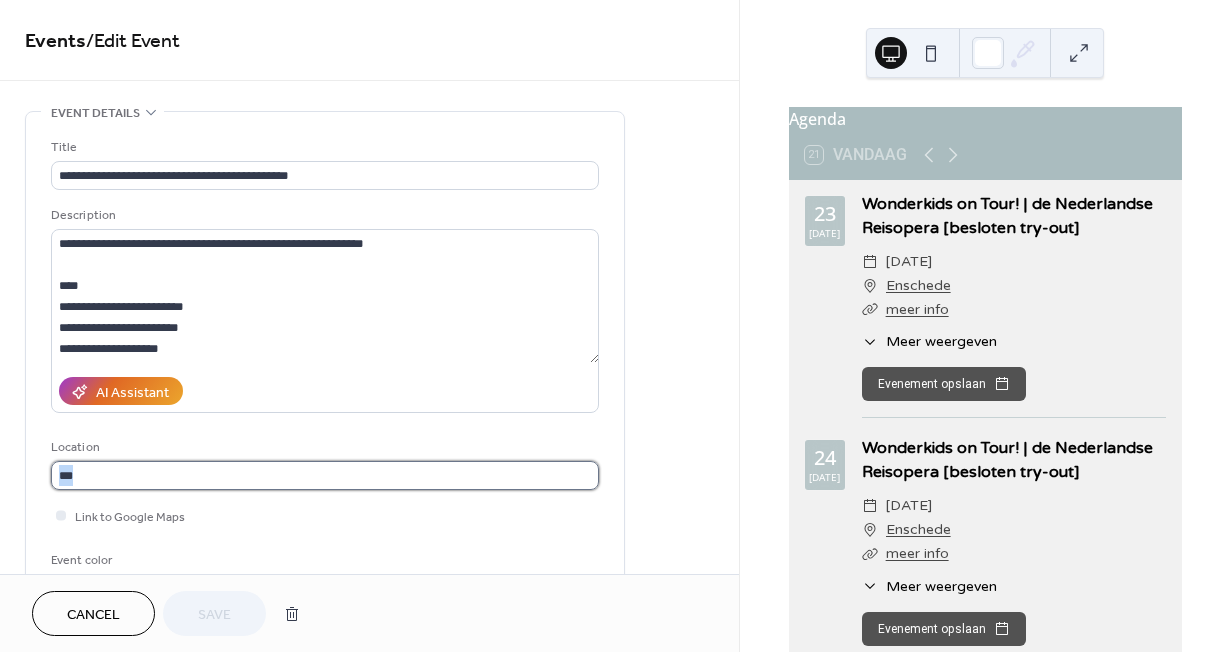 click on "***" at bounding box center (325, 475) 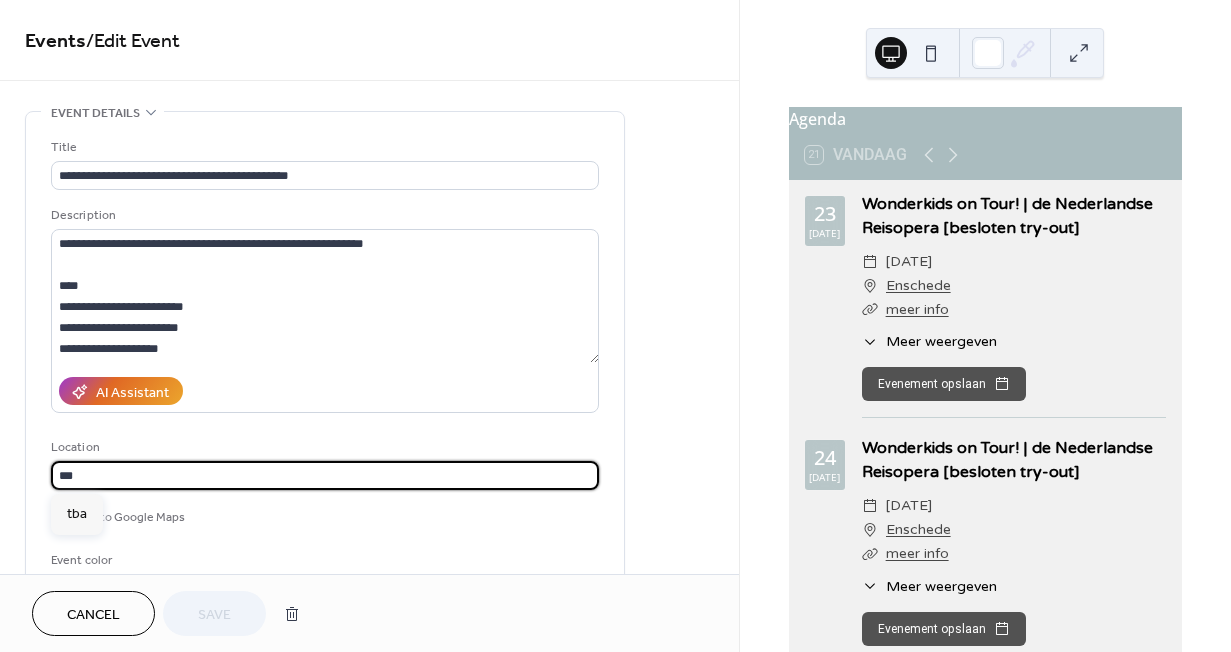 click on "***" at bounding box center (325, 475) 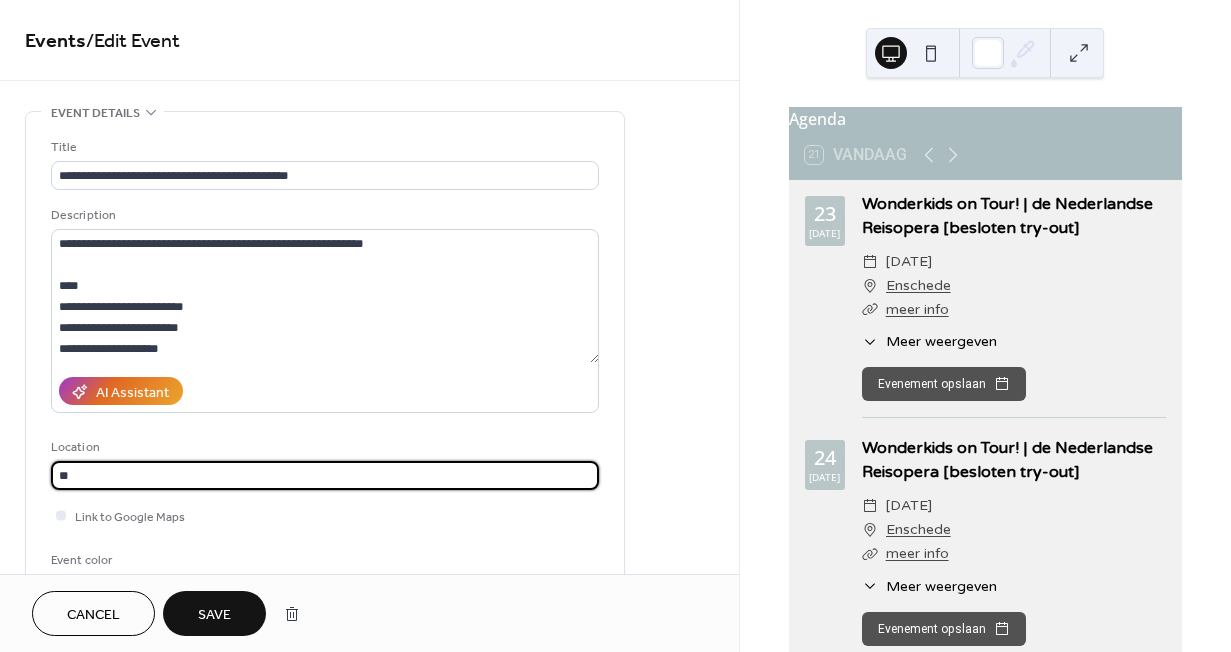 type on "*" 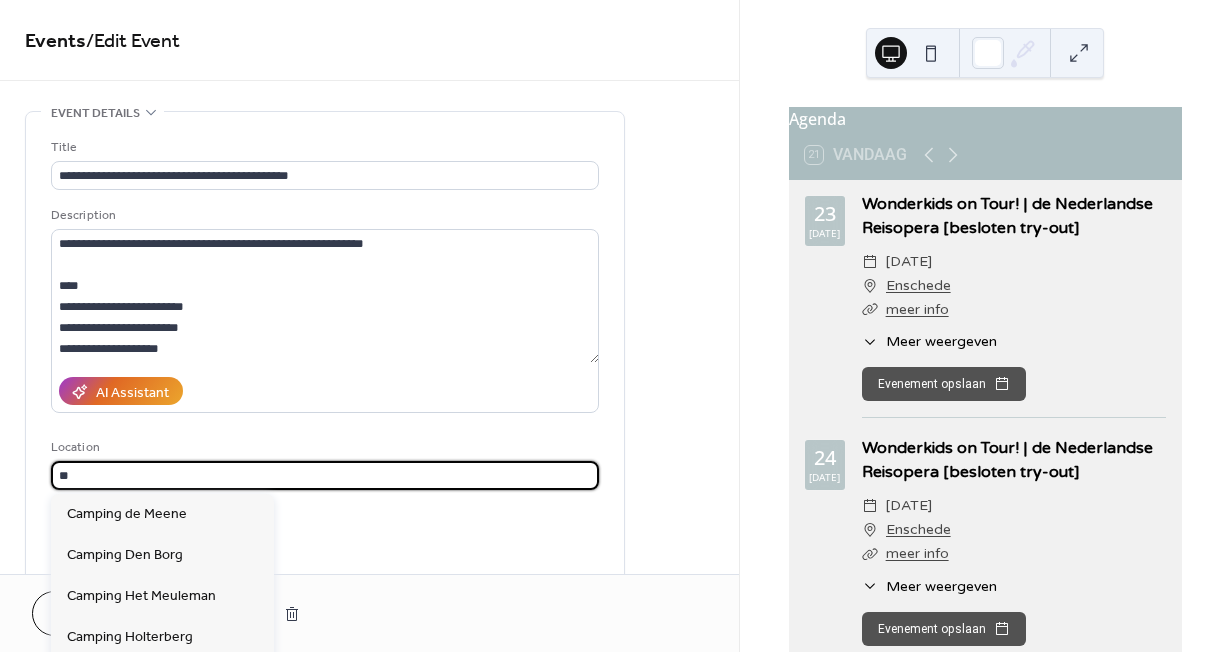 type on "*" 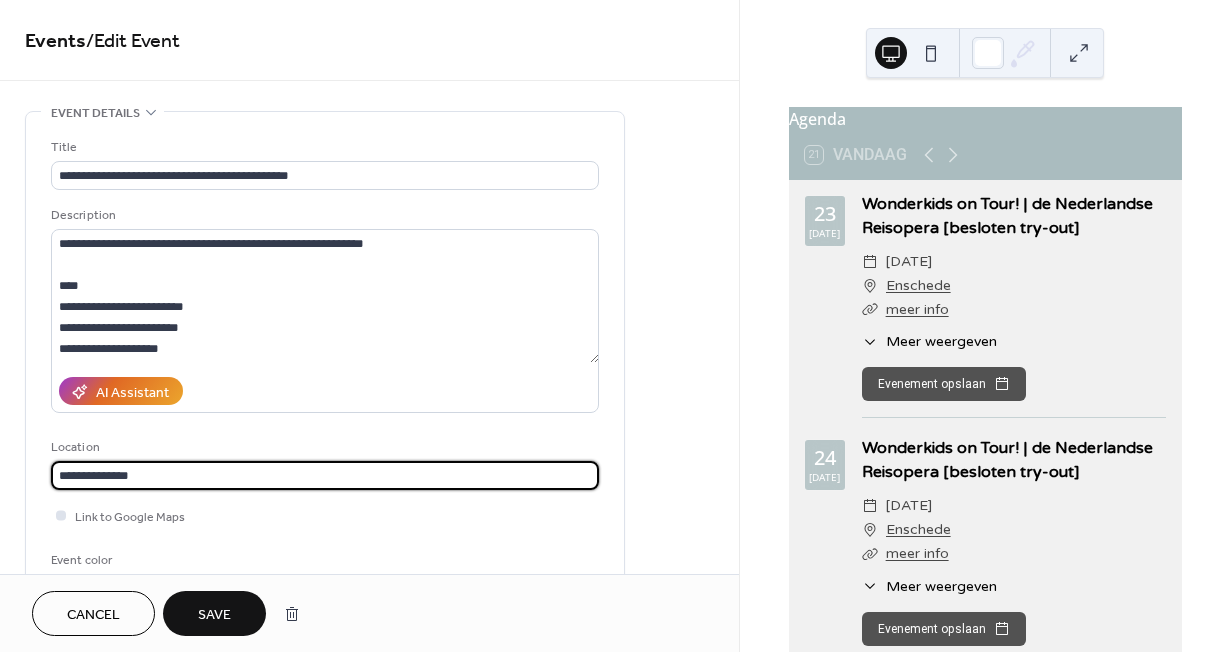 type on "**********" 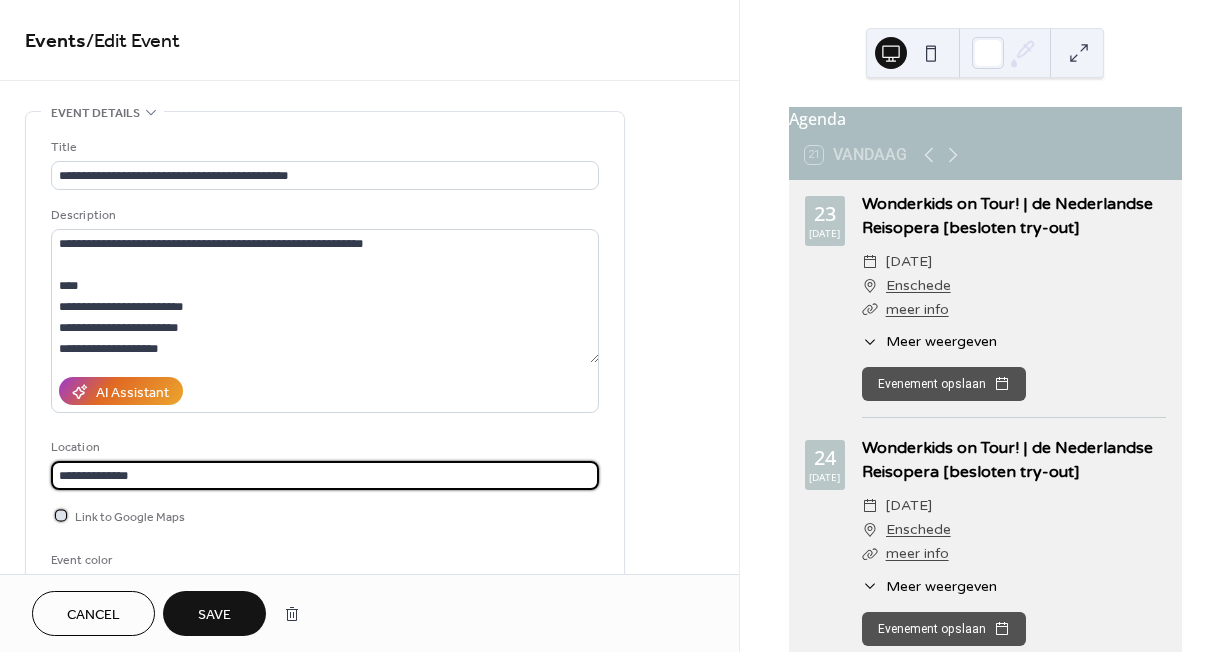 click on "Link to Google Maps" at bounding box center (130, 517) 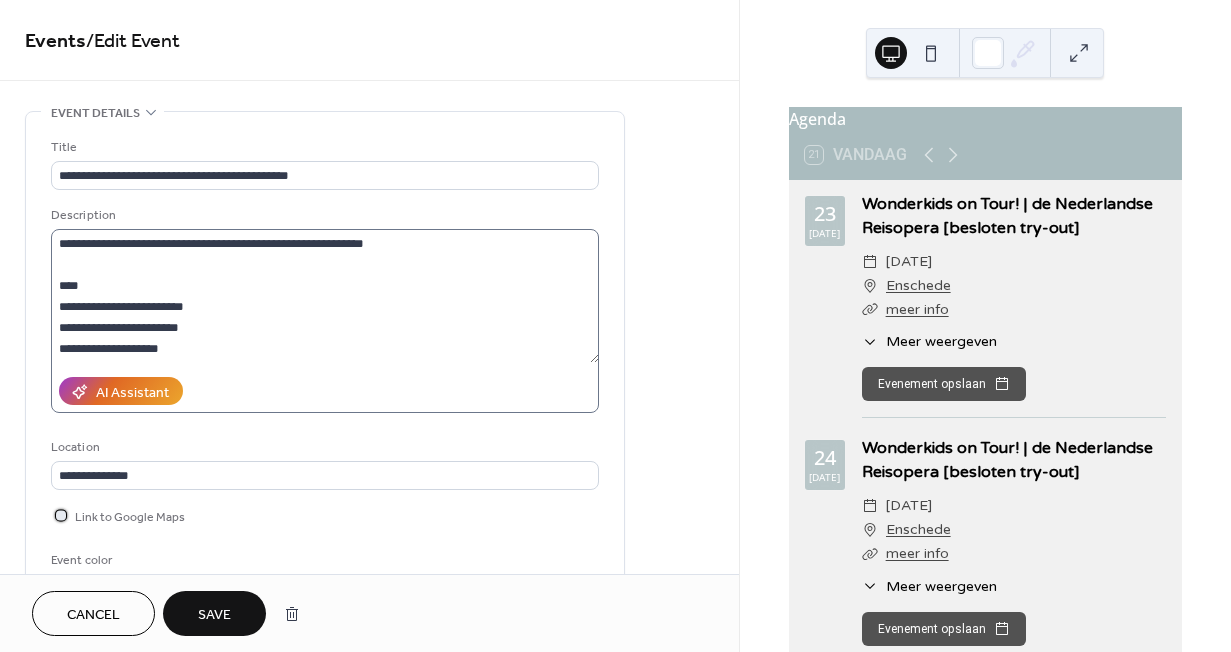 scroll, scrollTop: 63, scrollLeft: 0, axis: vertical 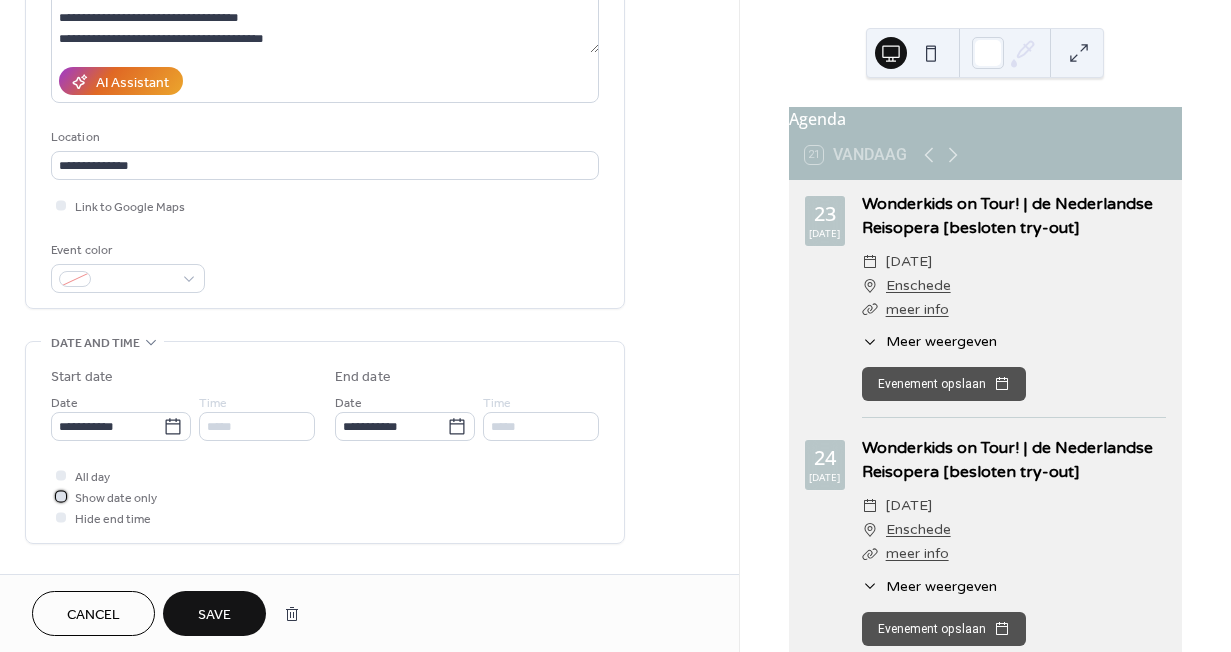 click on "Show date only" at bounding box center [116, 498] 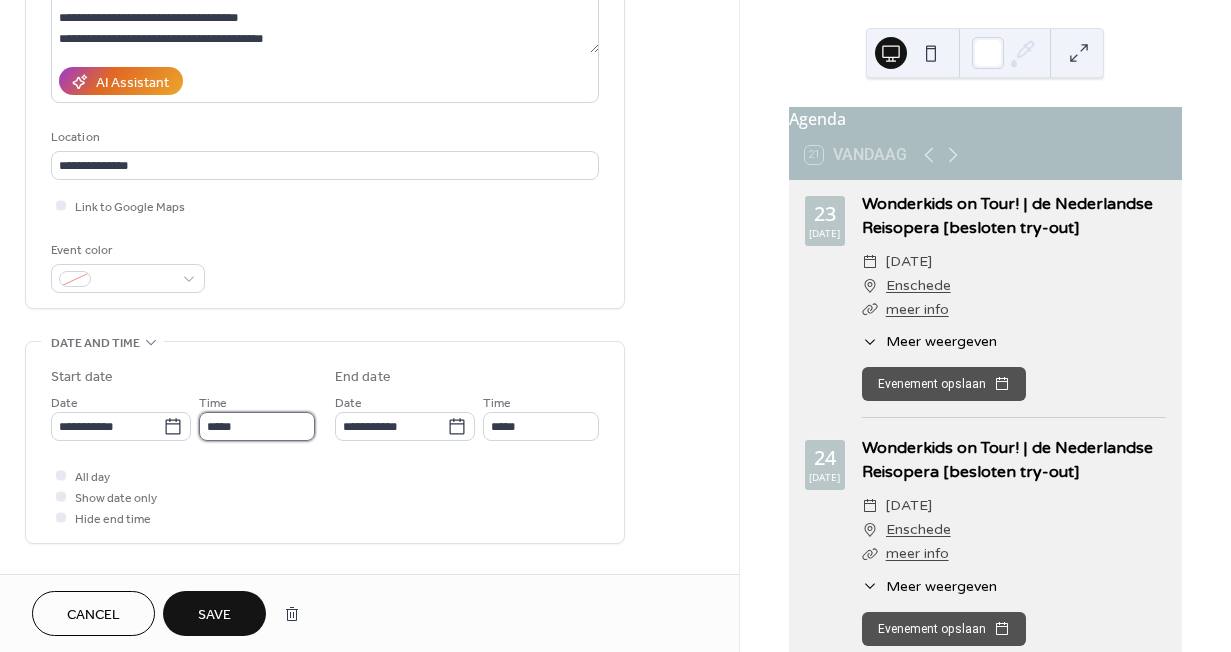 click on "*****" at bounding box center (257, 426) 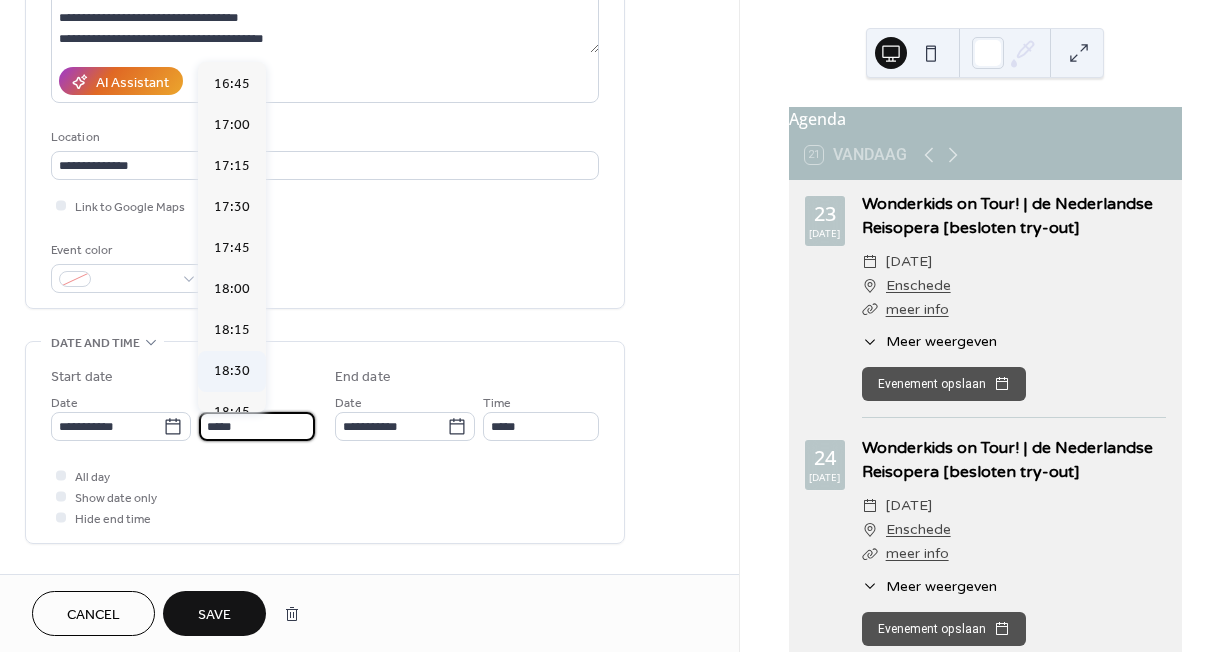 scroll, scrollTop: 2901, scrollLeft: 0, axis: vertical 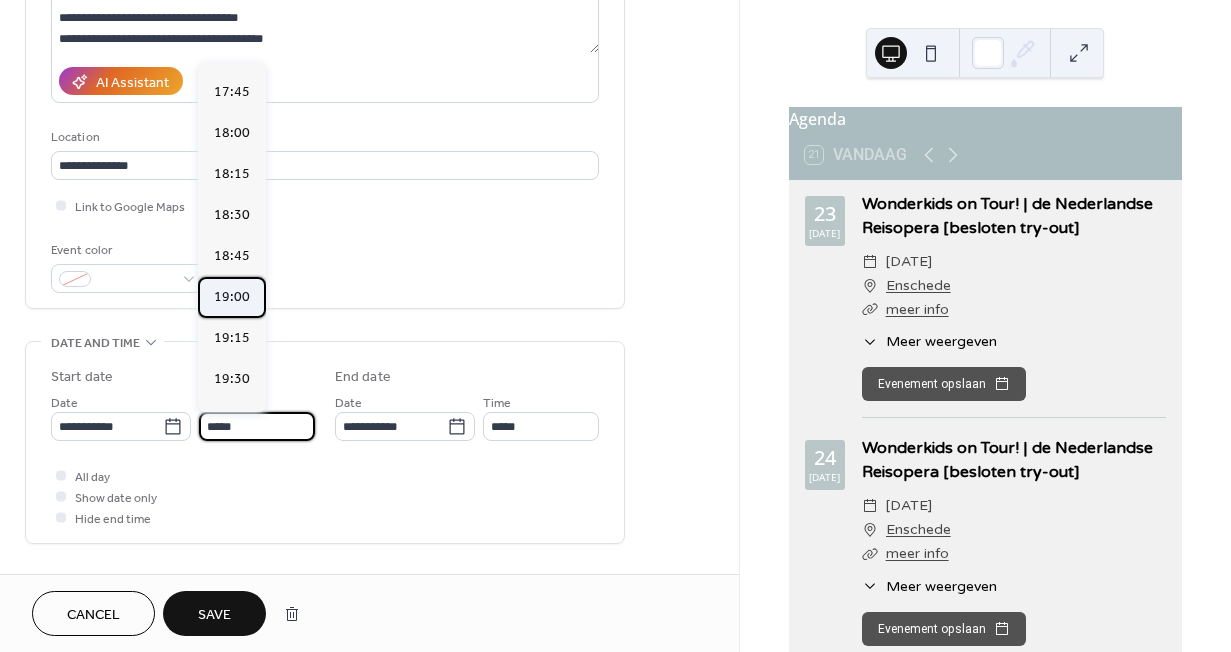 click on "19:00" at bounding box center [232, 297] 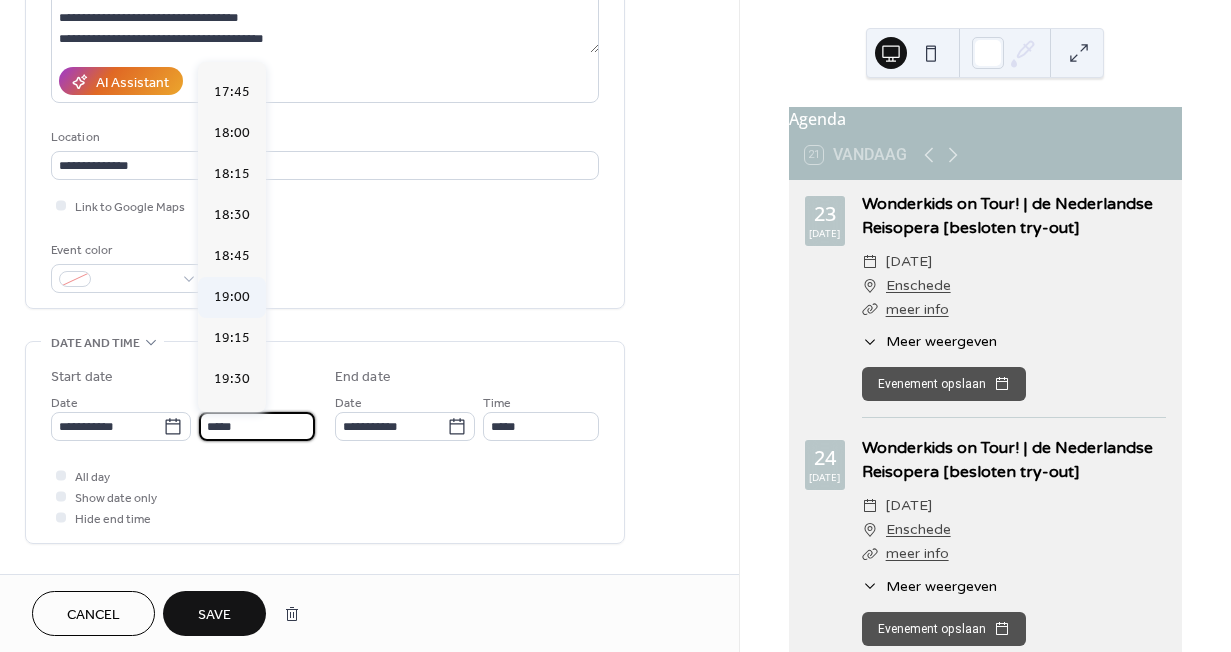 type on "*****" 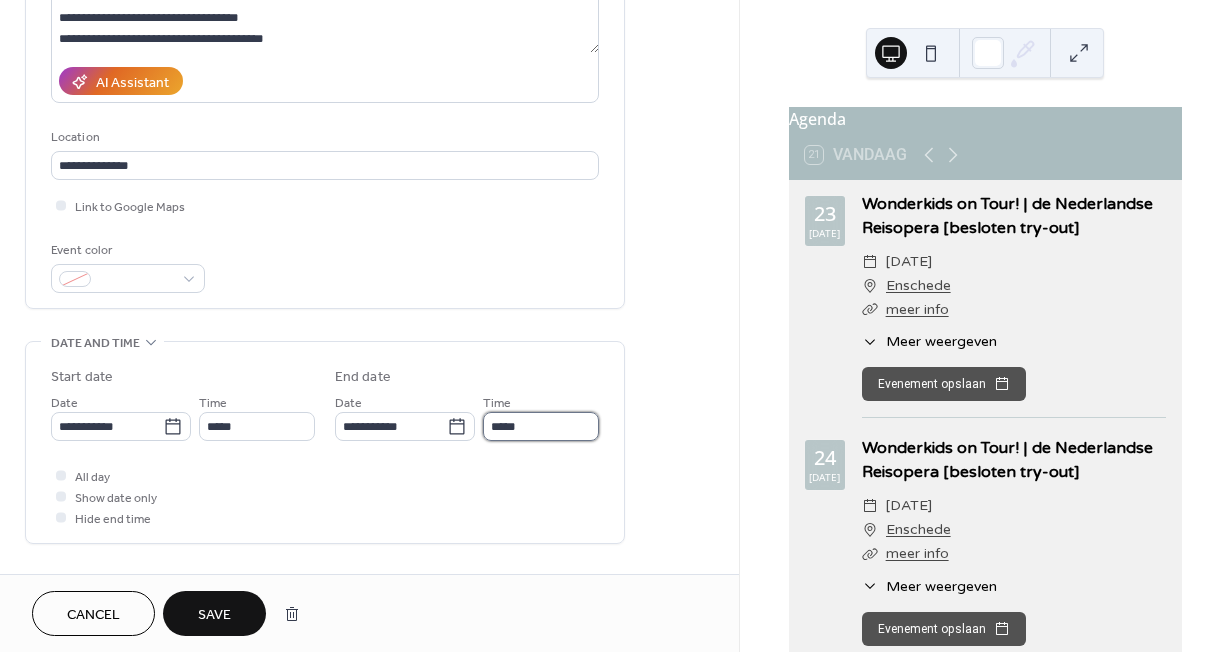click on "*****" at bounding box center [541, 426] 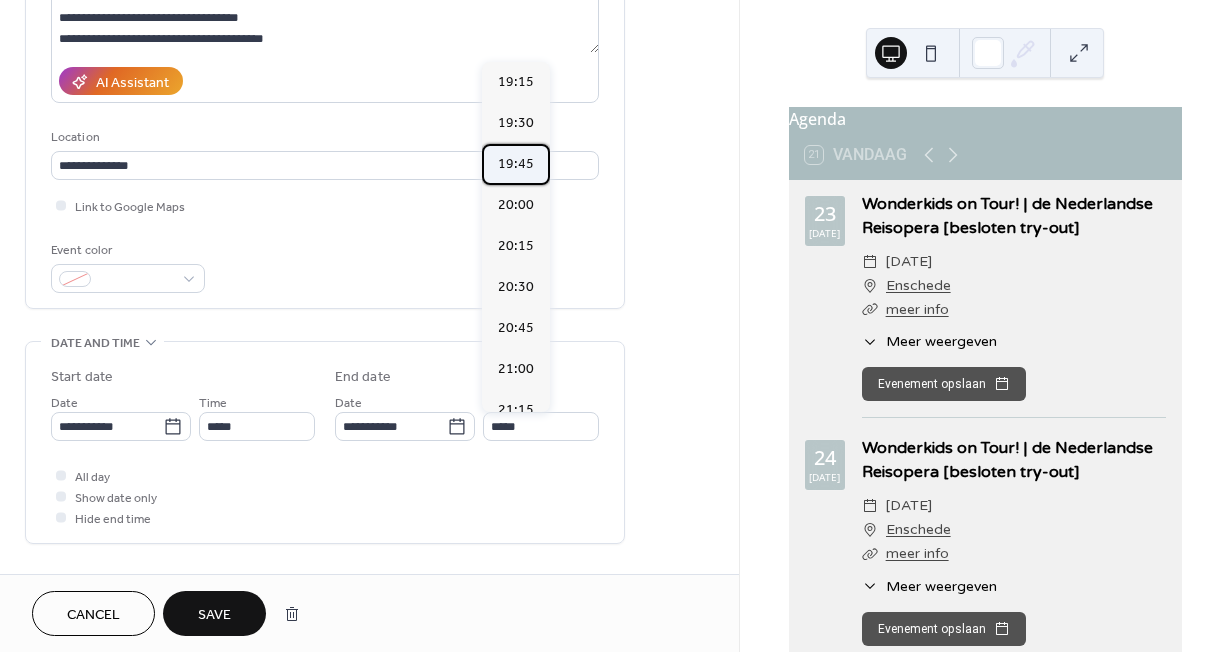 click on "19:45" at bounding box center (516, 164) 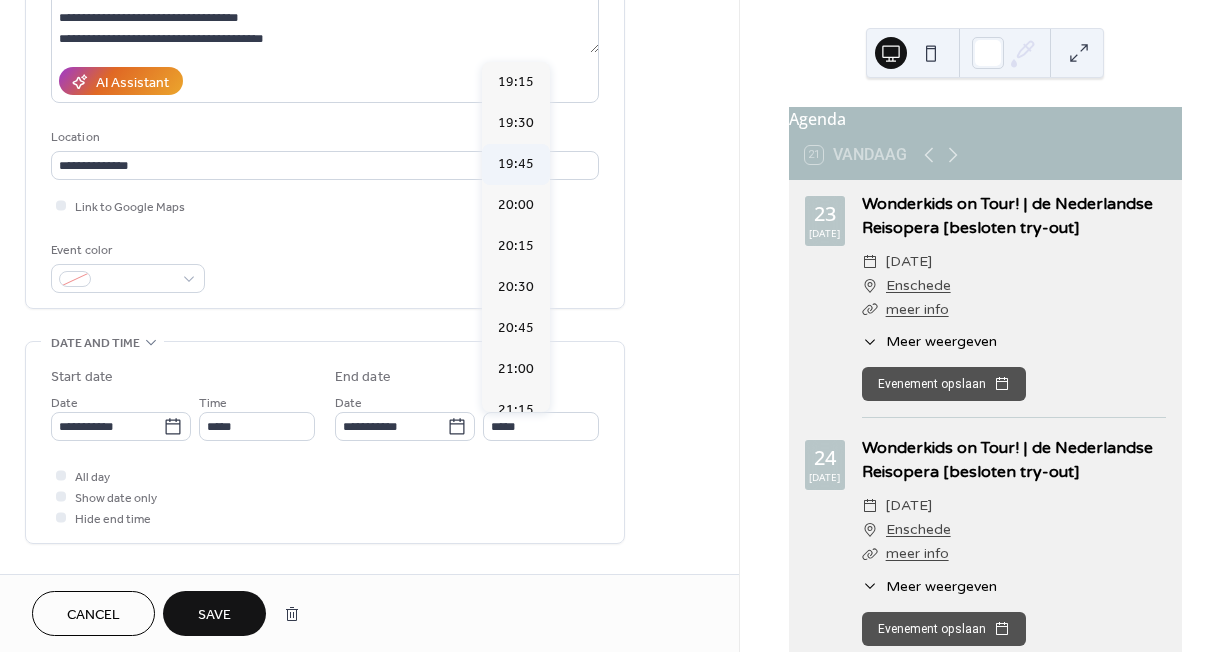 type on "*****" 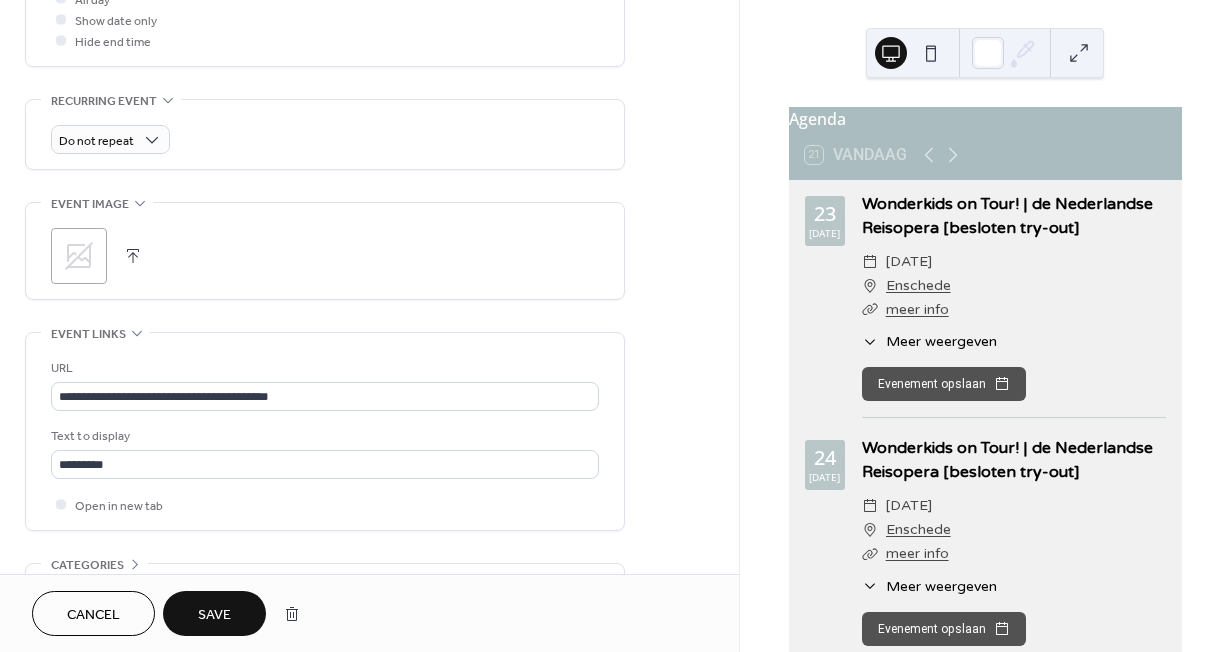 scroll, scrollTop: 788, scrollLeft: 0, axis: vertical 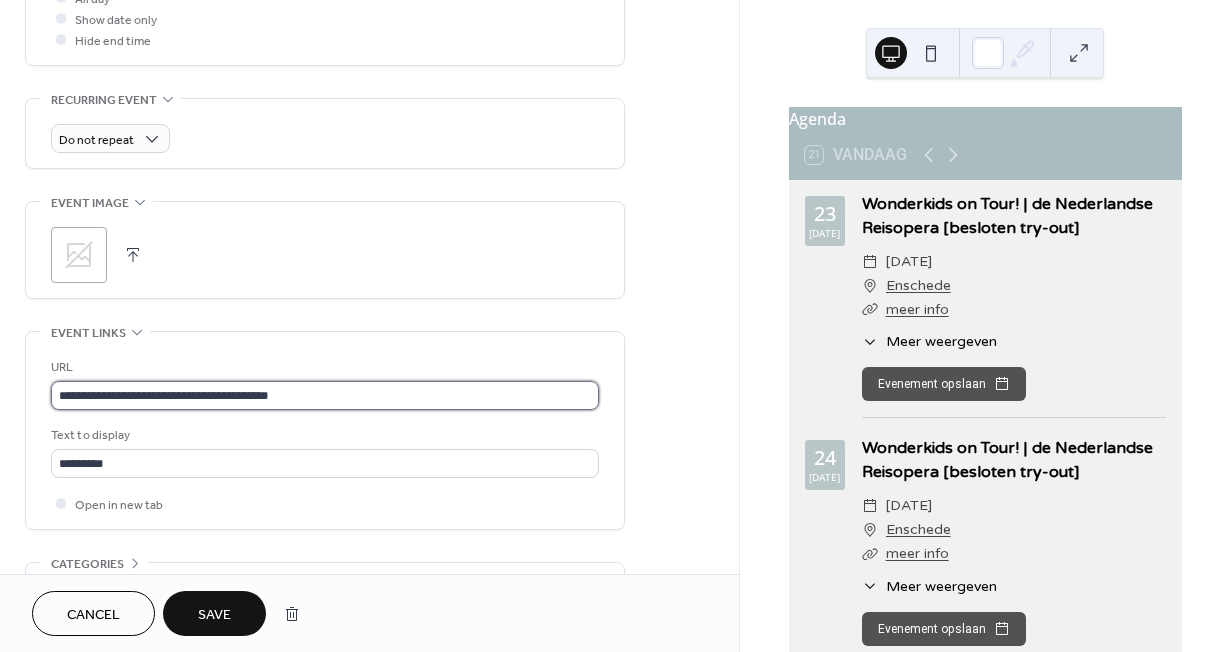 click on "**********" at bounding box center (325, 395) 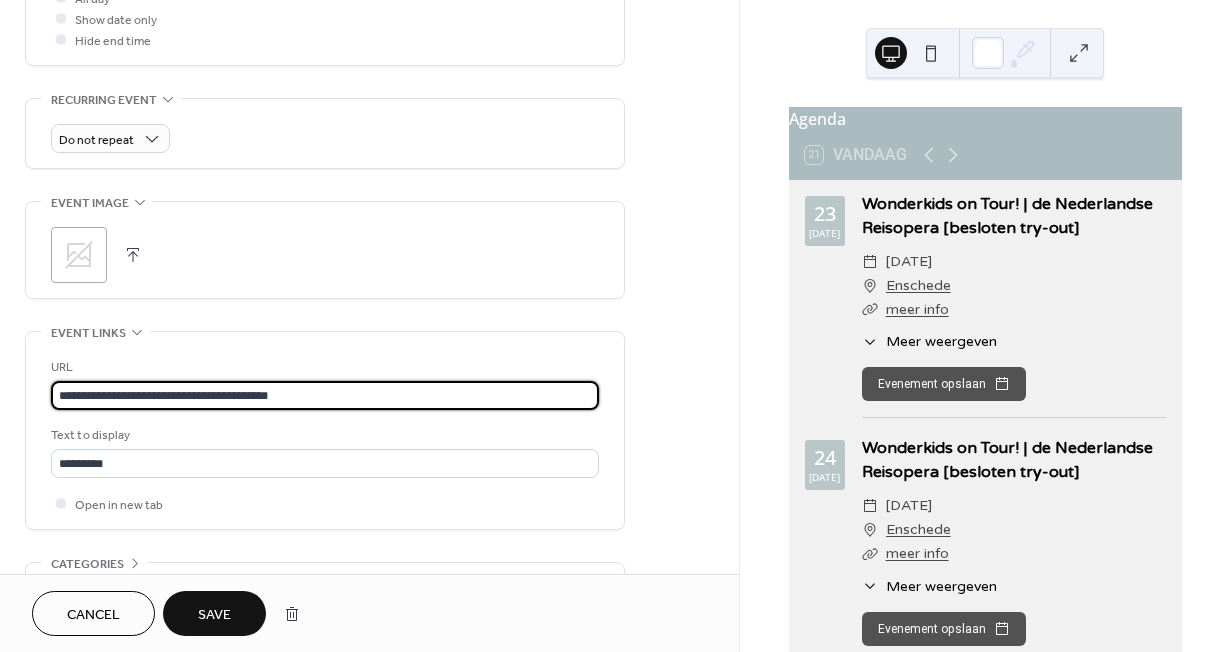 click on "**********" at bounding box center [325, 395] 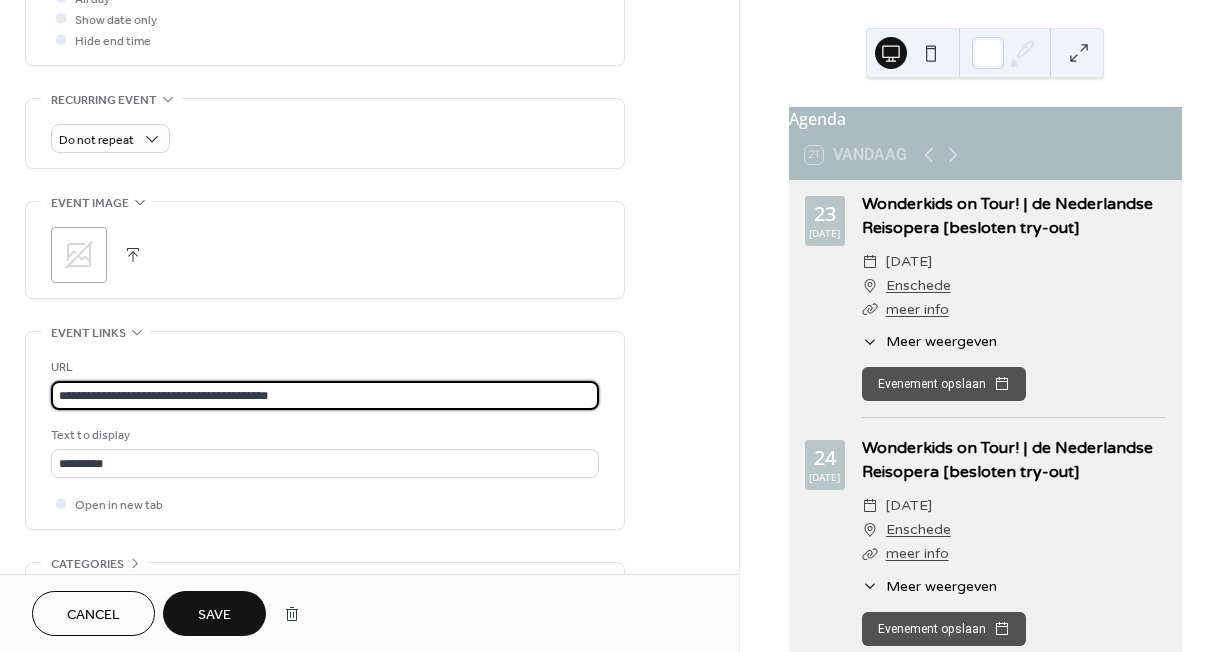 click on "**********" at bounding box center (325, 395) 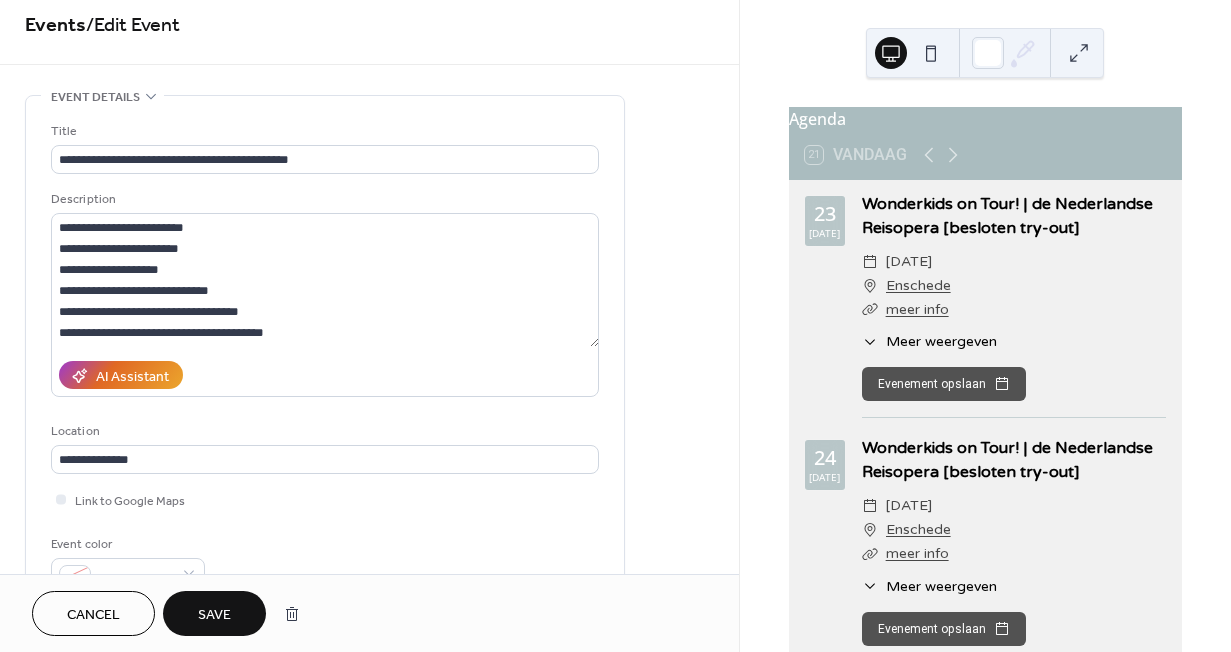 scroll, scrollTop: 0, scrollLeft: 0, axis: both 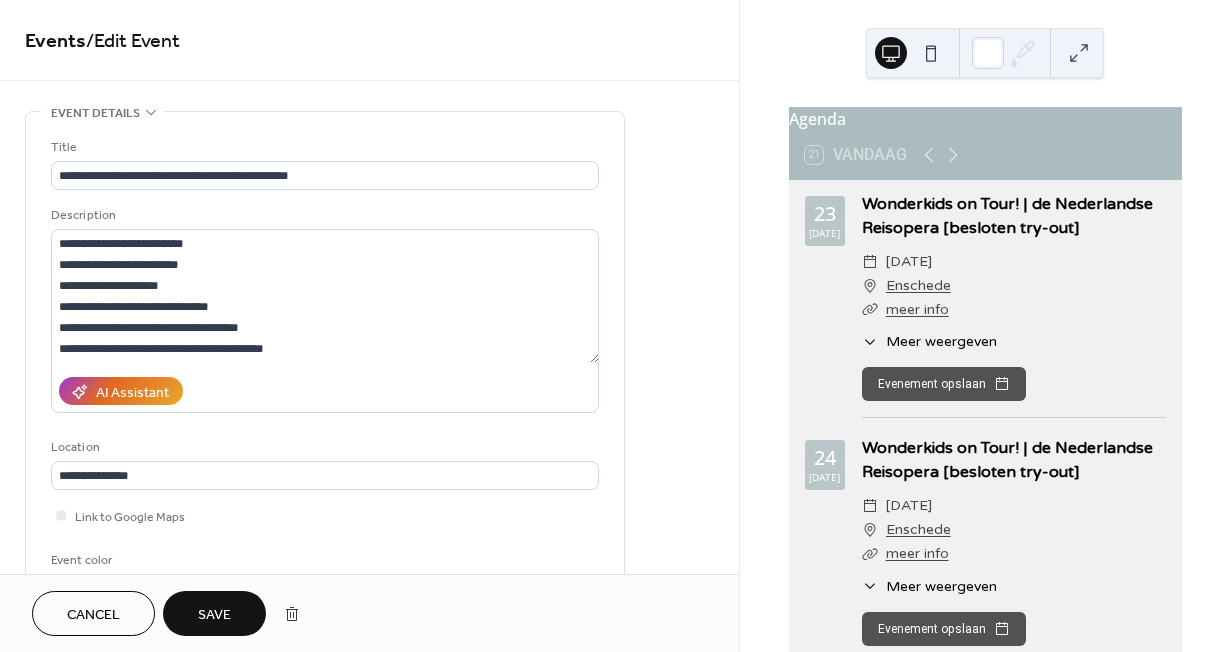 type on "**********" 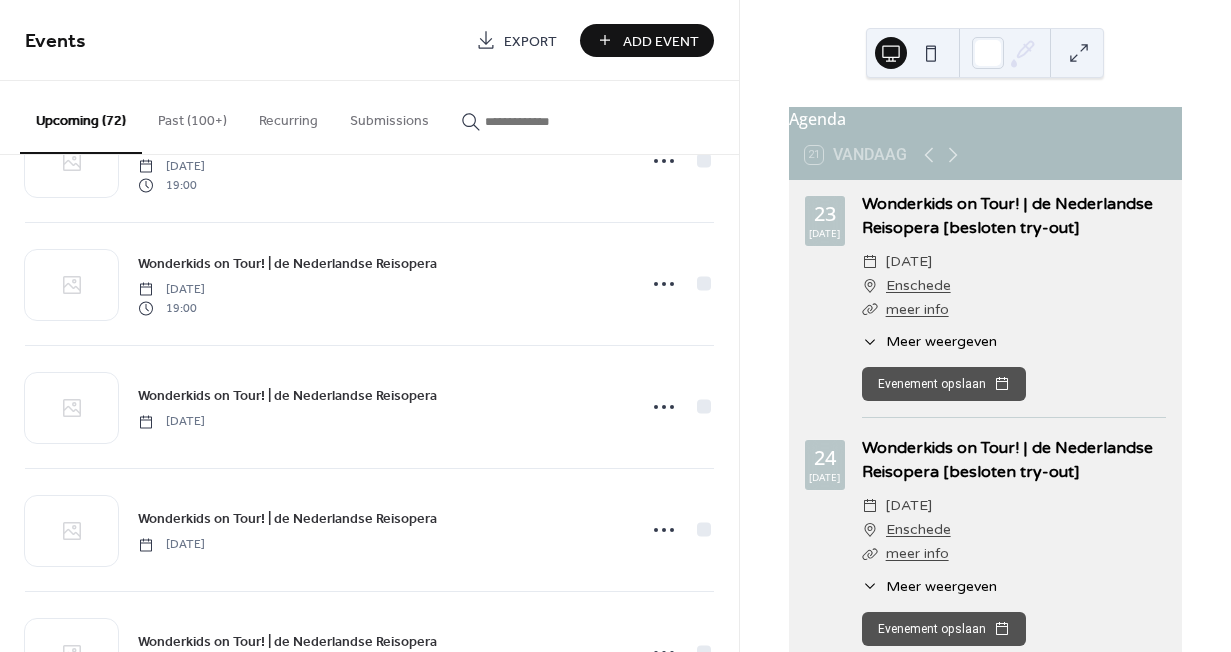scroll, scrollTop: 1193, scrollLeft: 0, axis: vertical 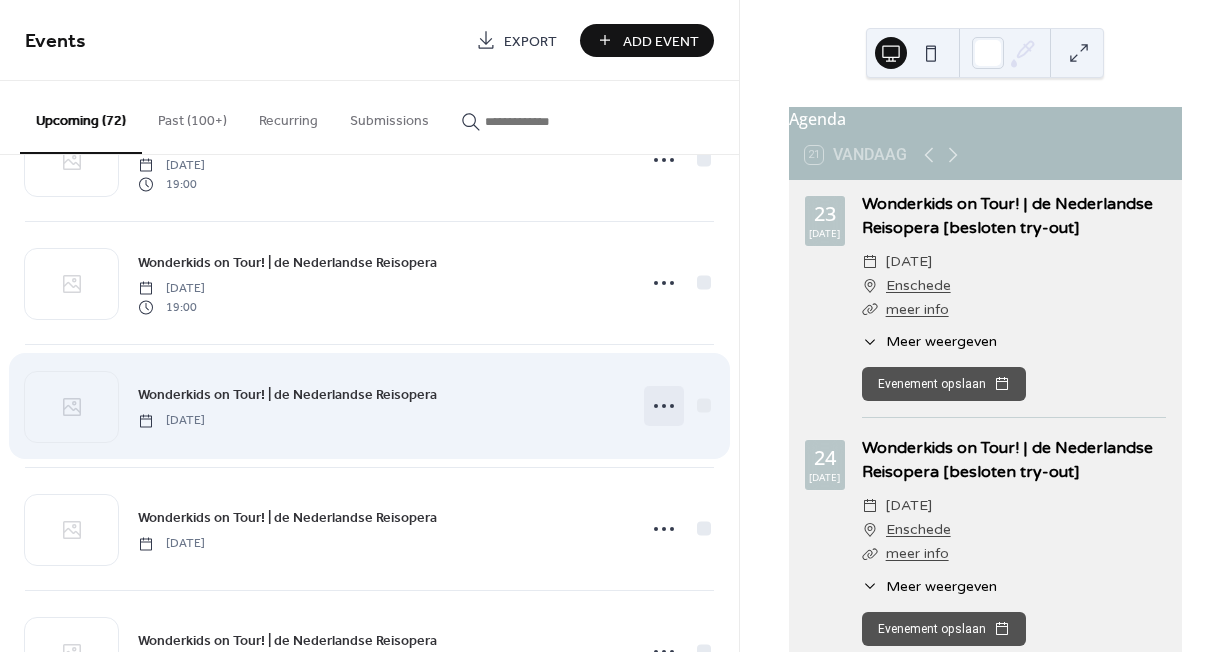 click 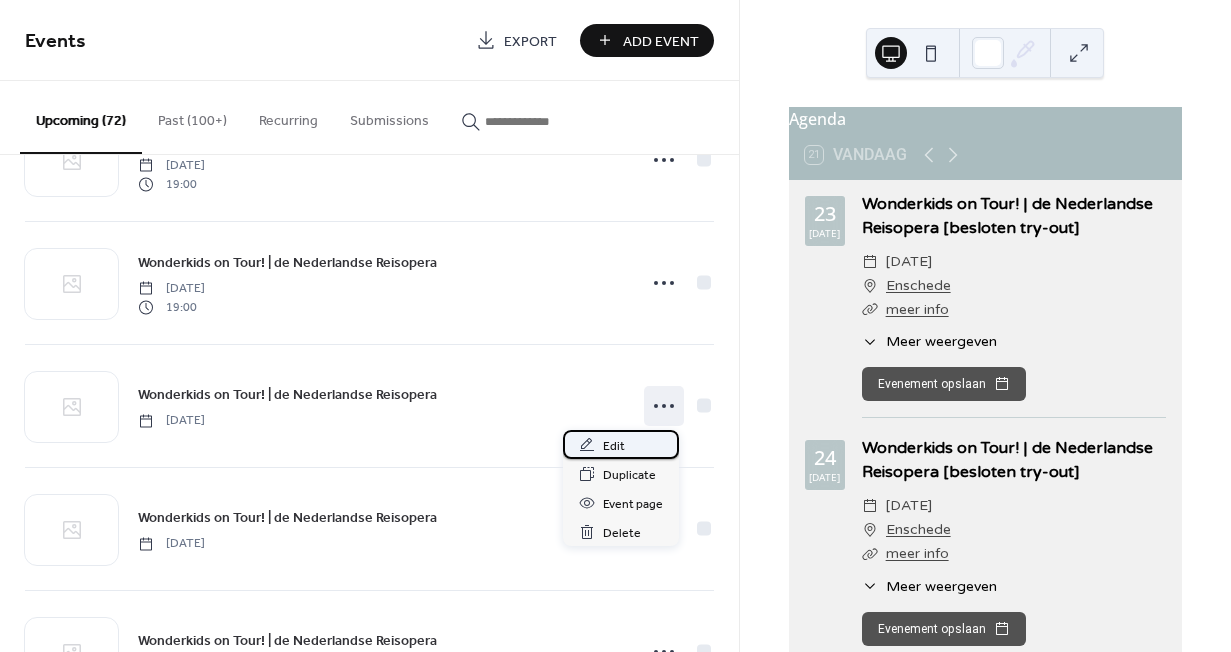 click on "Edit" at bounding box center (621, 444) 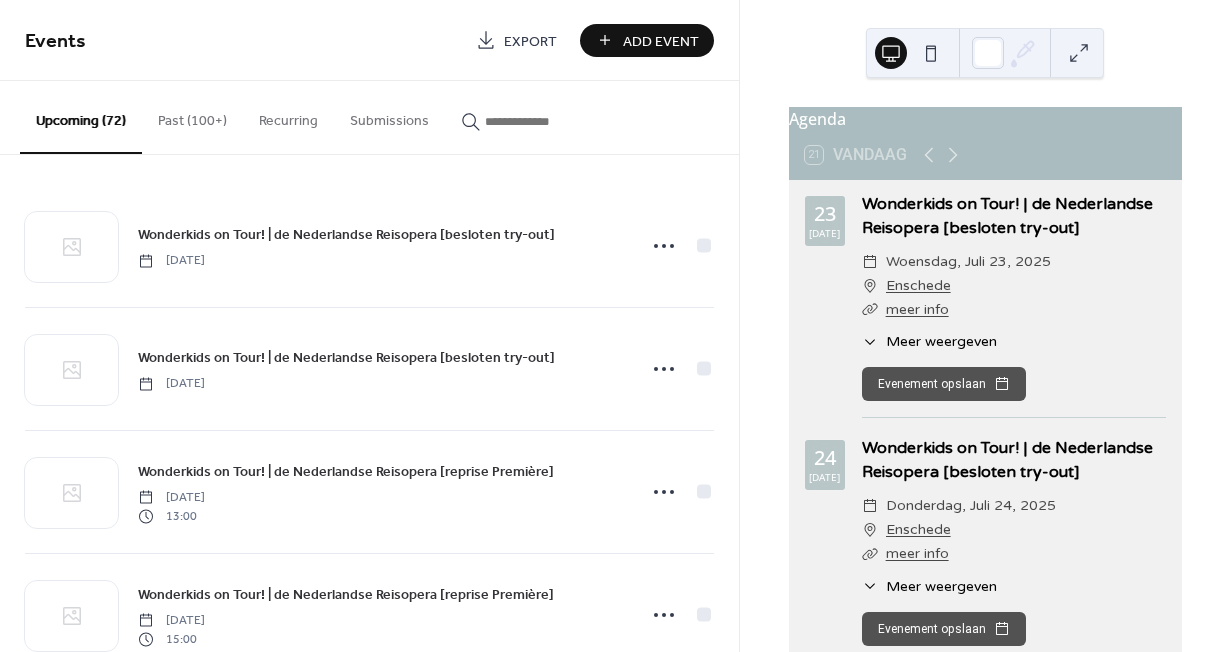 scroll, scrollTop: 0, scrollLeft: 0, axis: both 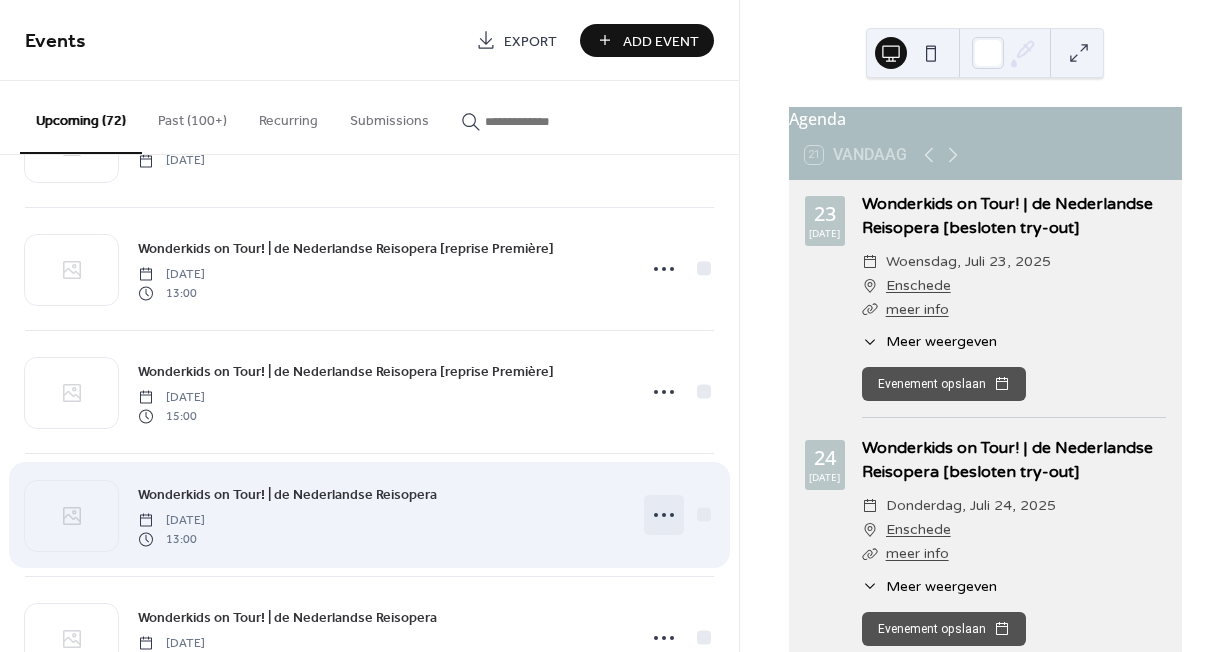 click 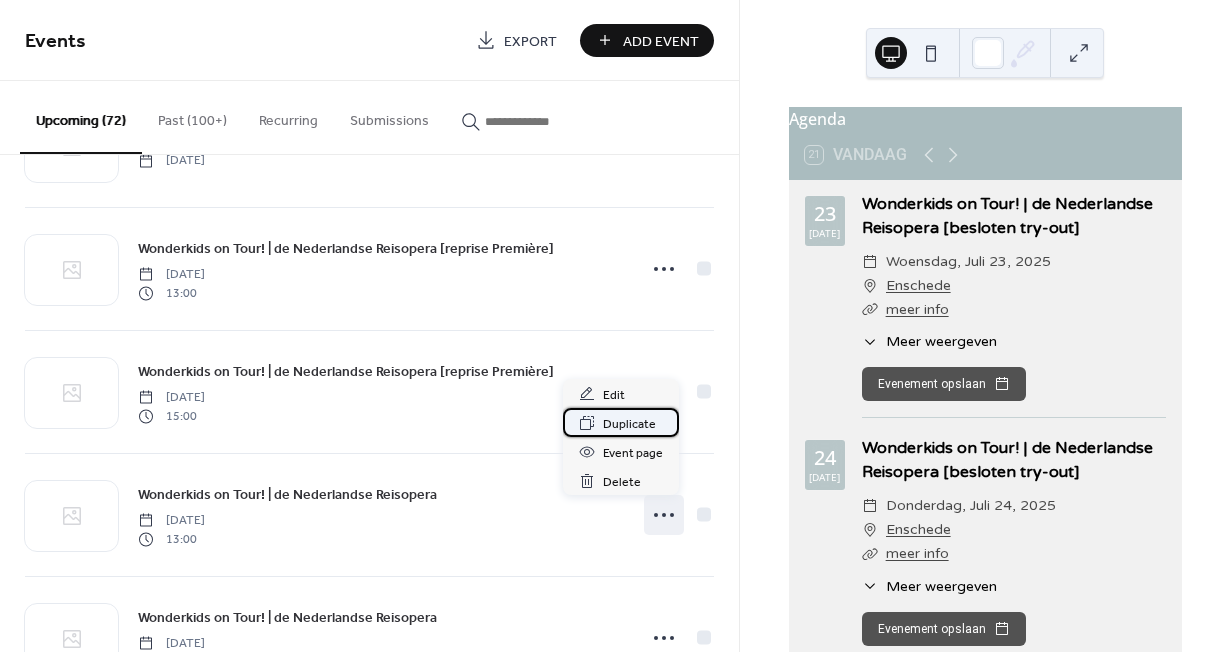 click on "Duplicate" at bounding box center [629, 424] 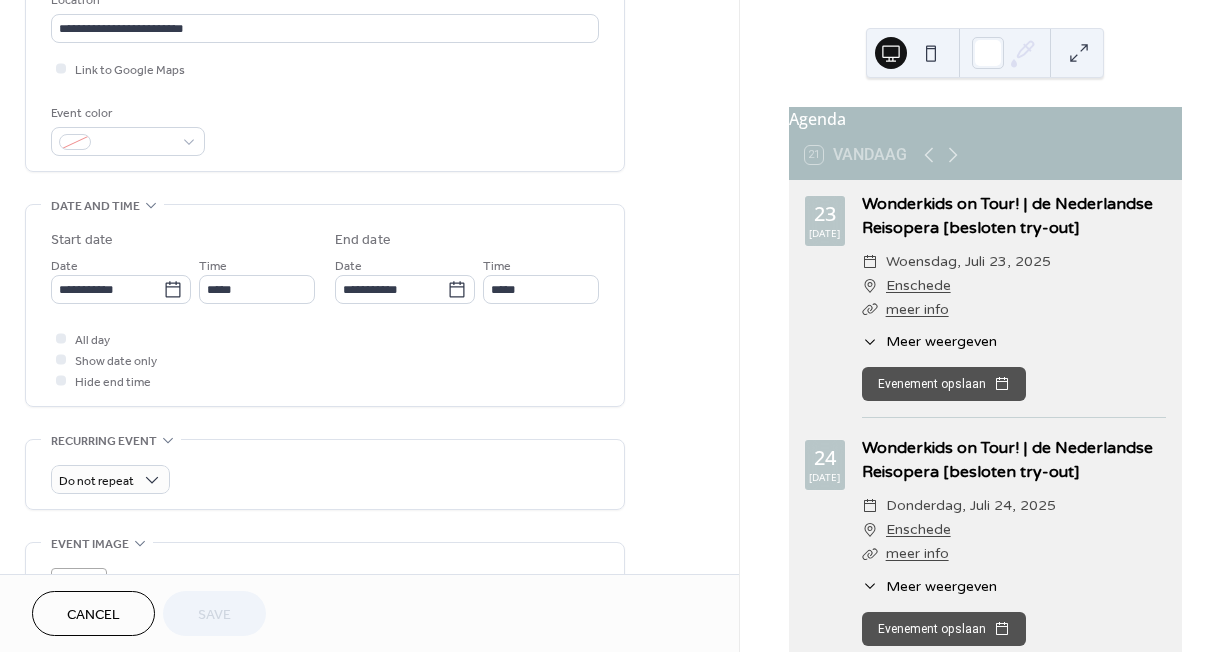scroll, scrollTop: 452, scrollLeft: 0, axis: vertical 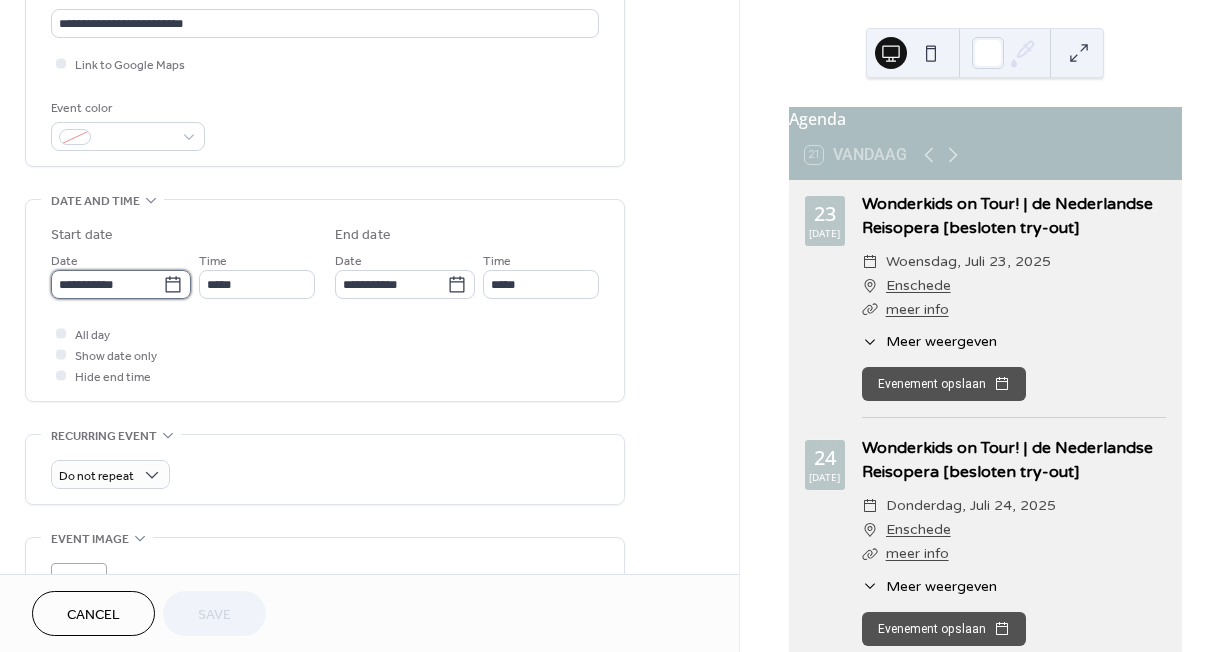 click on "**********" at bounding box center (107, 284) 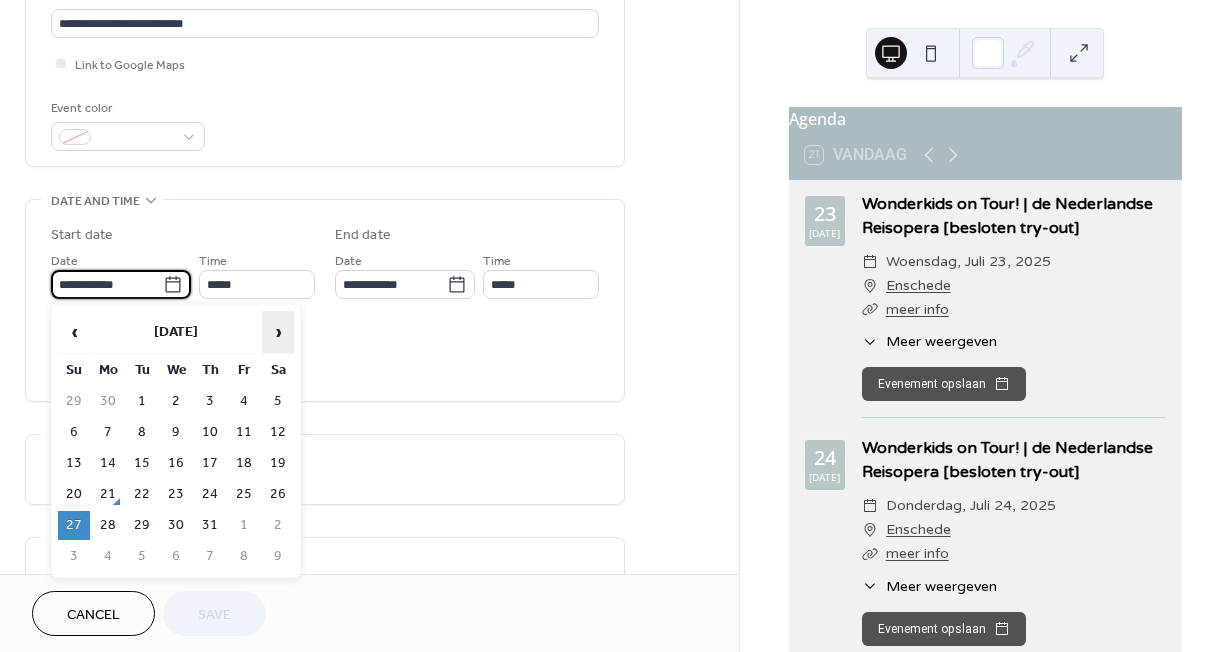 click on "›" at bounding box center [278, 332] 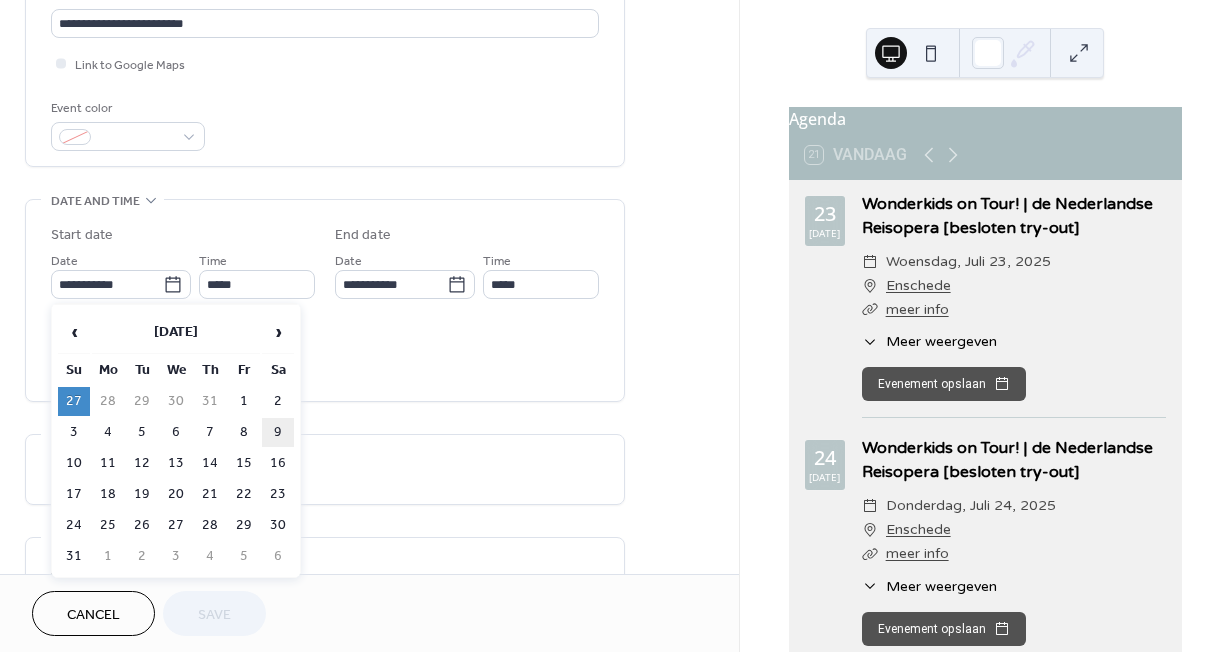 click on "9" at bounding box center [278, 432] 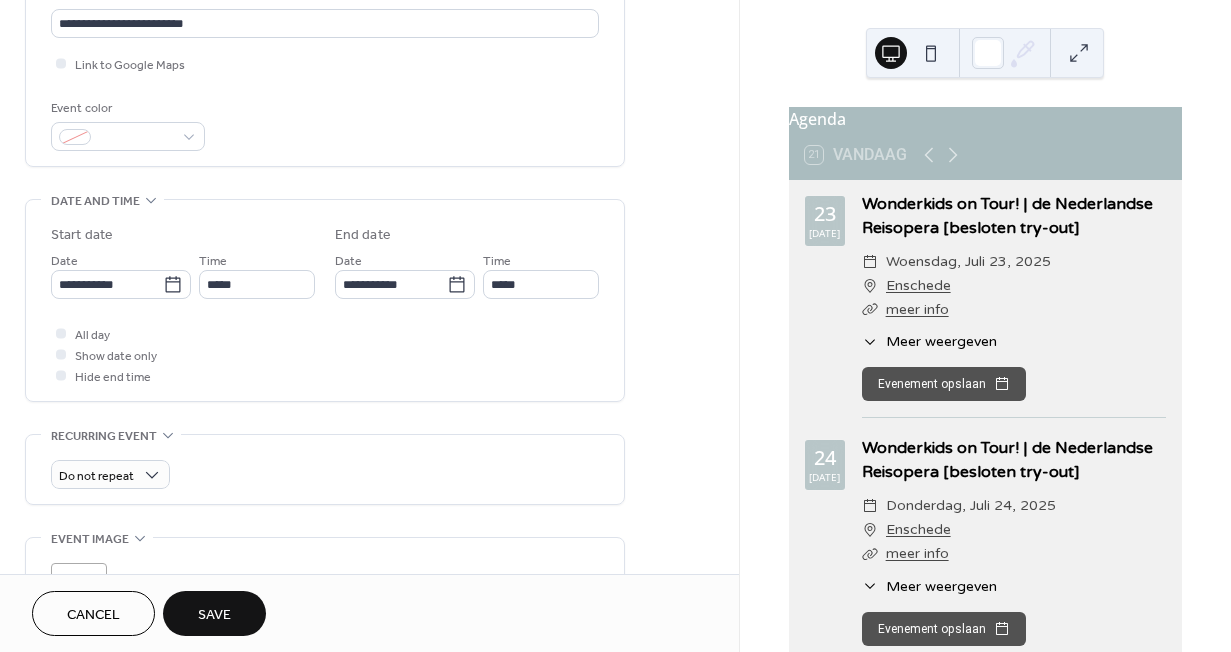 click on "Save" at bounding box center (214, 615) 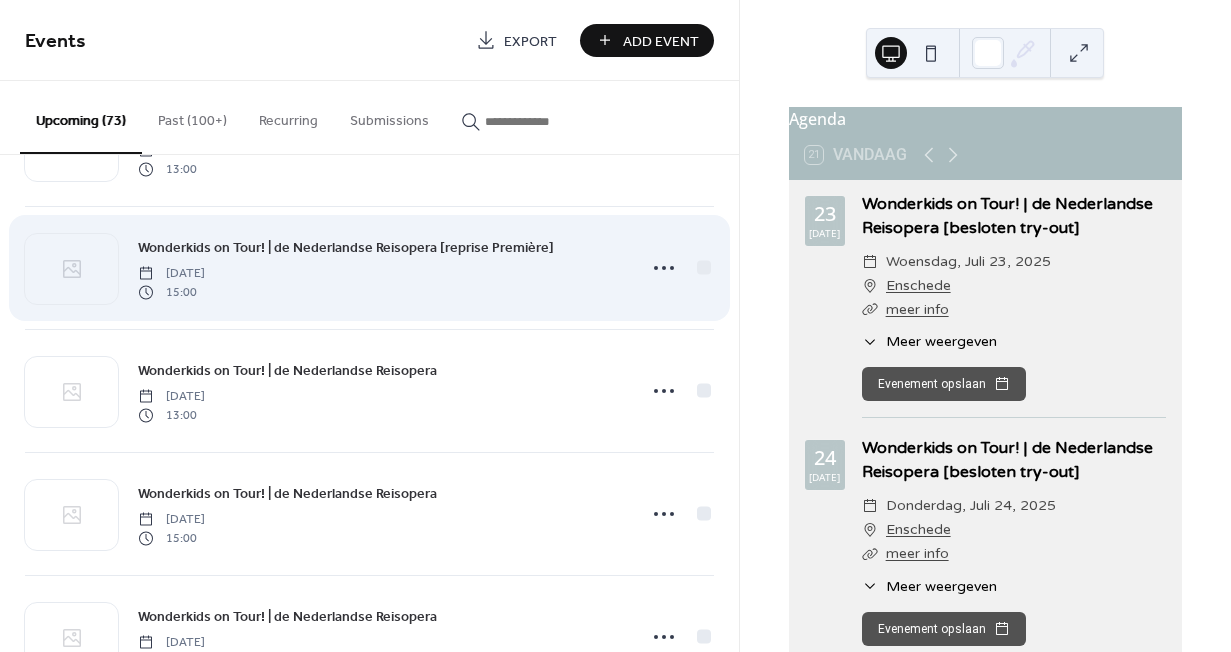 scroll, scrollTop: 348, scrollLeft: 0, axis: vertical 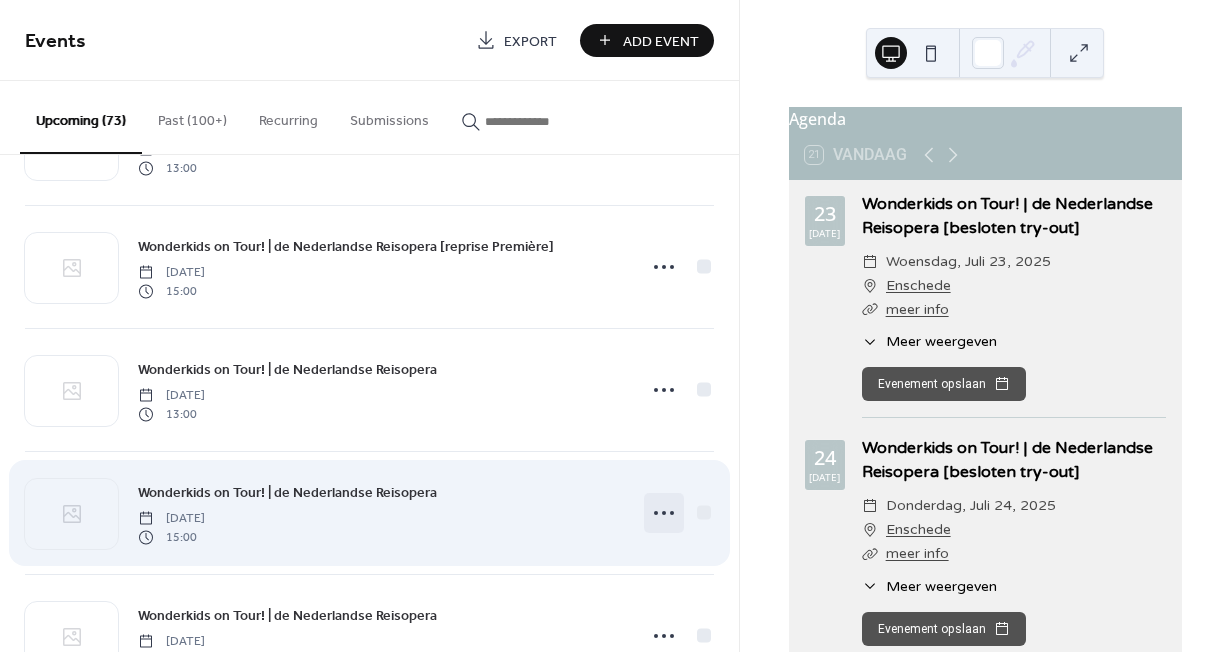 click 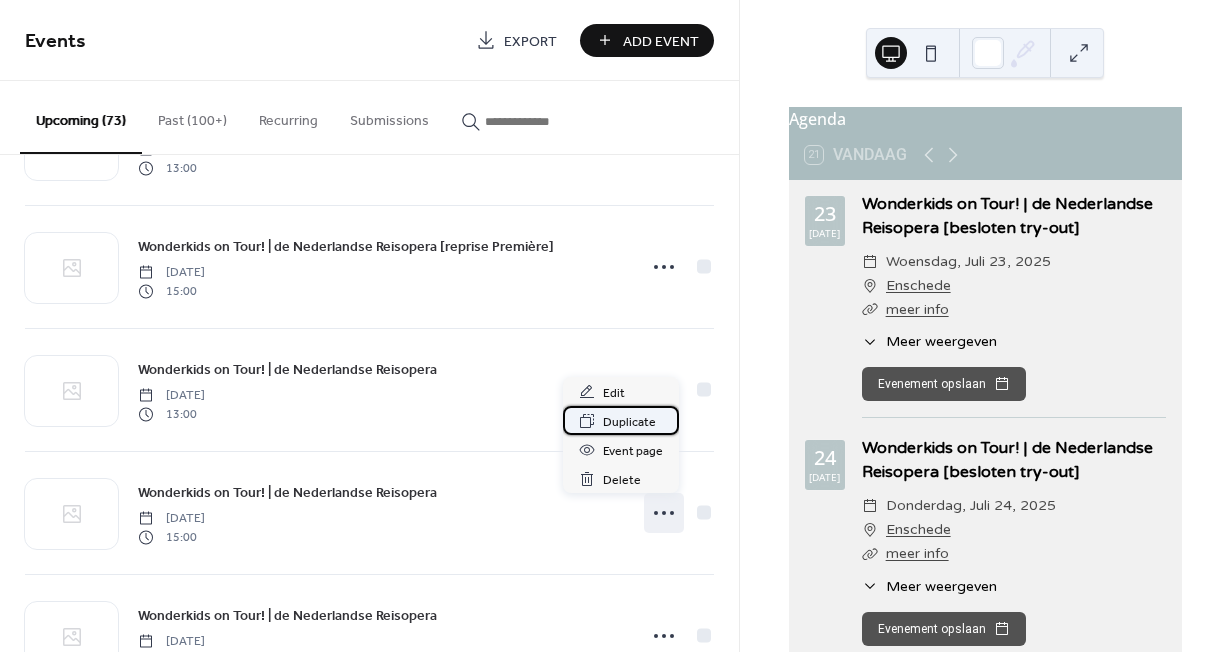 click on "Duplicate" at bounding box center [629, 422] 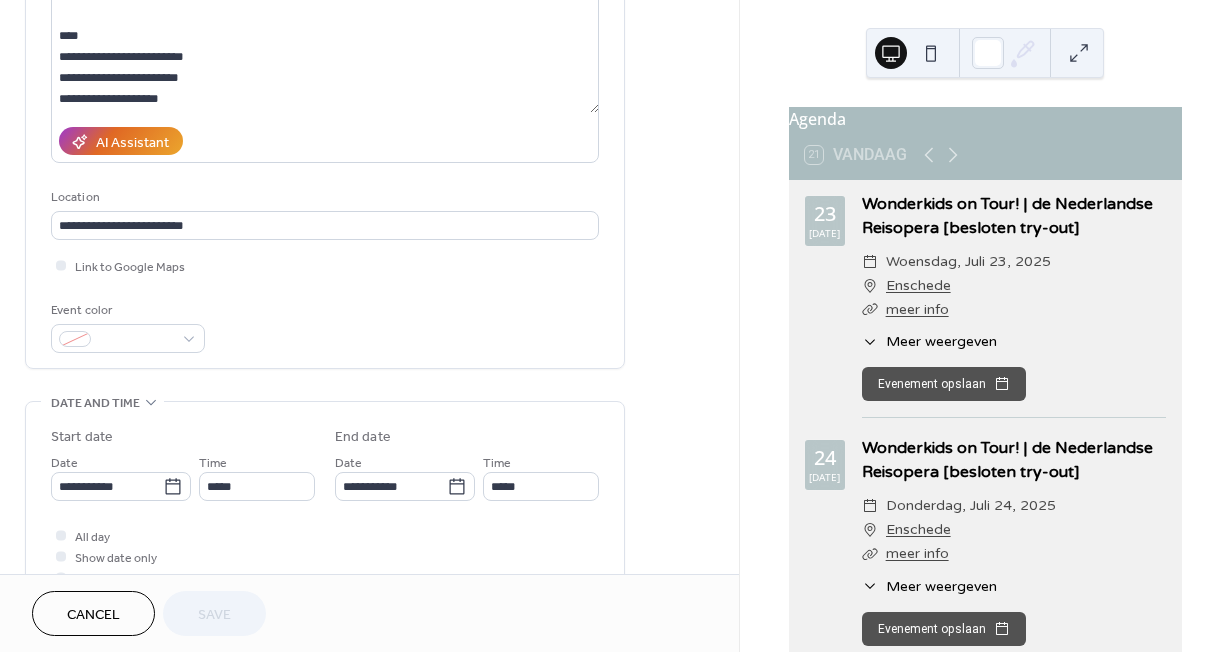 scroll, scrollTop: 251, scrollLeft: 0, axis: vertical 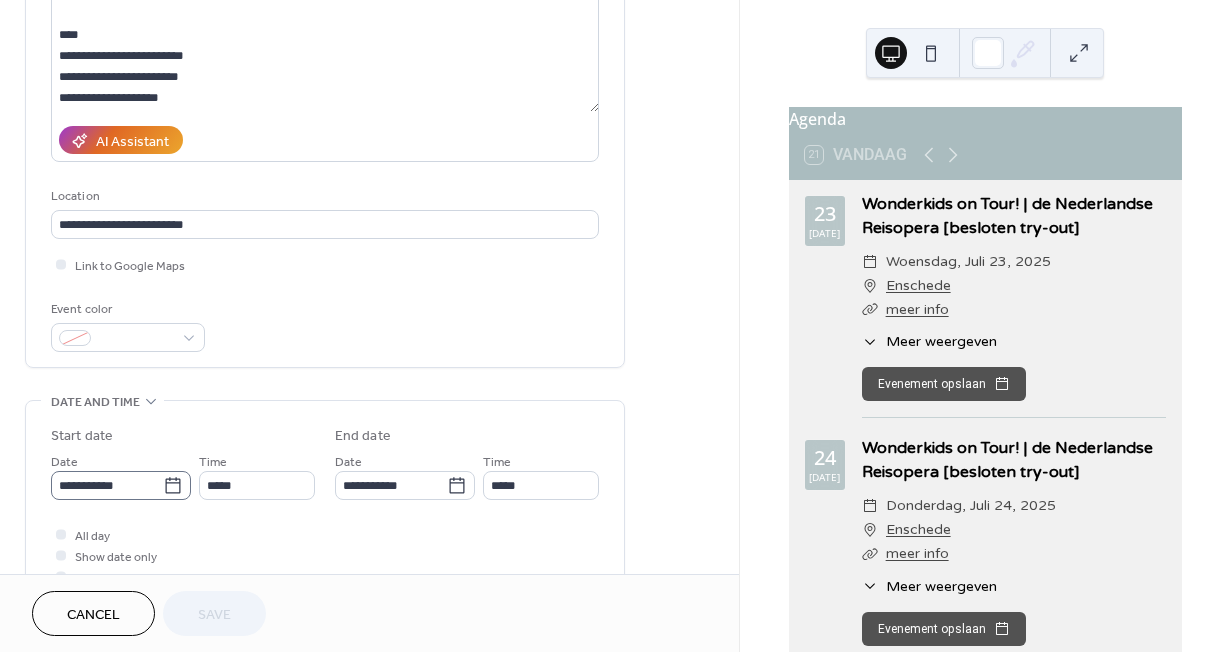 click 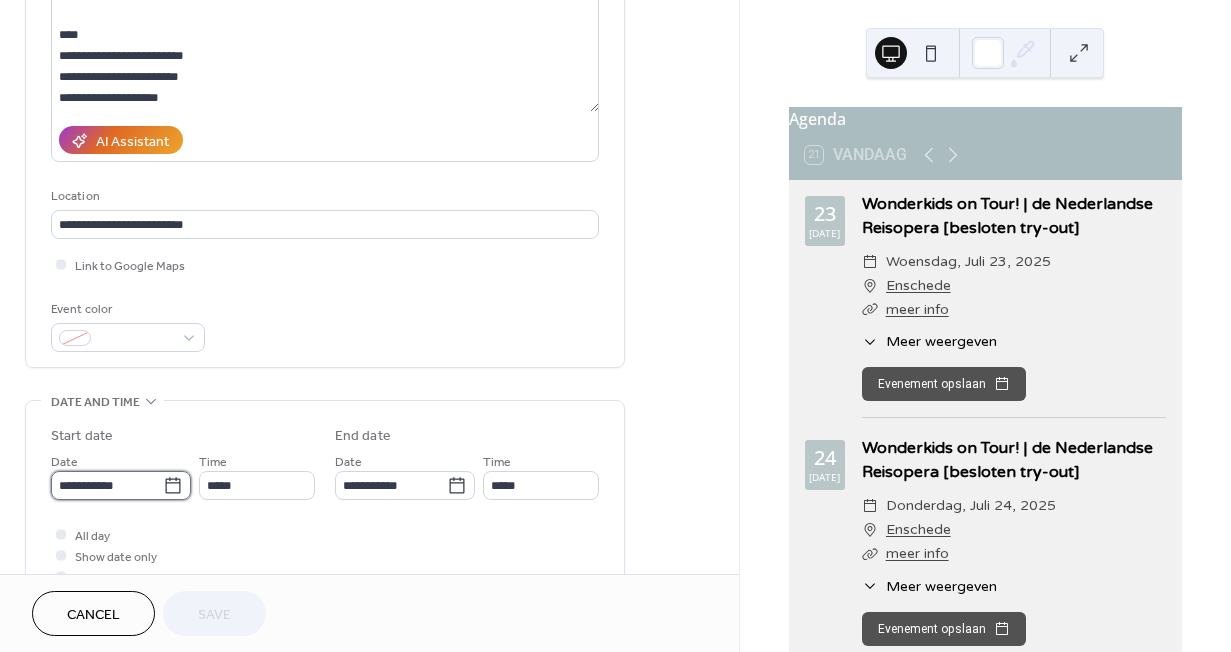 click on "**********" at bounding box center [107, 485] 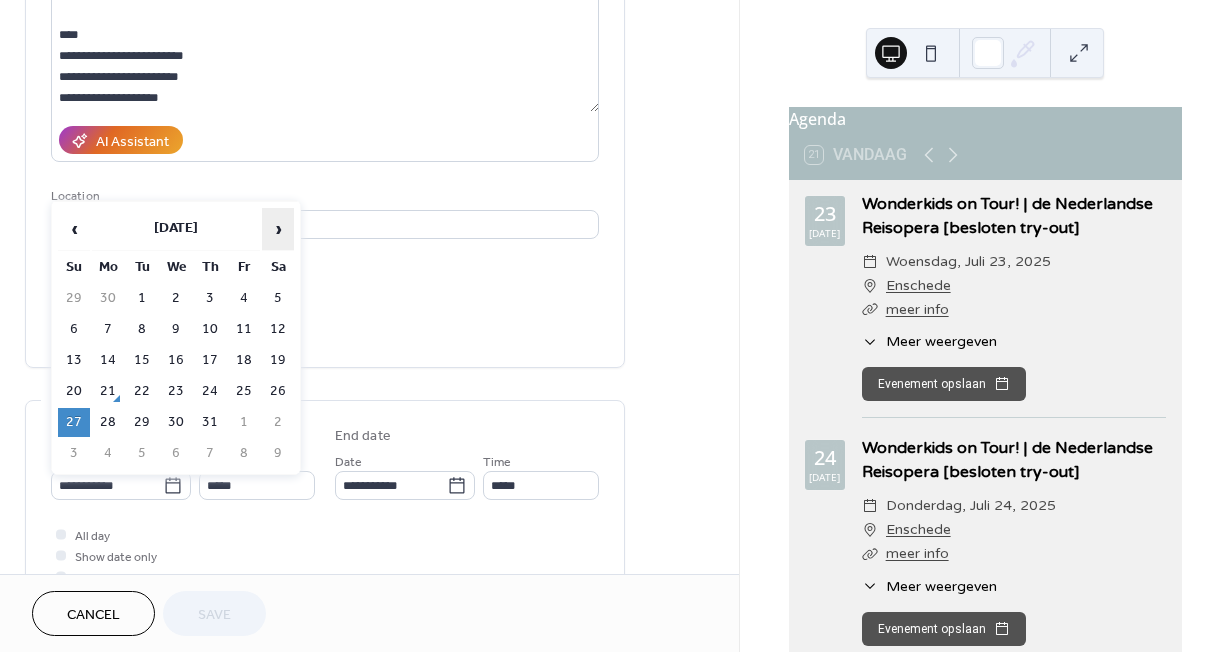 click on "›" at bounding box center [278, 229] 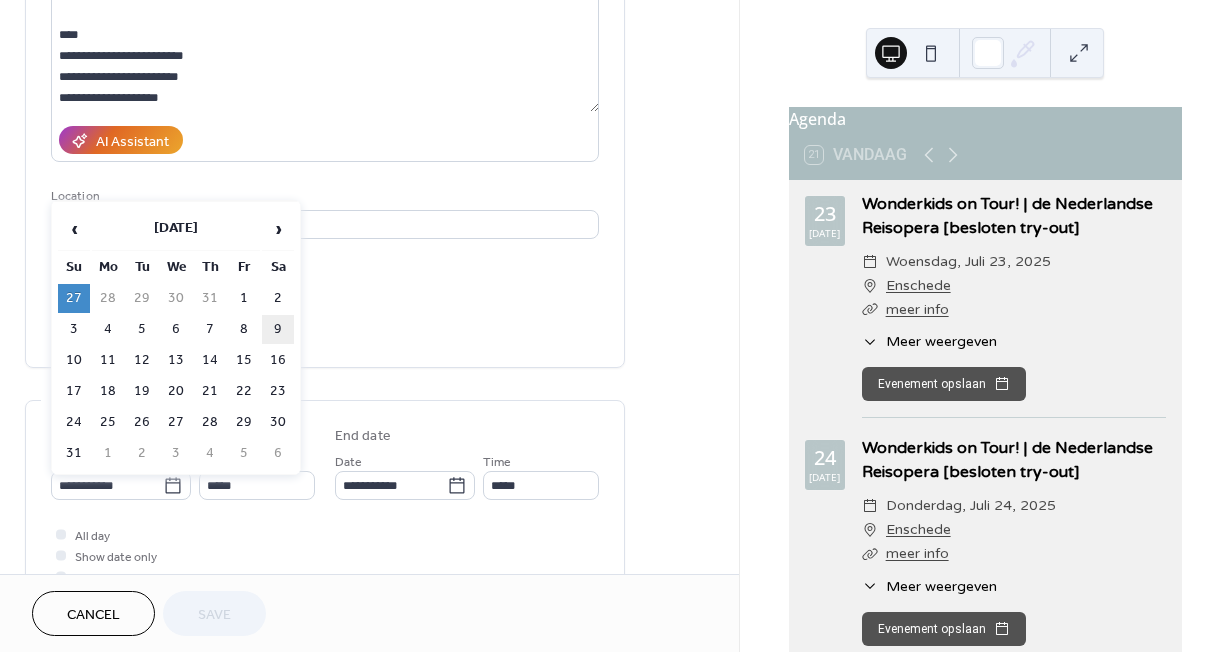 click on "9" at bounding box center [278, 329] 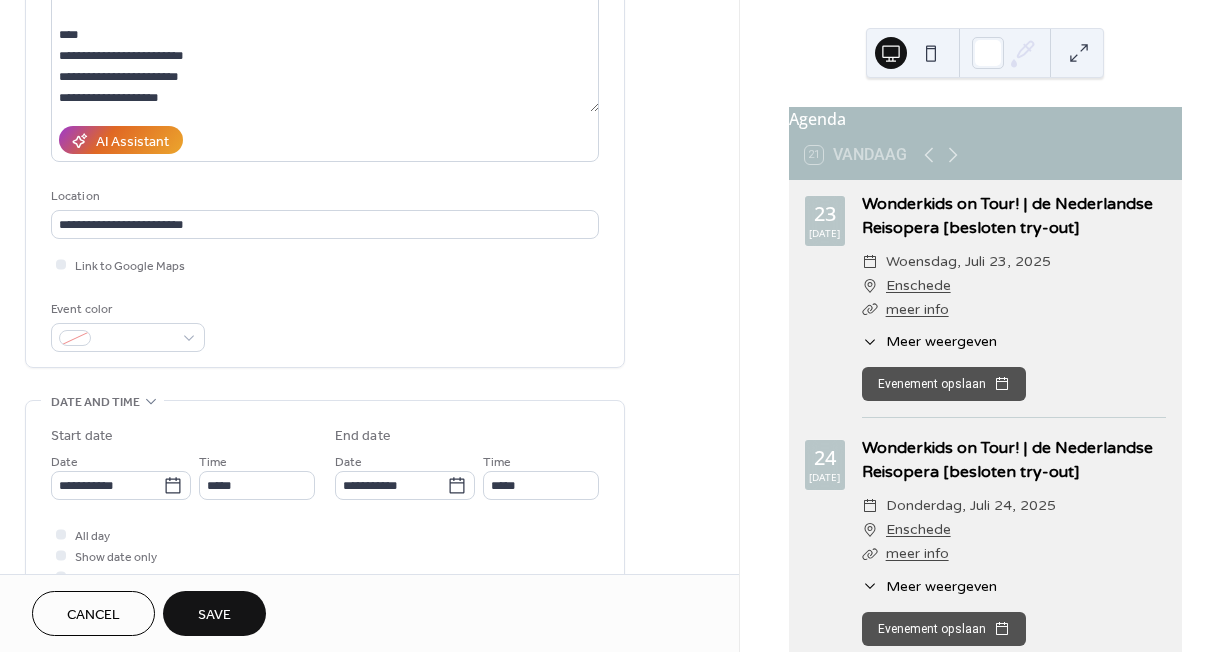 click on "Save" at bounding box center [214, 615] 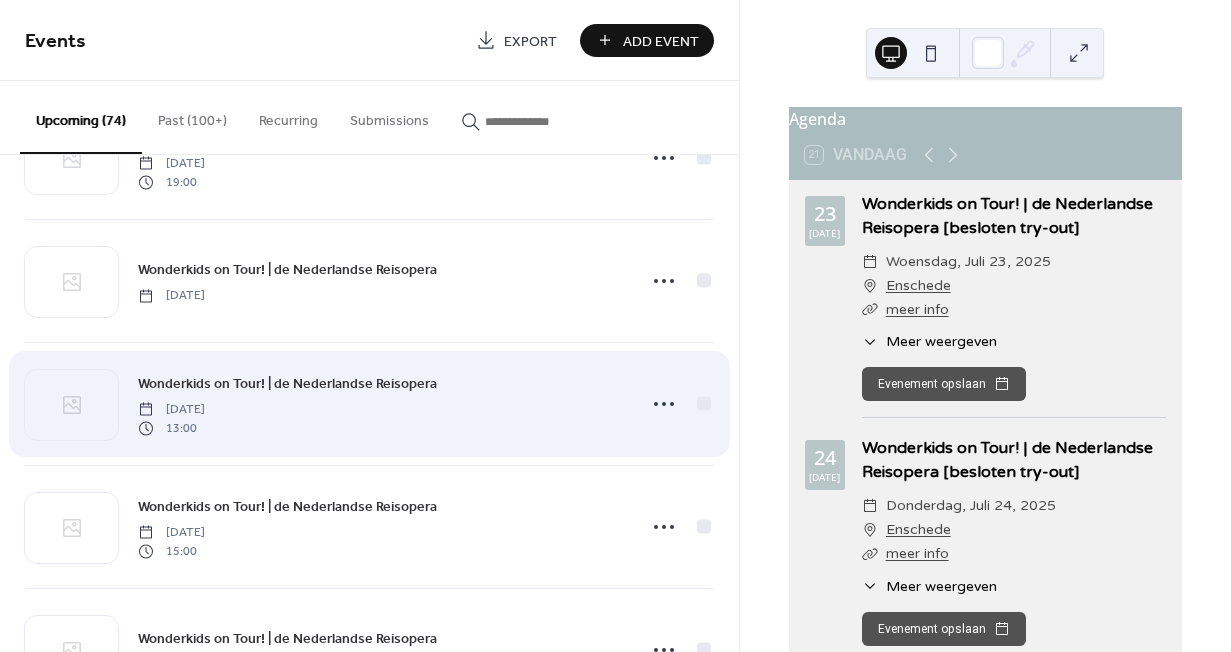 scroll, scrollTop: 1317, scrollLeft: 0, axis: vertical 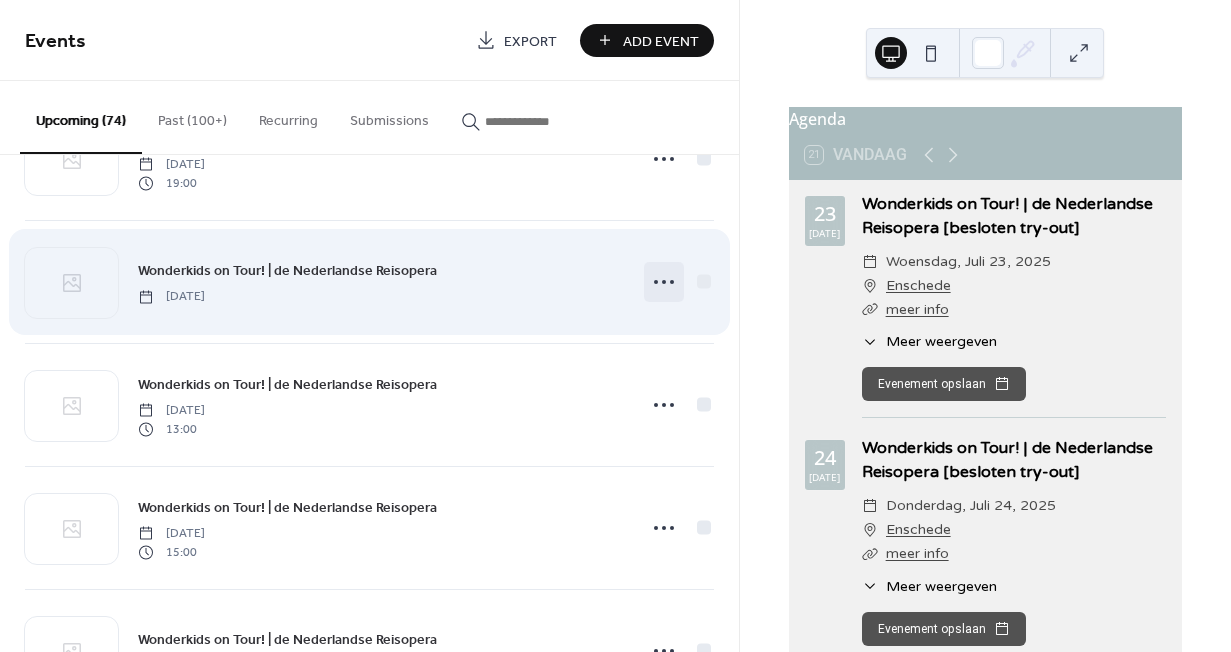 click 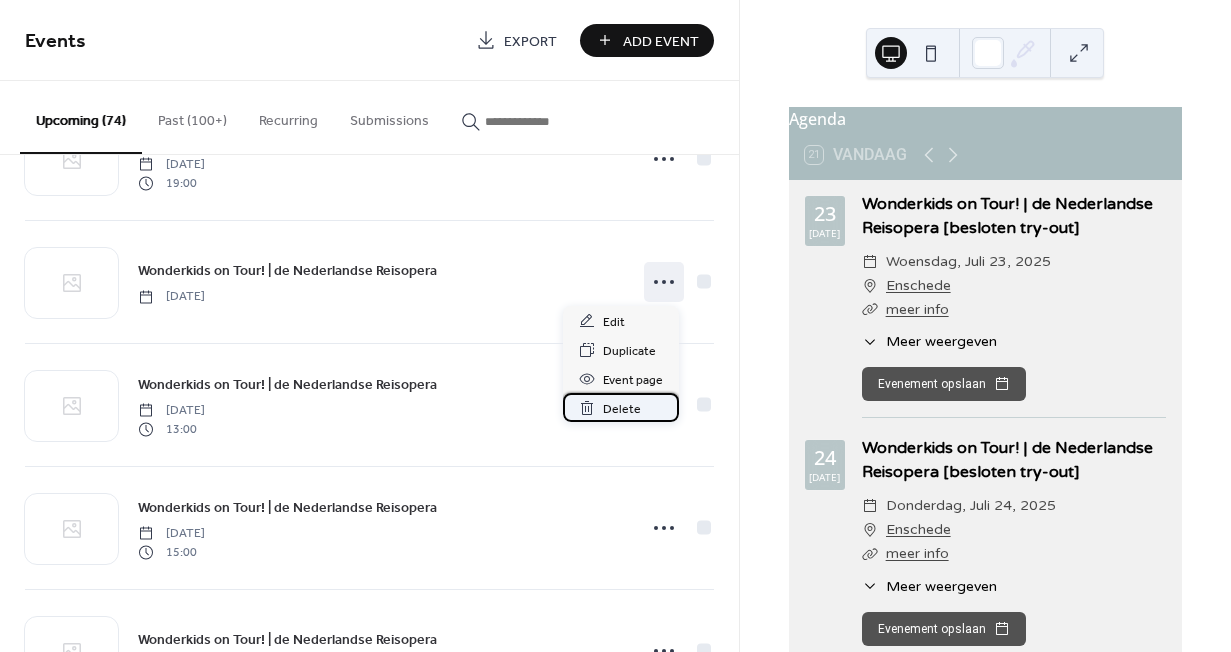 click on "Delete" at bounding box center (622, 409) 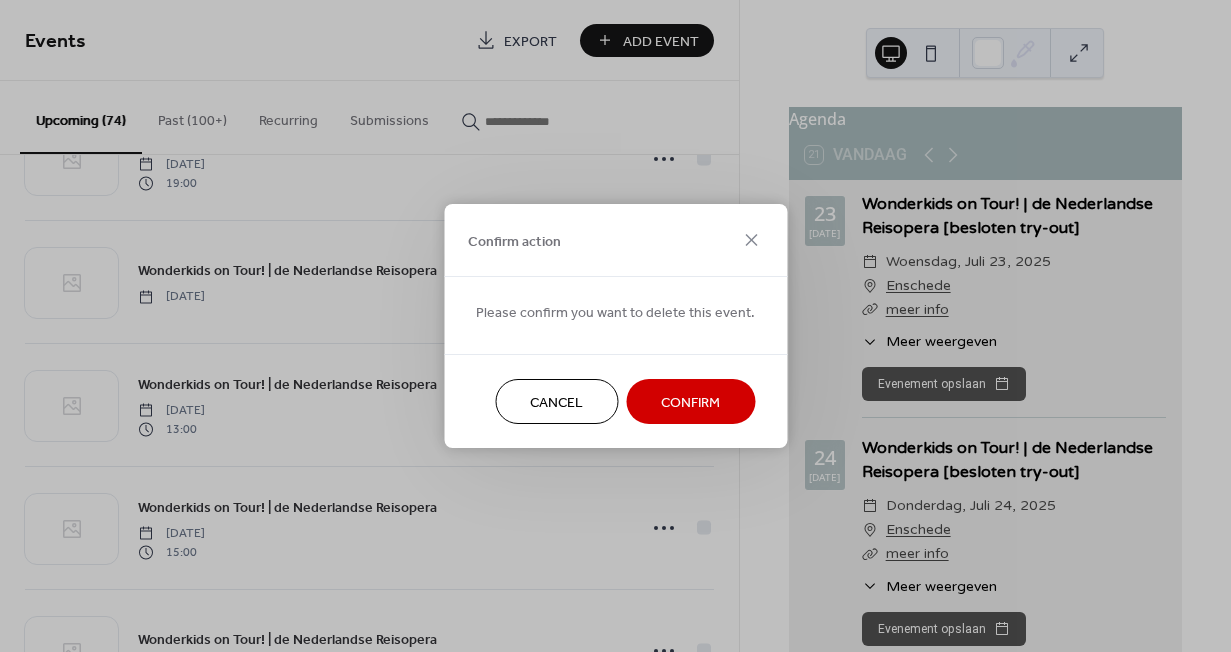 click on "Confirm" at bounding box center (690, 403) 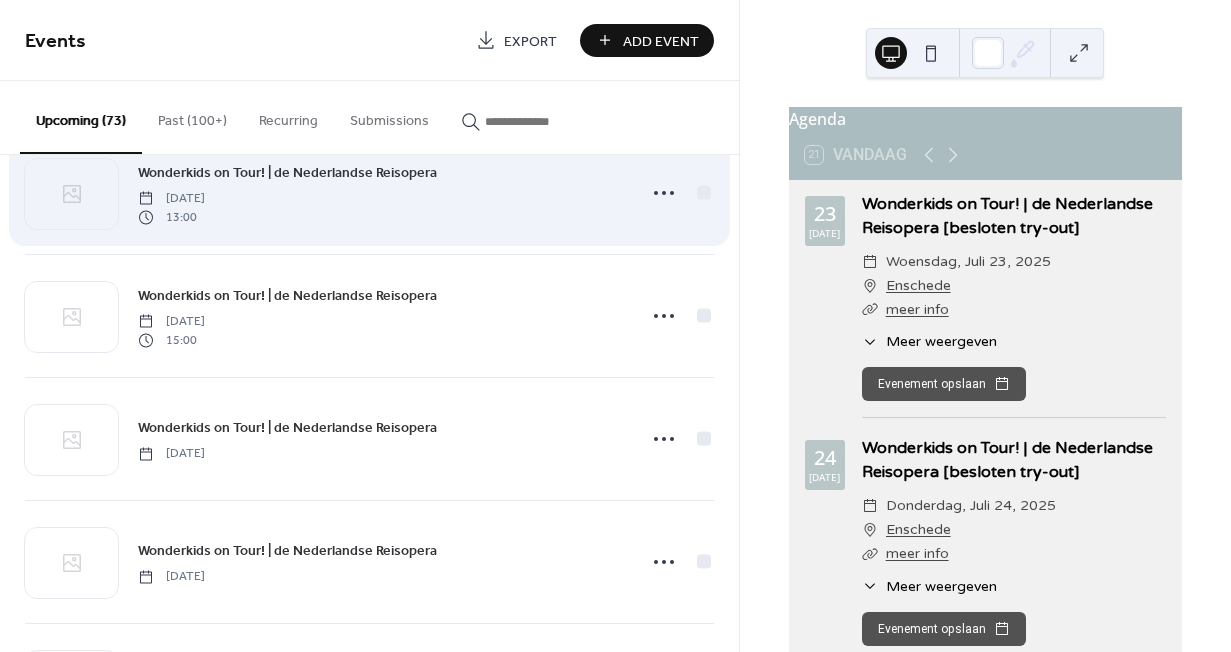 scroll, scrollTop: 1422, scrollLeft: 0, axis: vertical 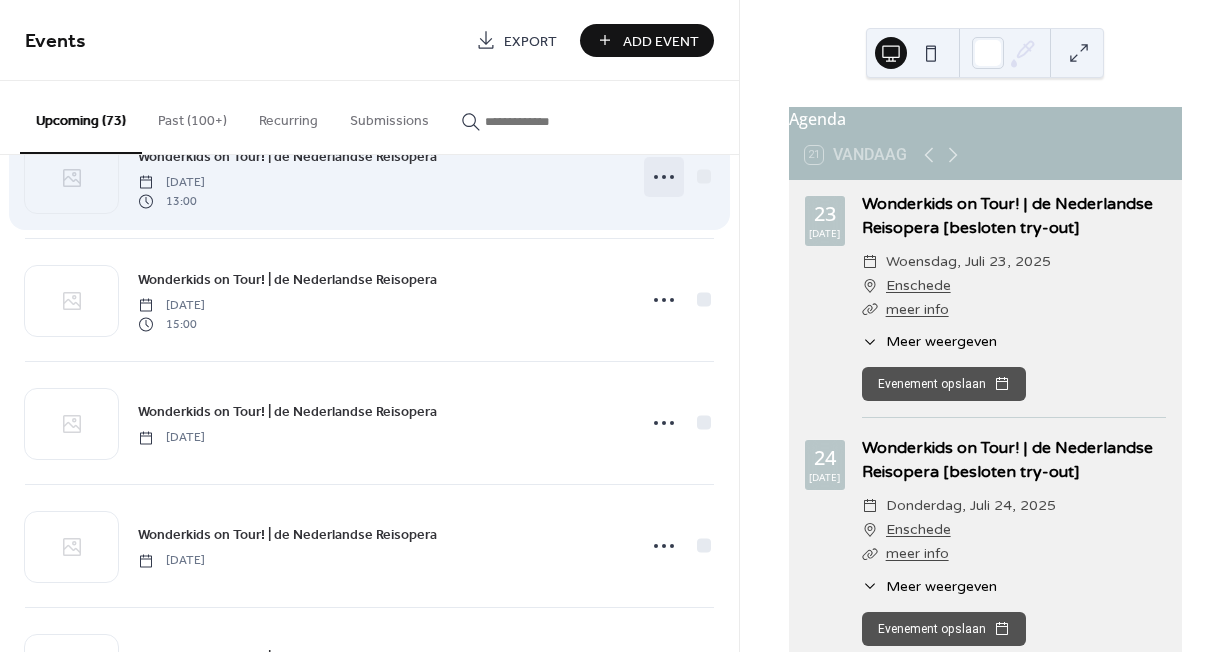 click 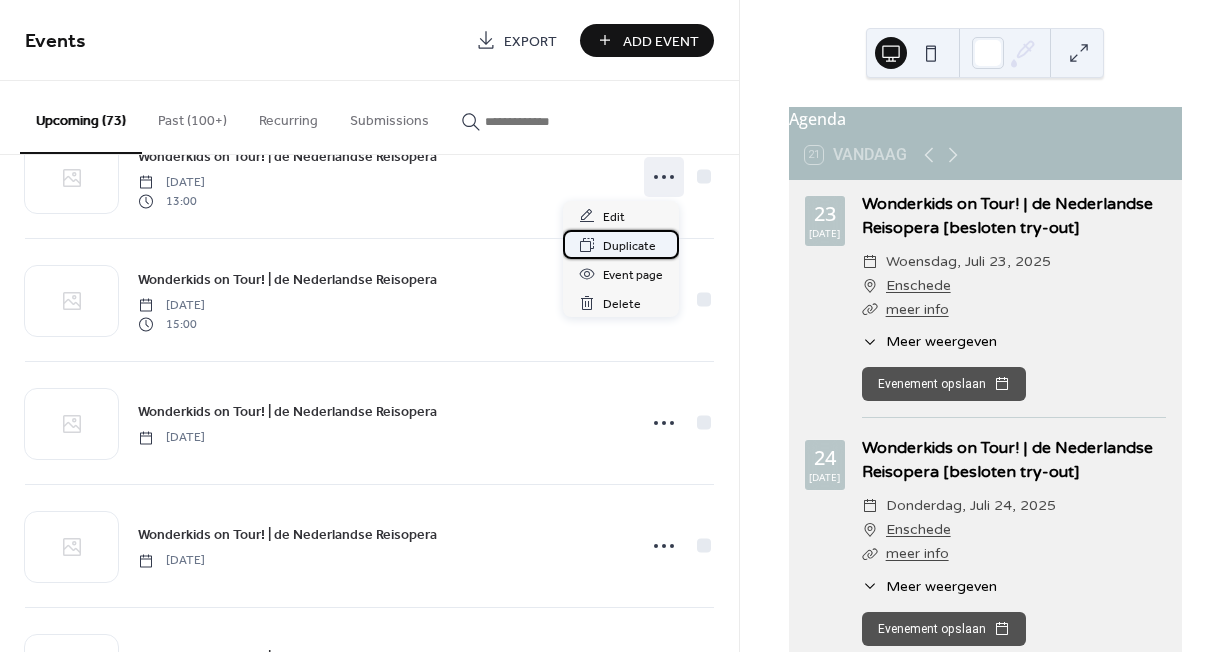 click on "Duplicate" at bounding box center [629, 246] 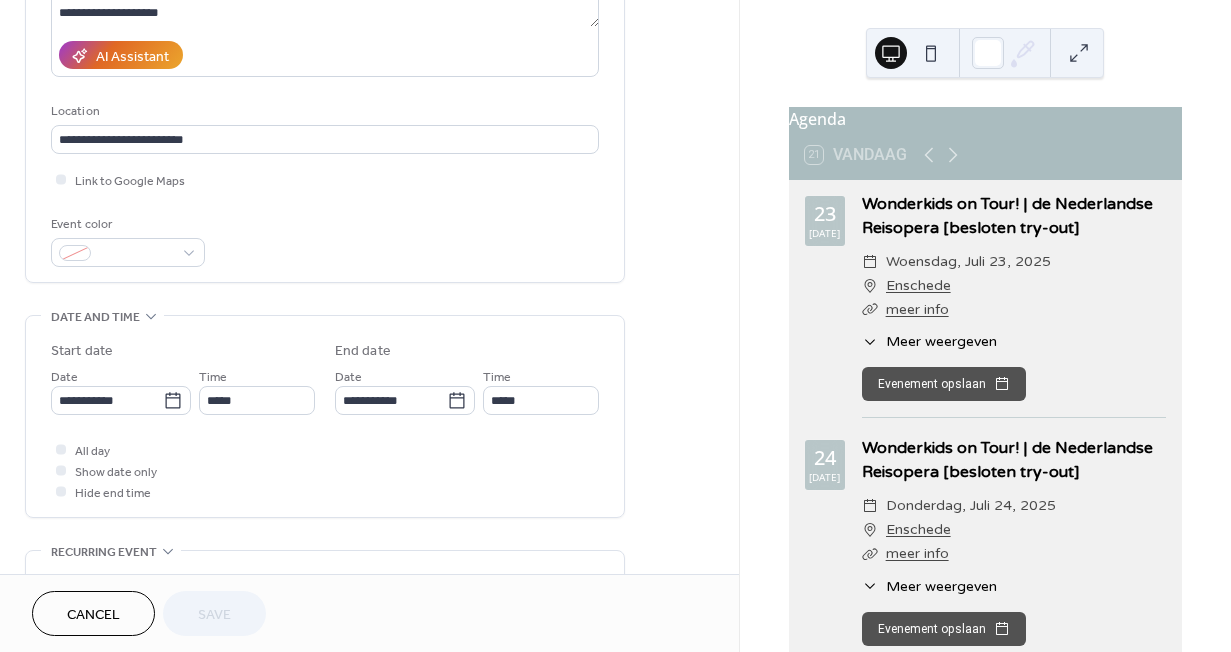 scroll, scrollTop: 337, scrollLeft: 0, axis: vertical 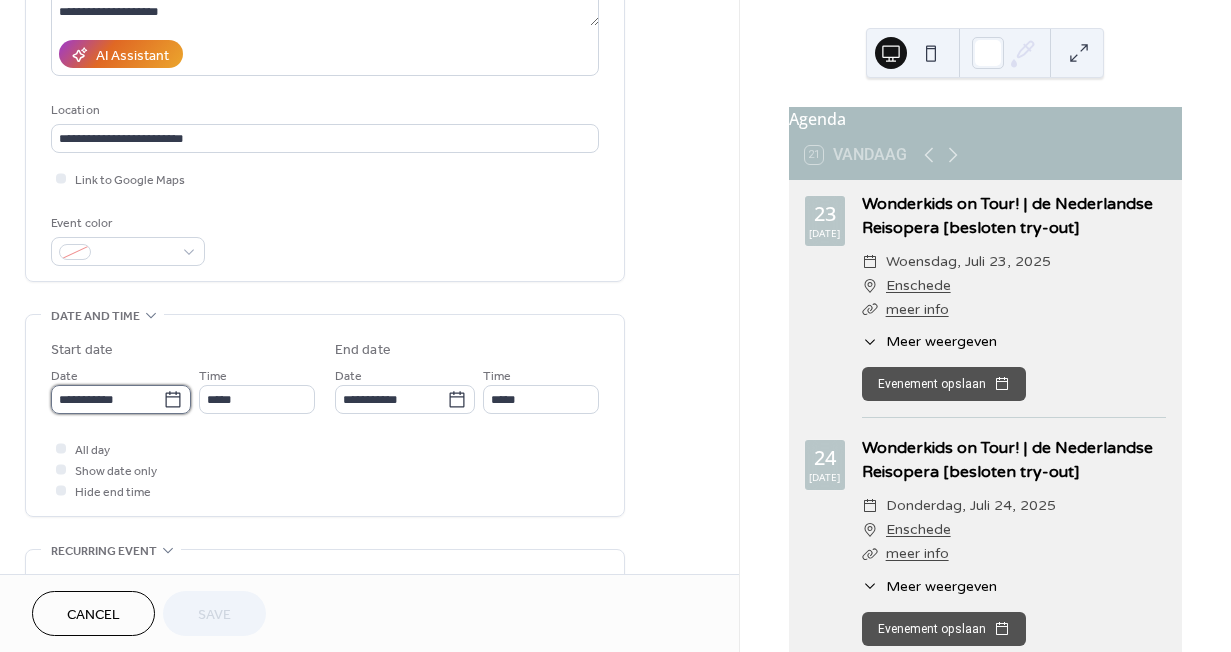 click on "**********" at bounding box center [107, 399] 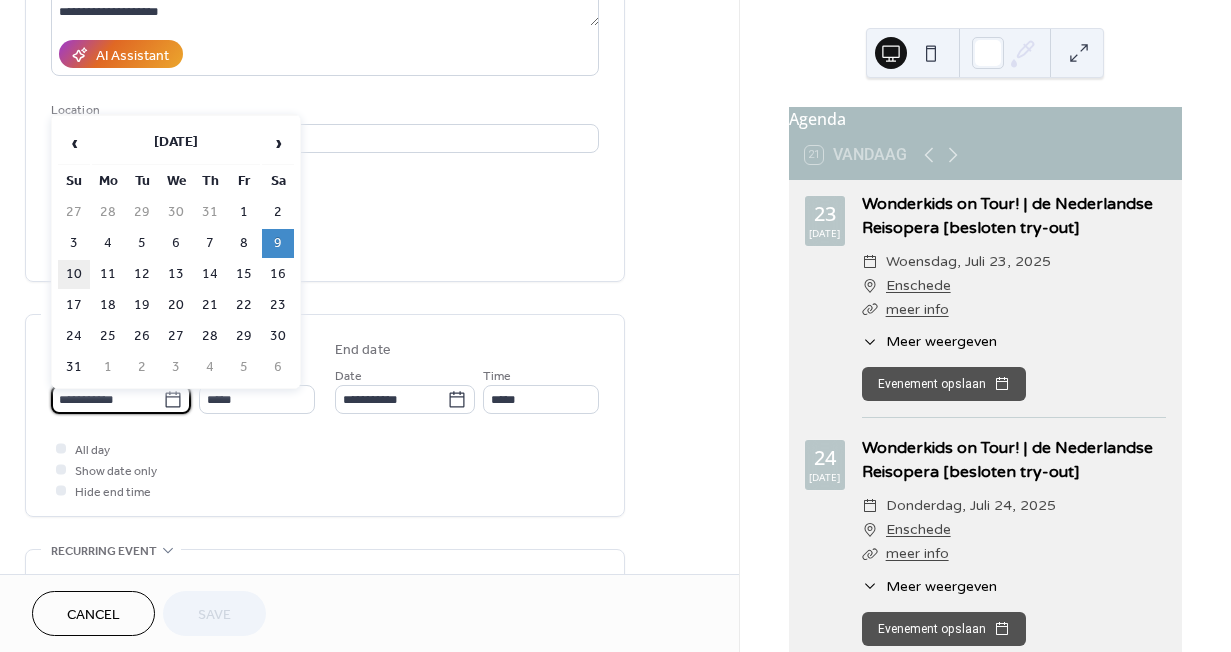 click on "10" at bounding box center [74, 274] 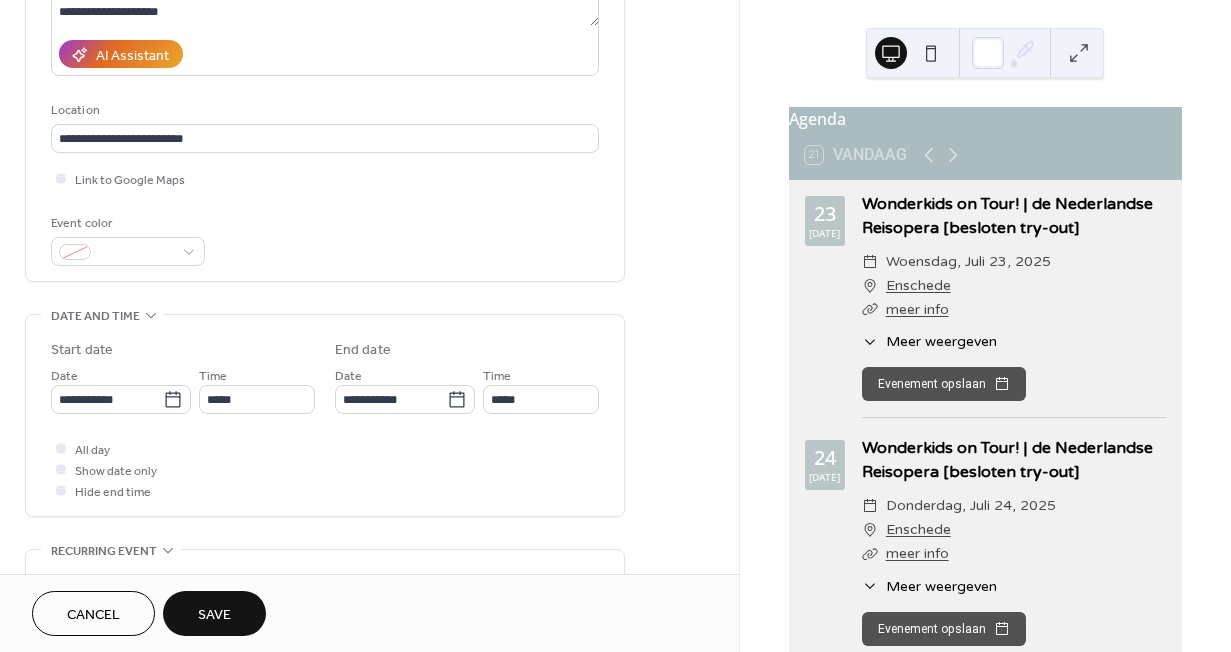 click on "Save" at bounding box center (214, 615) 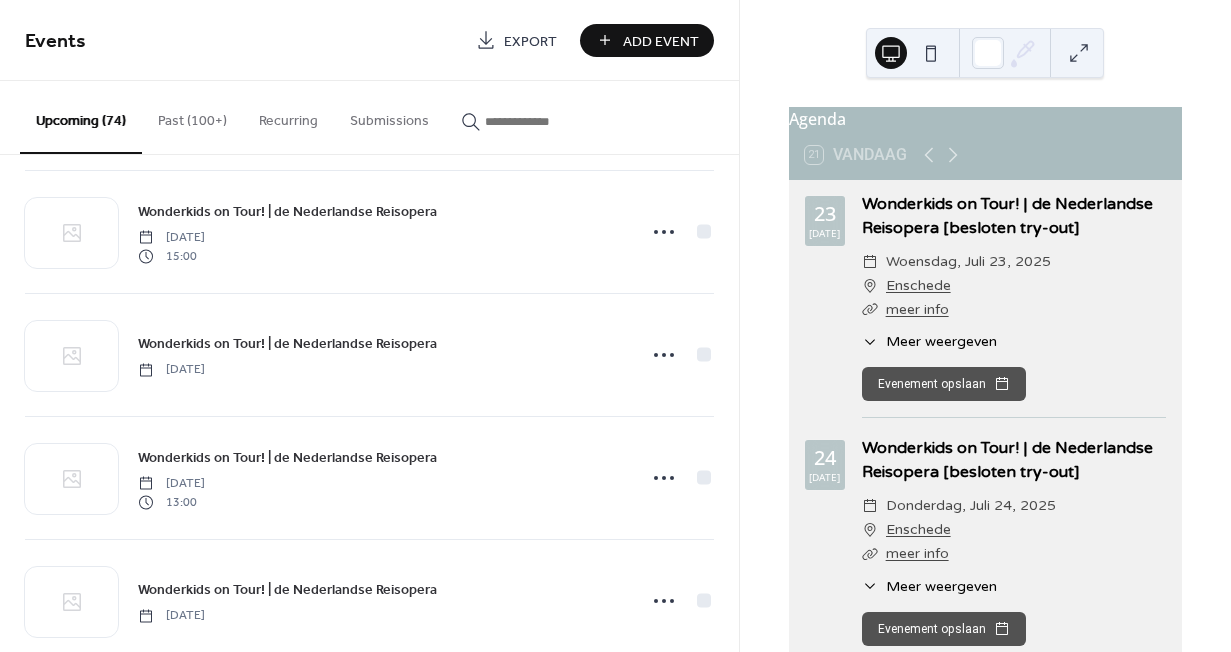 scroll, scrollTop: 1486, scrollLeft: 0, axis: vertical 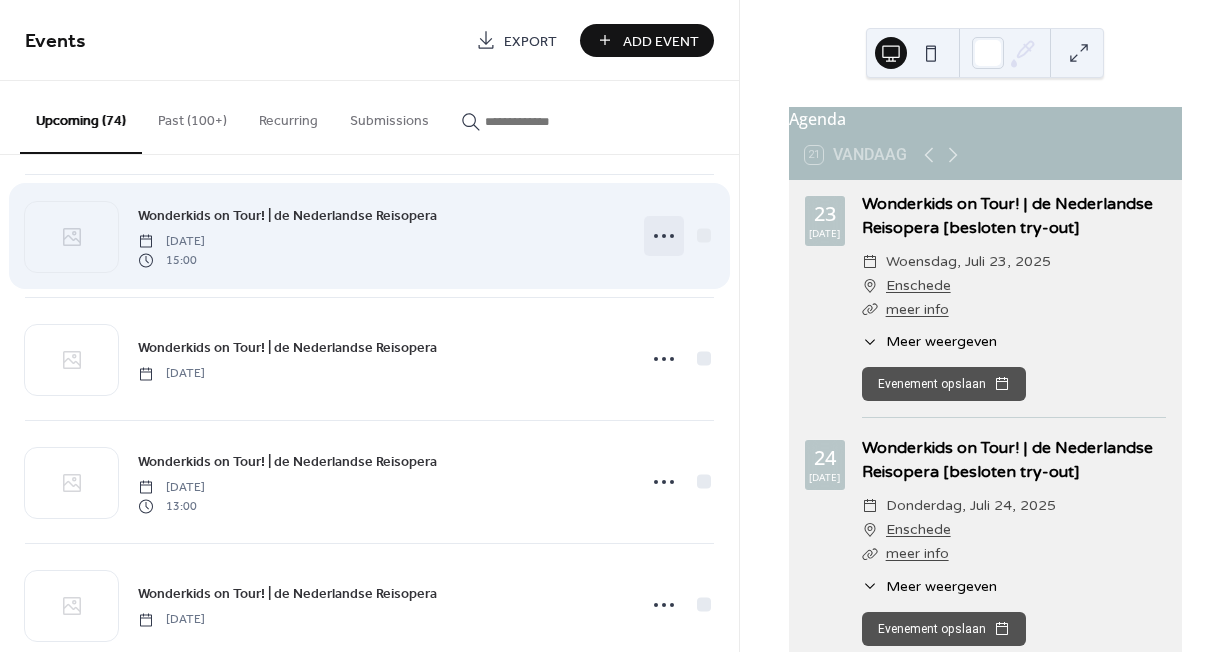 click 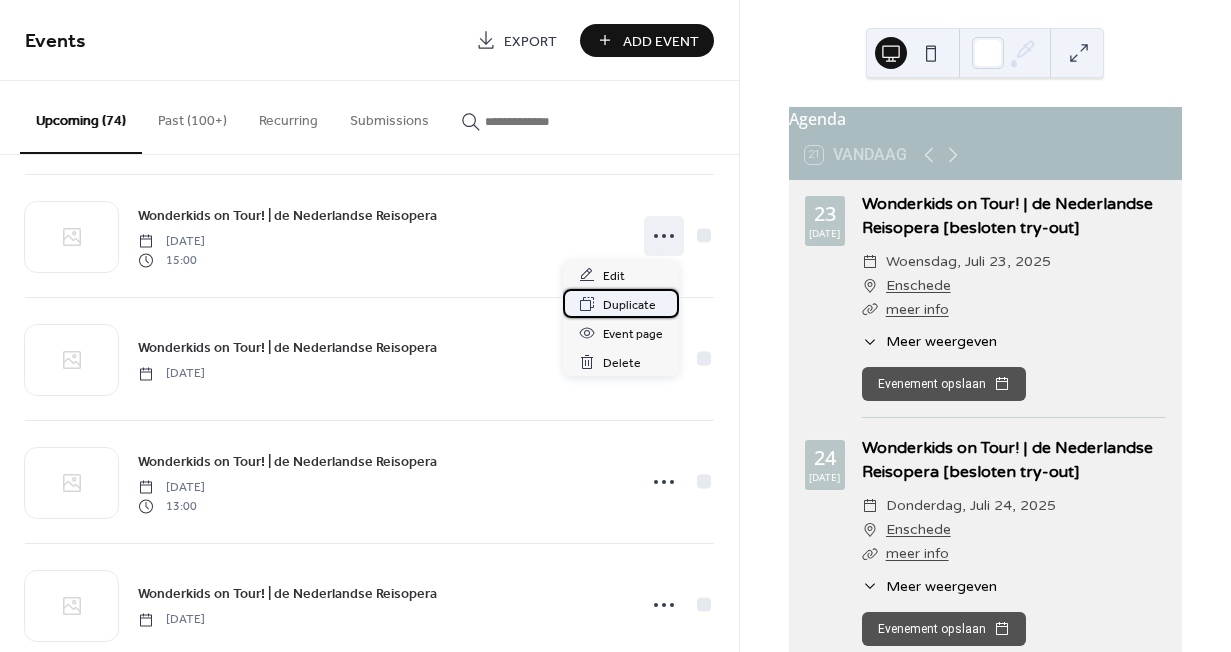 click on "Duplicate" at bounding box center [629, 305] 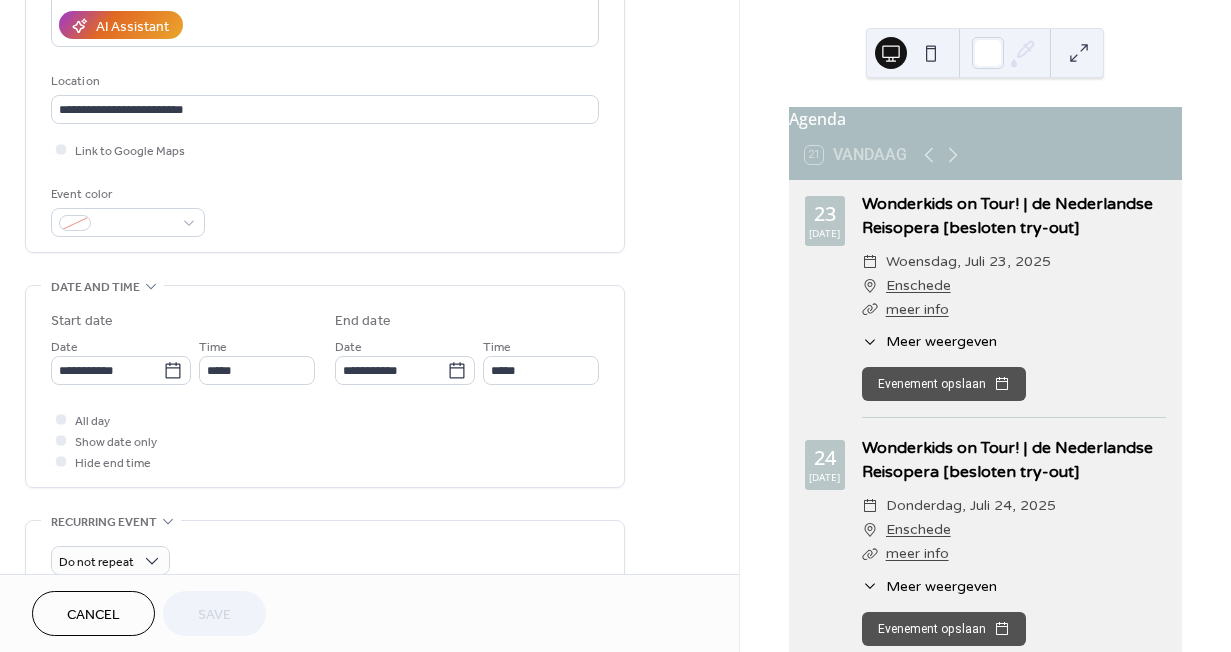 scroll, scrollTop: 381, scrollLeft: 0, axis: vertical 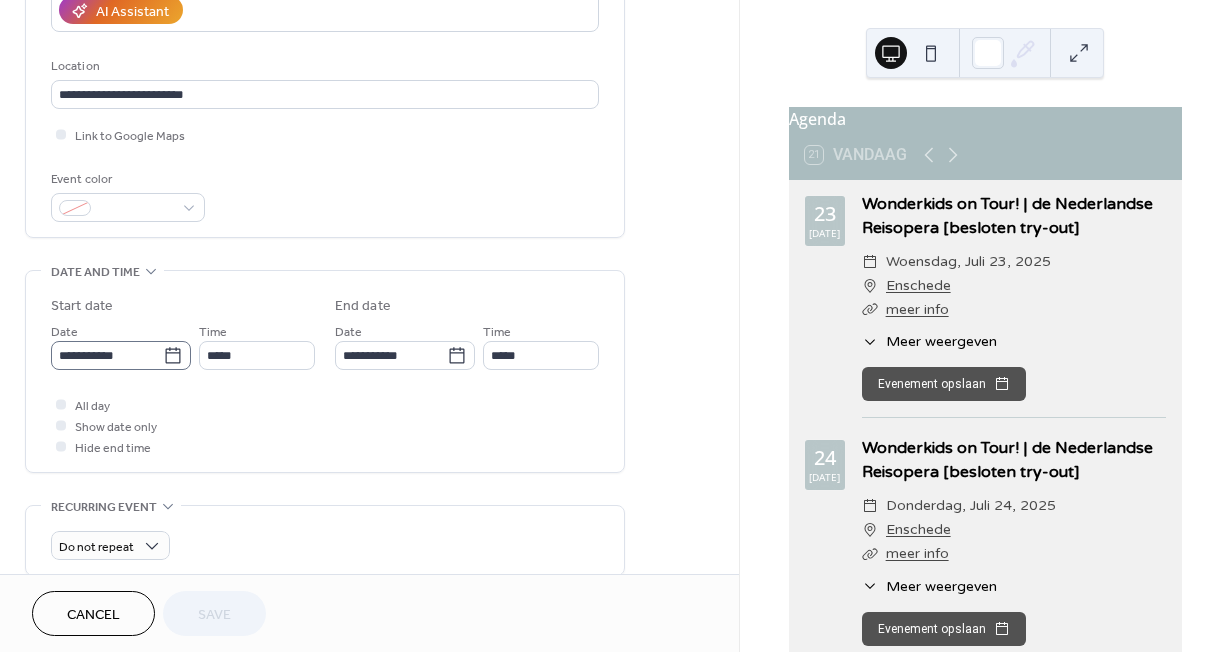 click 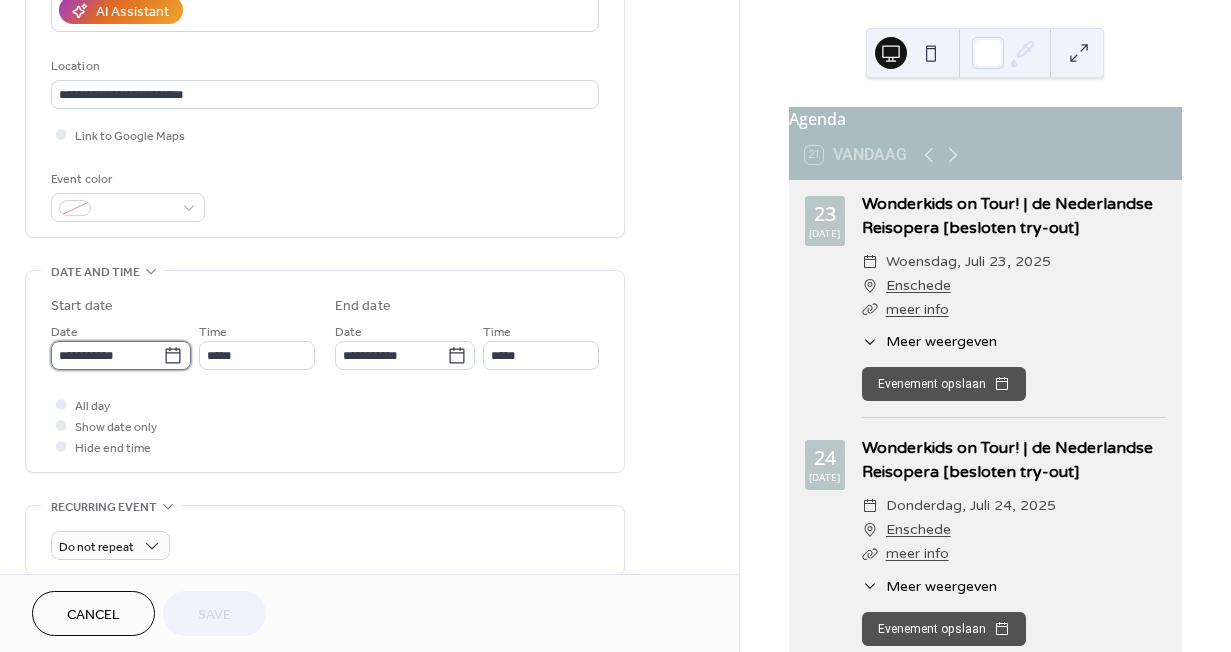 click on "**********" at bounding box center [107, 355] 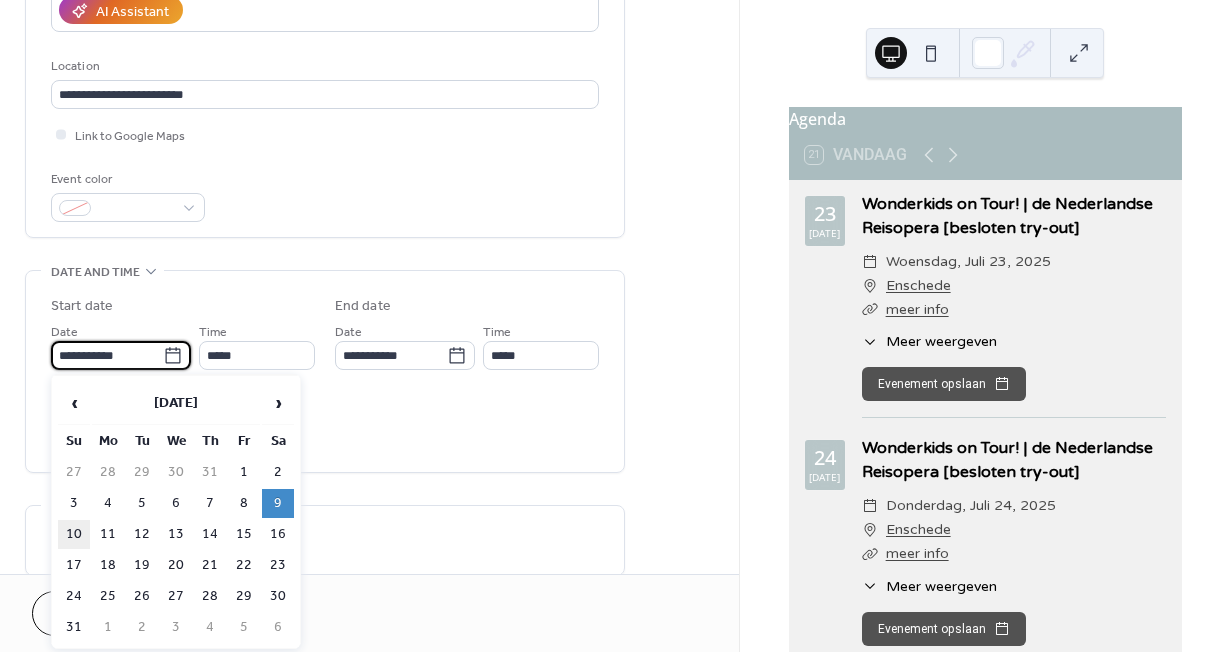 click on "10" at bounding box center [74, 534] 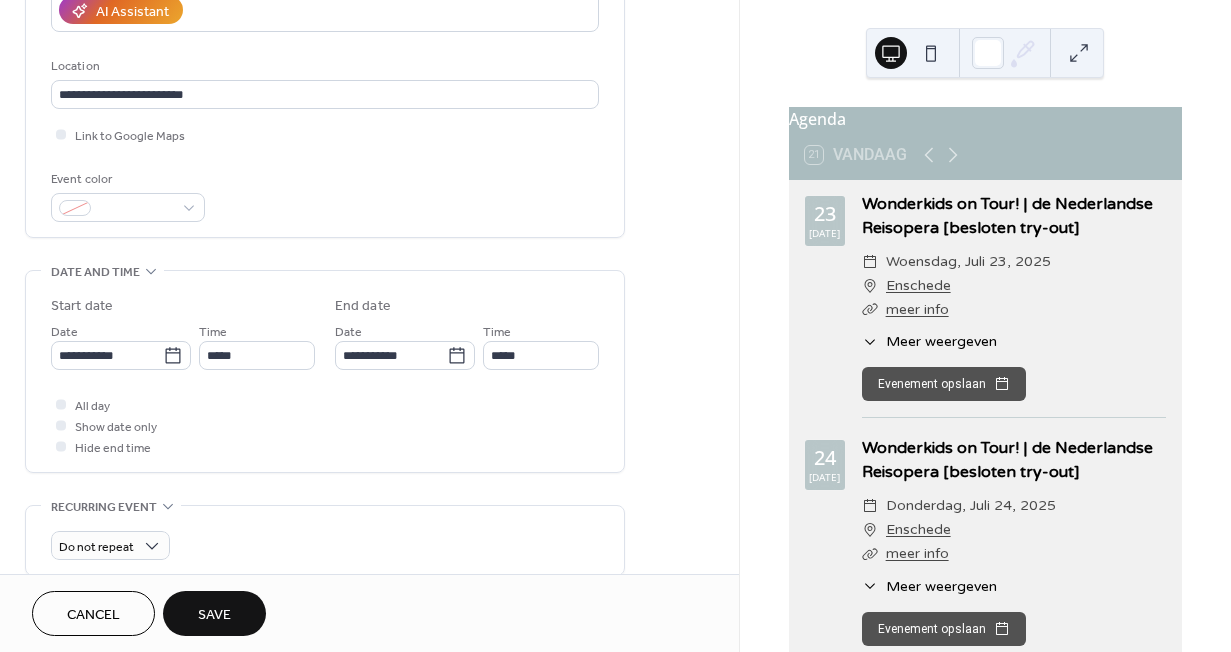 click on "Save" at bounding box center [214, 613] 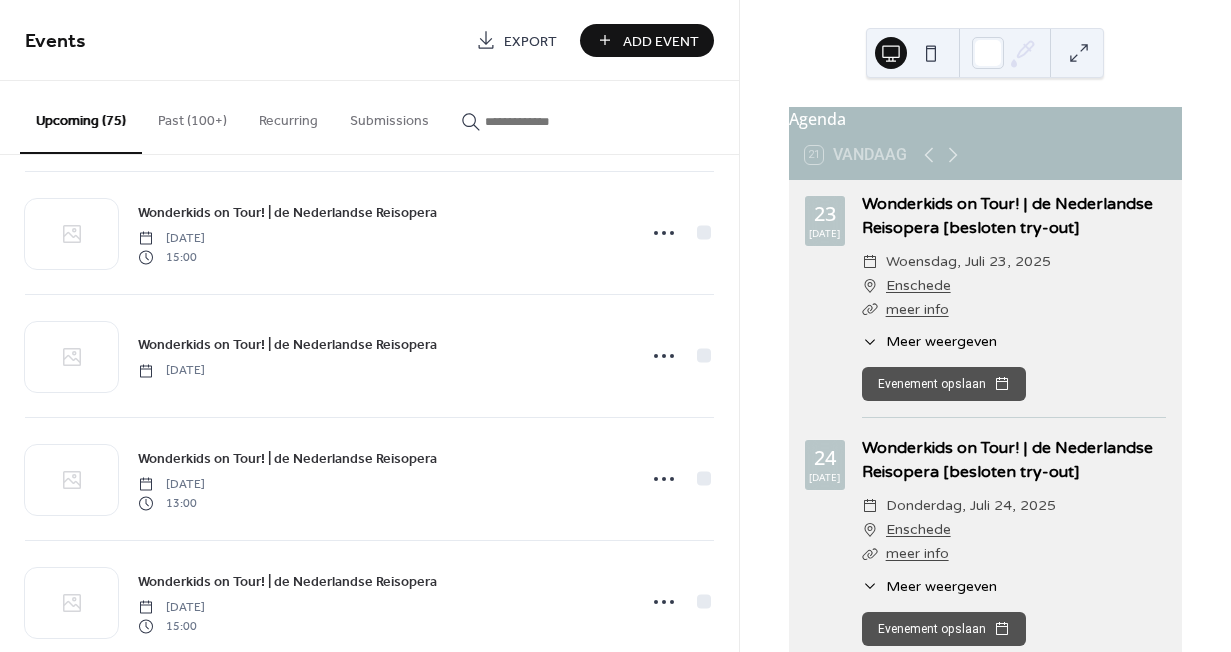 scroll, scrollTop: 1490, scrollLeft: 0, axis: vertical 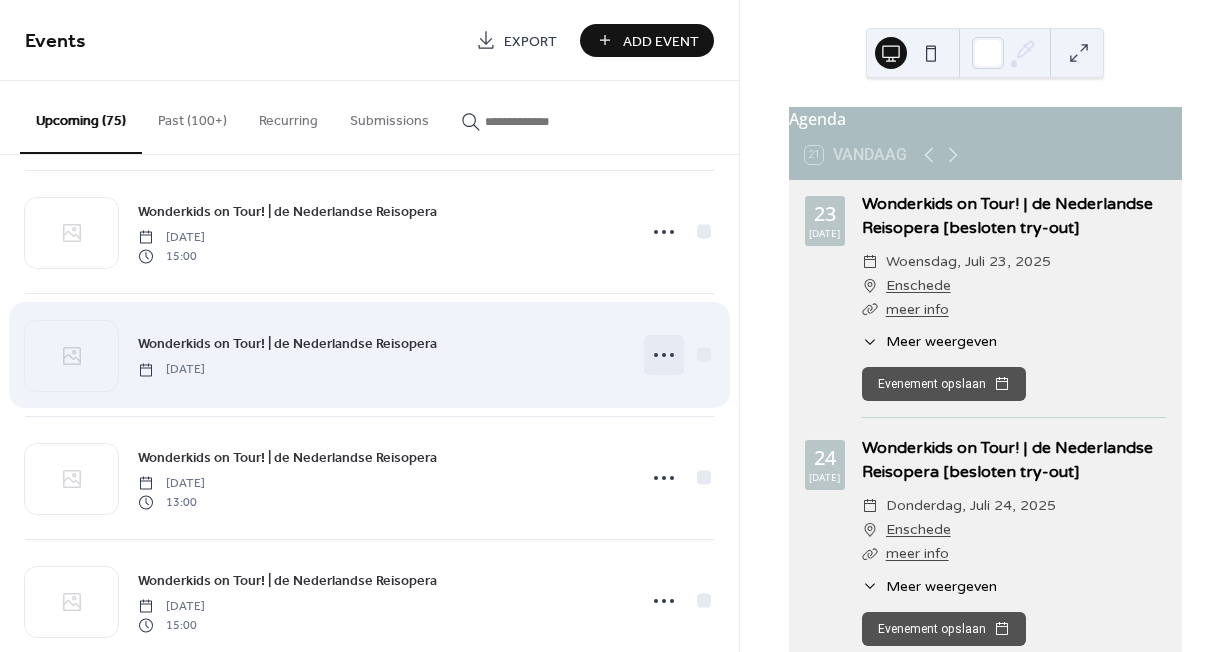 click 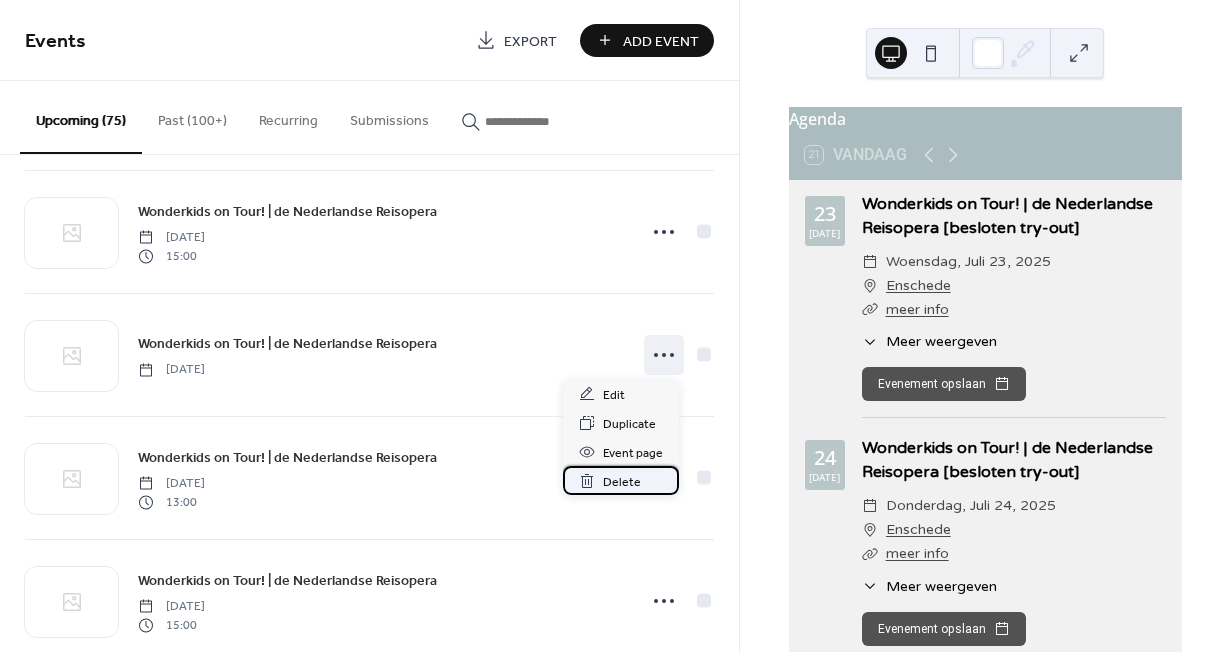 click on "Delete" at bounding box center (622, 482) 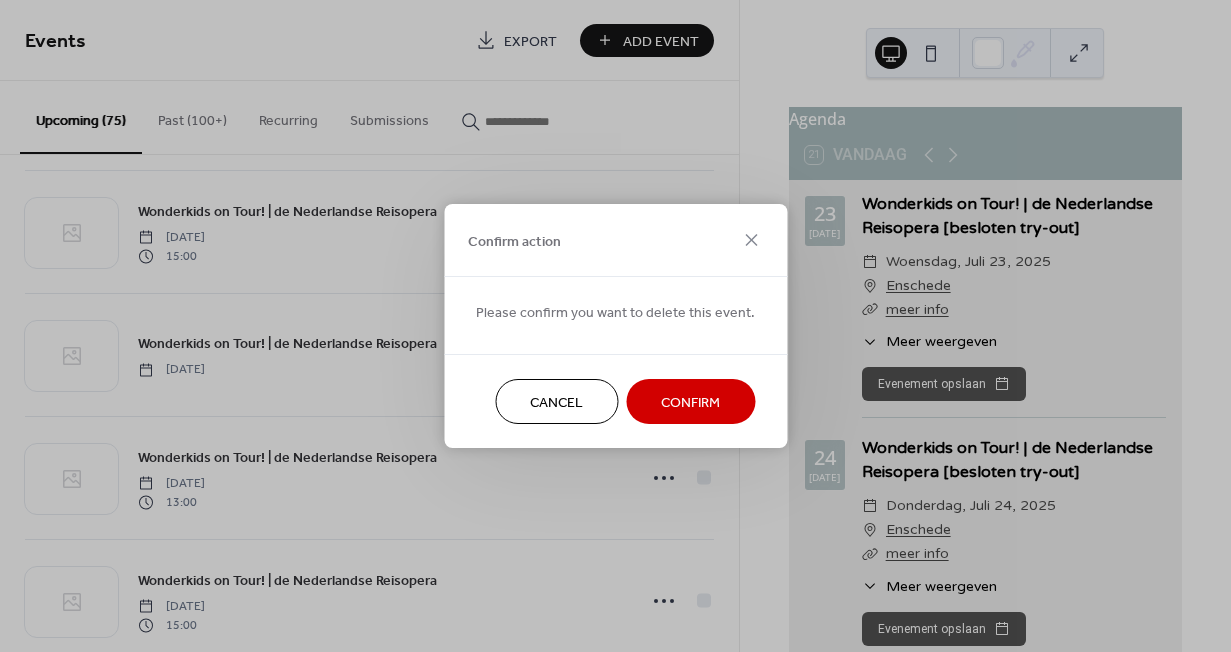 click on "Confirm" at bounding box center [690, 401] 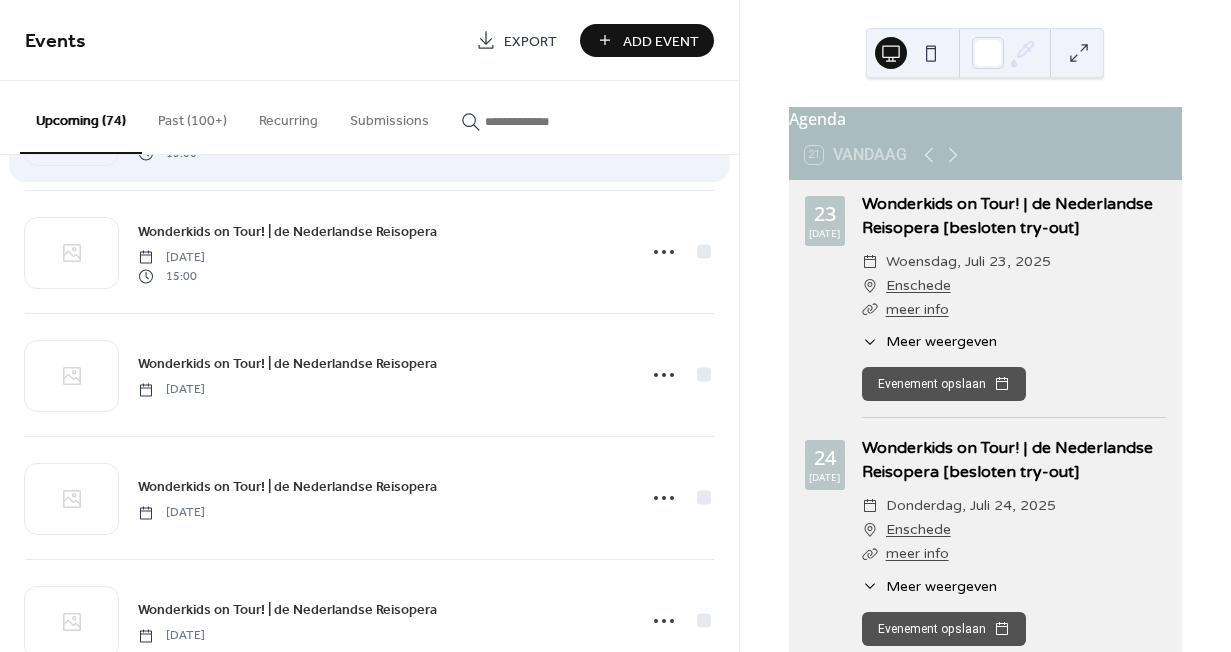 scroll, scrollTop: 1721, scrollLeft: 0, axis: vertical 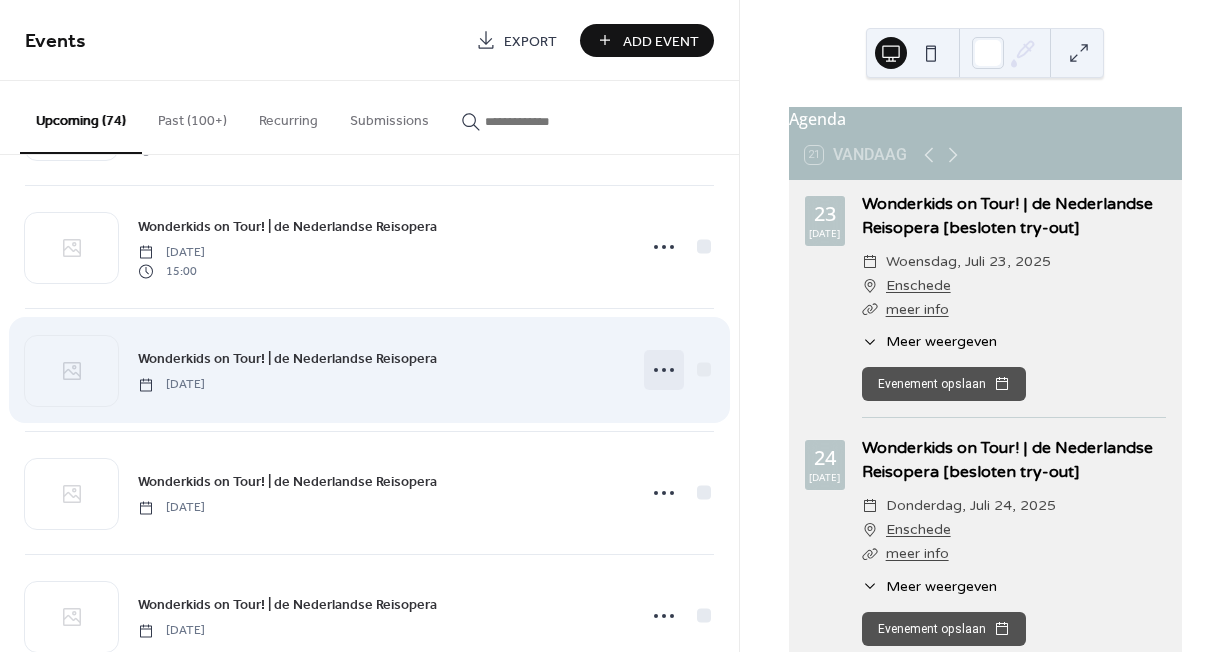 click 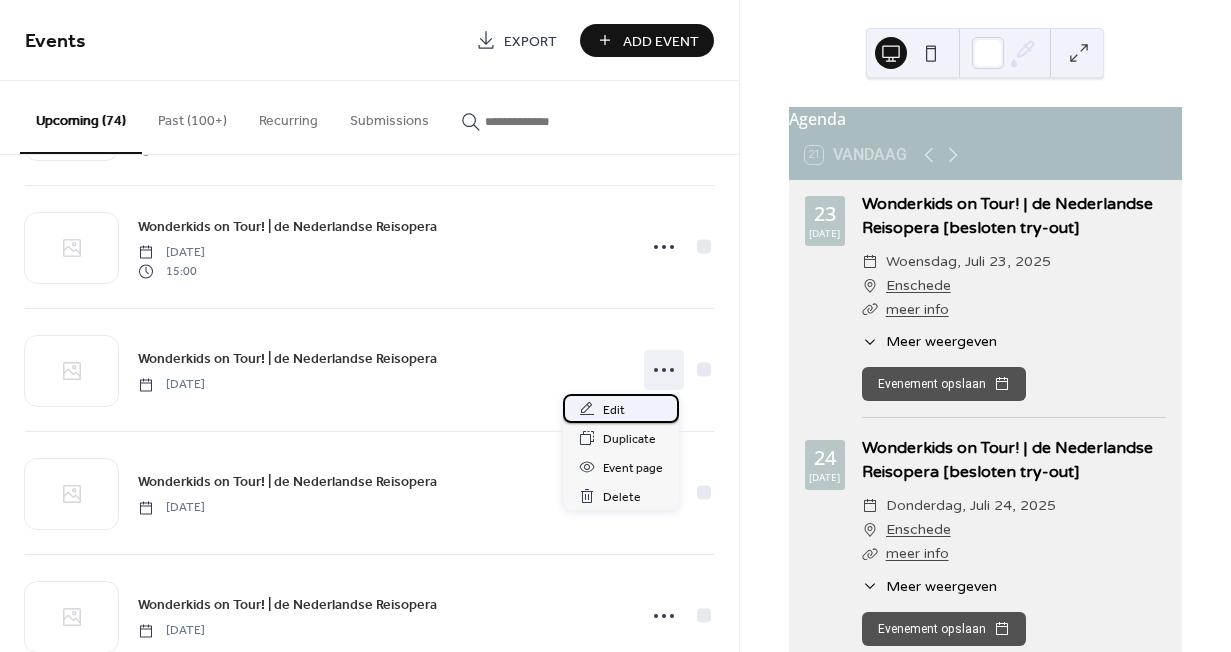 click on "Edit" at bounding box center (614, 410) 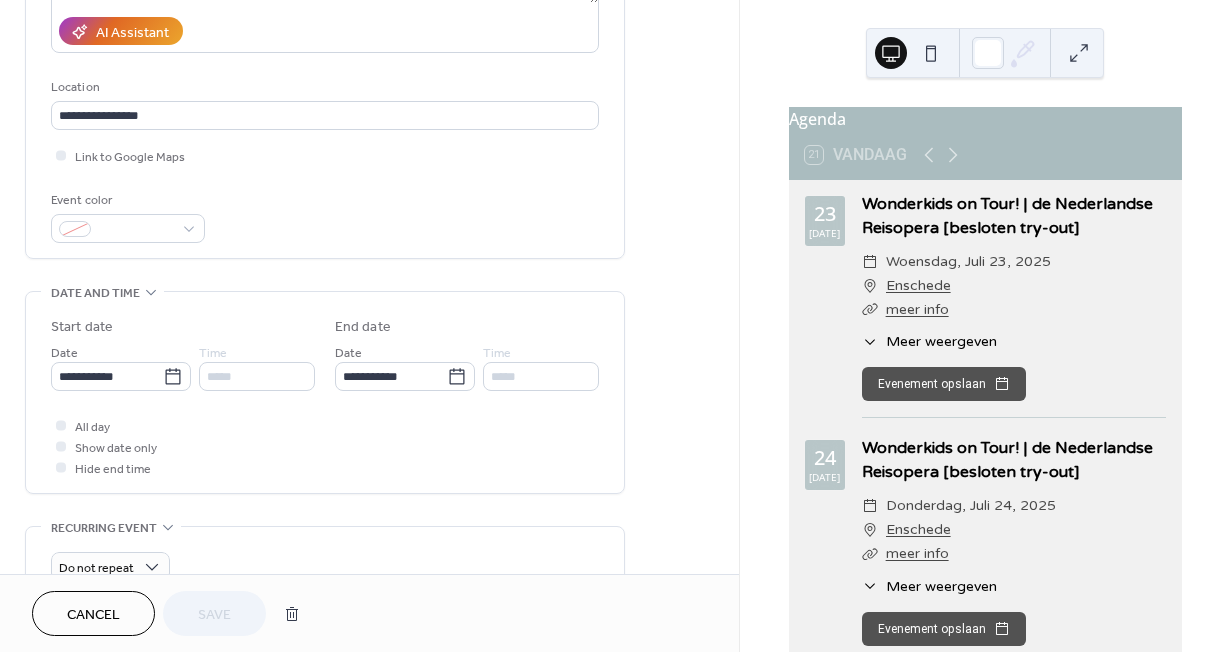 scroll, scrollTop: 363, scrollLeft: 0, axis: vertical 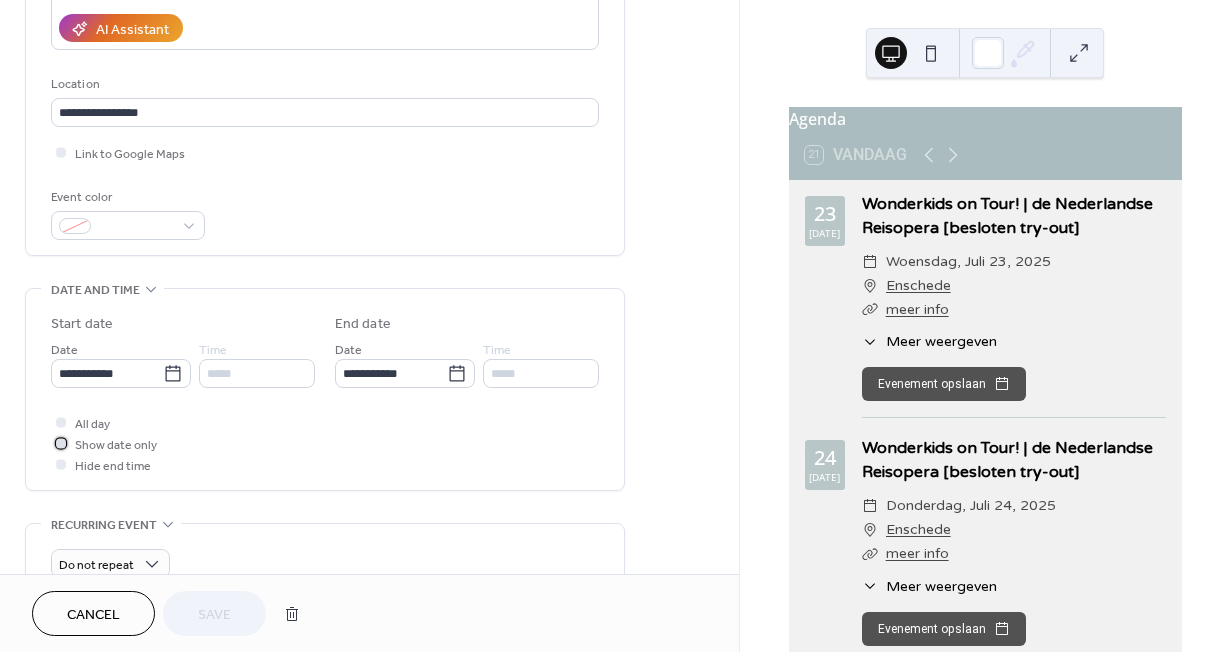 click on "Show date only" at bounding box center (116, 445) 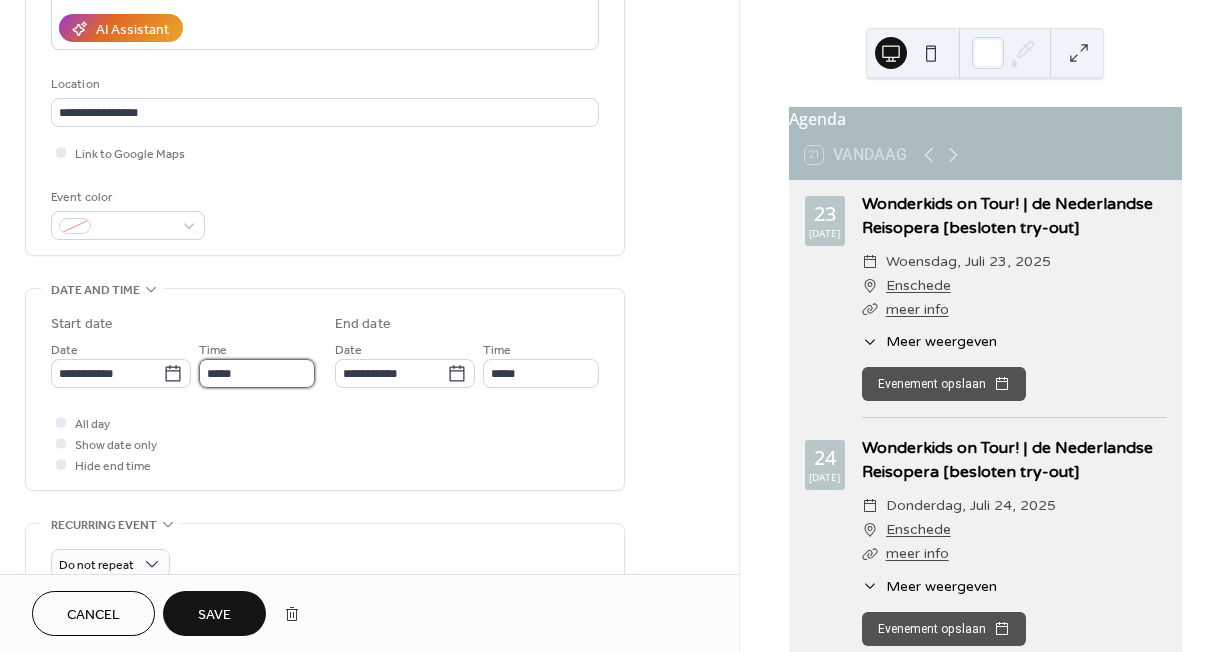 click on "*****" at bounding box center (257, 373) 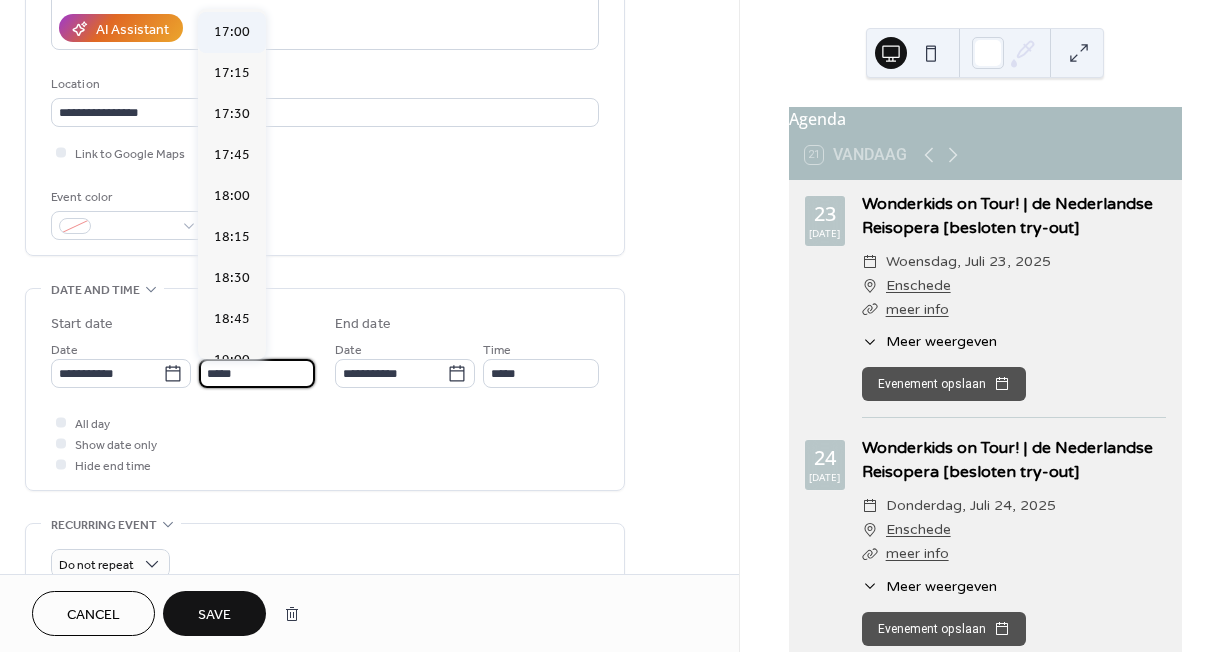 scroll, scrollTop: 2799, scrollLeft: 0, axis: vertical 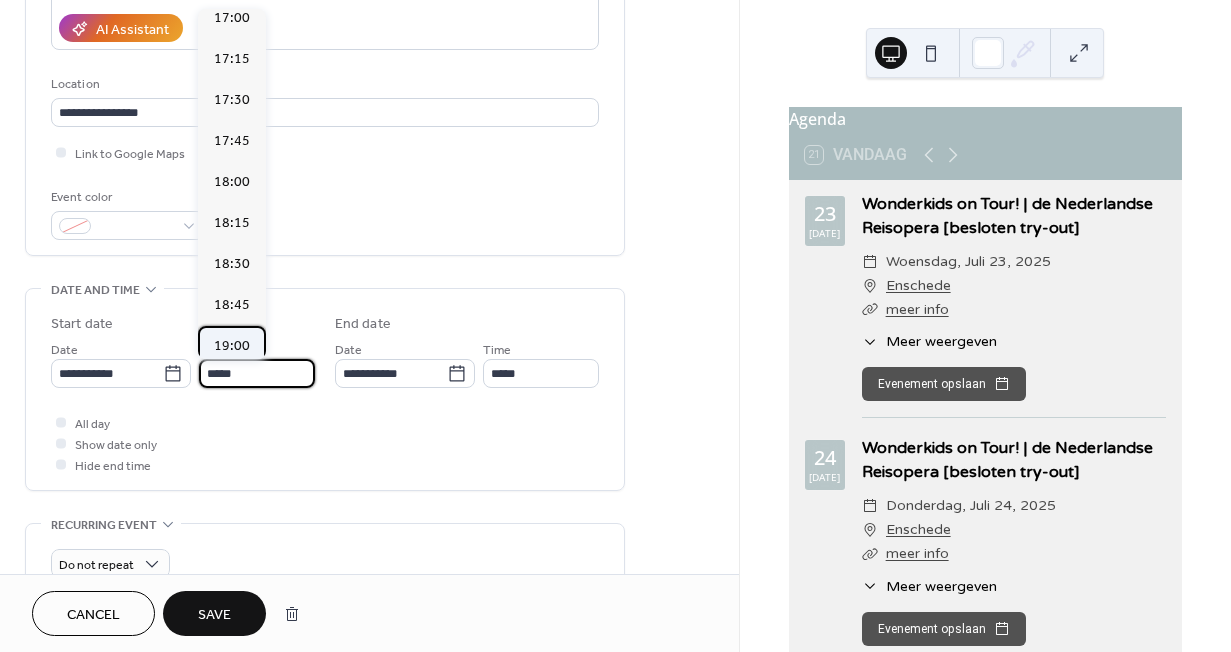 click on "19:00" at bounding box center (232, 346) 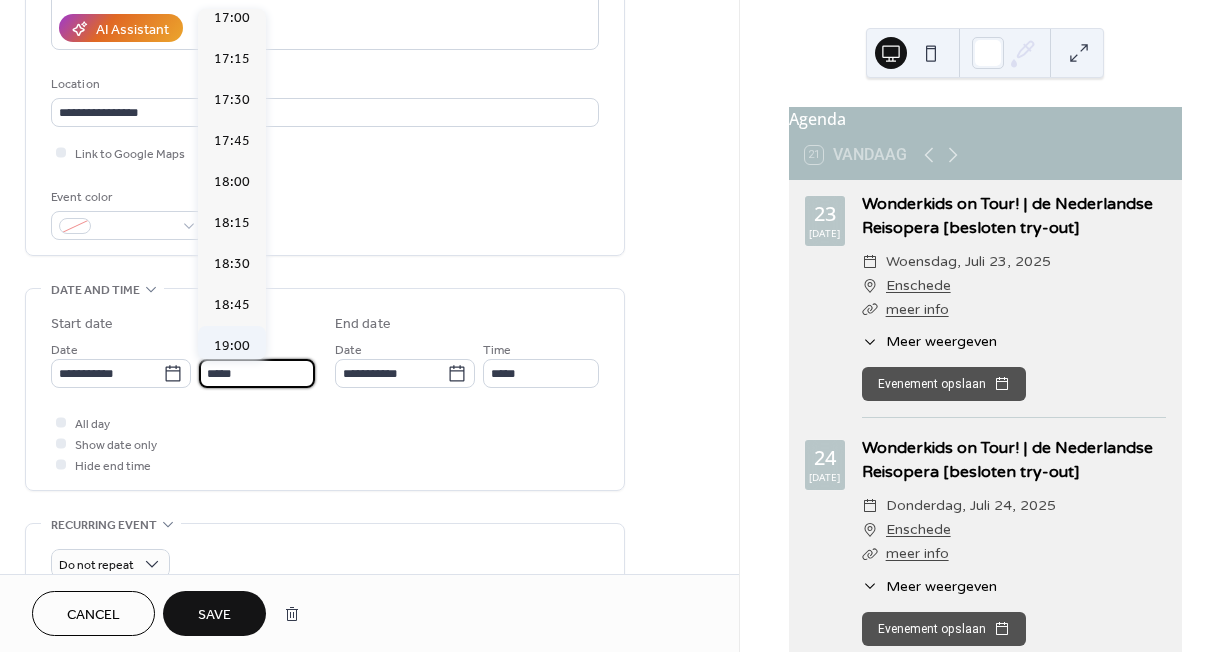 type on "*****" 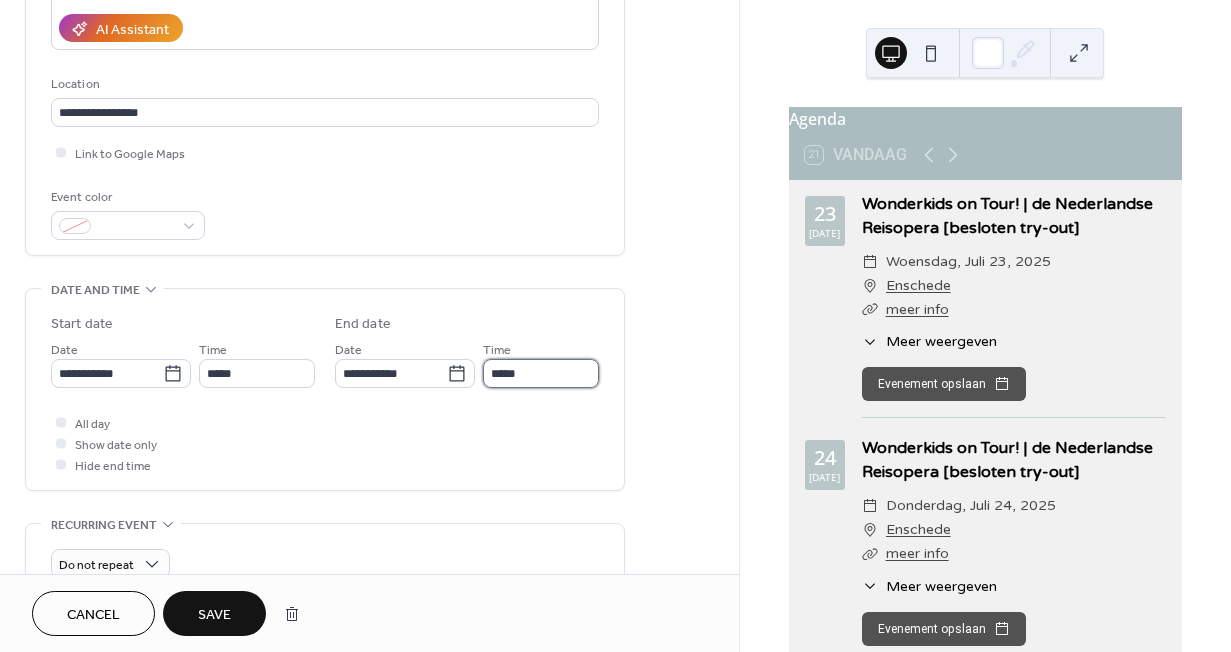click on "*****" at bounding box center [541, 373] 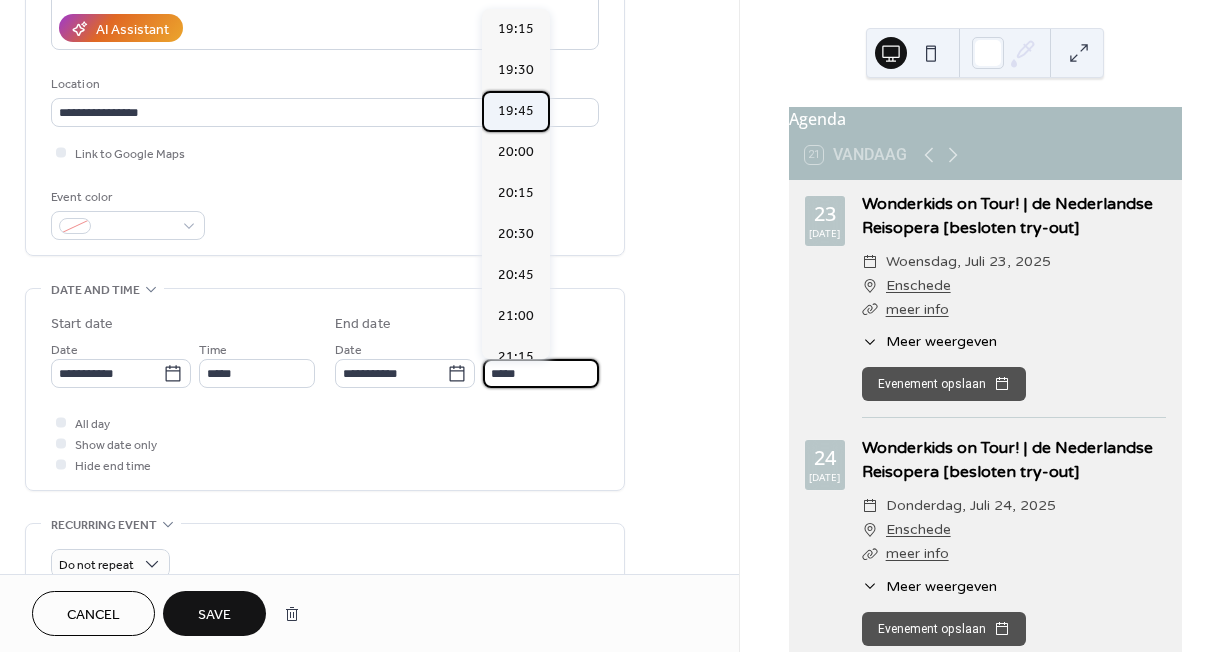 click on "19:45" at bounding box center [516, 111] 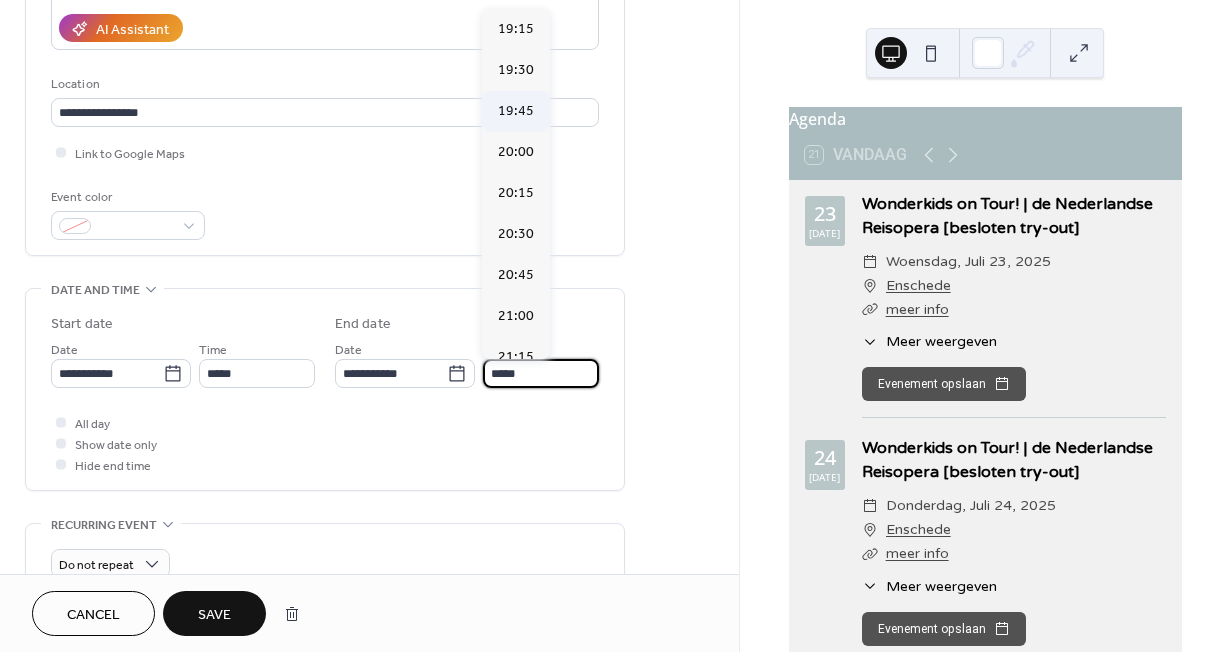 type on "*****" 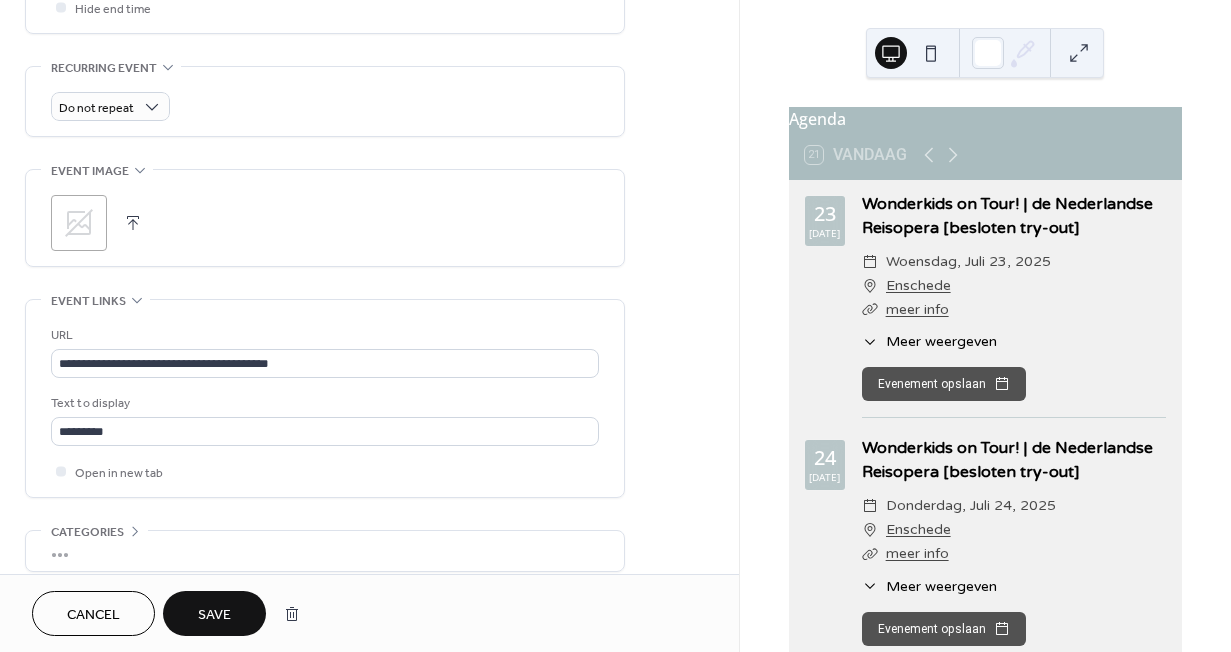 scroll, scrollTop: 825, scrollLeft: 0, axis: vertical 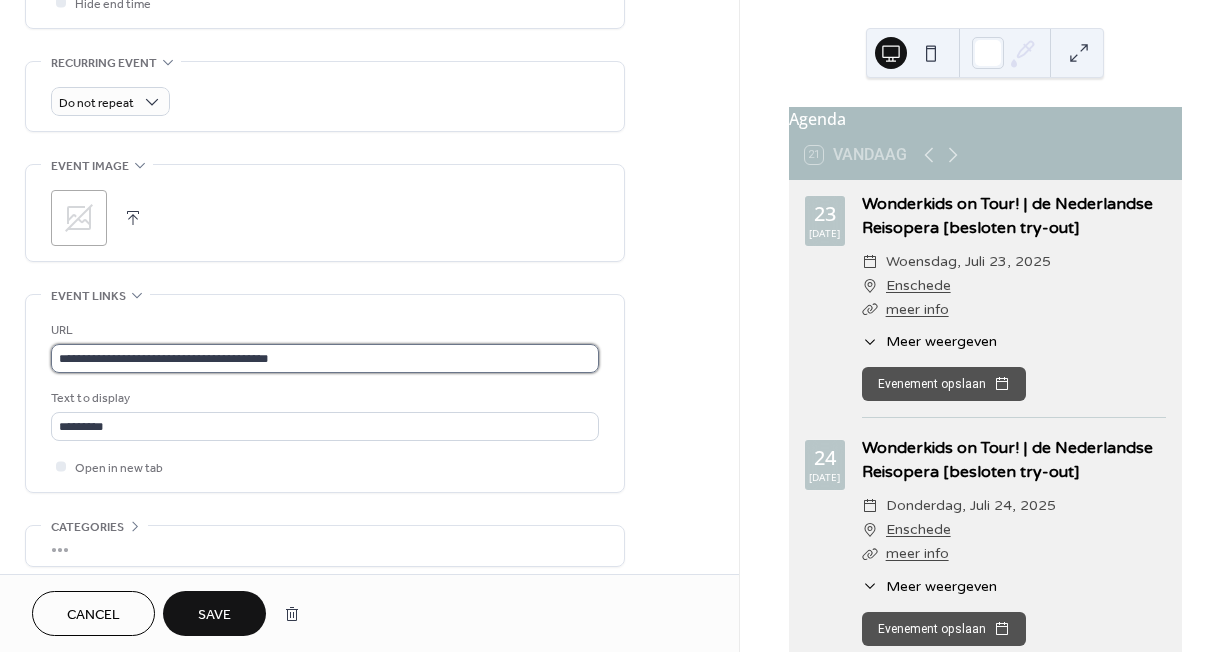 click on "**********" at bounding box center [325, 358] 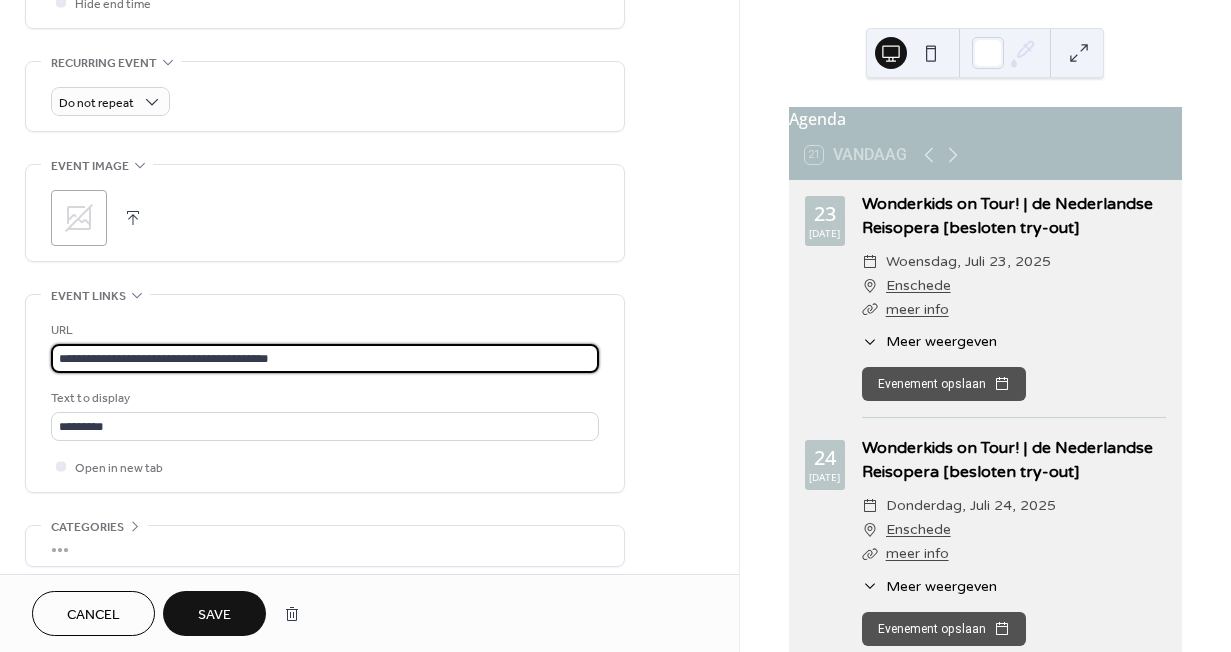 click on "**********" at bounding box center (325, 358) 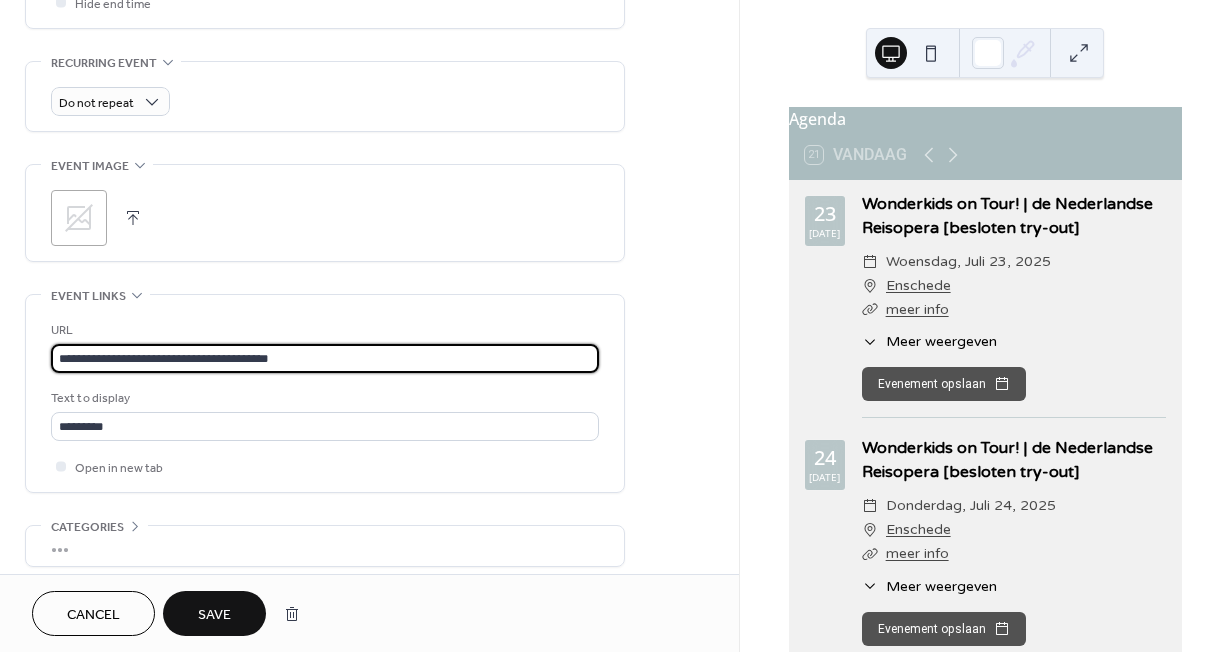 click on "**********" at bounding box center (325, 358) 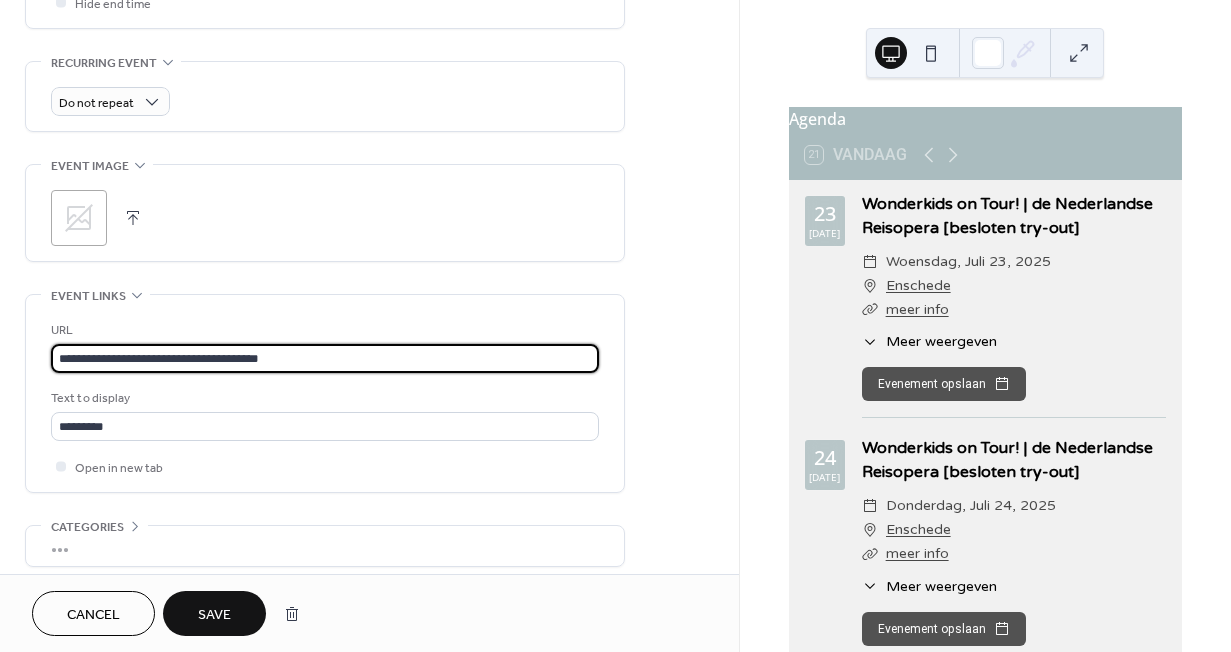 type on "**********" 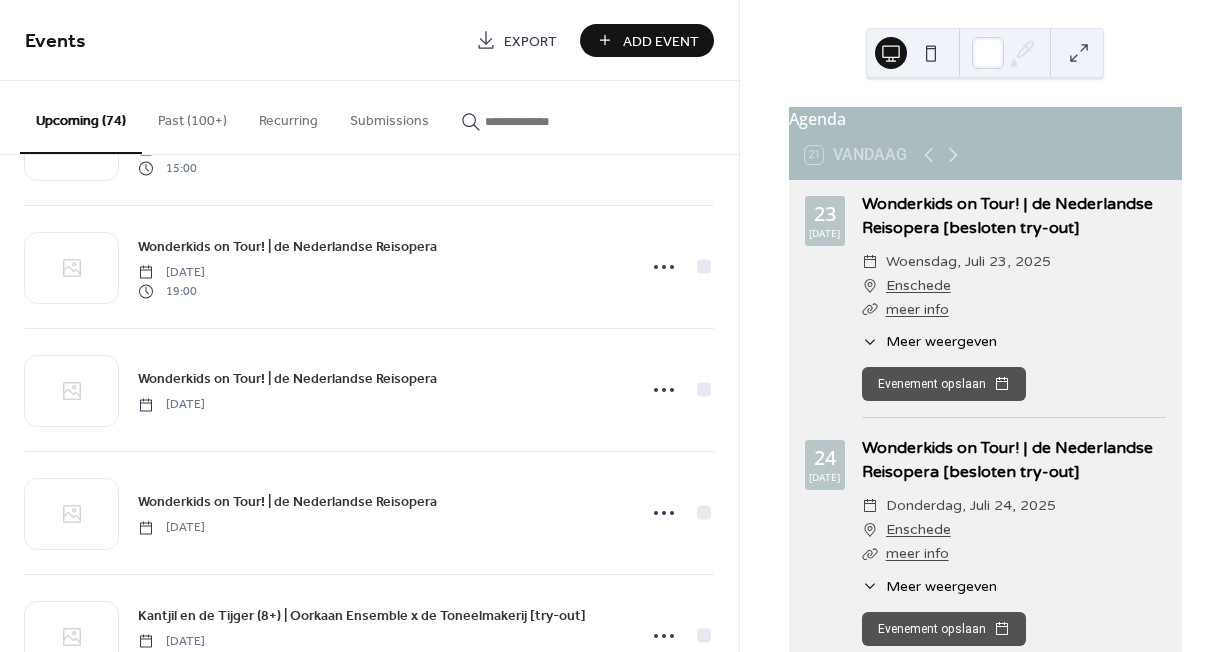 scroll, scrollTop: 1789, scrollLeft: 0, axis: vertical 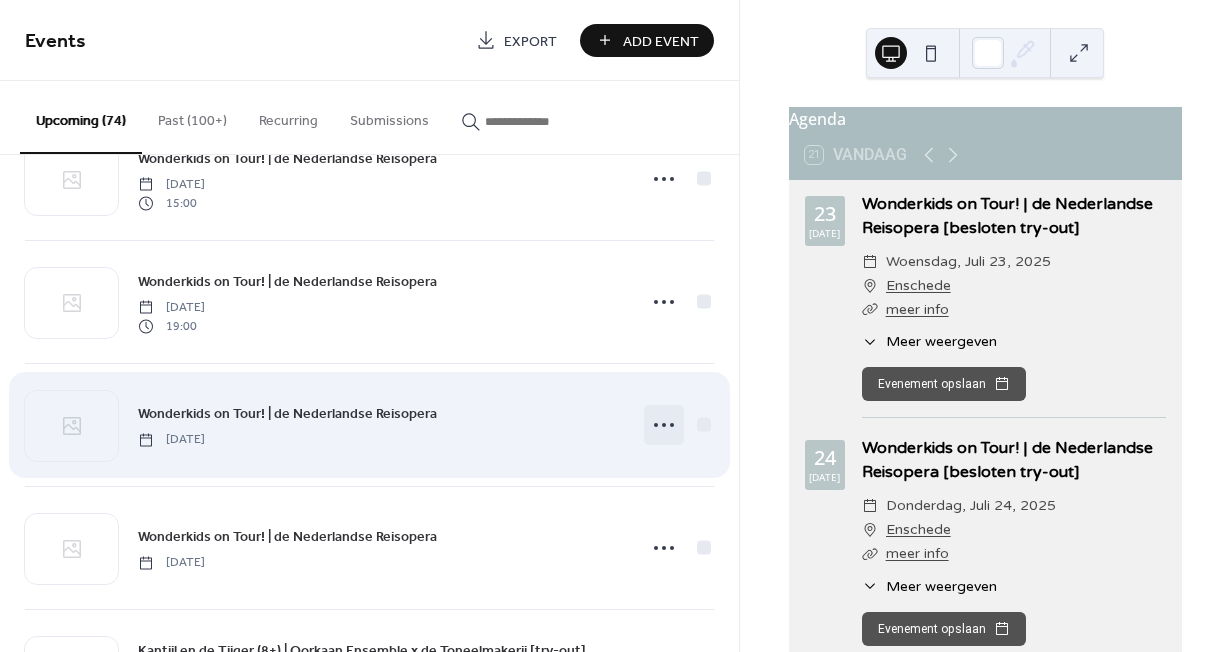 click 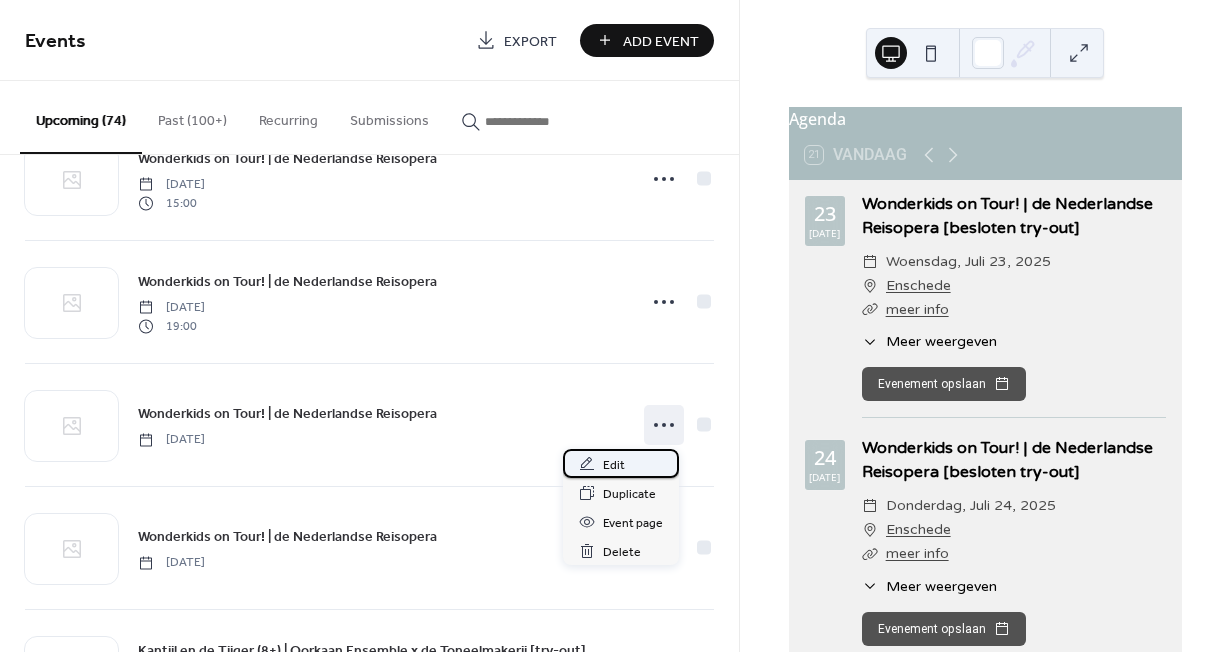 click on "Edit" at bounding box center [614, 465] 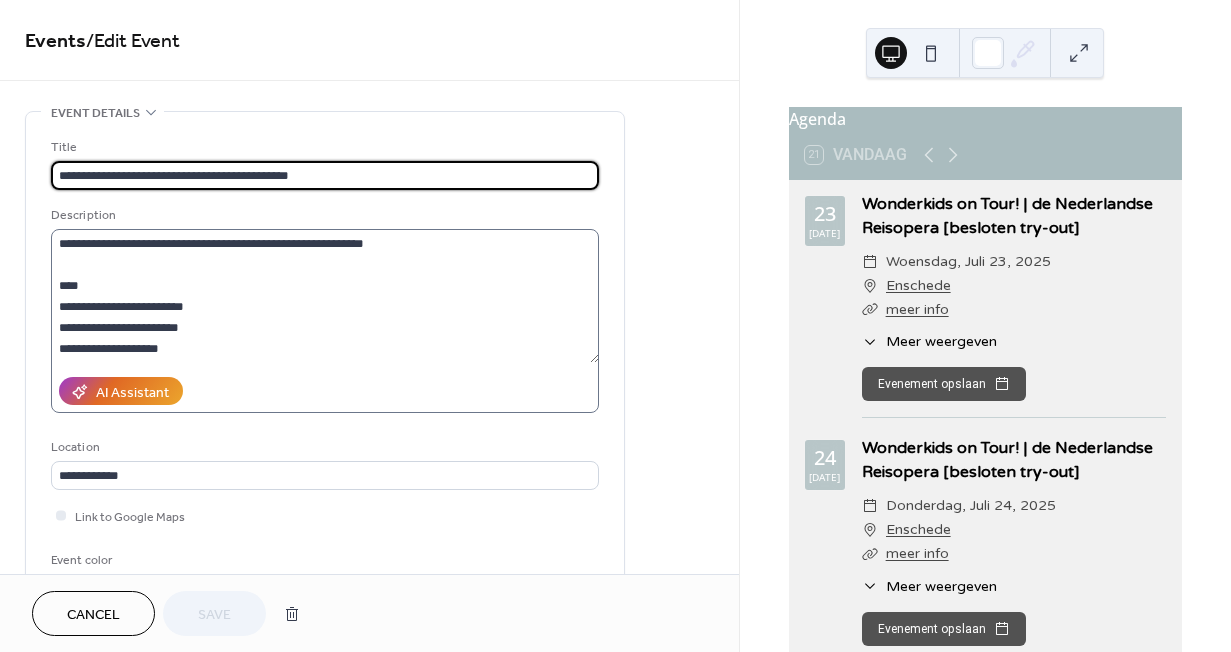 scroll, scrollTop: 63, scrollLeft: 0, axis: vertical 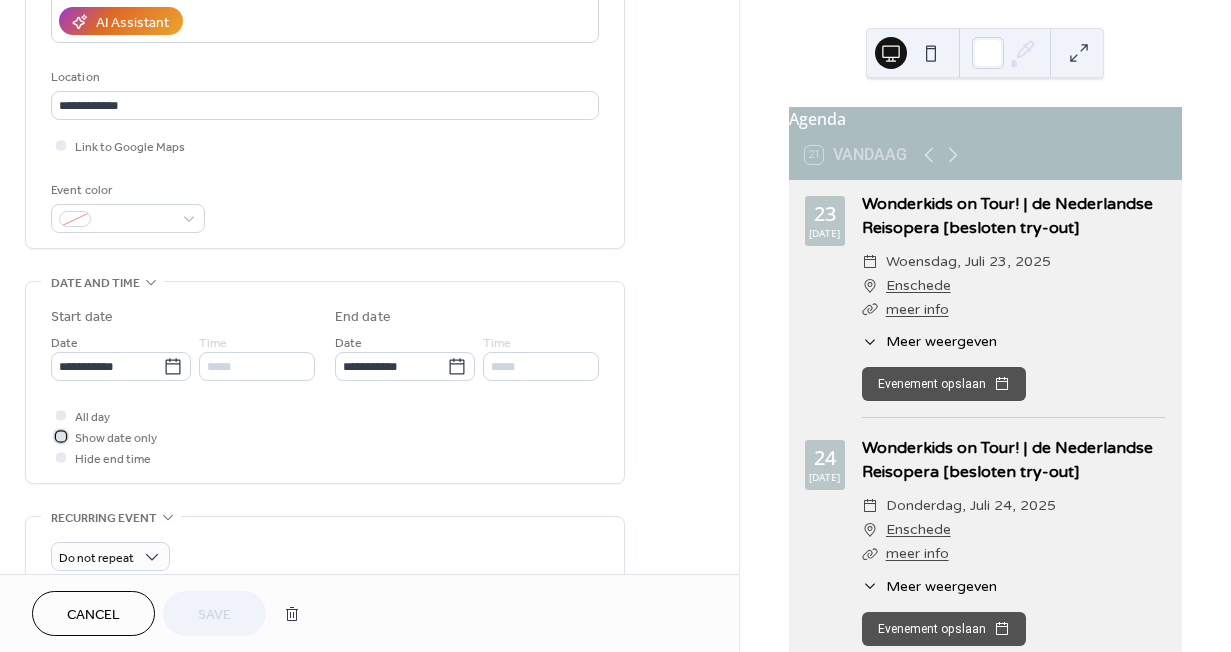 click on "Show date only" at bounding box center (116, 438) 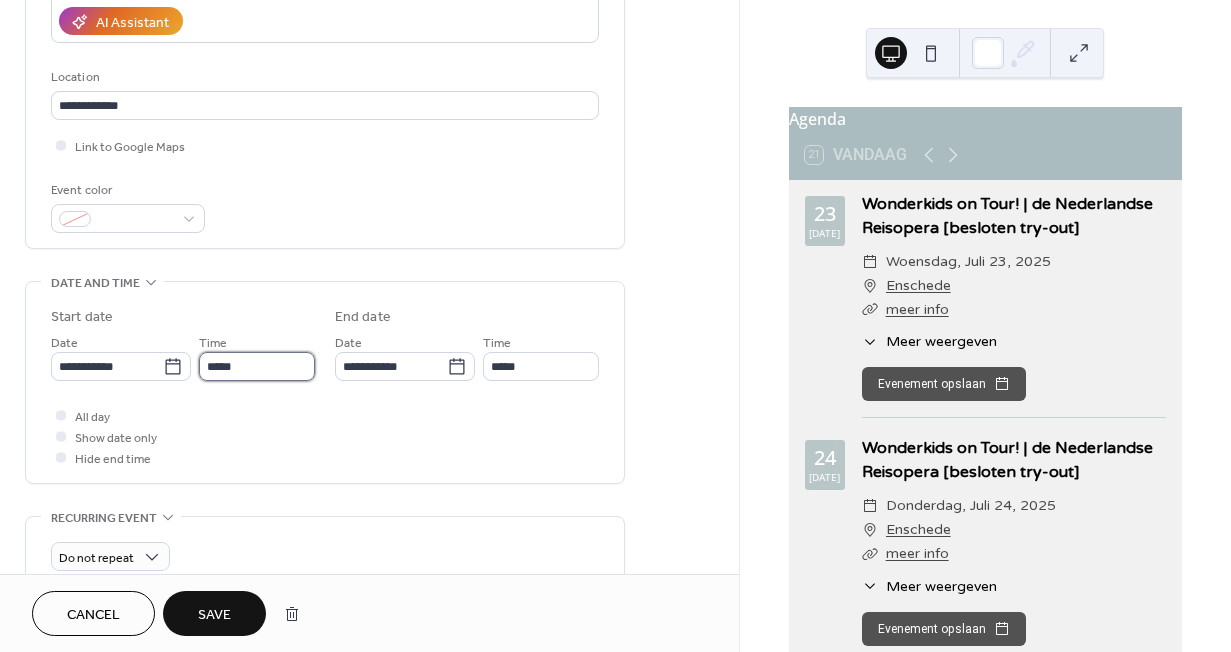click on "*****" at bounding box center [257, 366] 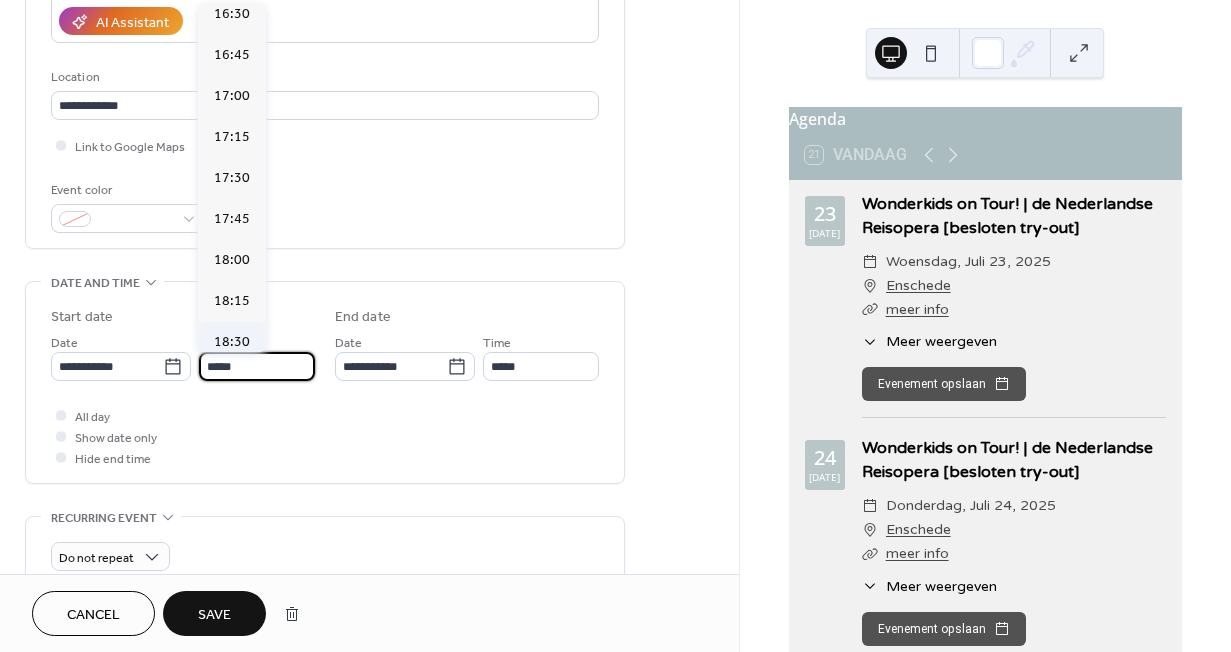 scroll, scrollTop: 2782, scrollLeft: 0, axis: vertical 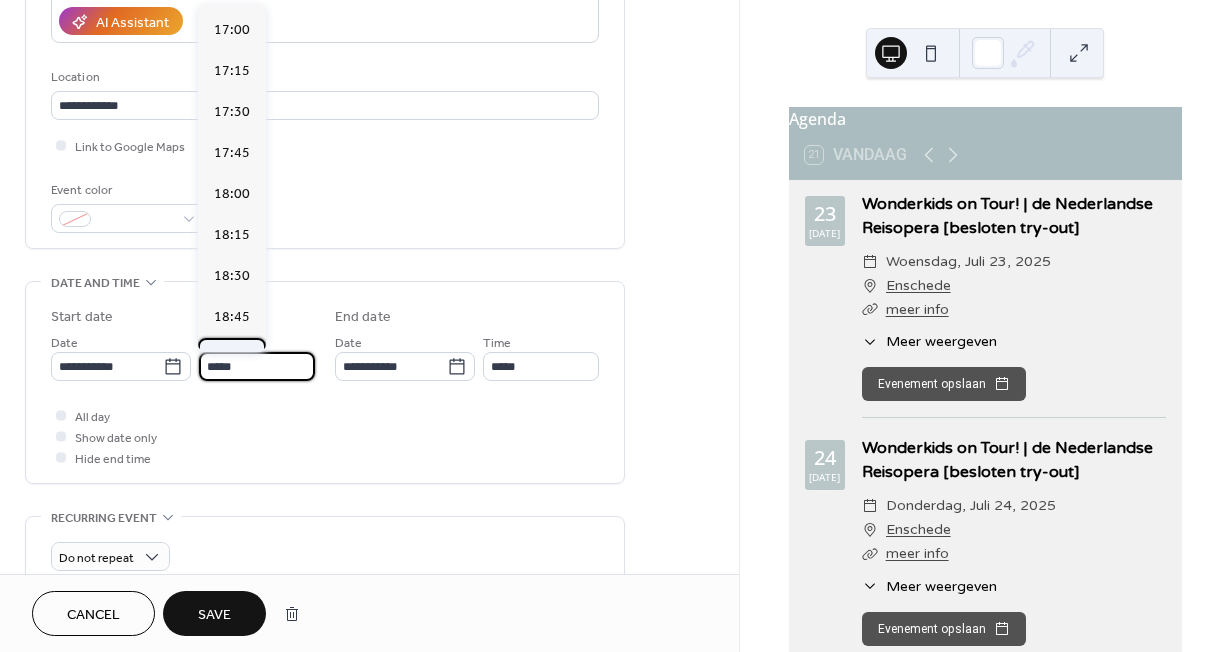 click on "19:00" at bounding box center [232, 358] 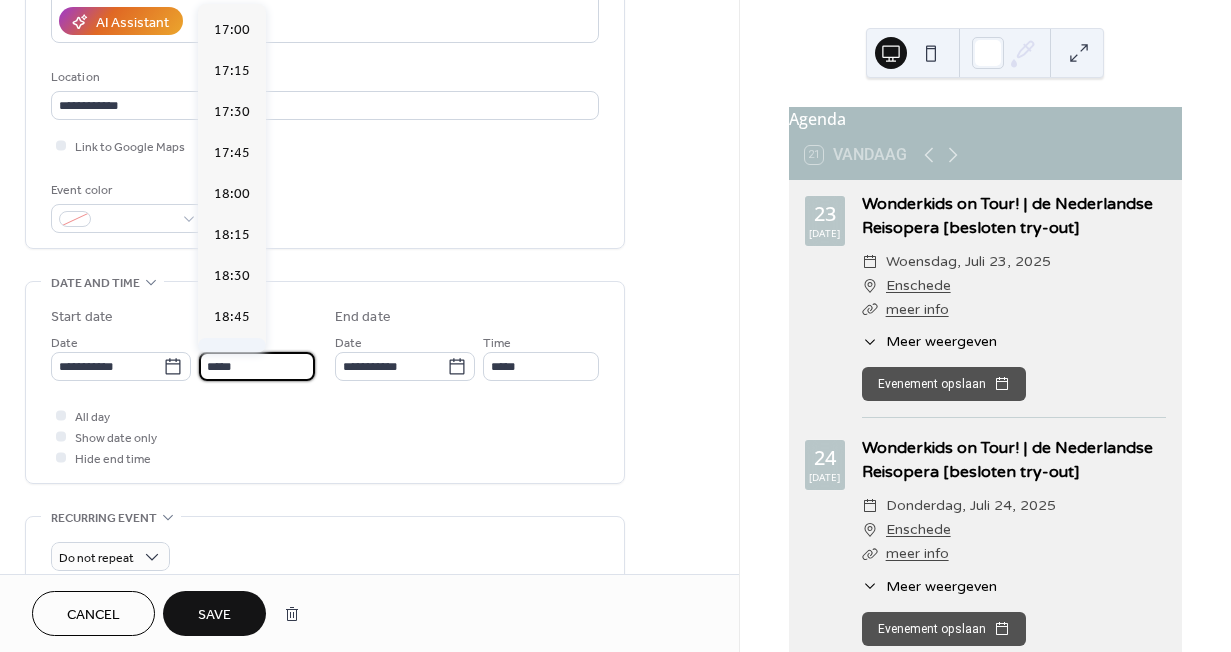 type on "*****" 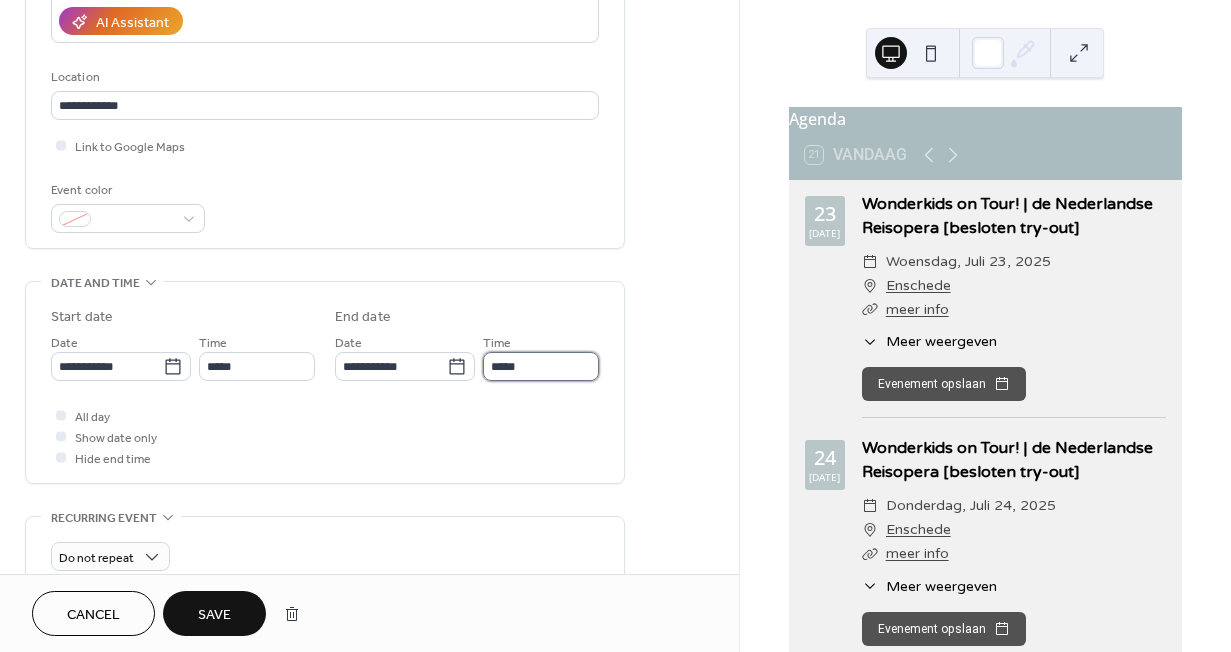 click on "*****" at bounding box center [541, 366] 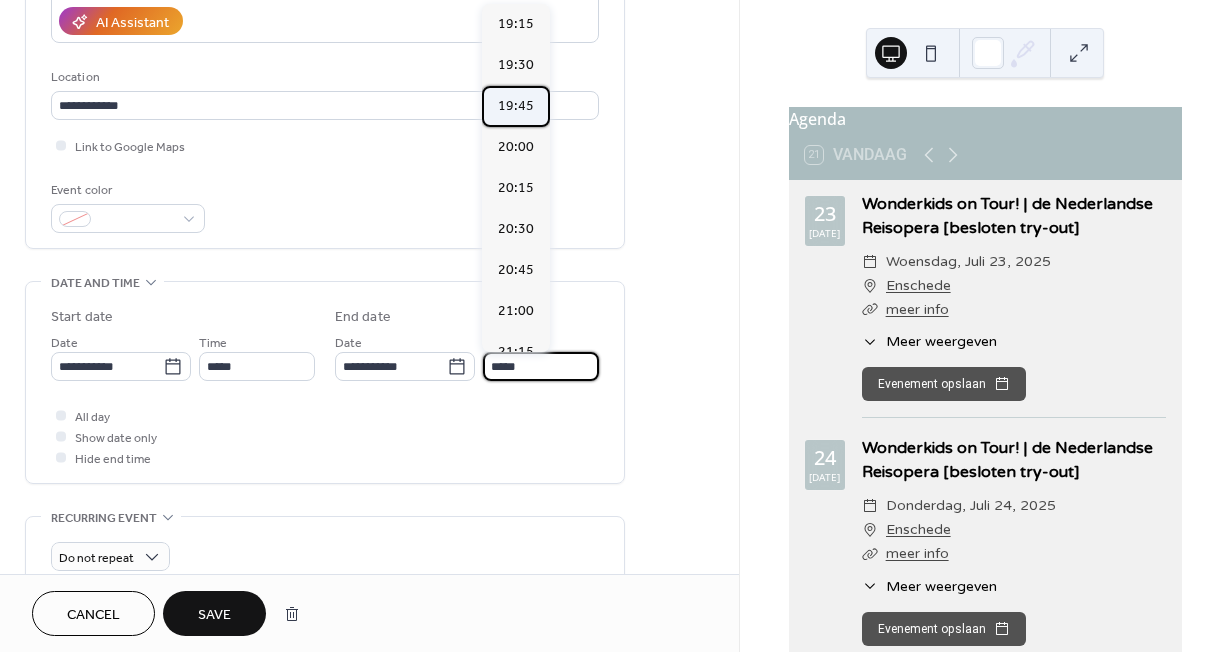 click on "19:45" at bounding box center (516, 106) 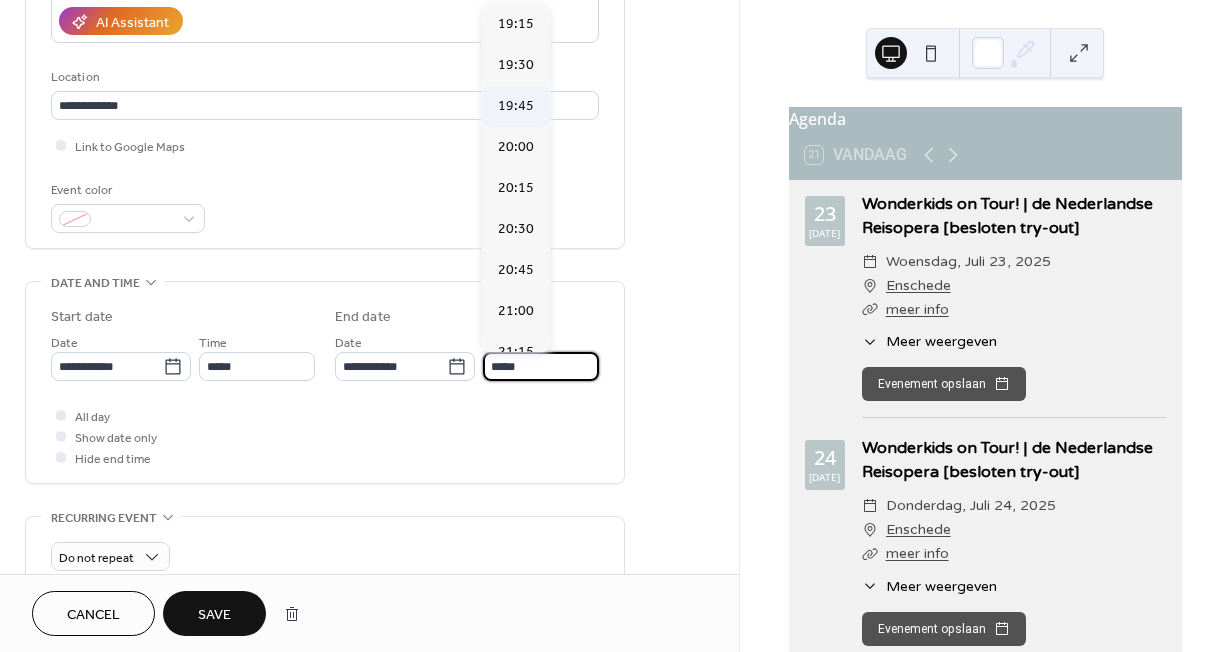 type on "*****" 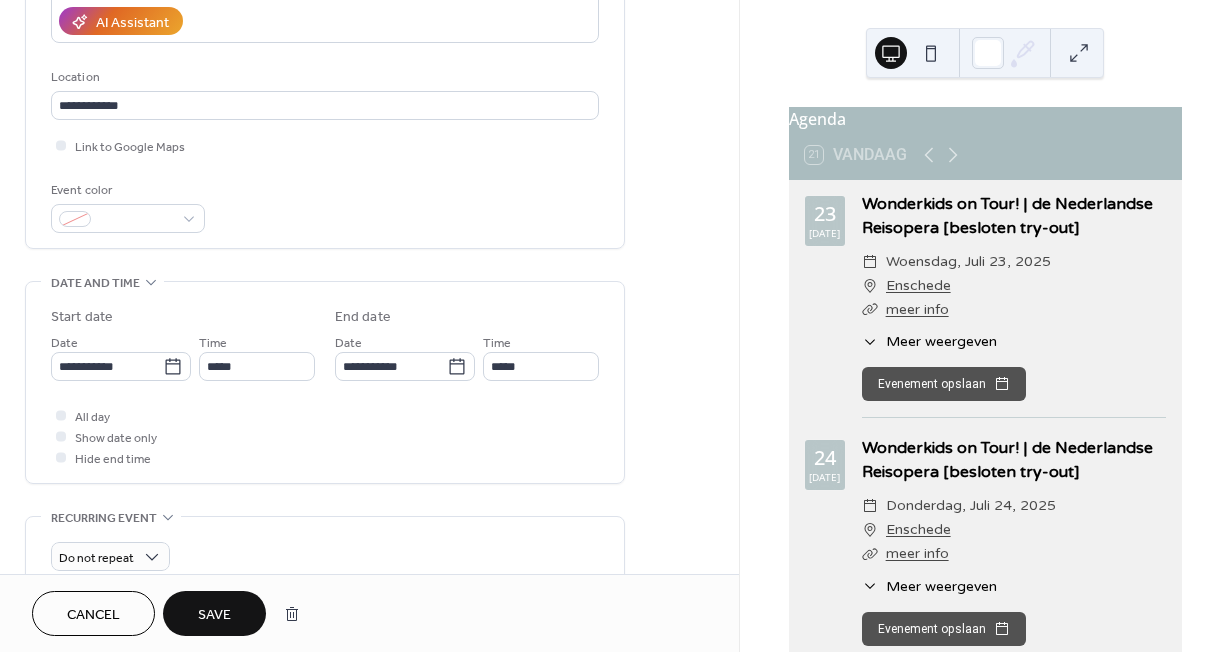 scroll, scrollTop: 701, scrollLeft: 0, axis: vertical 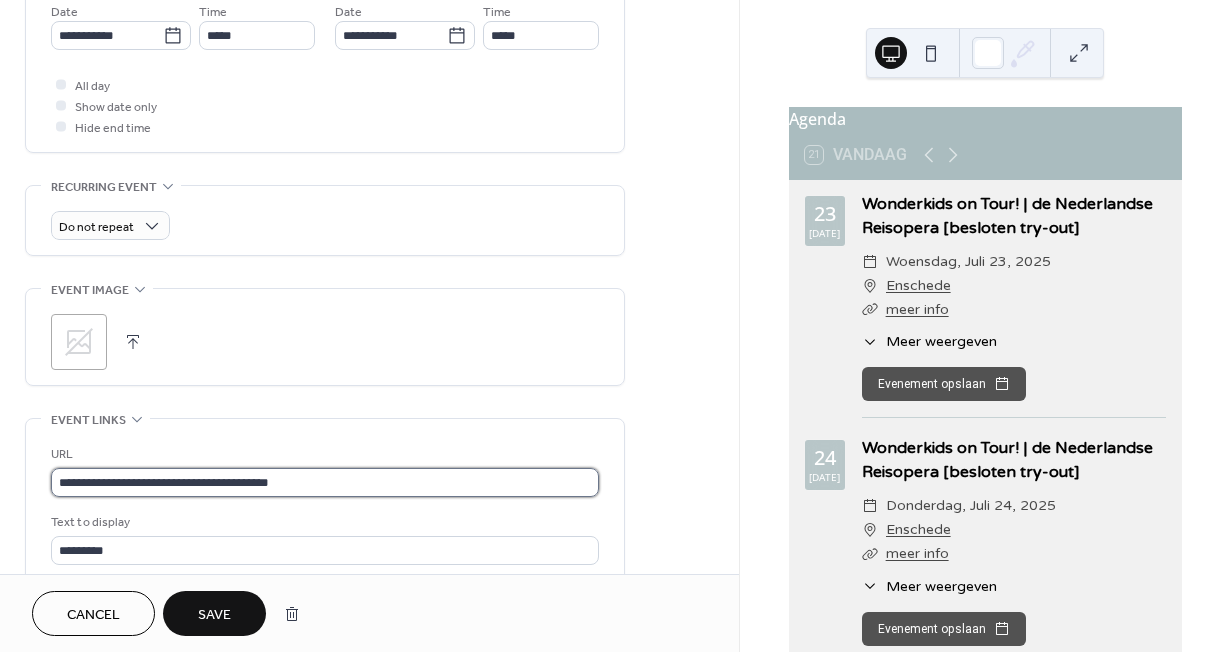 click on "**********" at bounding box center (325, 482) 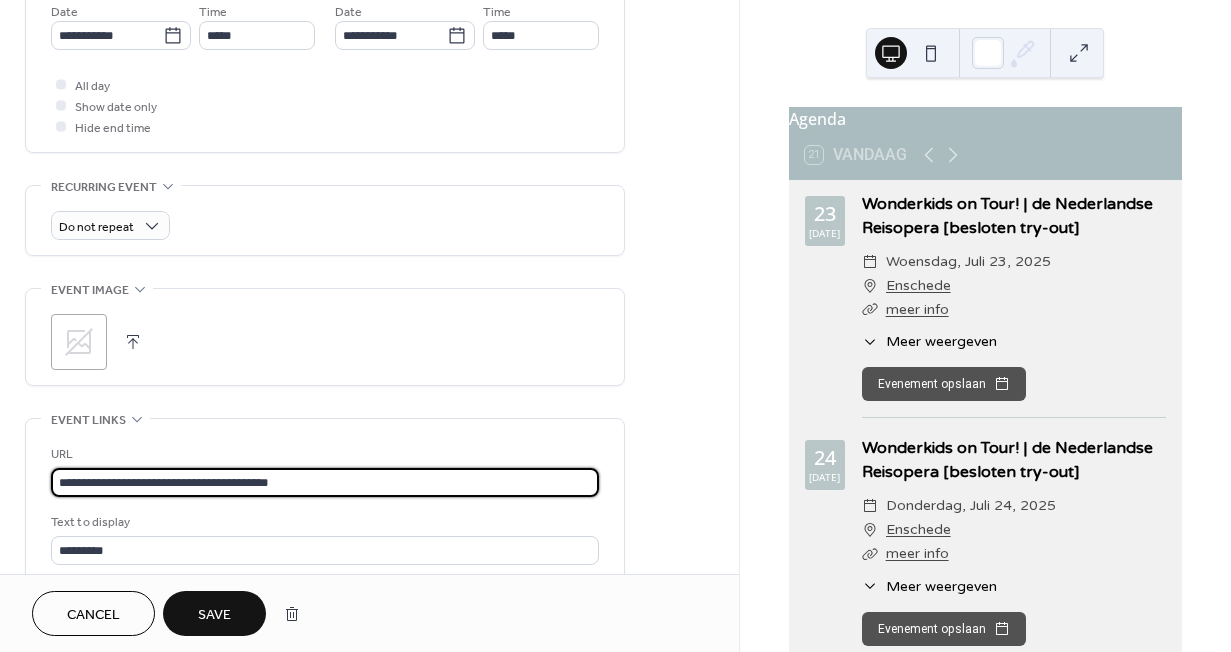 click on "**********" at bounding box center [325, 482] 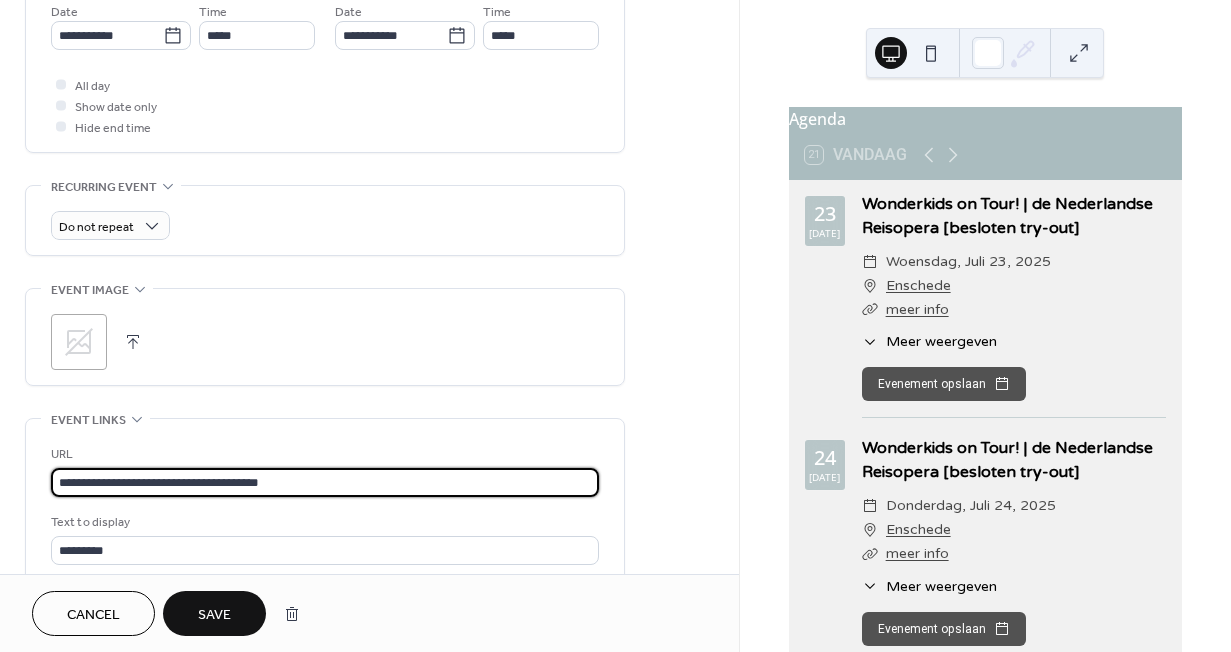 type on "**********" 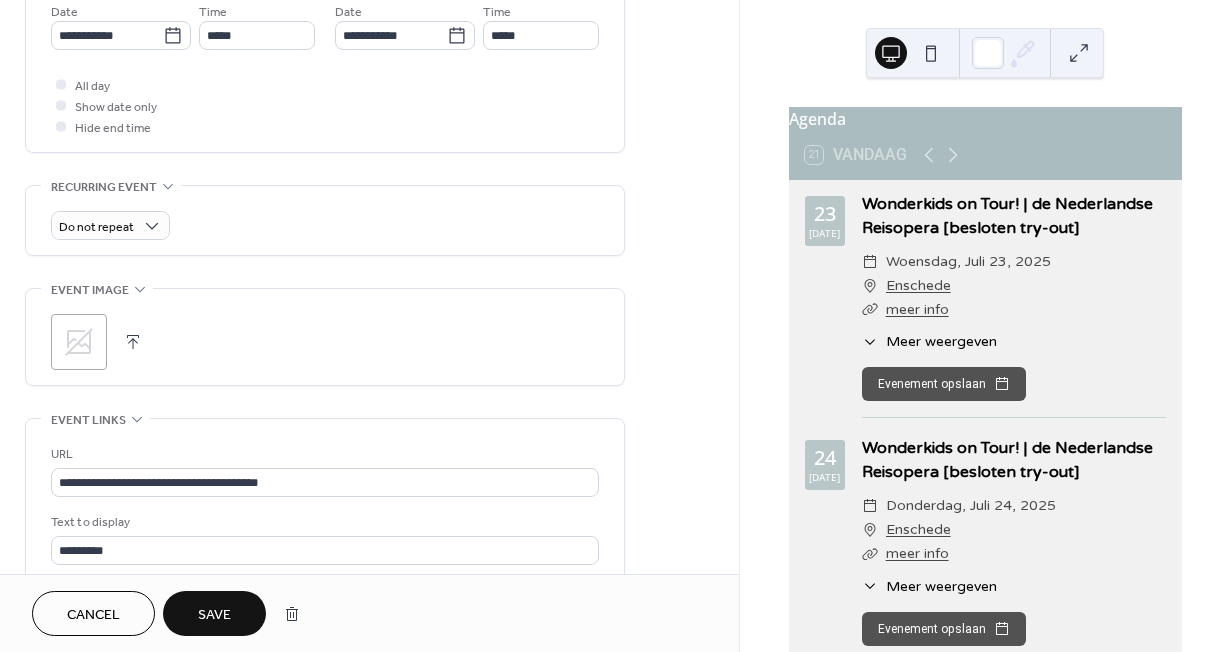 click on "Save" at bounding box center (214, 615) 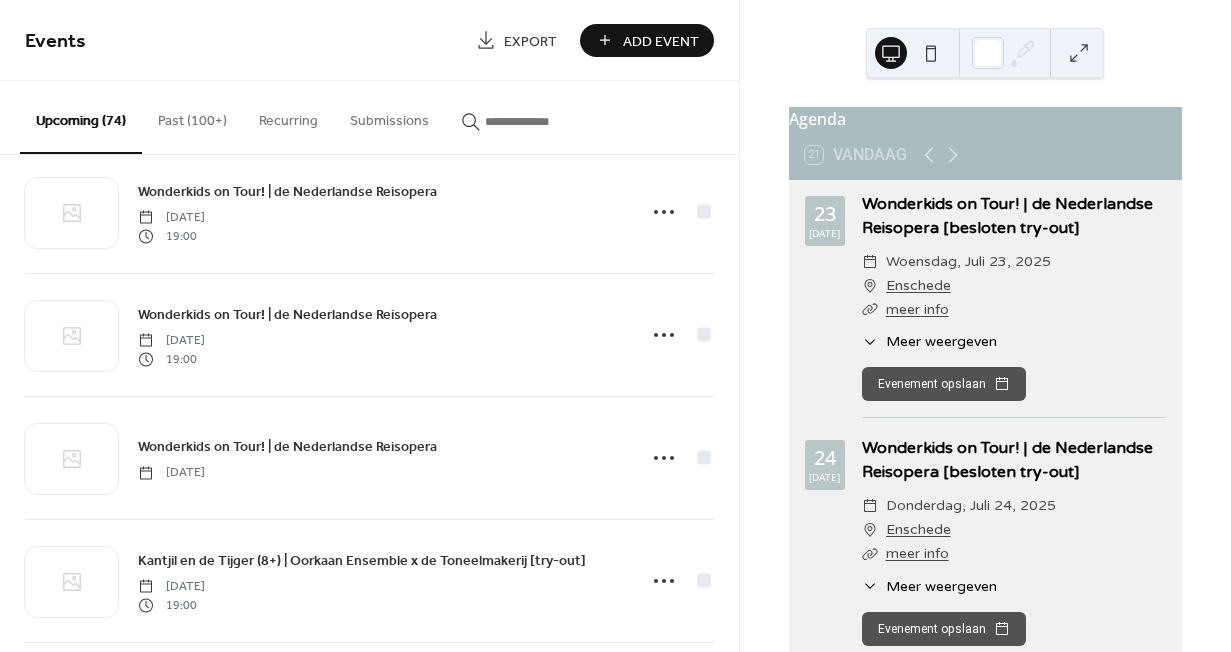 scroll, scrollTop: 1880, scrollLeft: 0, axis: vertical 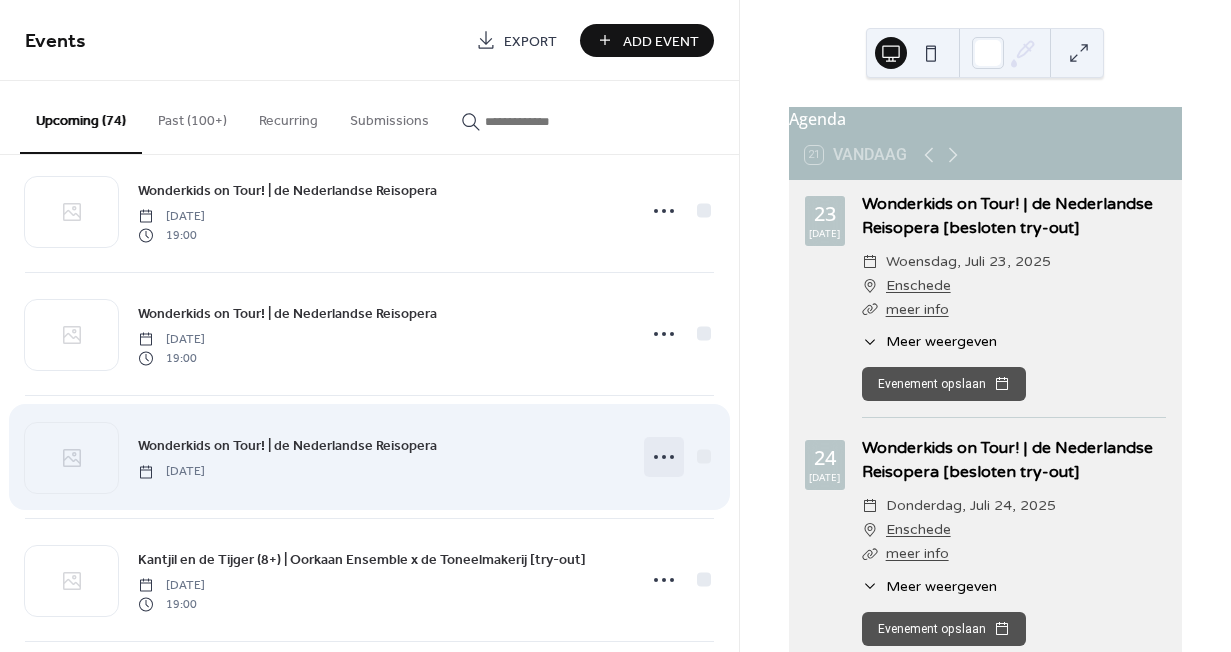 click 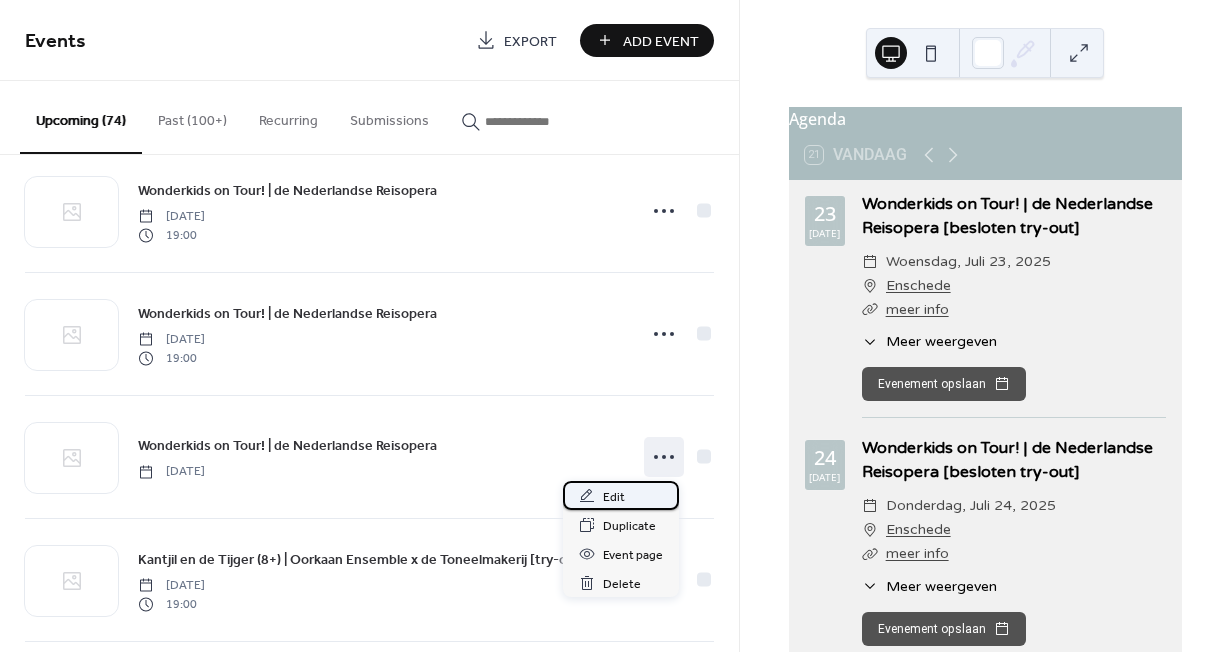 click on "Edit" at bounding box center (621, 495) 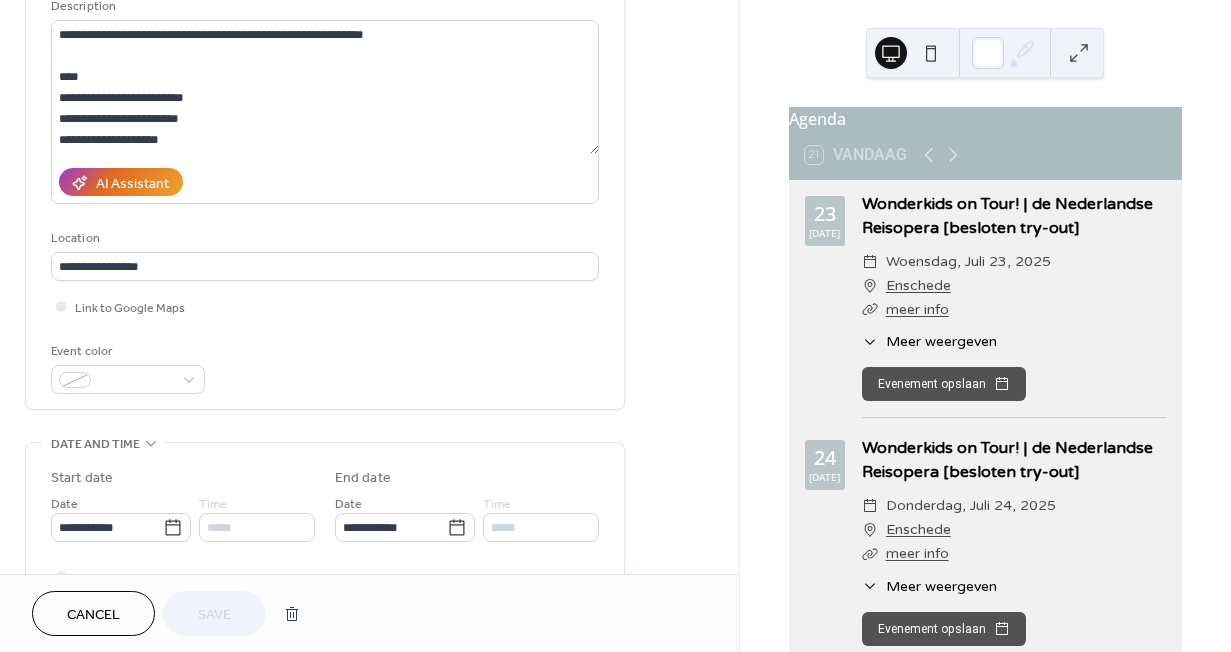 scroll, scrollTop: 401, scrollLeft: 0, axis: vertical 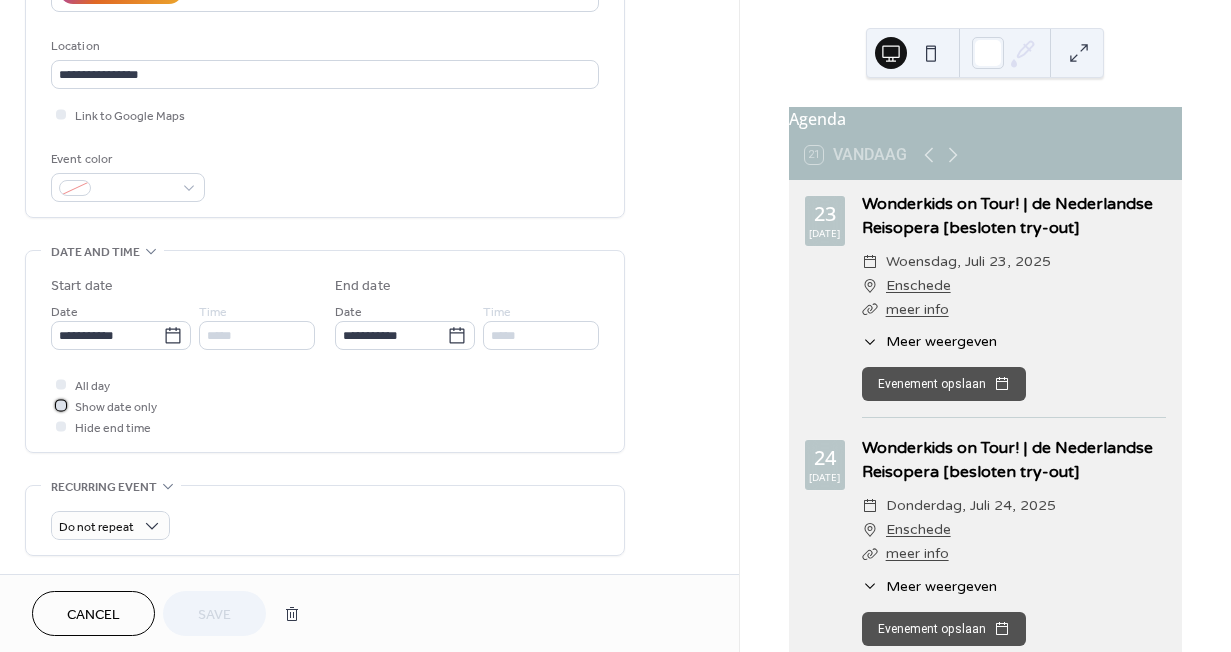 click on "Show date only" at bounding box center [116, 407] 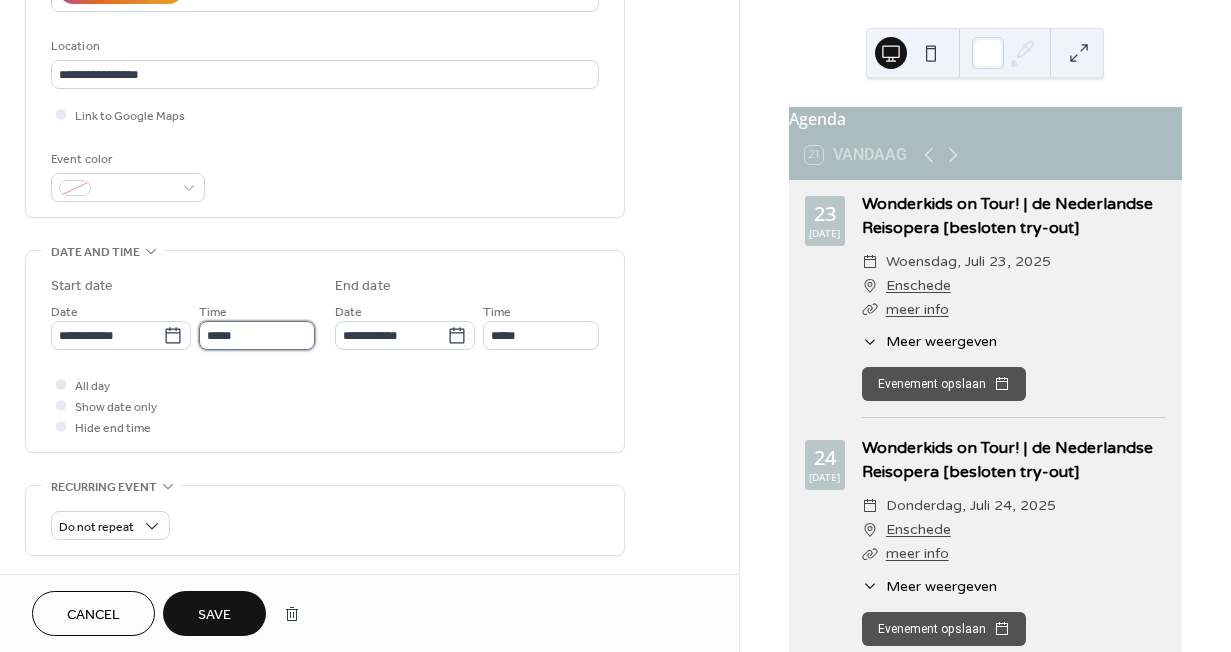 click on "*****" at bounding box center (257, 335) 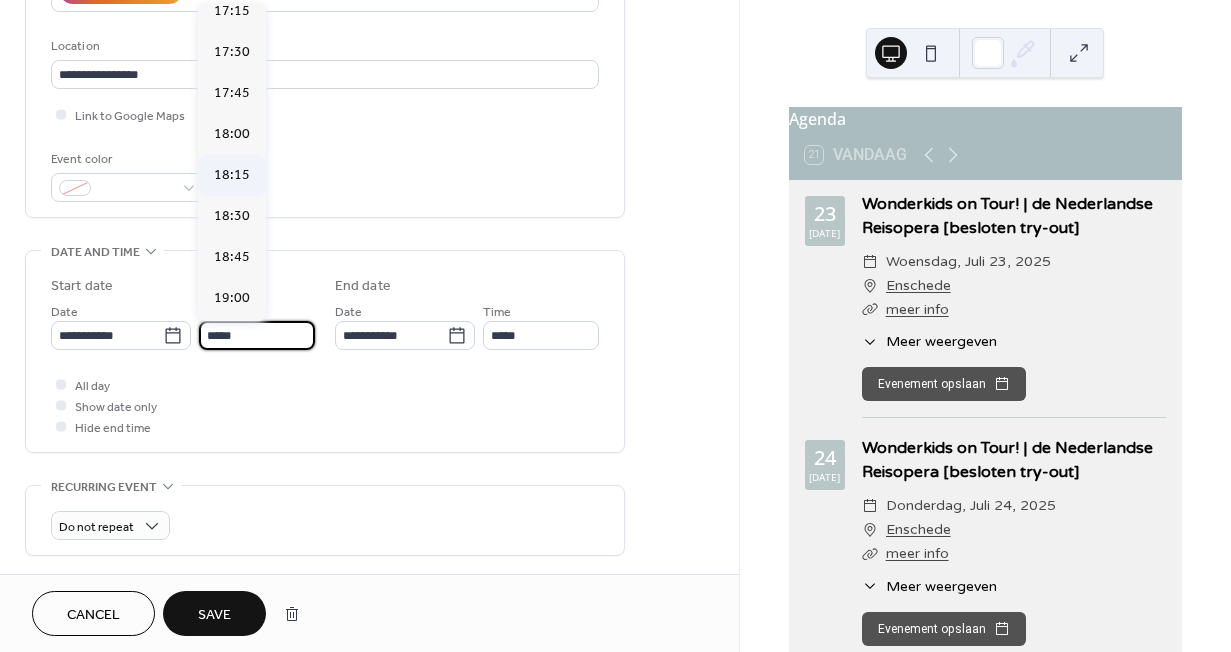 scroll, scrollTop: 2845, scrollLeft: 0, axis: vertical 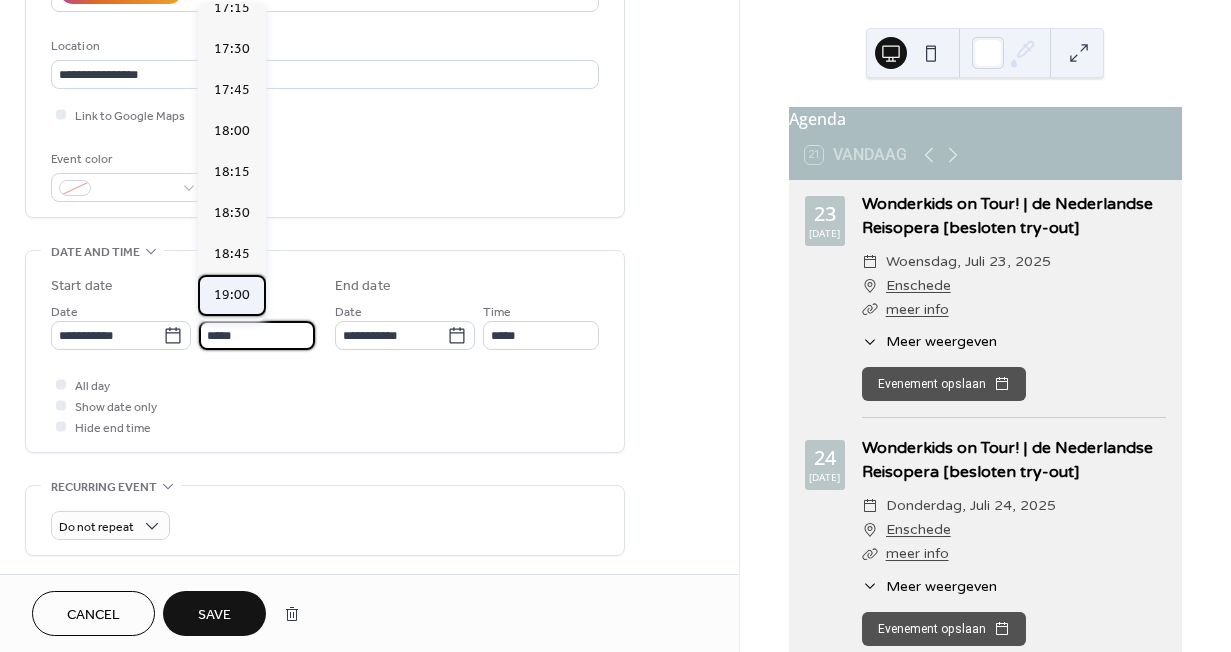 click on "19:00" at bounding box center [232, 295] 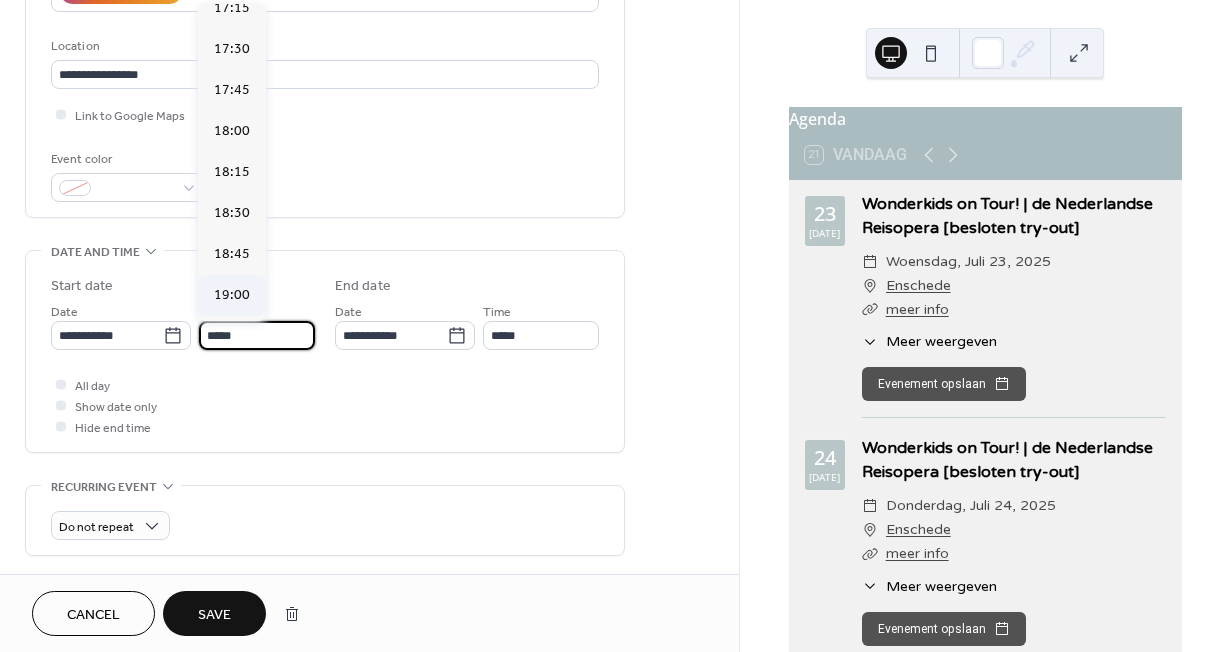 type on "*****" 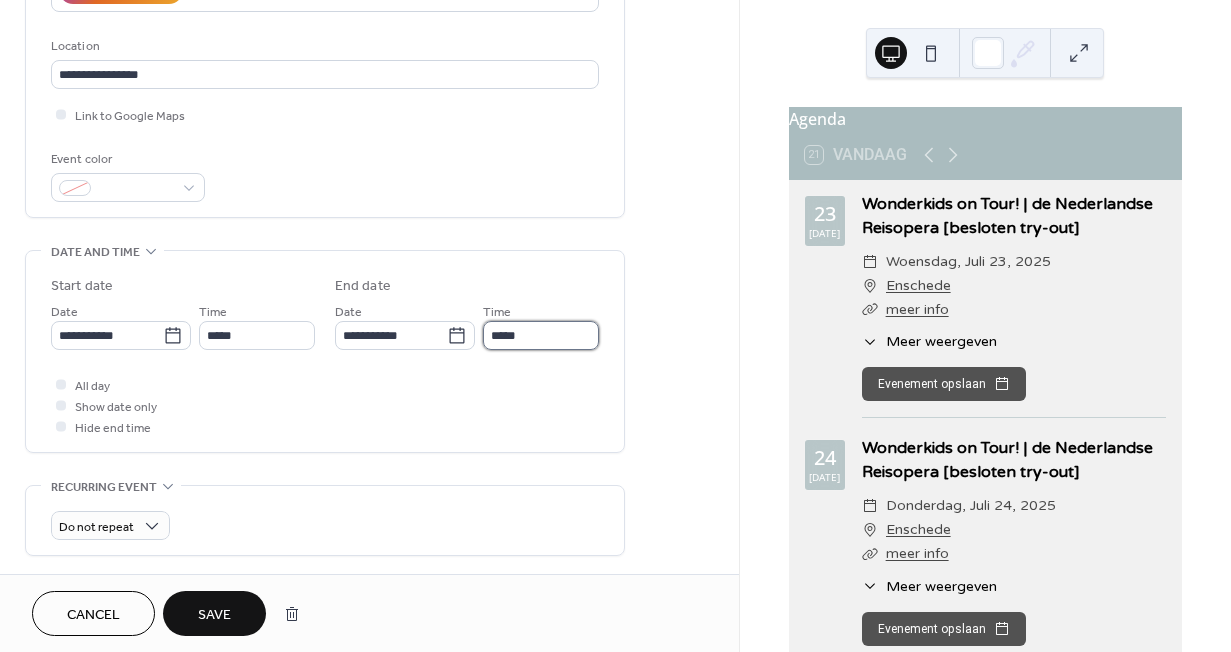click on "*****" at bounding box center [541, 335] 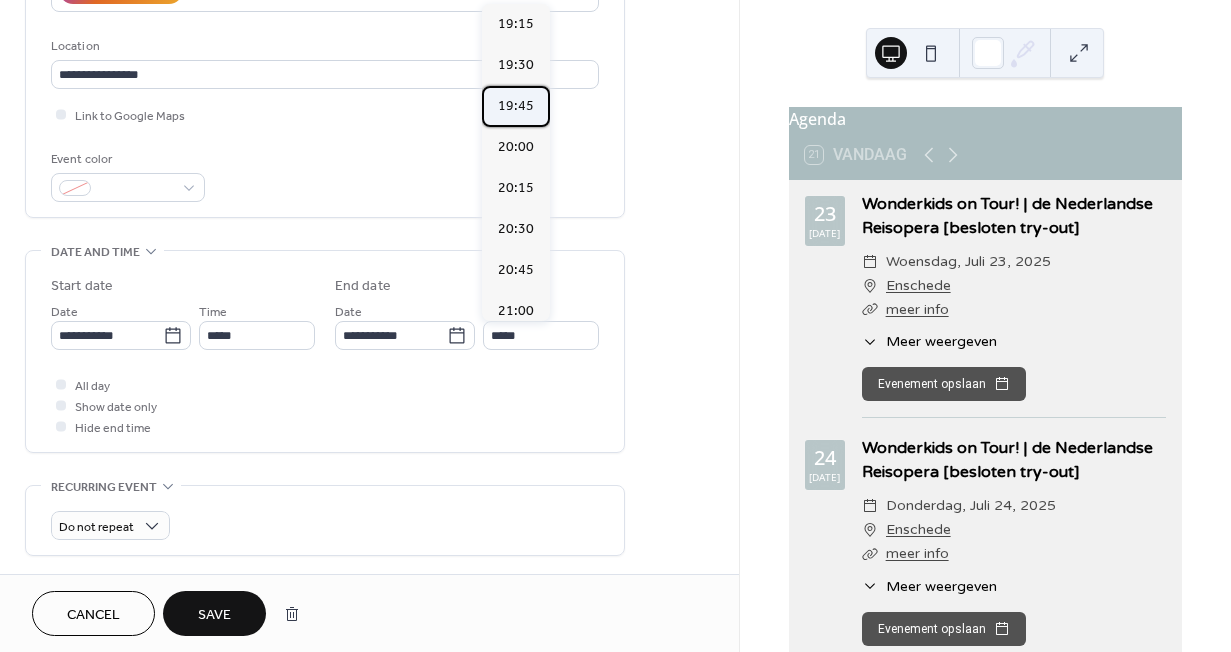 click on "19:45" at bounding box center (516, 106) 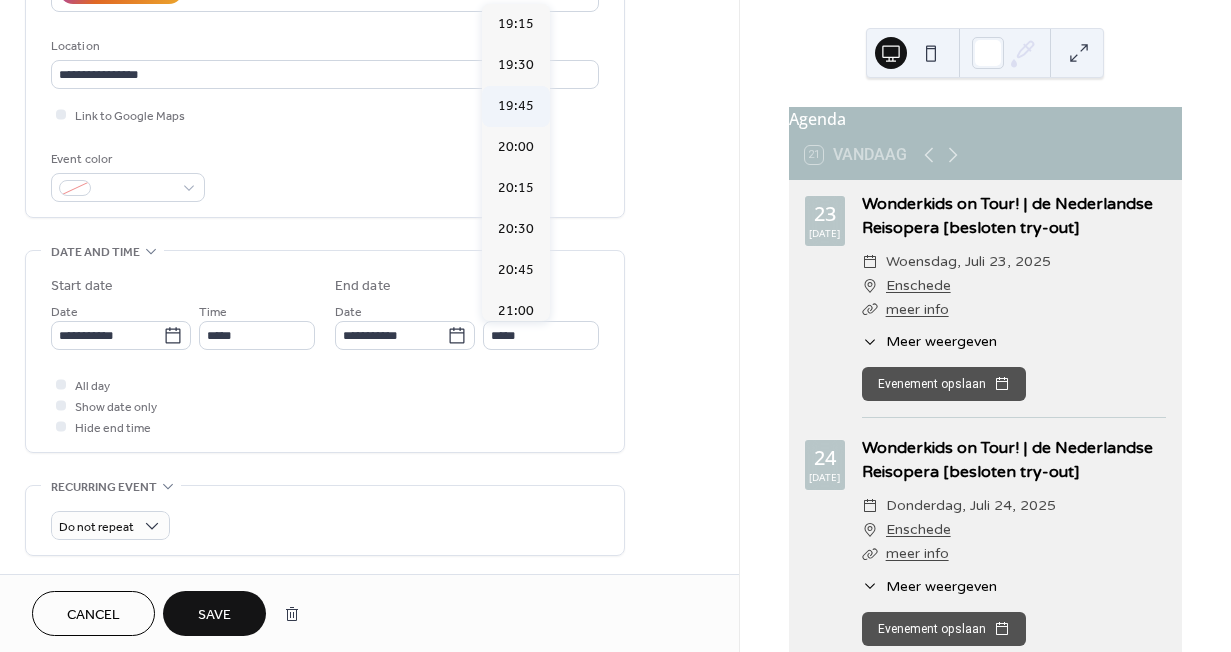 type on "*****" 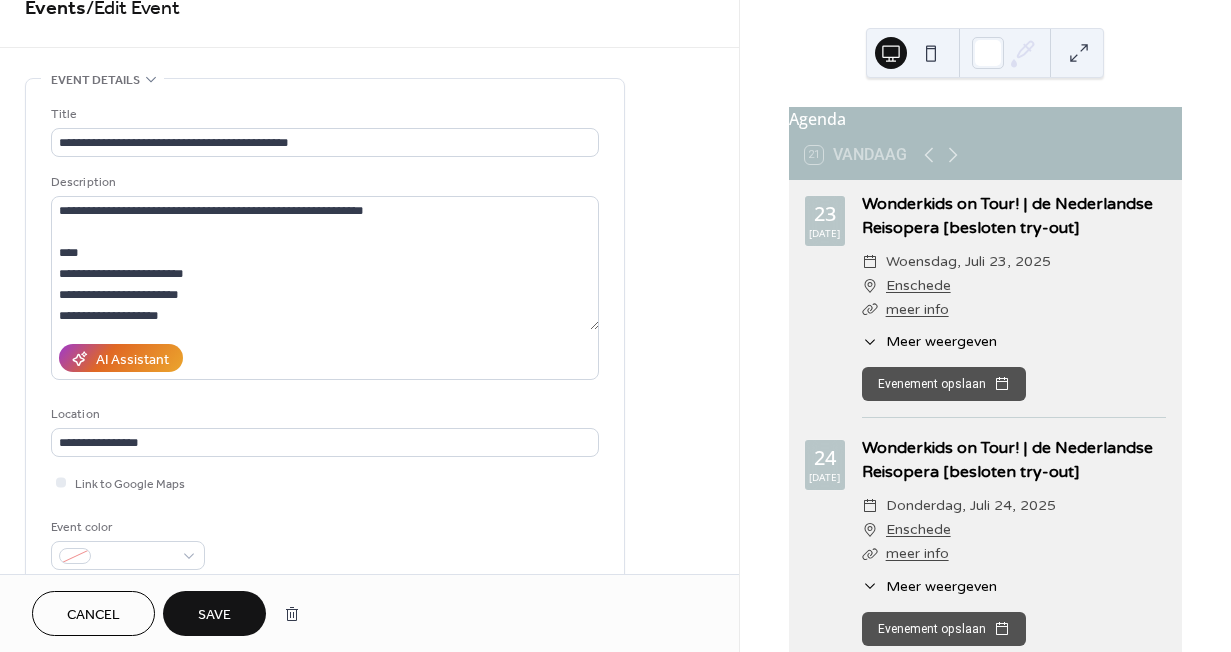scroll, scrollTop: 31, scrollLeft: 0, axis: vertical 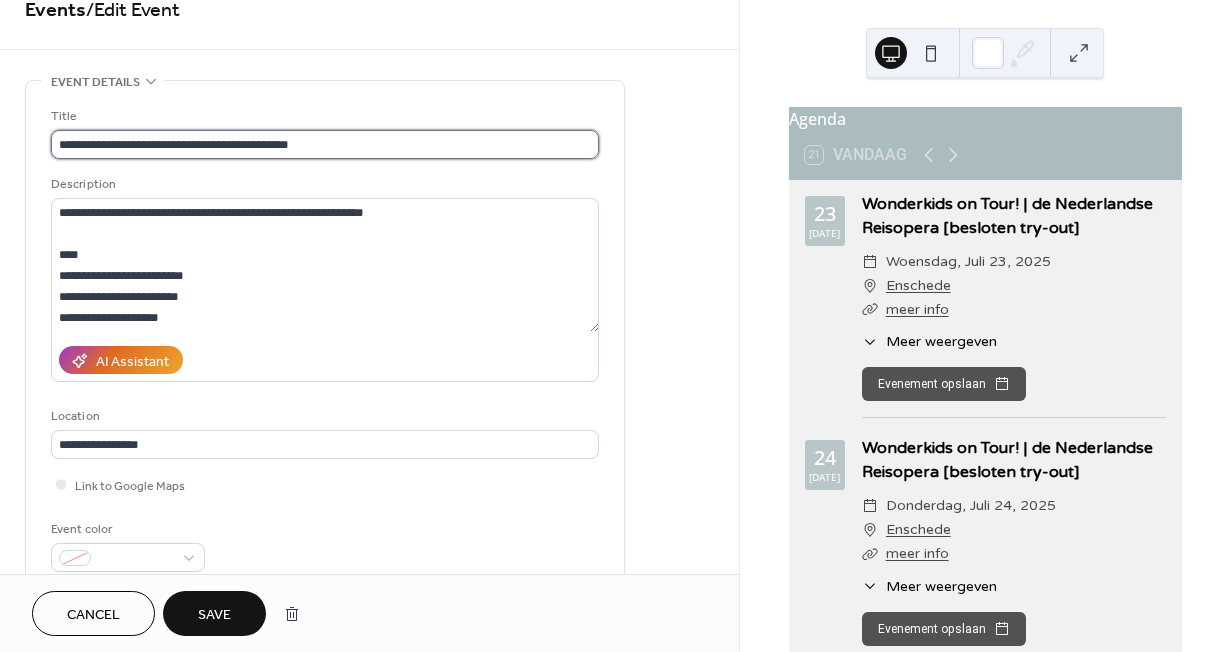 click on "**********" at bounding box center (325, 144) 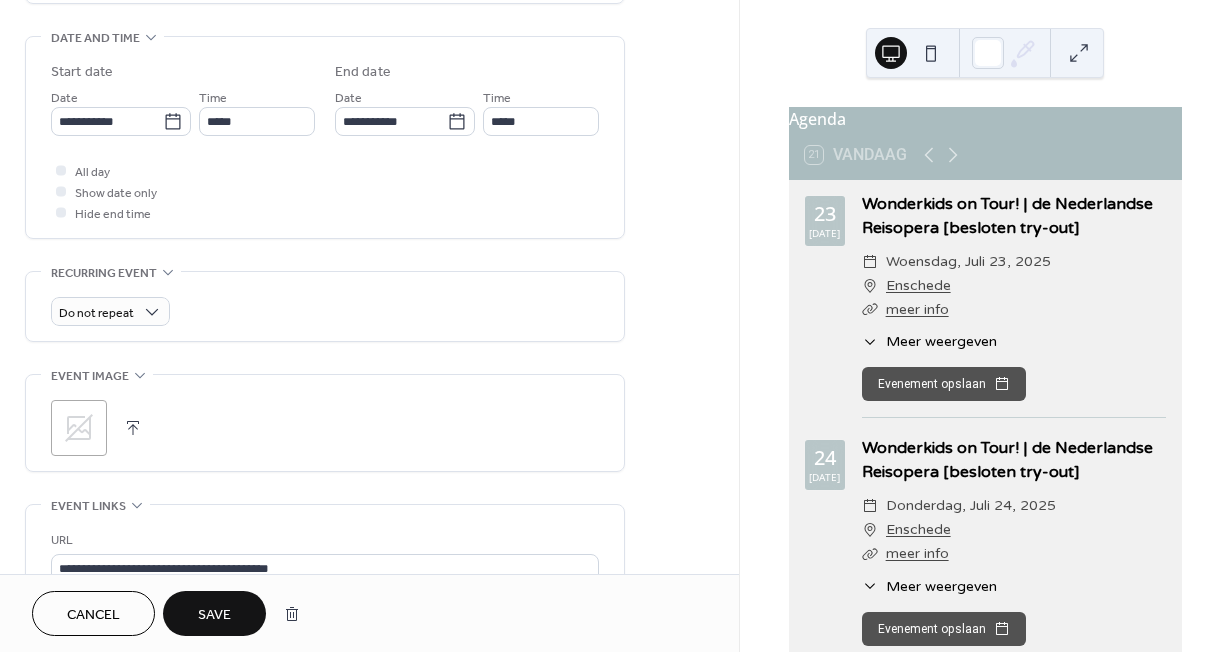 scroll, scrollTop: 716, scrollLeft: 0, axis: vertical 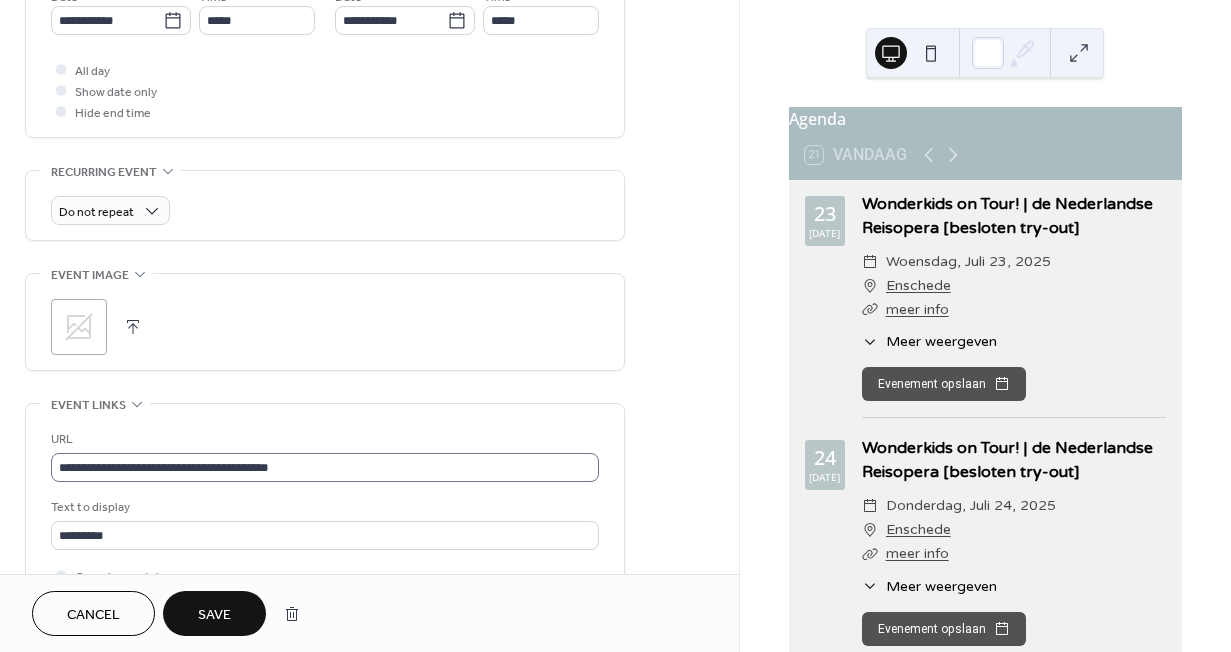 type on "**********" 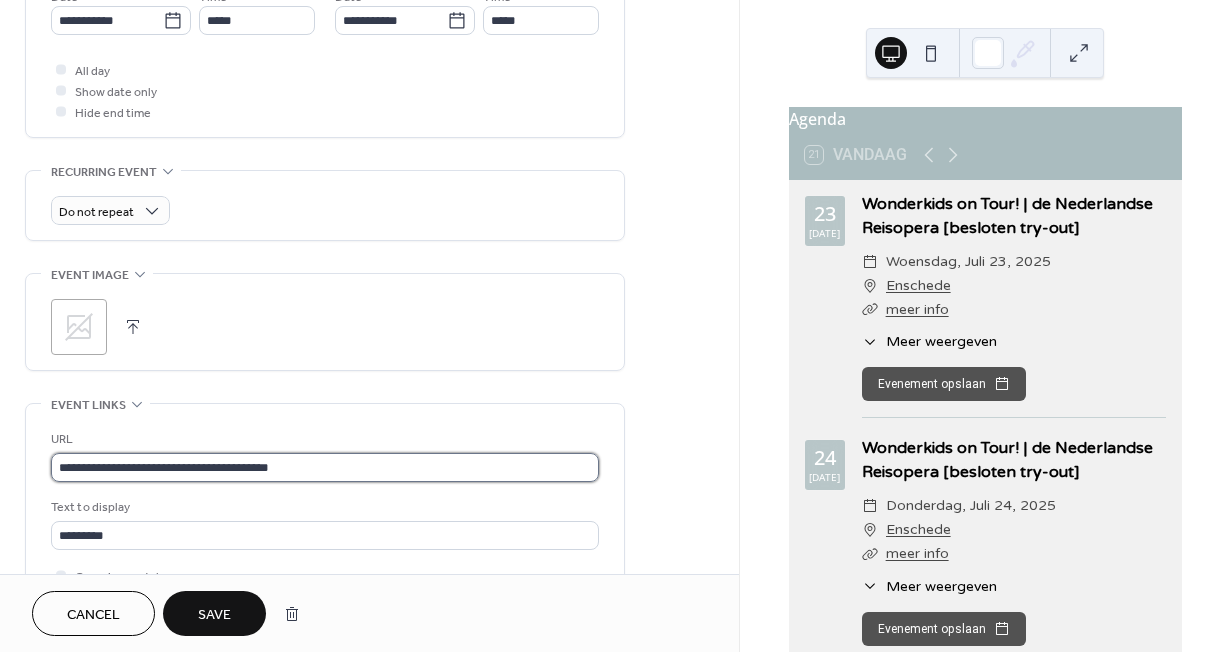 click on "**********" at bounding box center [325, 467] 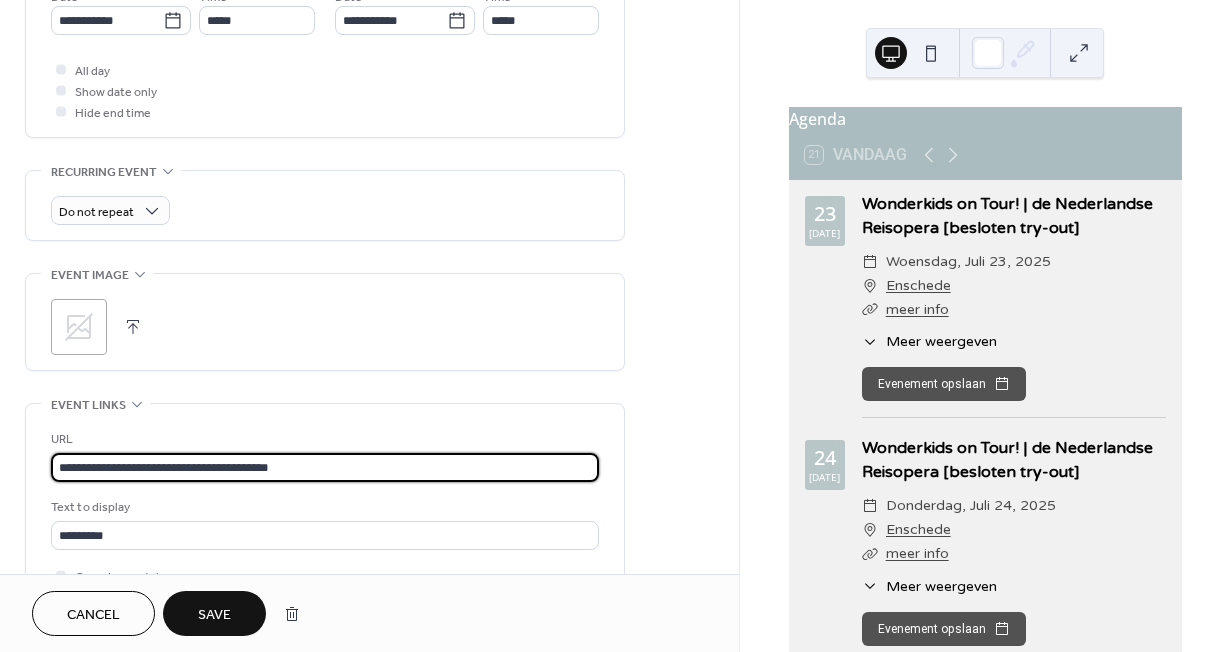click on "**********" at bounding box center (325, 467) 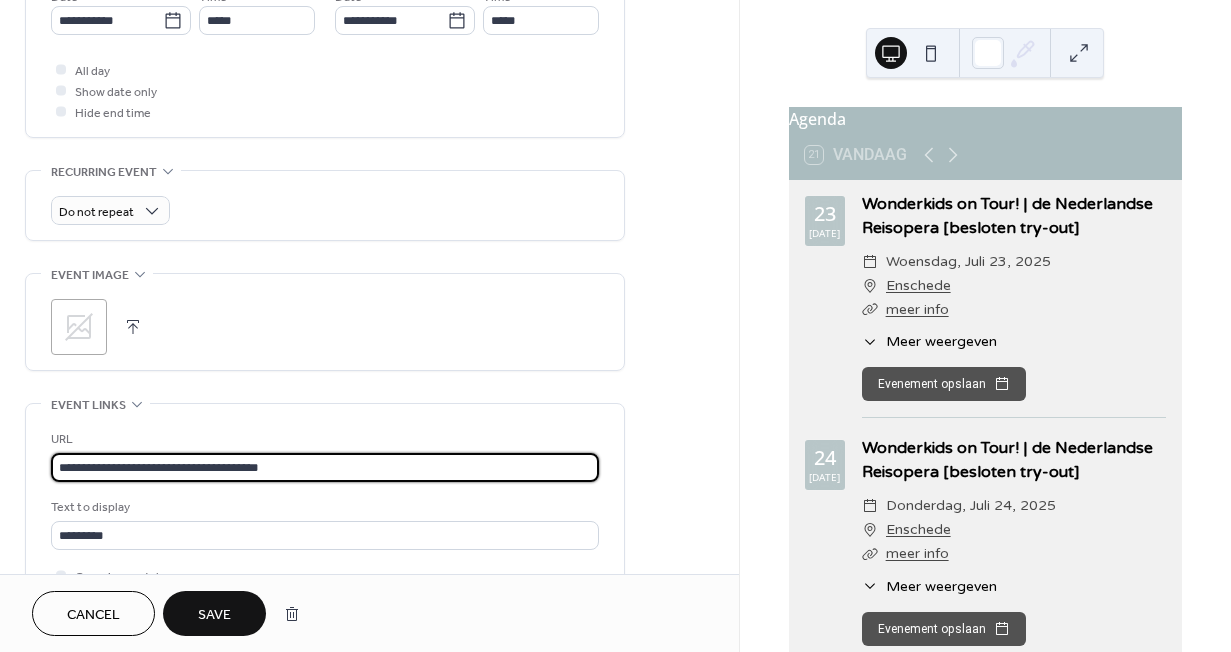 type on "**********" 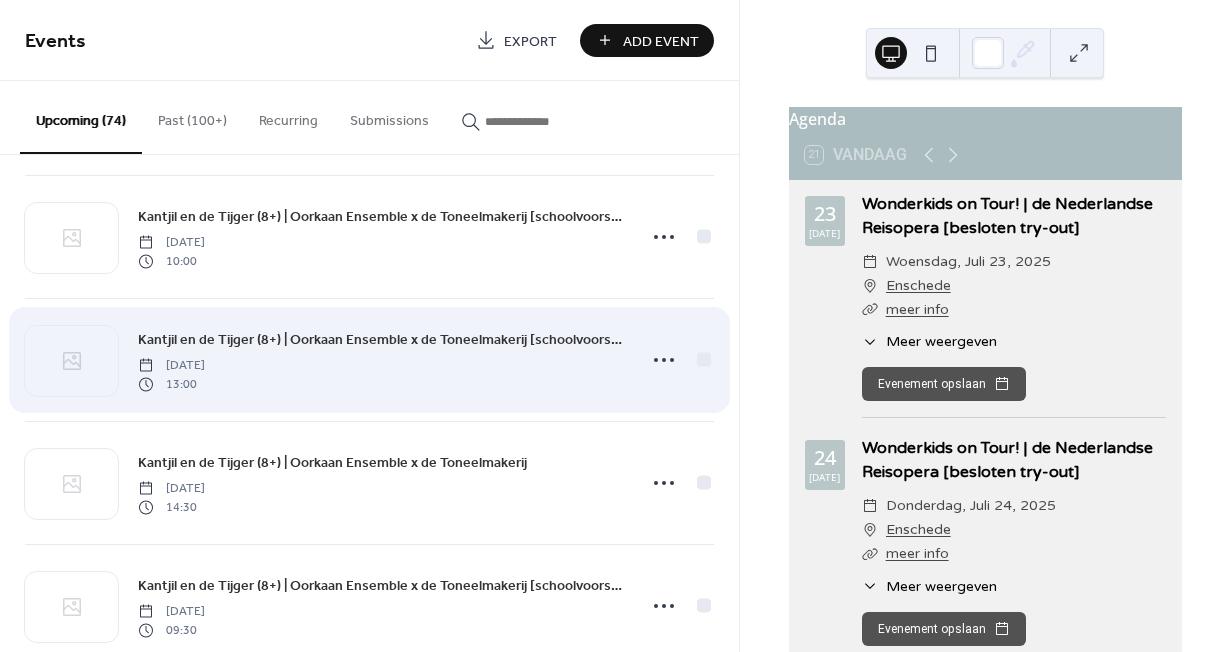 scroll, scrollTop: 3252, scrollLeft: 0, axis: vertical 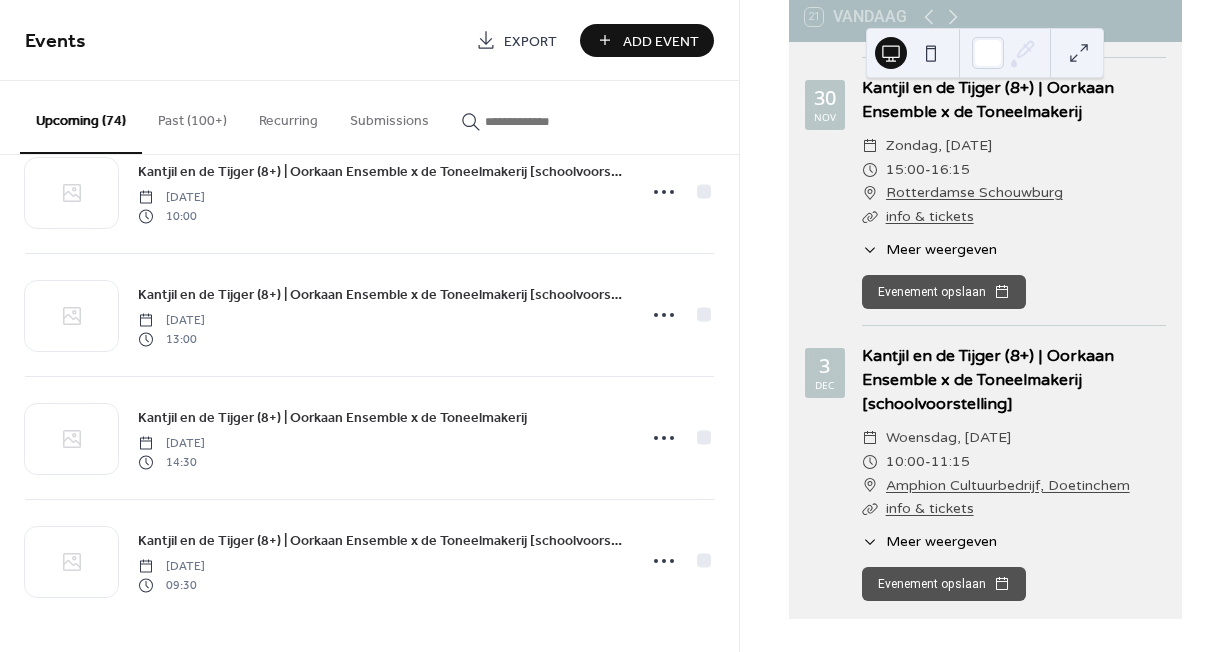 click on "Past (100+)" at bounding box center [192, 116] 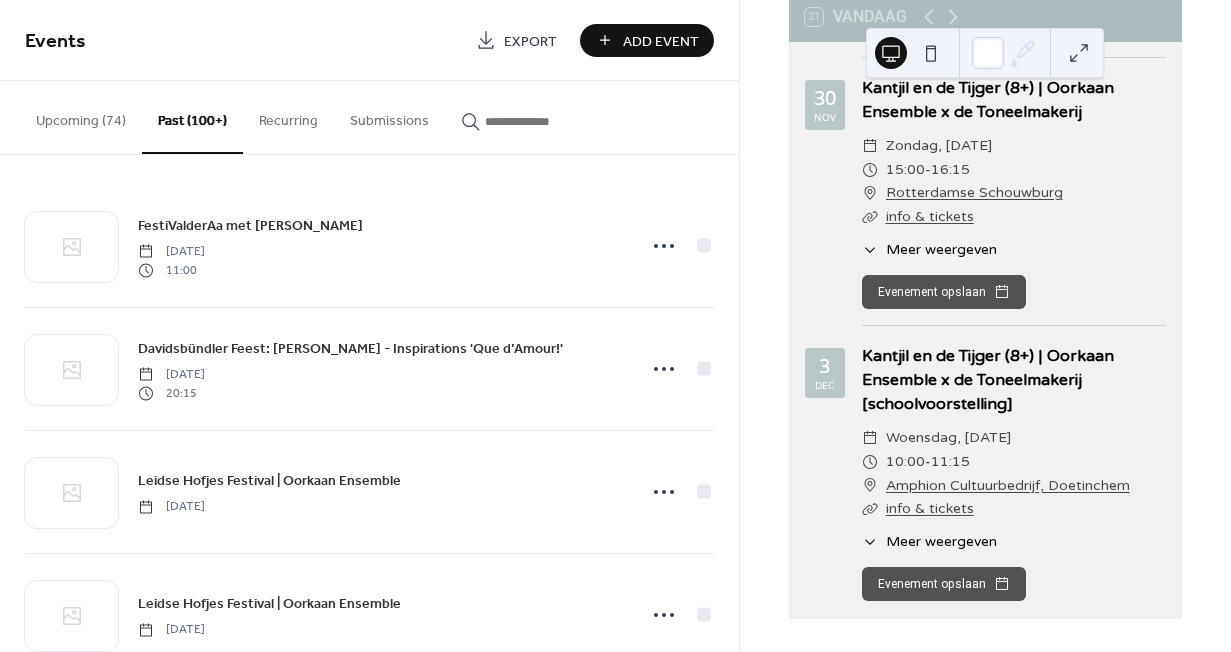 click on "Upcoming (74)" at bounding box center [81, 116] 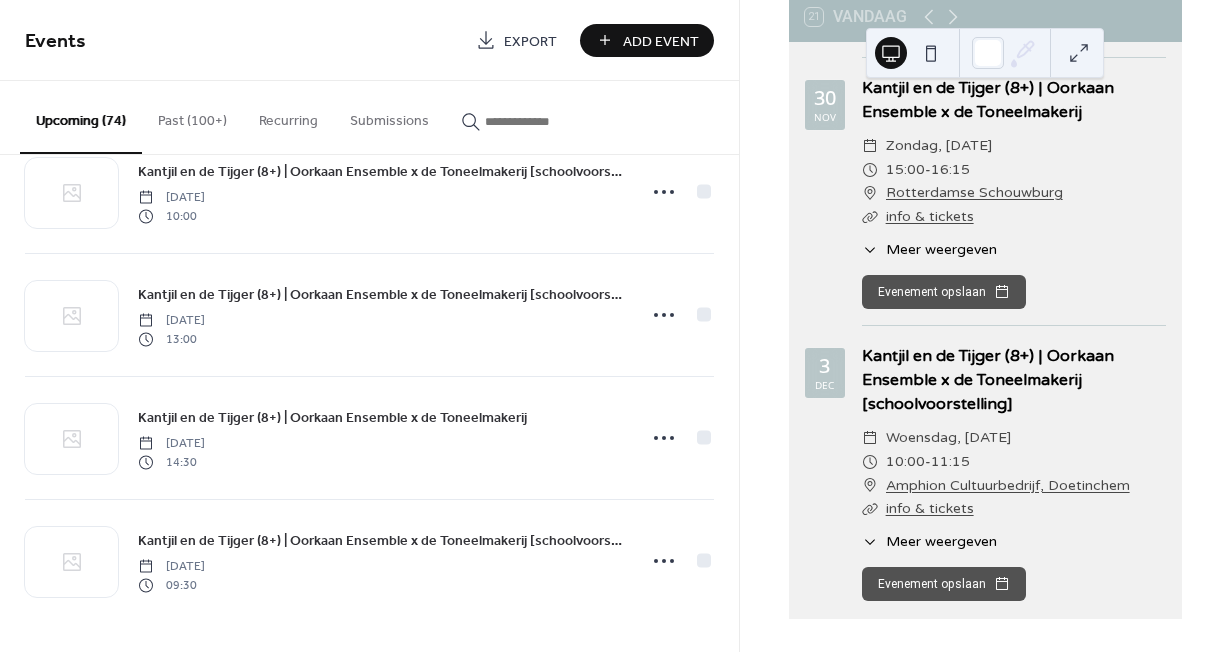 click on "Wonderkids on Tour! | de Nederlandse Reisopera [besloten try-out] [DATE] Wonderkids on Tour! | de Nederlandse Reisopera [besloten try-out] [DATE] Wonderkids on Tour! | de Nederlandse Reisopera [reprise Première] [DATE] 13:00 Wonderkids on Tour! | de Nederlandse Reisopera [reprise Première] [DATE] 15:00 Wonderkids on Tour! | de Nederlandse Reisopera [DATE] 13:00 Wonderkids on Tour! | de Nederlandse Reisopera [DATE] 15:00 Wonderkids on Tour! | de Nederlandse Reisopera [DATE] 19:00 Wonderkids on Tour! | de Nederlandse Reisopera [DATE] 19:00 Wonderkids on Tour! | de Nederlandse Reisopera [DATE] 15:00 Wonderkids on Tour! | de Nederlandse Reisopera [DATE] 19:00 Wonderkids on Tour! | de Nederlandse Reisopera [DATE] 19:00 Wonderkids on Tour! | de Nederlandse Reisopera [DATE] 13:00 [DATE] 15:00 13:00" at bounding box center [369, 403] 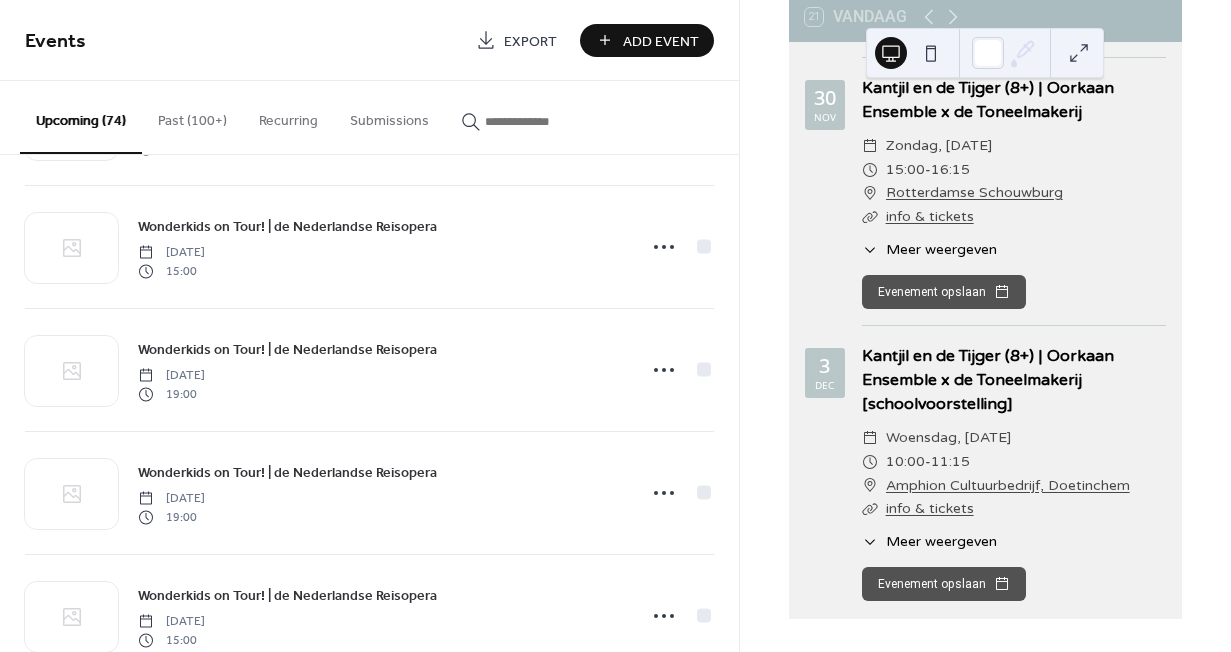 scroll, scrollTop: 0, scrollLeft: 0, axis: both 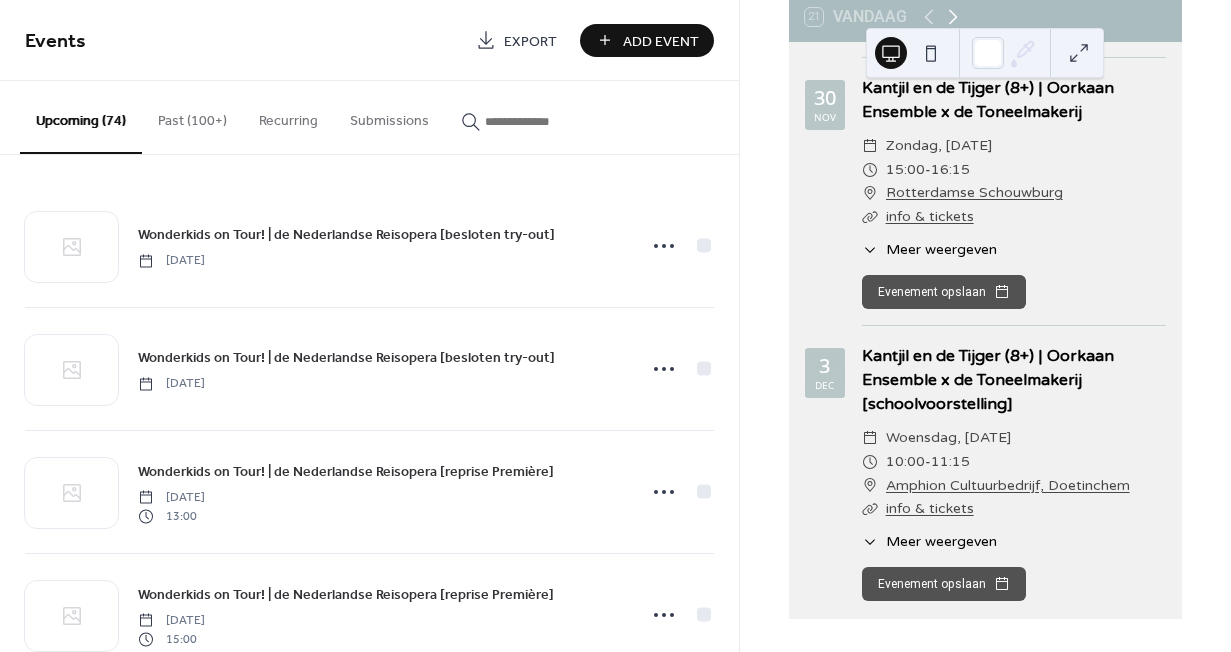 click 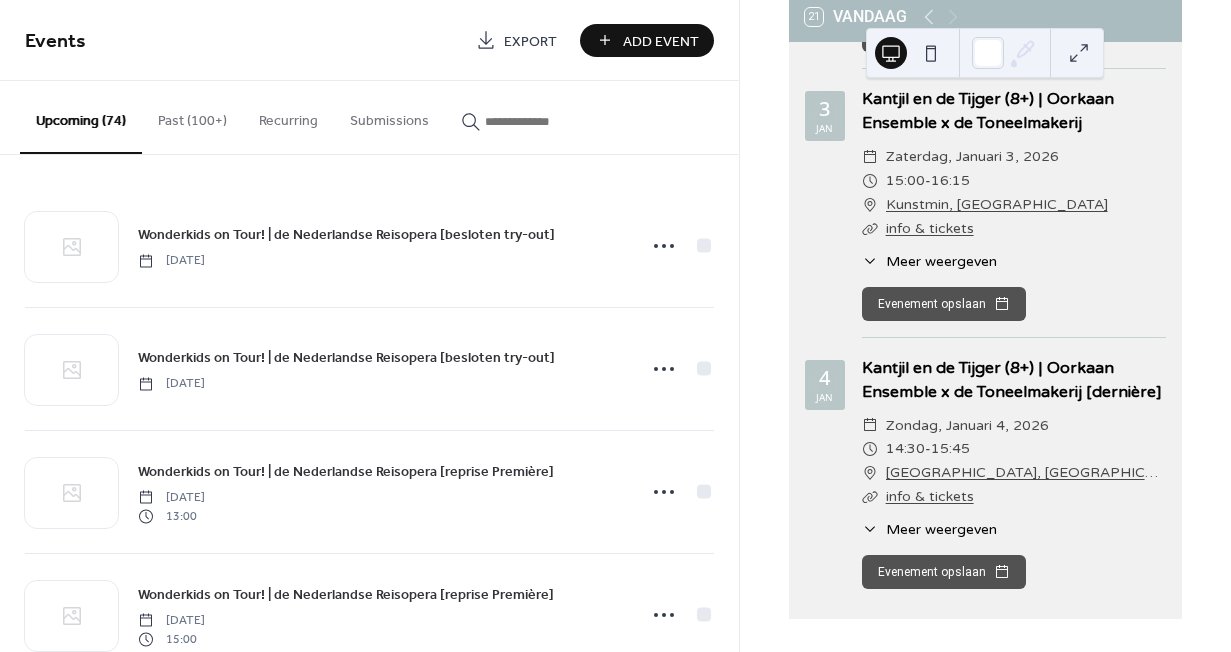 scroll, scrollTop: 6070, scrollLeft: 0, axis: vertical 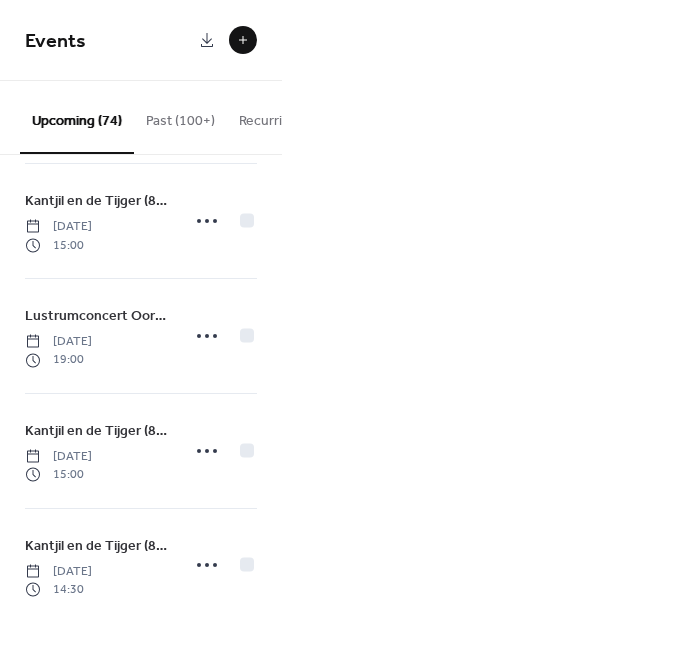 click at bounding box center (243, 40) 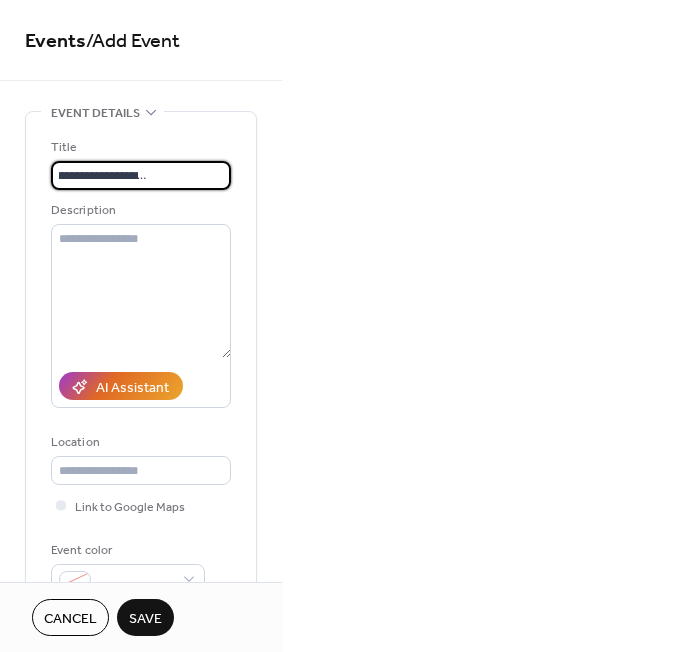 scroll, scrollTop: 0, scrollLeft: 88, axis: horizontal 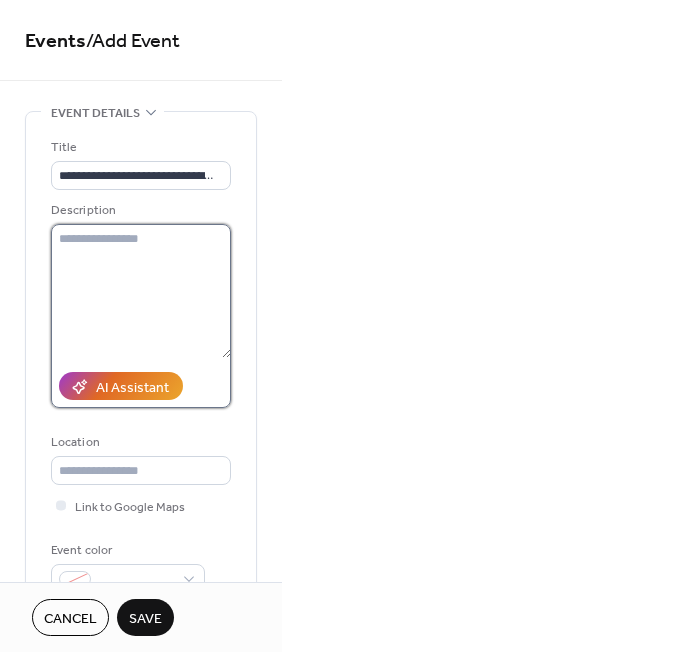 click at bounding box center (141, 291) 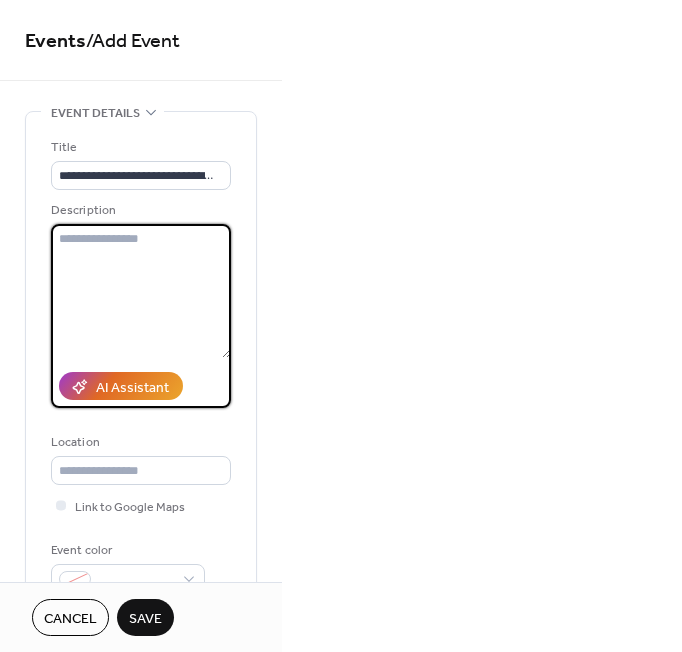 paste on "**********" 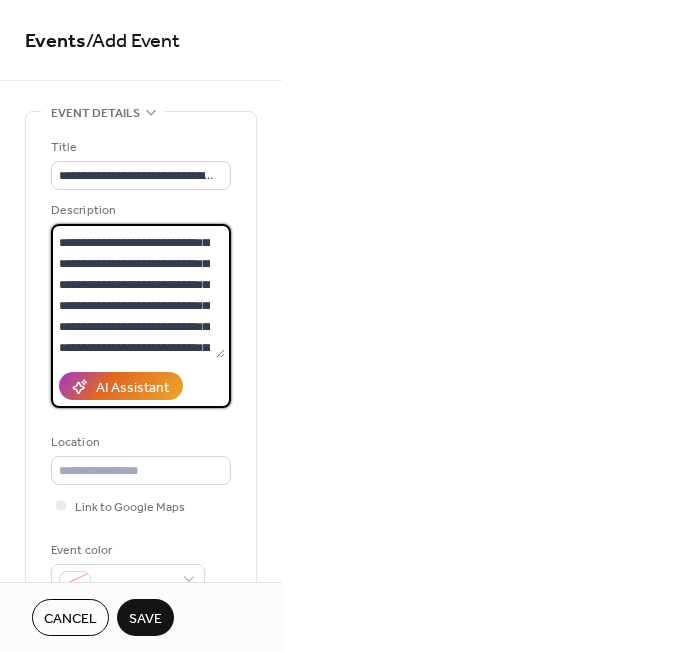 scroll, scrollTop: 0, scrollLeft: 0, axis: both 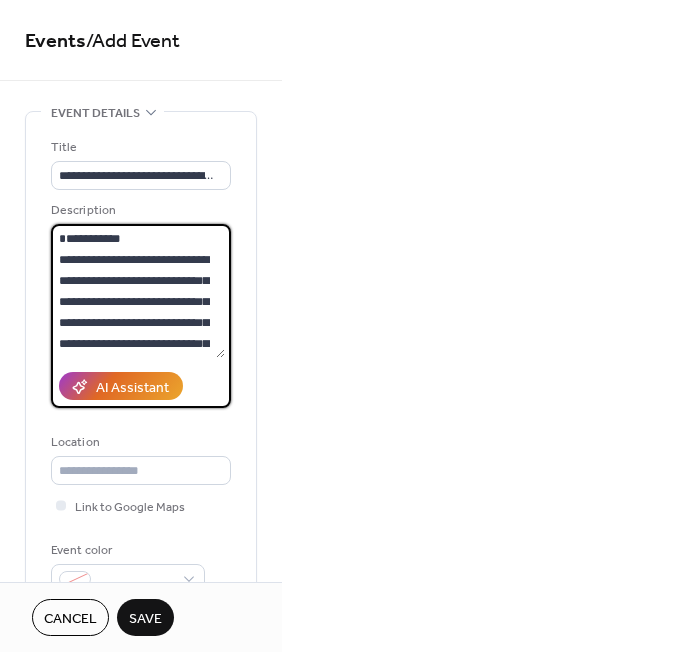 click on "**********" at bounding box center [138, 291] 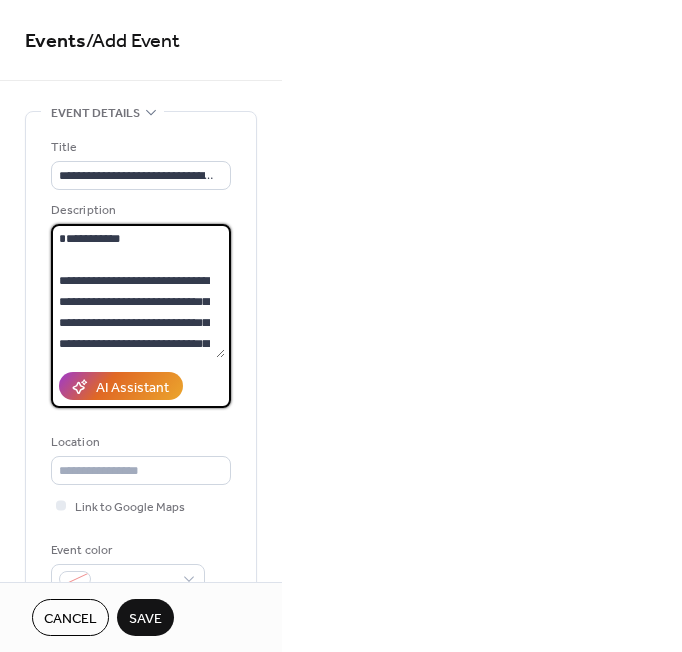 drag, startPoint x: 134, startPoint y: 235, endPoint x: 27, endPoint y: 237, distance: 107.01869 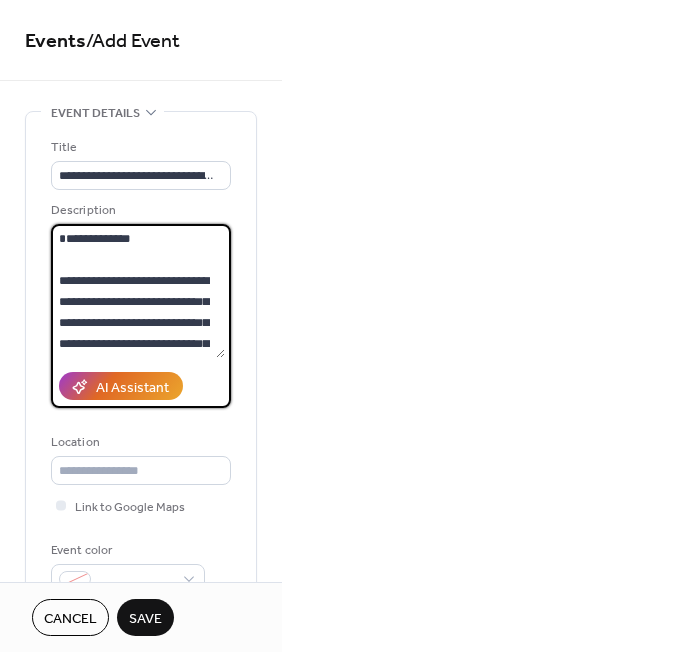 click on "**********" at bounding box center (138, 291) 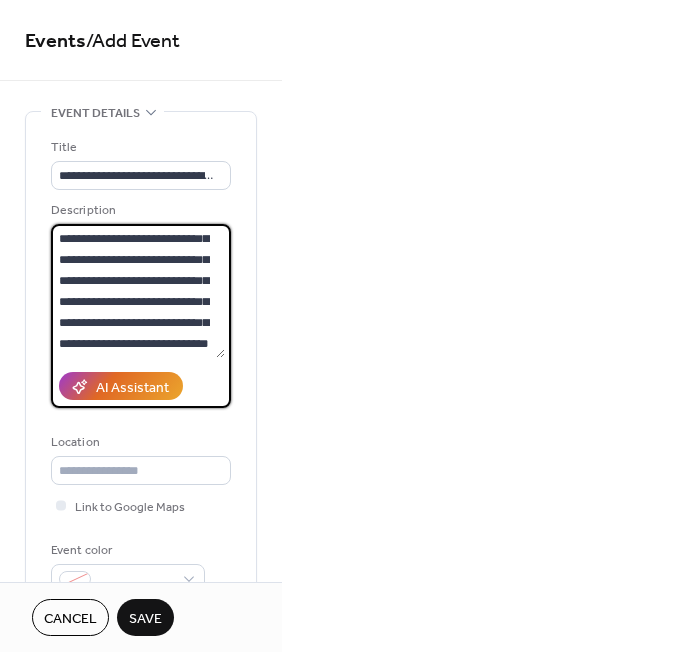 scroll, scrollTop: 336, scrollLeft: 0, axis: vertical 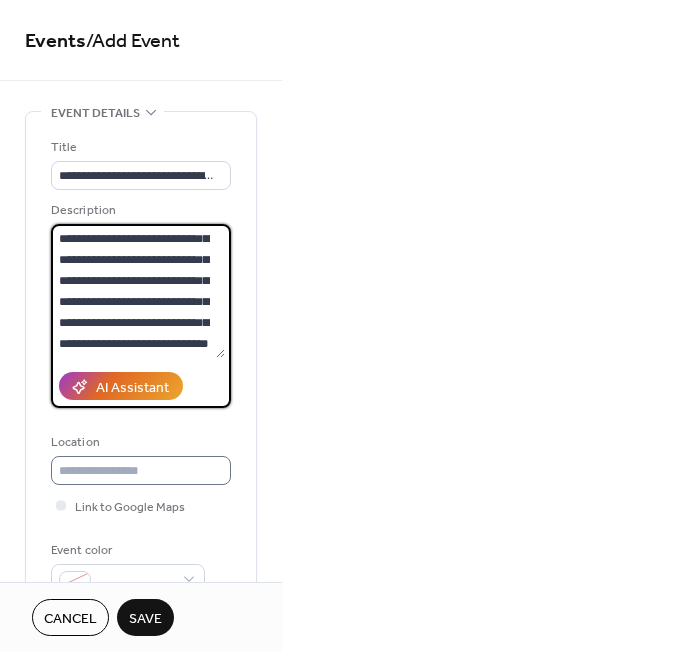 type on "**********" 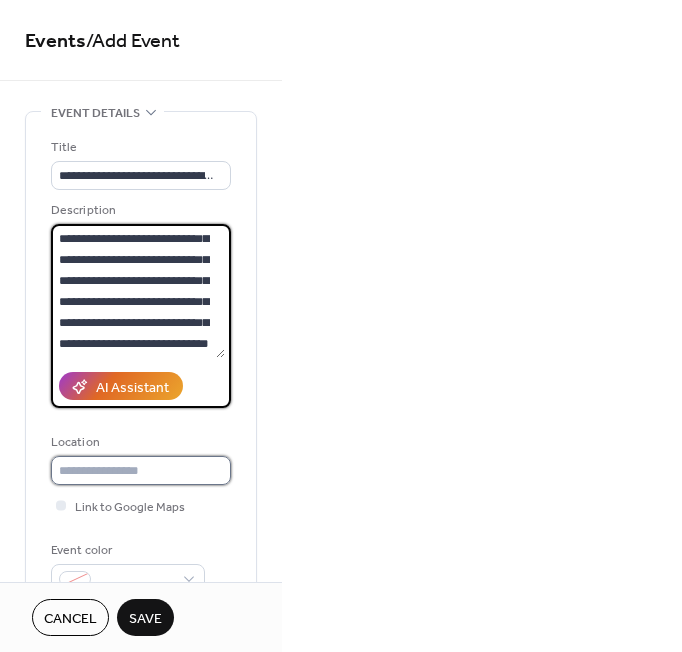 click at bounding box center [141, 470] 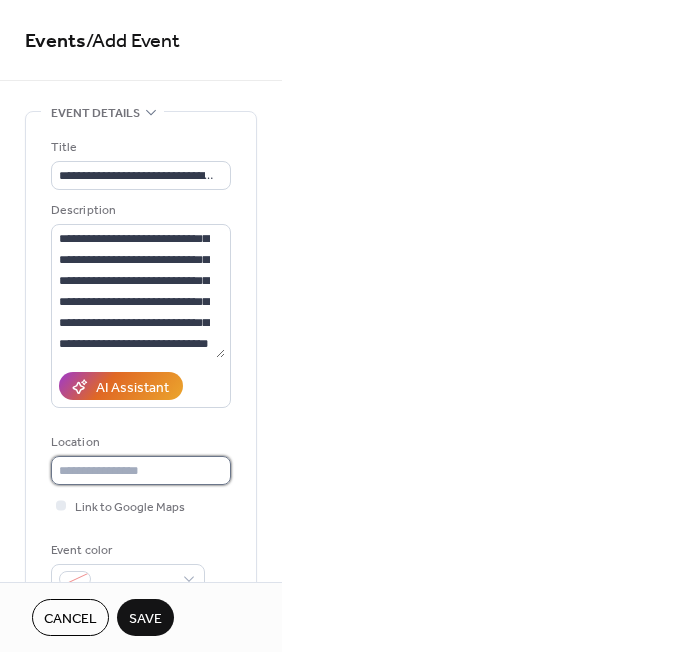 click at bounding box center [141, 470] 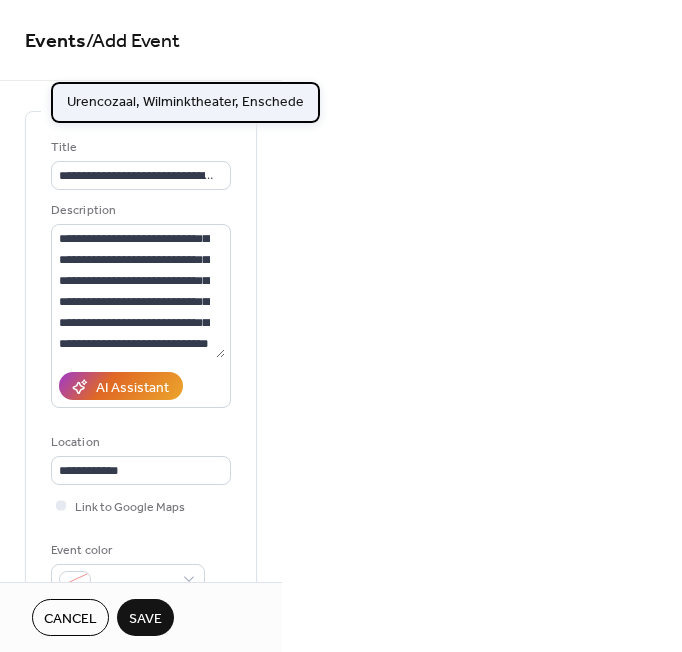 click on "Urencozaal, Wilminktheater, Enschede" at bounding box center (185, 102) 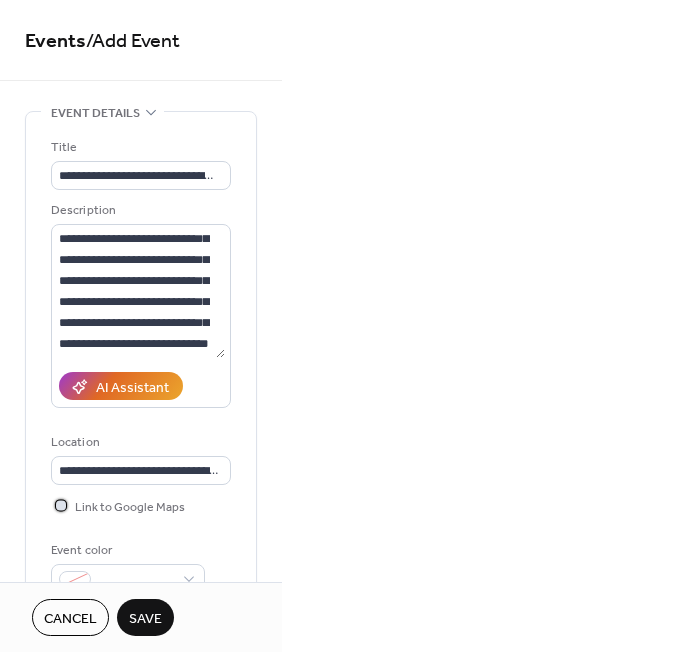 click on "Link to Google Maps" at bounding box center [130, 507] 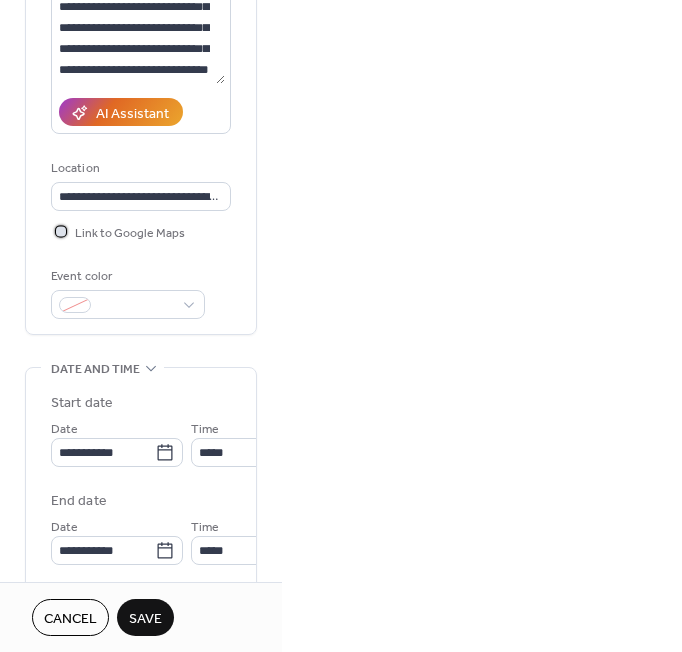 scroll, scrollTop: 279, scrollLeft: 0, axis: vertical 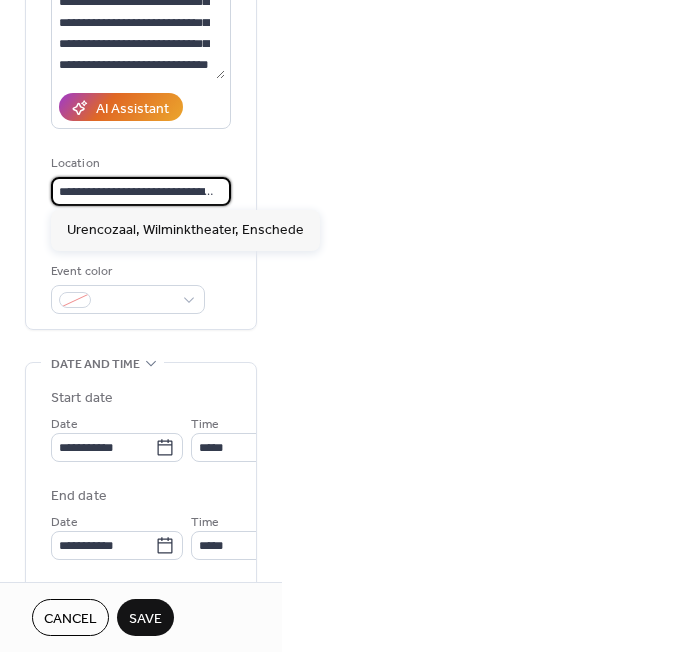 drag, startPoint x: 122, startPoint y: 192, endPoint x: 43, endPoint y: 197, distance: 79.15807 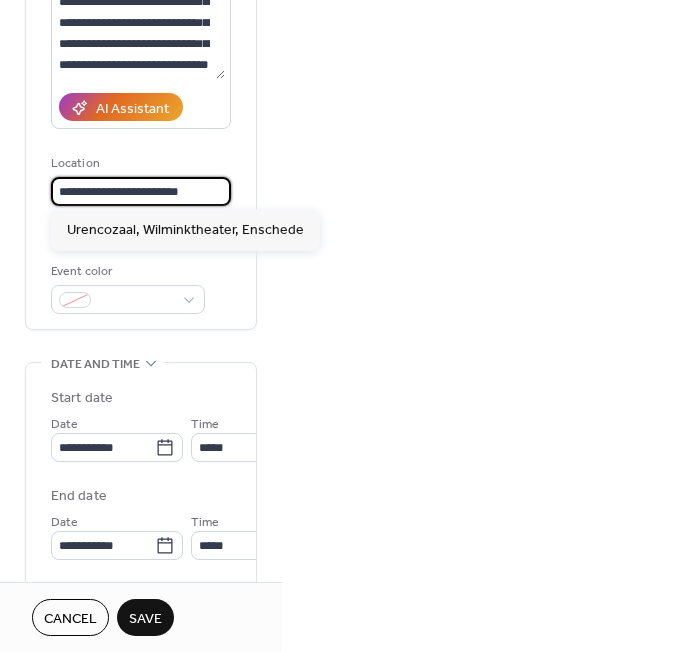 type on "**********" 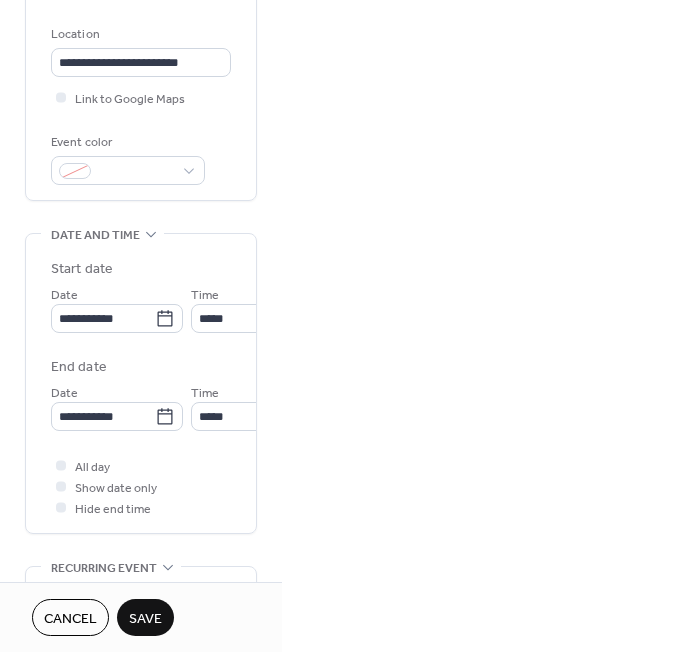 scroll, scrollTop: 409, scrollLeft: 0, axis: vertical 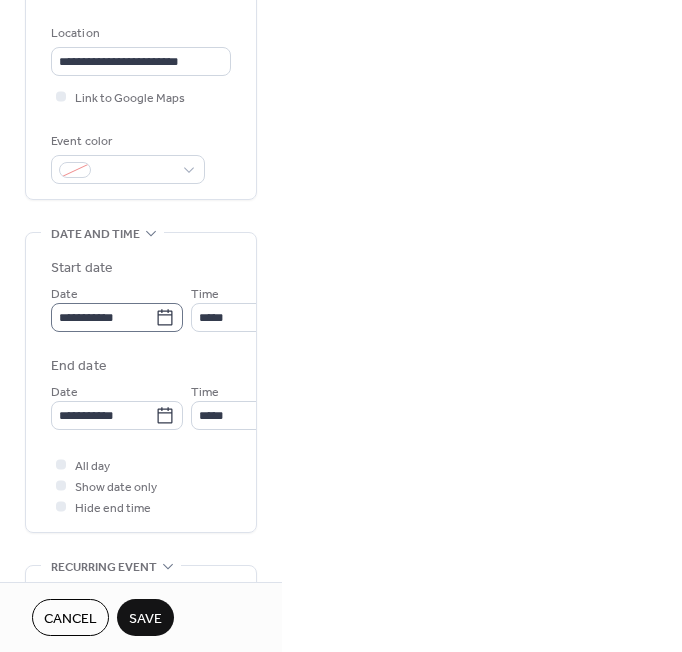 click 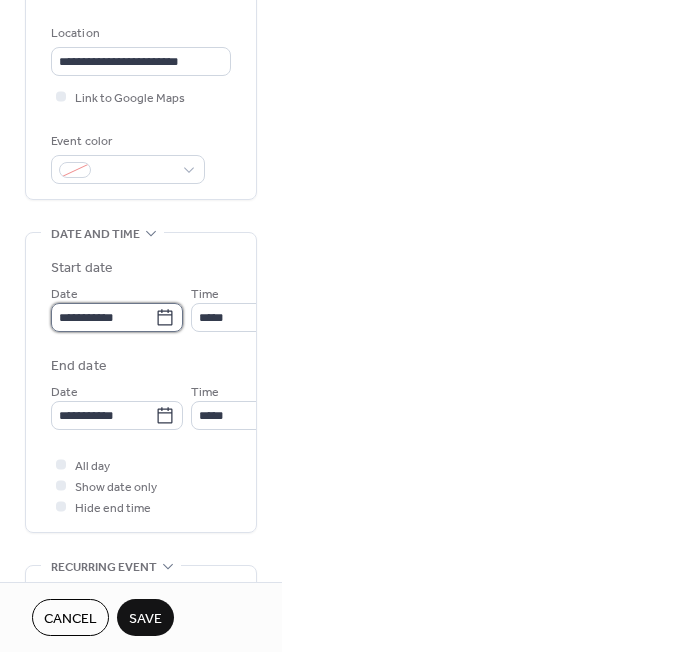 click on "**********" at bounding box center (103, 317) 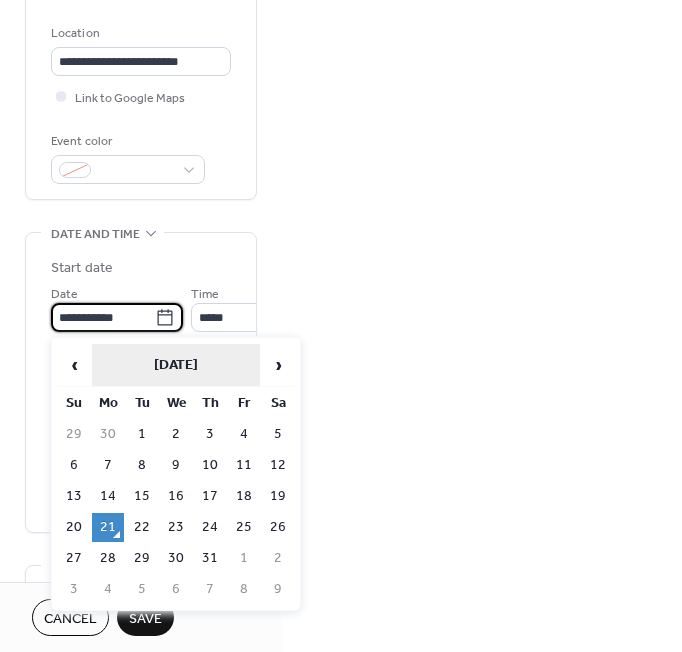 click on "[DATE]" at bounding box center (176, 365) 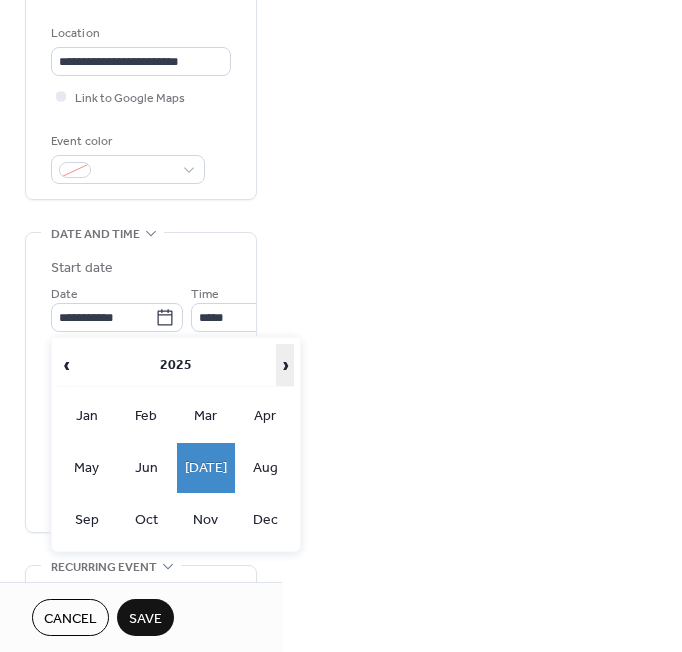 click on "›" at bounding box center [285, 365] 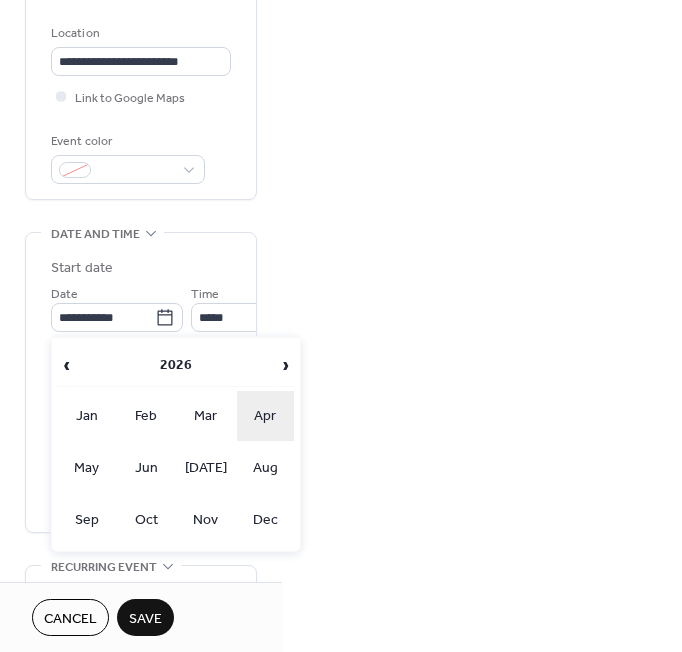 click on "Apr" at bounding box center (266, 416) 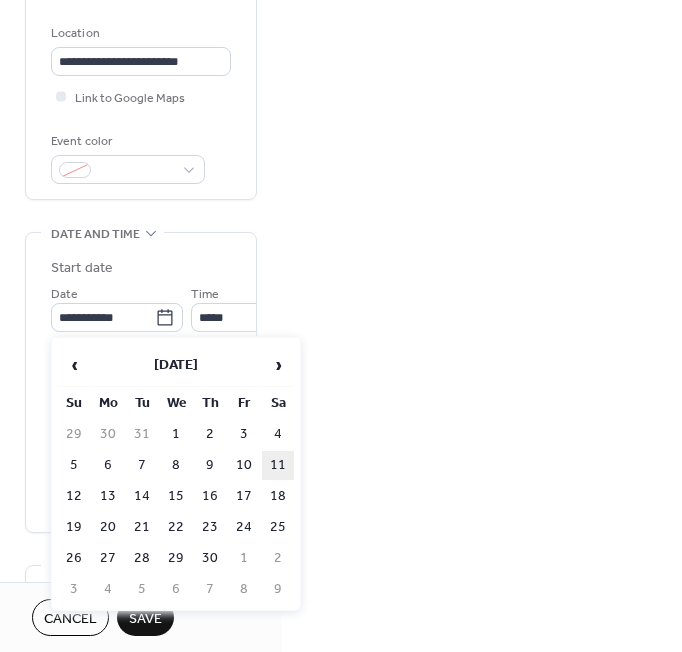 click on "11" at bounding box center [278, 465] 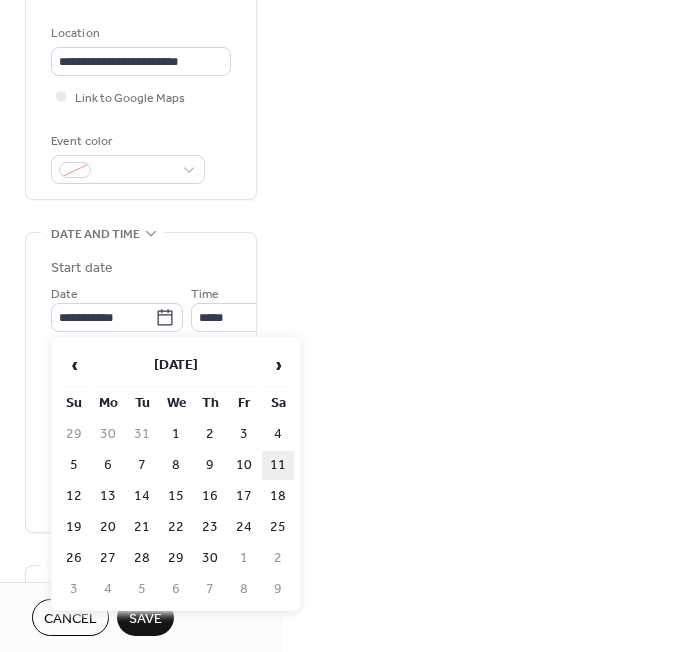 type on "**********" 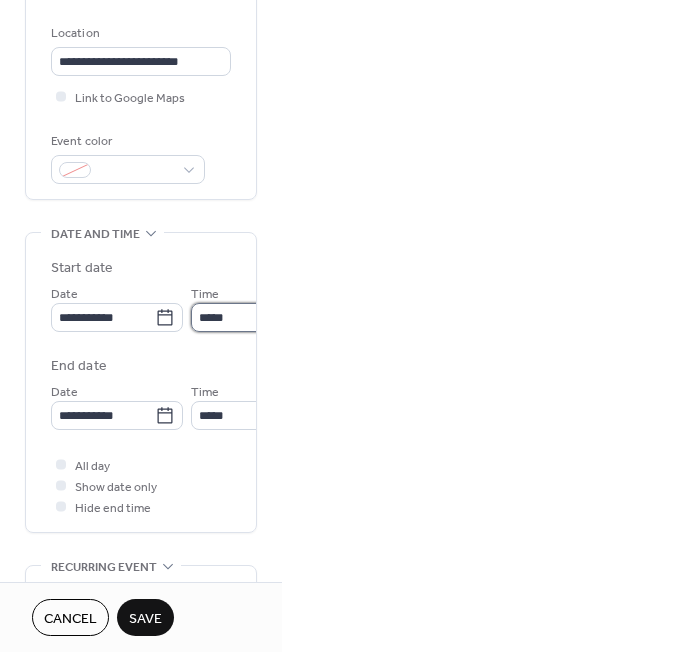 click on "*****" at bounding box center [246, 317] 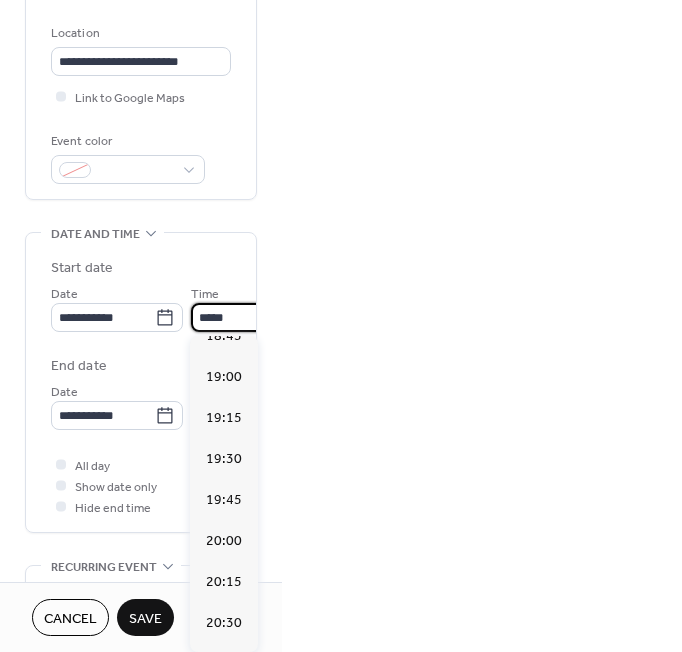 scroll, scrollTop: 3124, scrollLeft: 0, axis: vertical 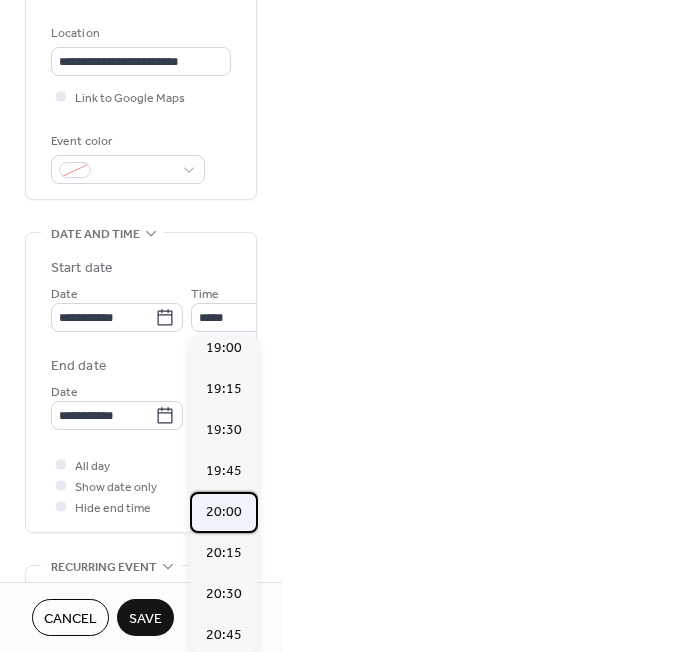 click on "20:00" at bounding box center [224, 512] 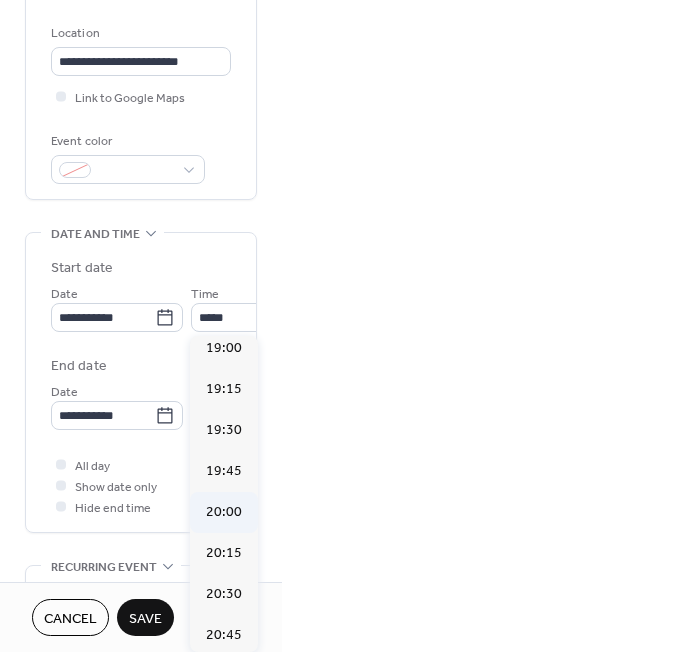 type on "*****" 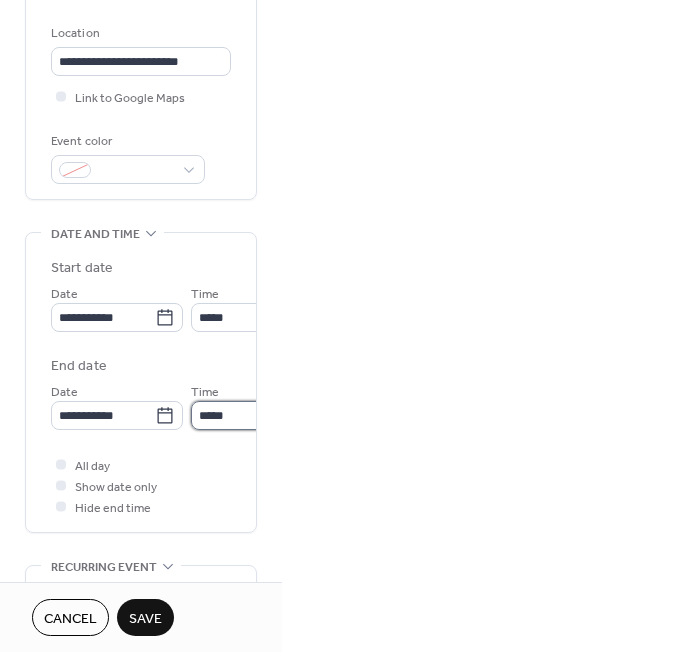 click on "*****" at bounding box center (246, 415) 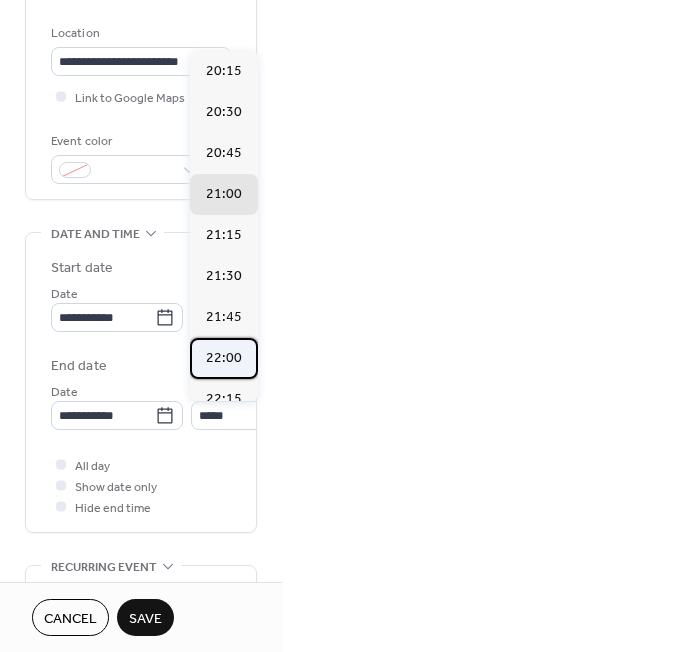 click on "22:00" at bounding box center (224, 358) 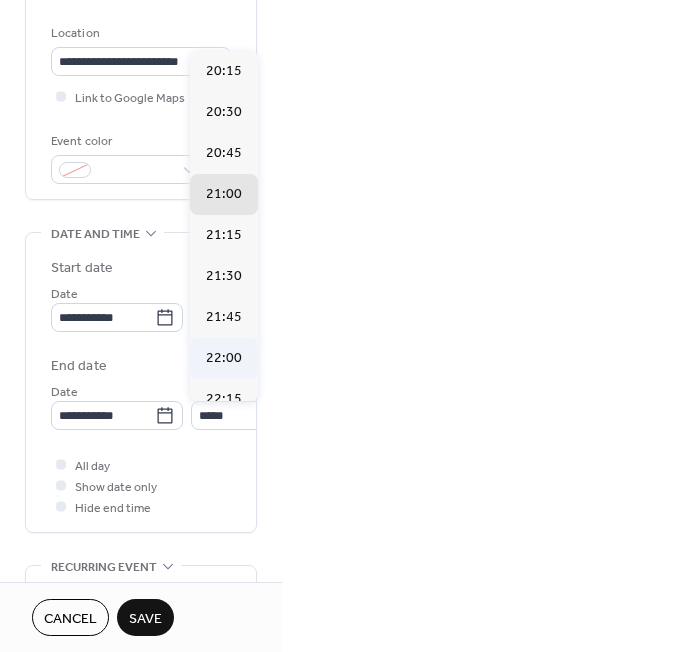 type on "*****" 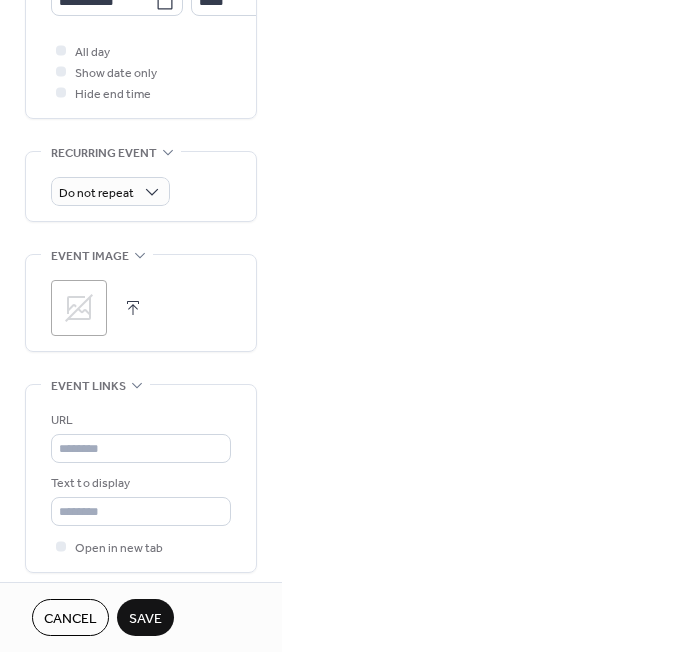 scroll, scrollTop: 824, scrollLeft: 0, axis: vertical 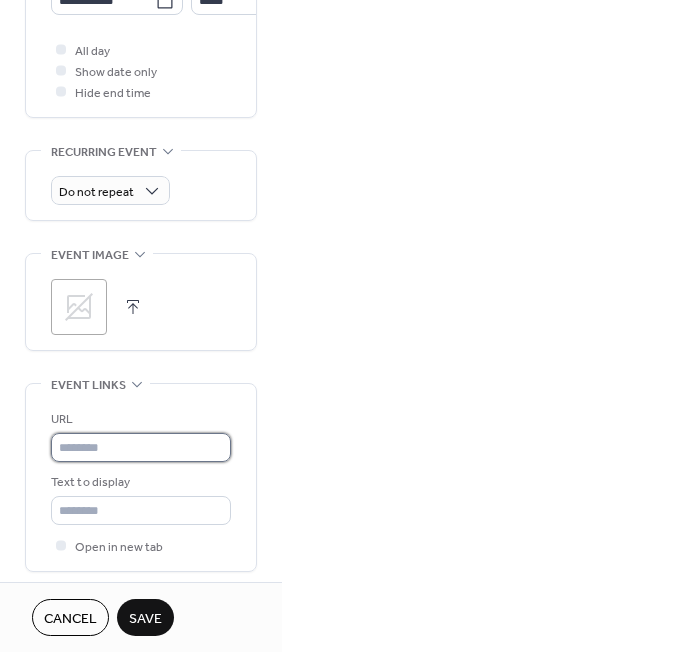 click at bounding box center (141, 447) 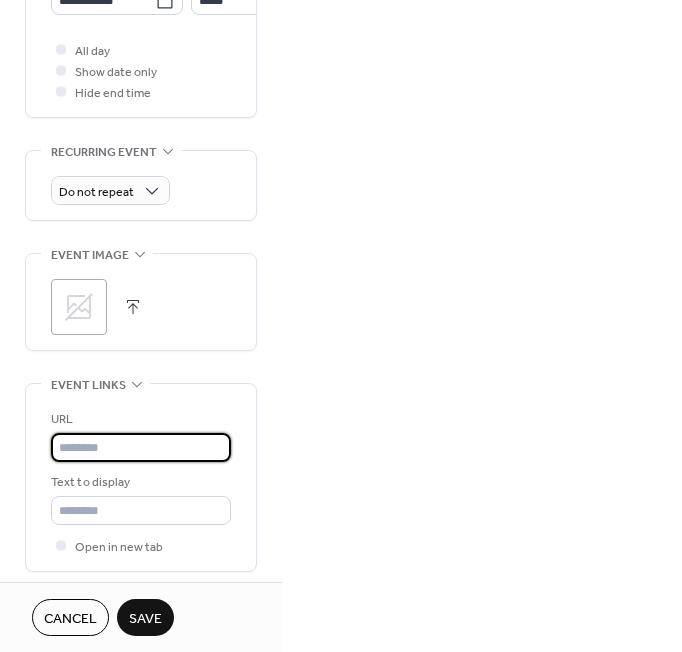 click at bounding box center (141, 447) 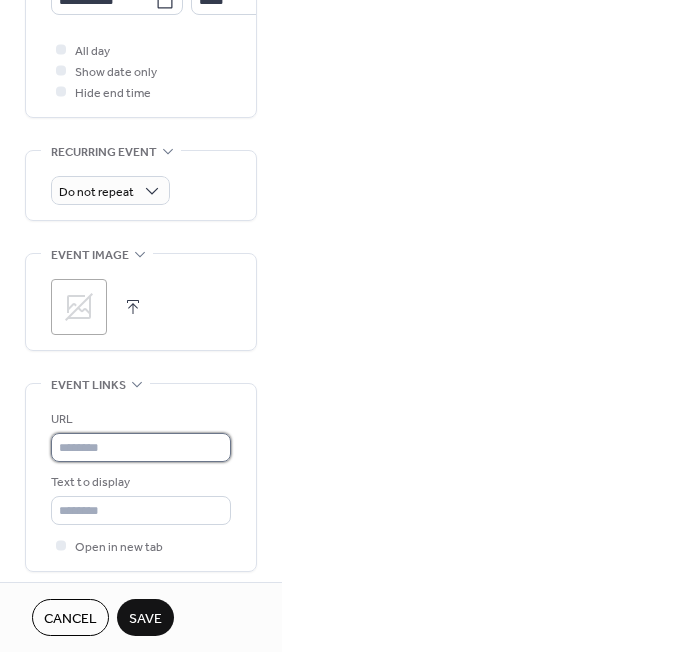 click at bounding box center [141, 447] 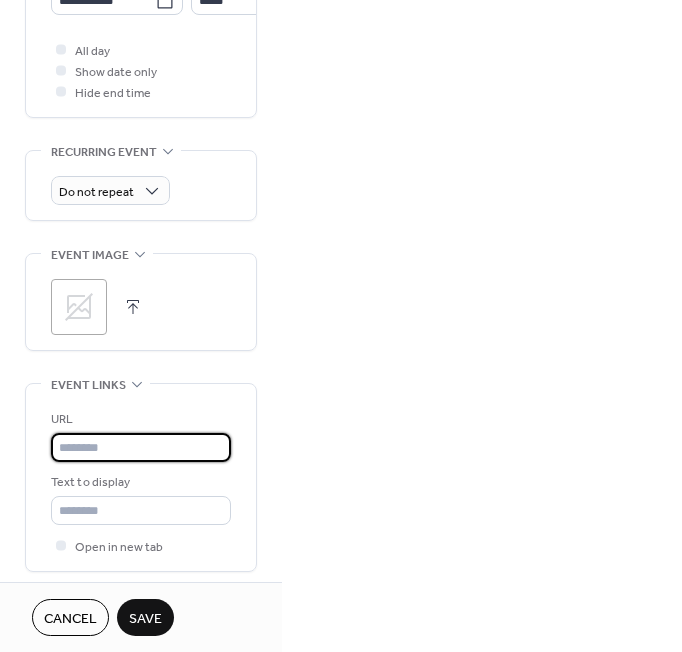 paste on "**********" 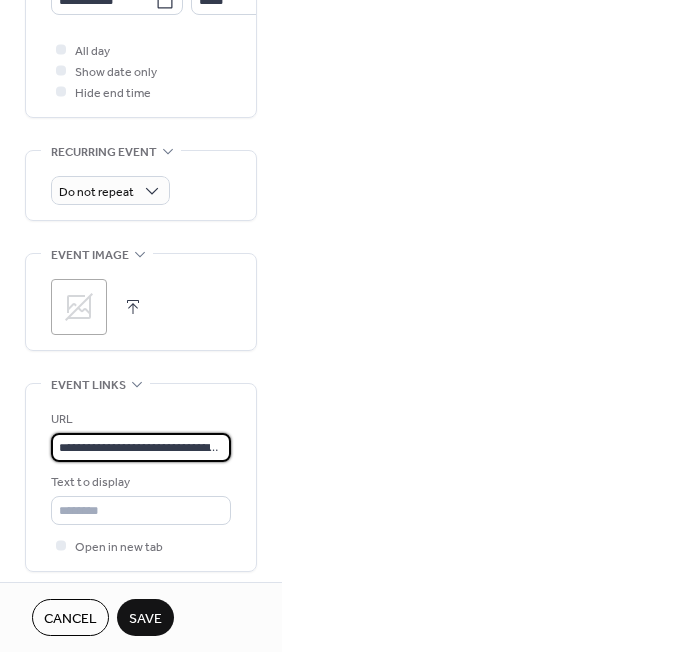 scroll, scrollTop: 0, scrollLeft: 126, axis: horizontal 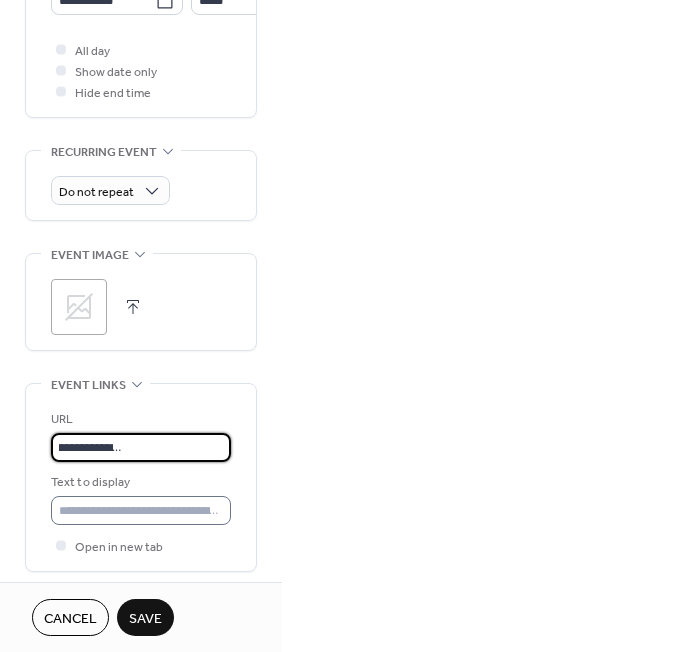 type on "**********" 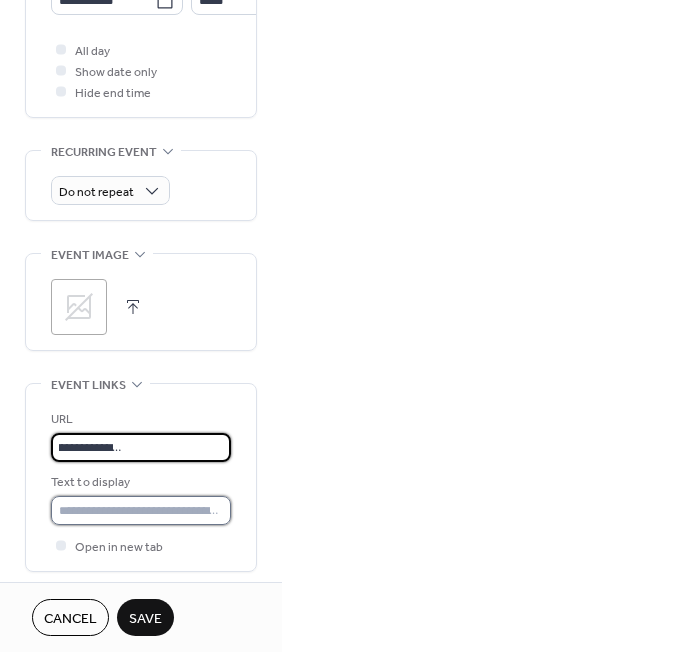 click at bounding box center (141, 510) 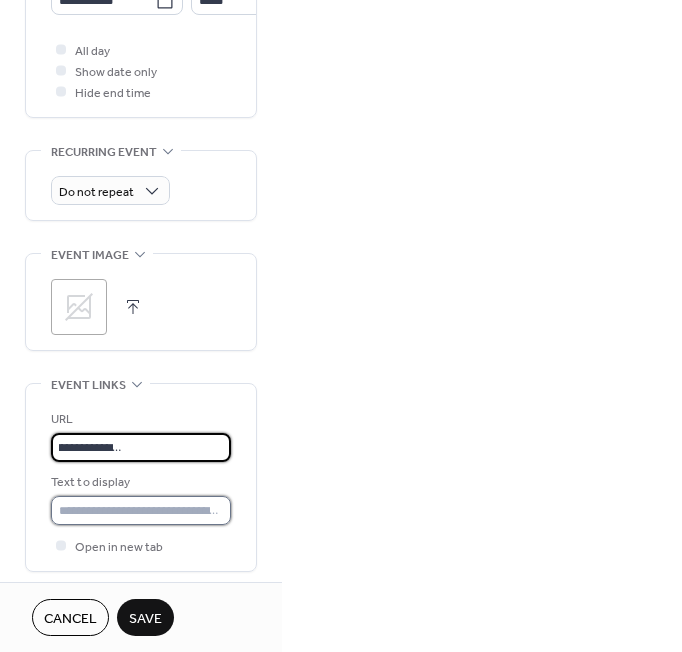 scroll, scrollTop: 0, scrollLeft: 0, axis: both 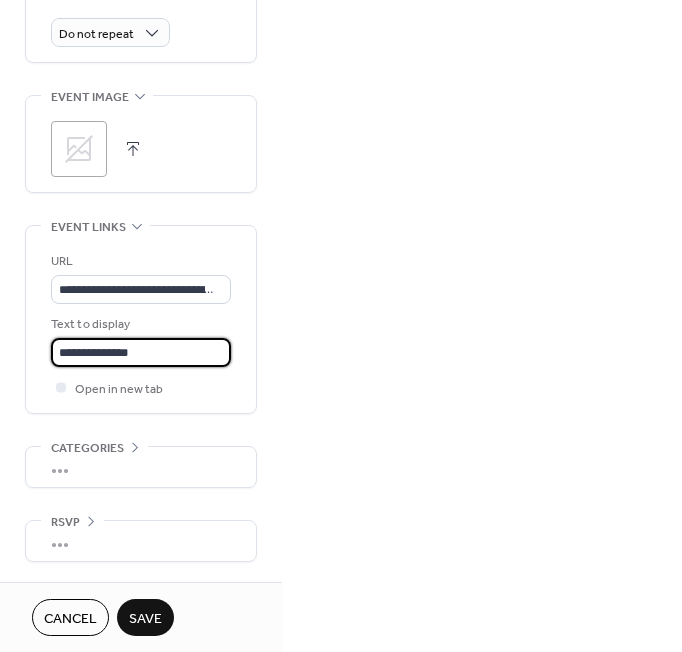 type on "**********" 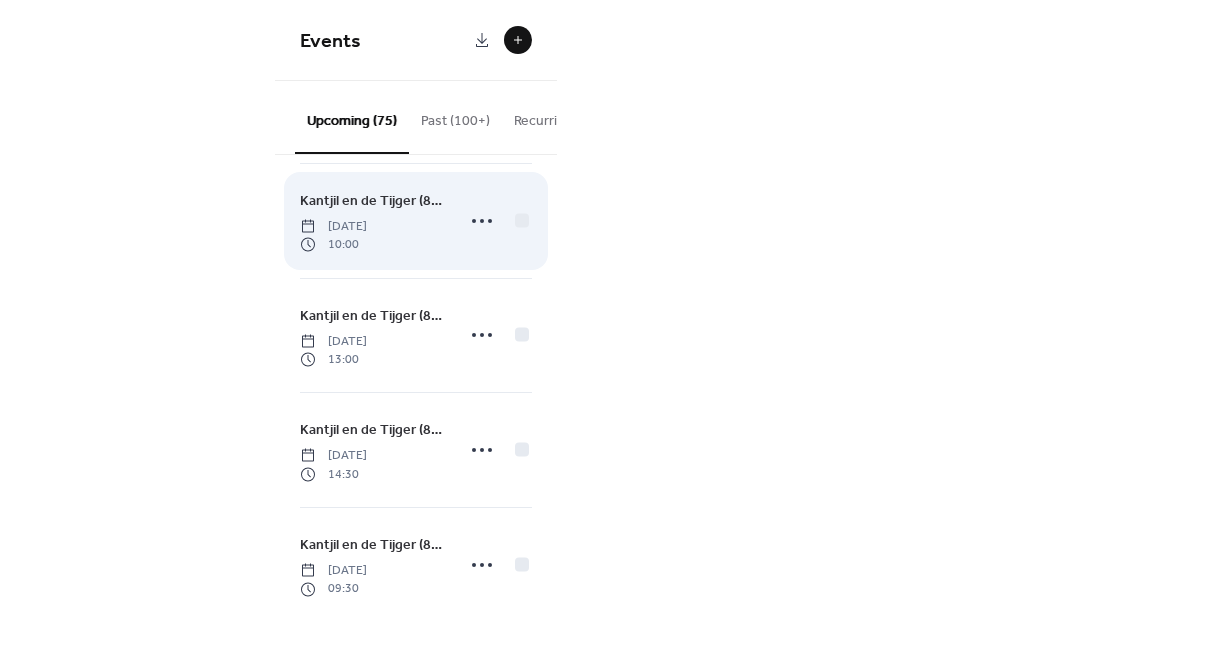 scroll, scrollTop: 2968, scrollLeft: 0, axis: vertical 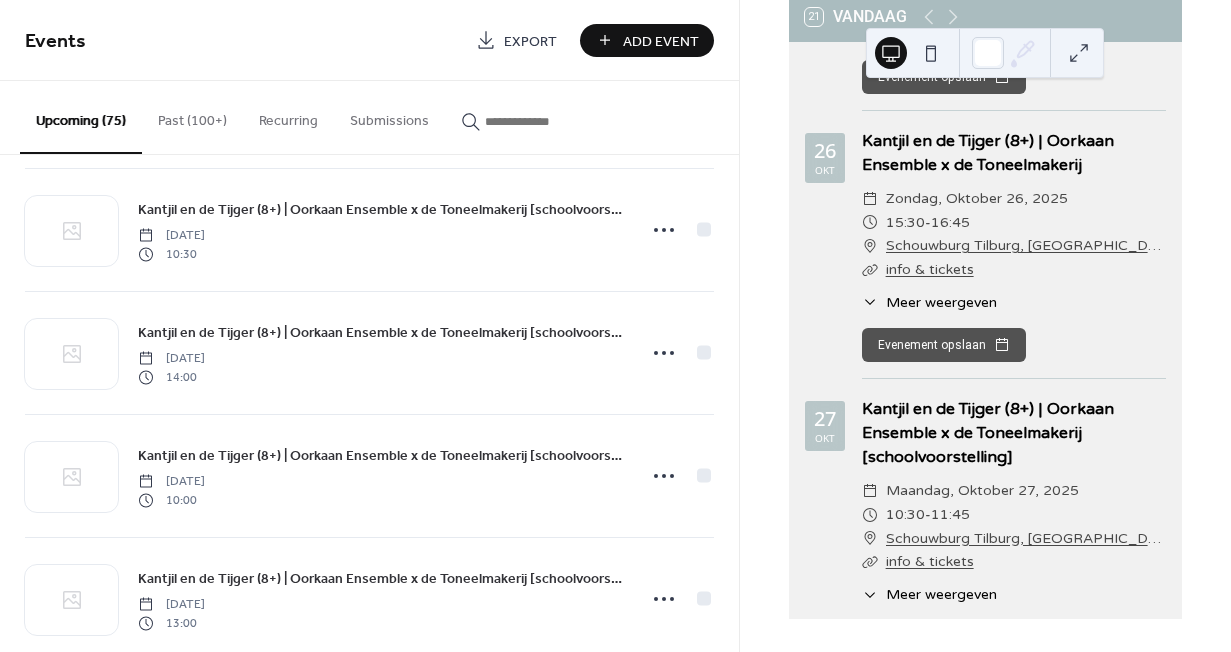click at bounding box center [545, 121] 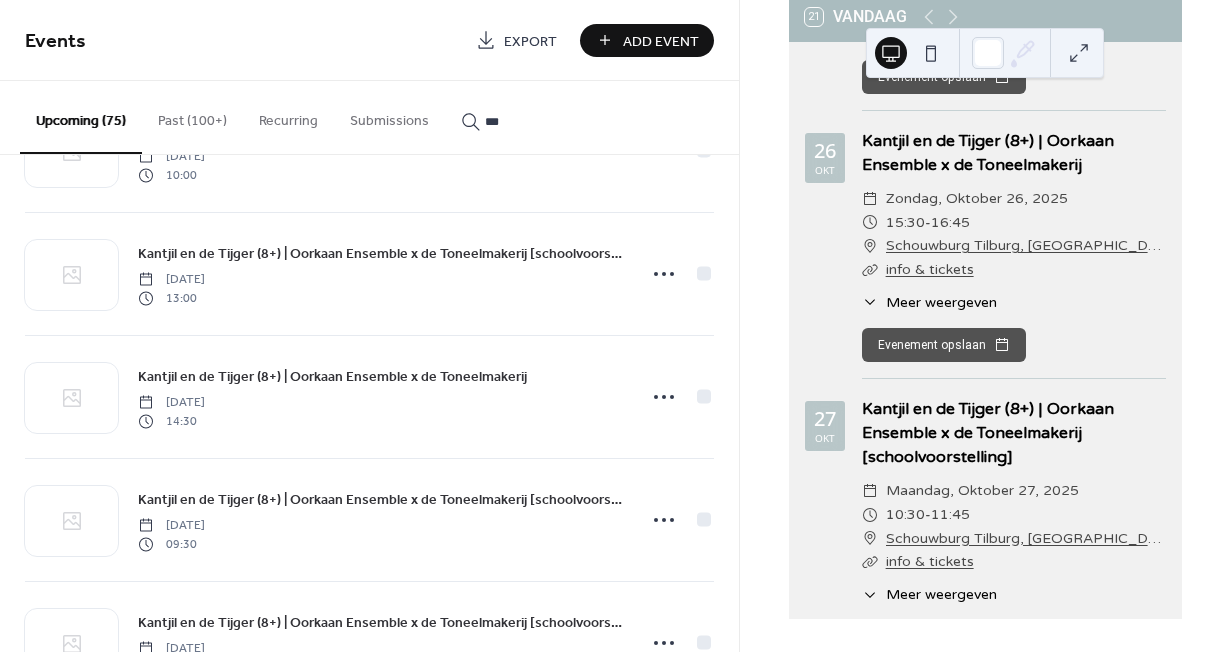 click on "****" at bounding box center [533, 116] 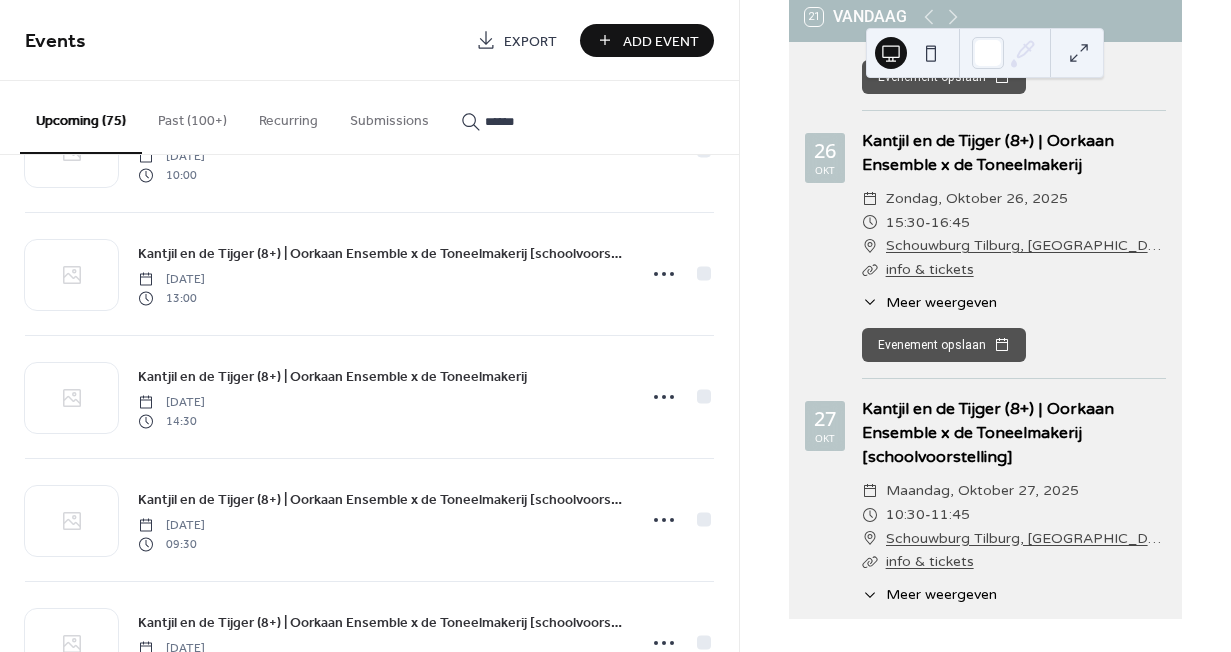 type on "******" 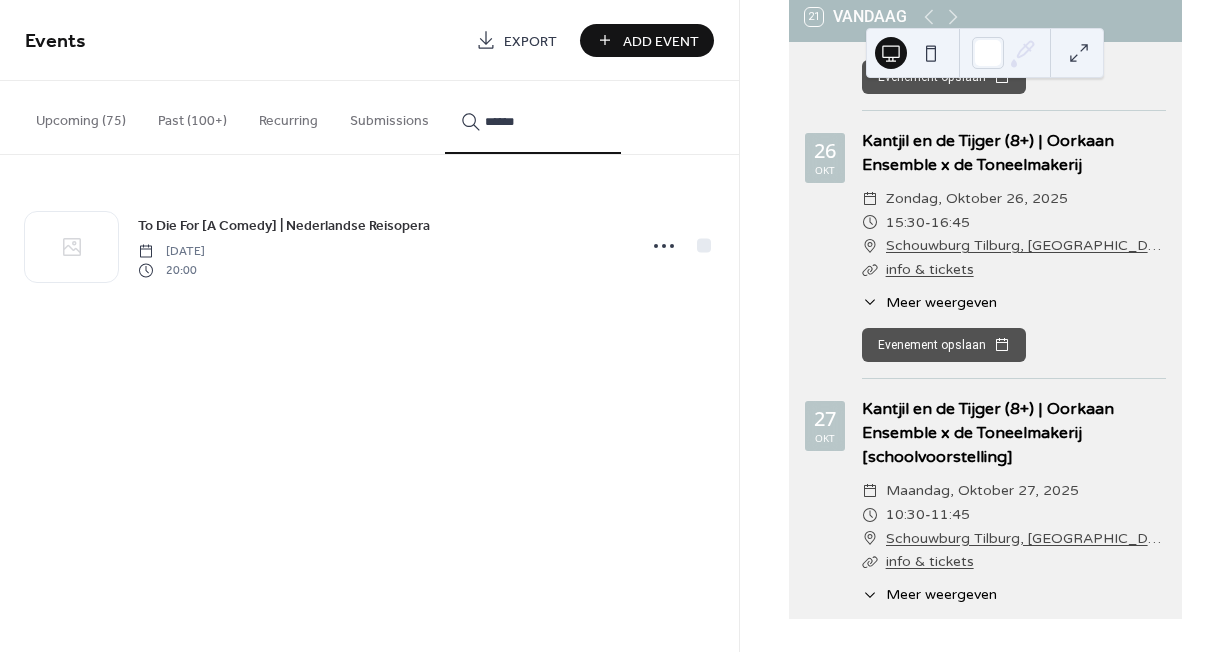 click 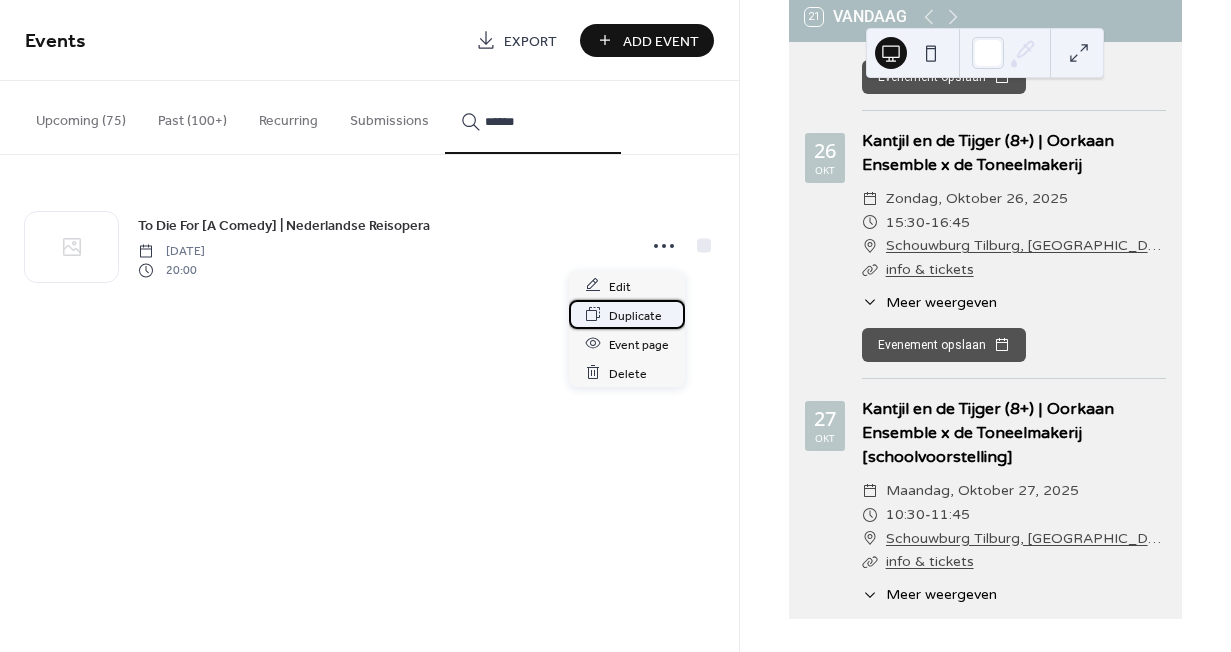 click on "Duplicate" at bounding box center [635, 315] 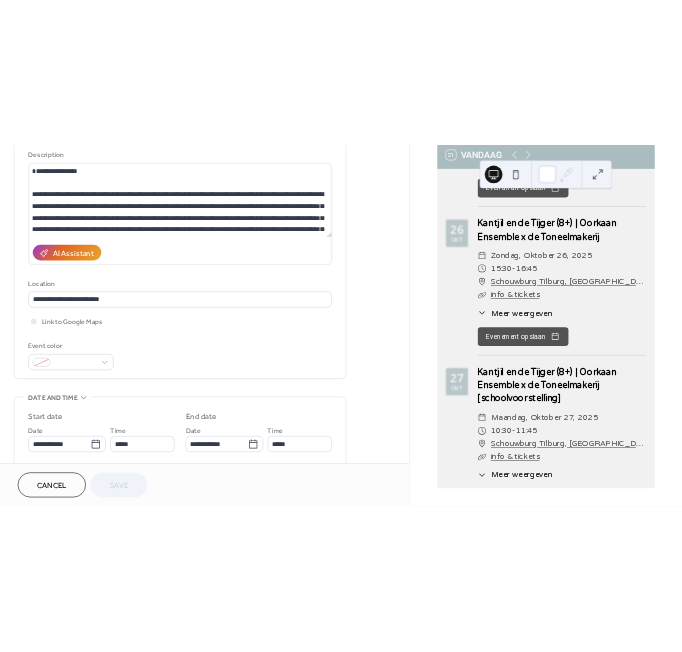scroll, scrollTop: 198, scrollLeft: 0, axis: vertical 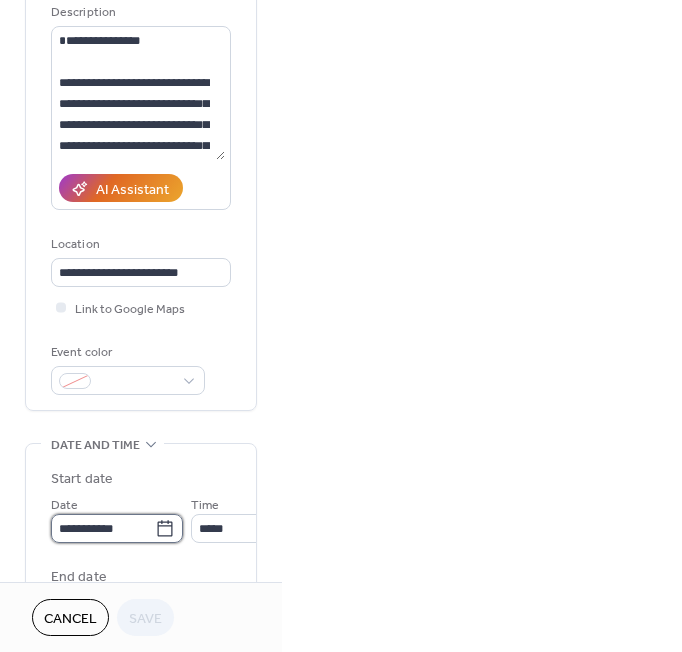 click on "**********" at bounding box center [103, 528] 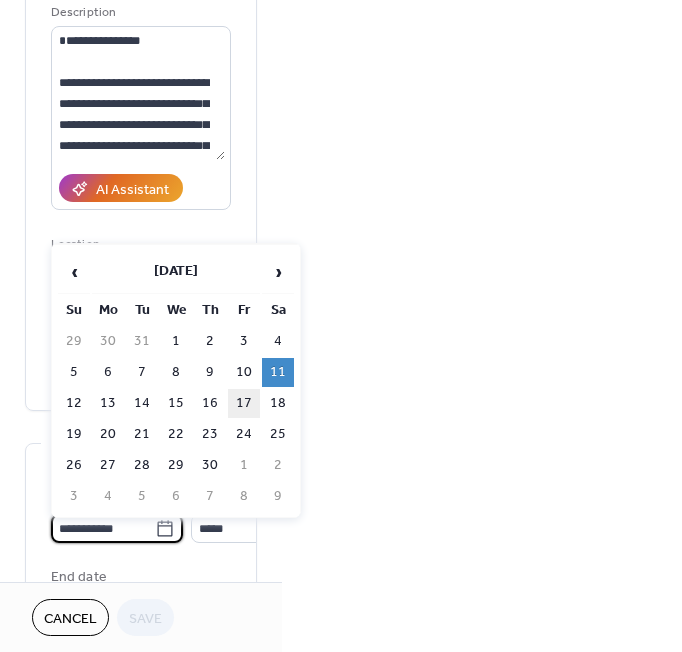 click on "17" at bounding box center (244, 403) 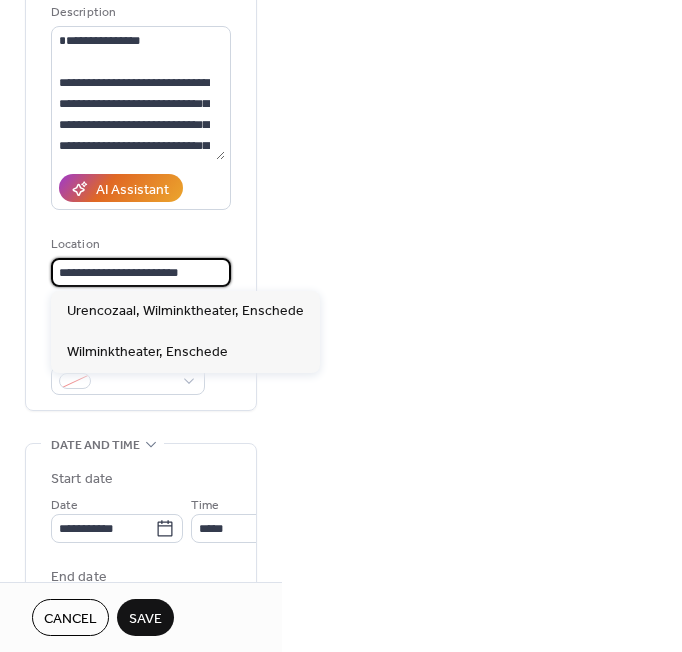 click on "**********" at bounding box center [141, 272] 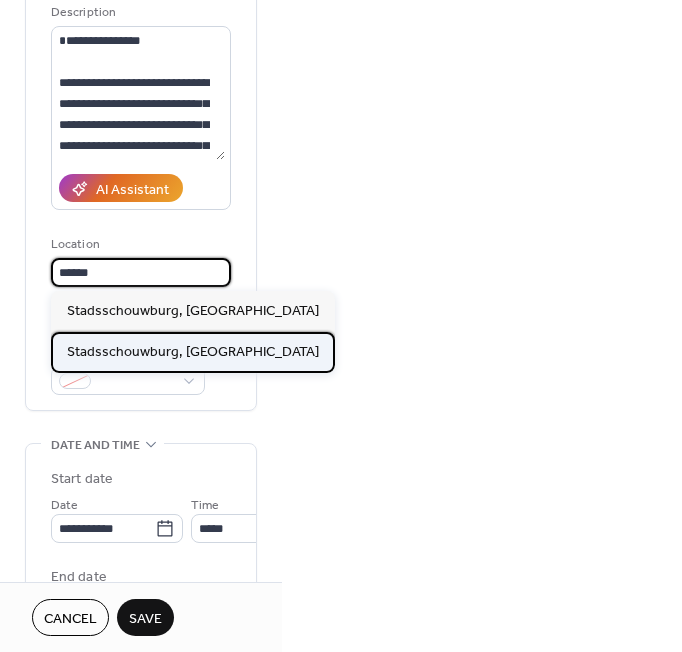 click on "Stadsschouwburg, [GEOGRAPHIC_DATA]" at bounding box center [193, 352] 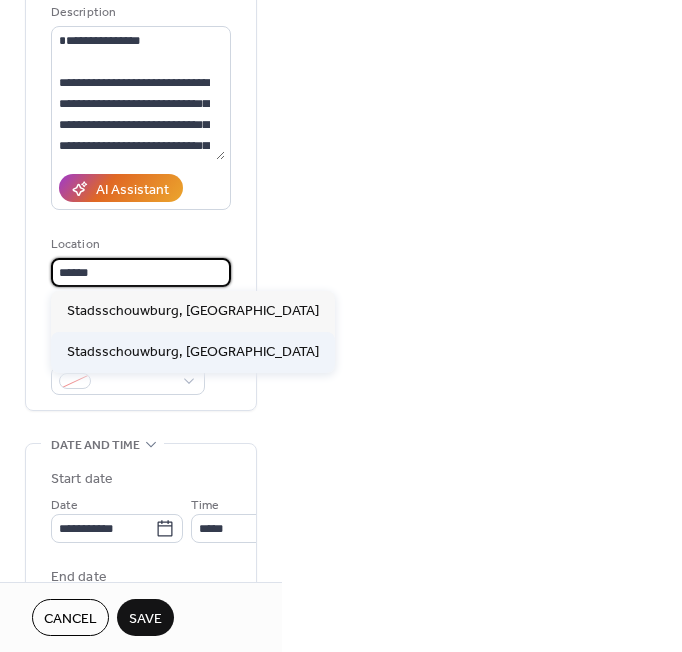 type on "**********" 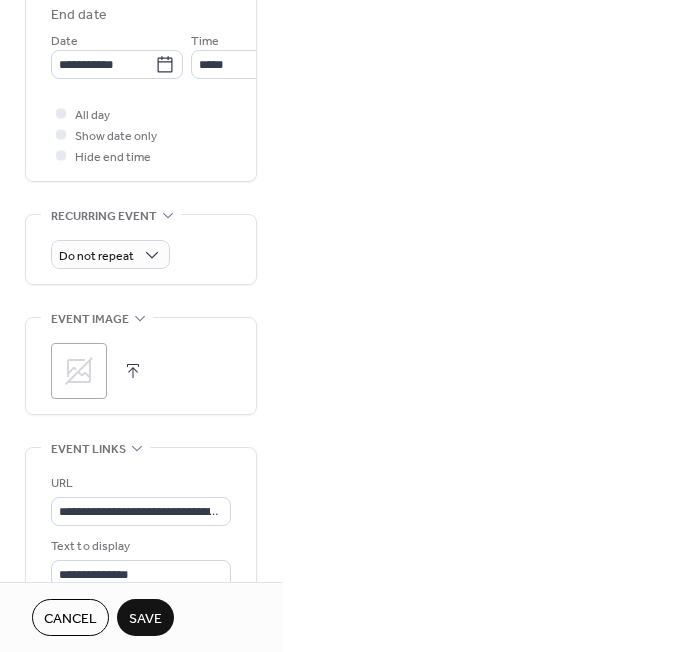 scroll, scrollTop: 762, scrollLeft: 0, axis: vertical 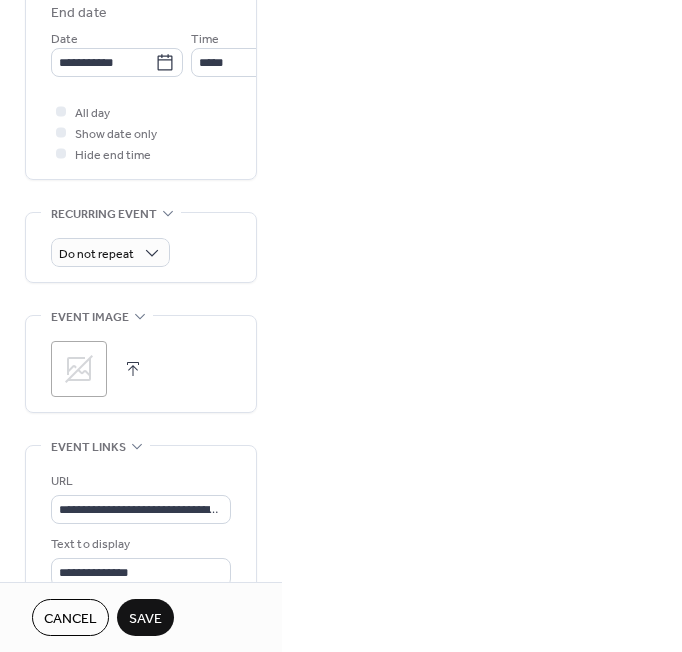 click on "Save" at bounding box center (145, 619) 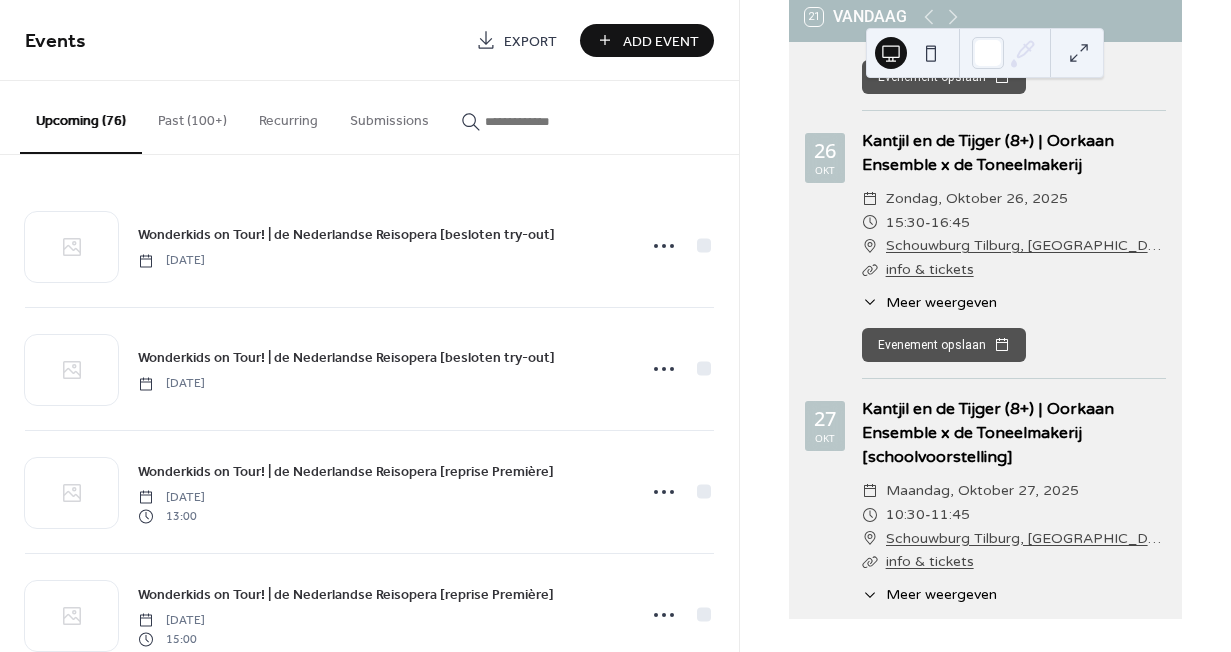 click at bounding box center [545, 121] 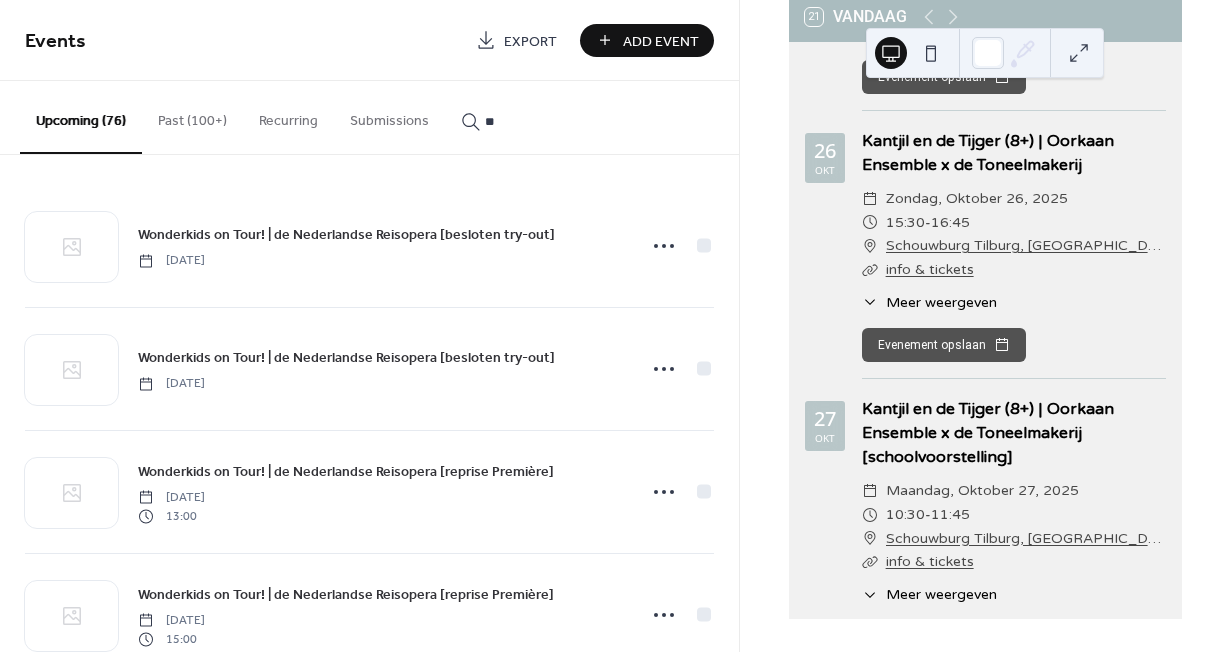 click on "**" at bounding box center [533, 116] 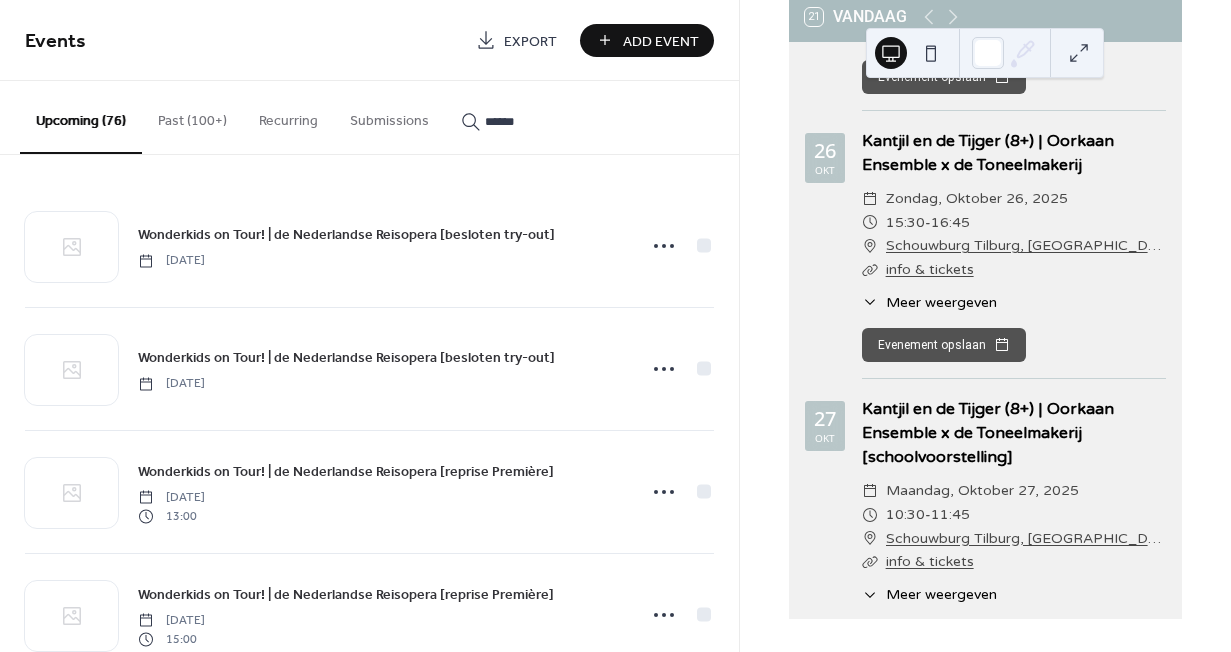 click on "******" at bounding box center (533, 116) 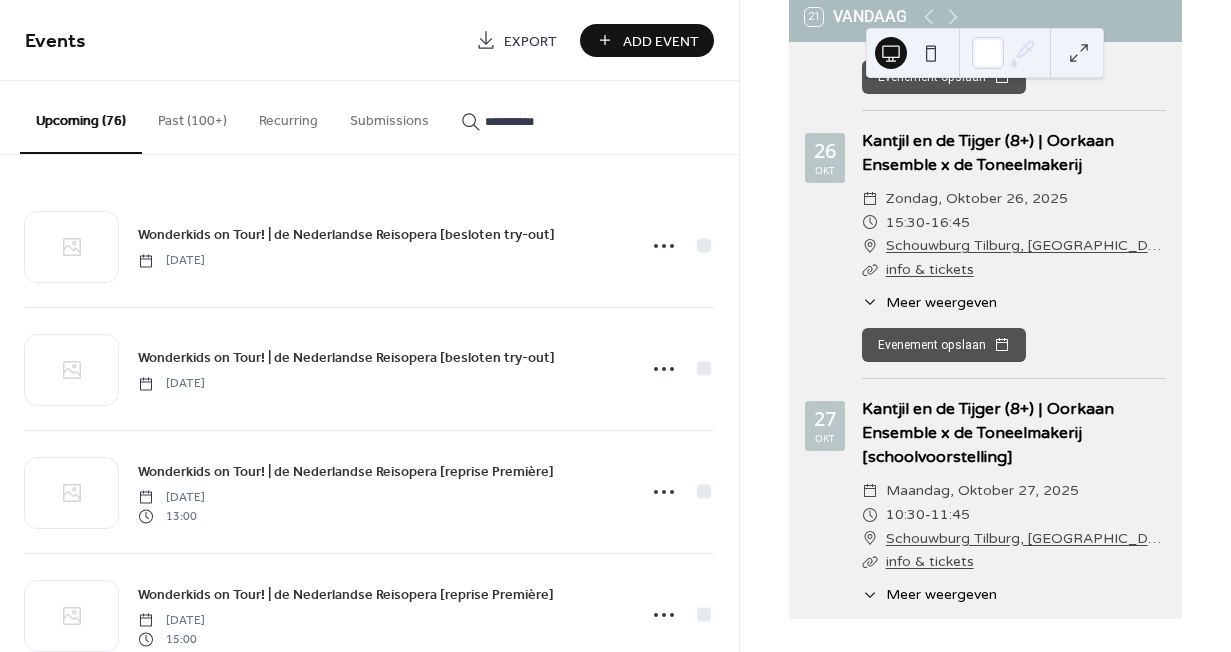 click on "**********" at bounding box center [545, 121] 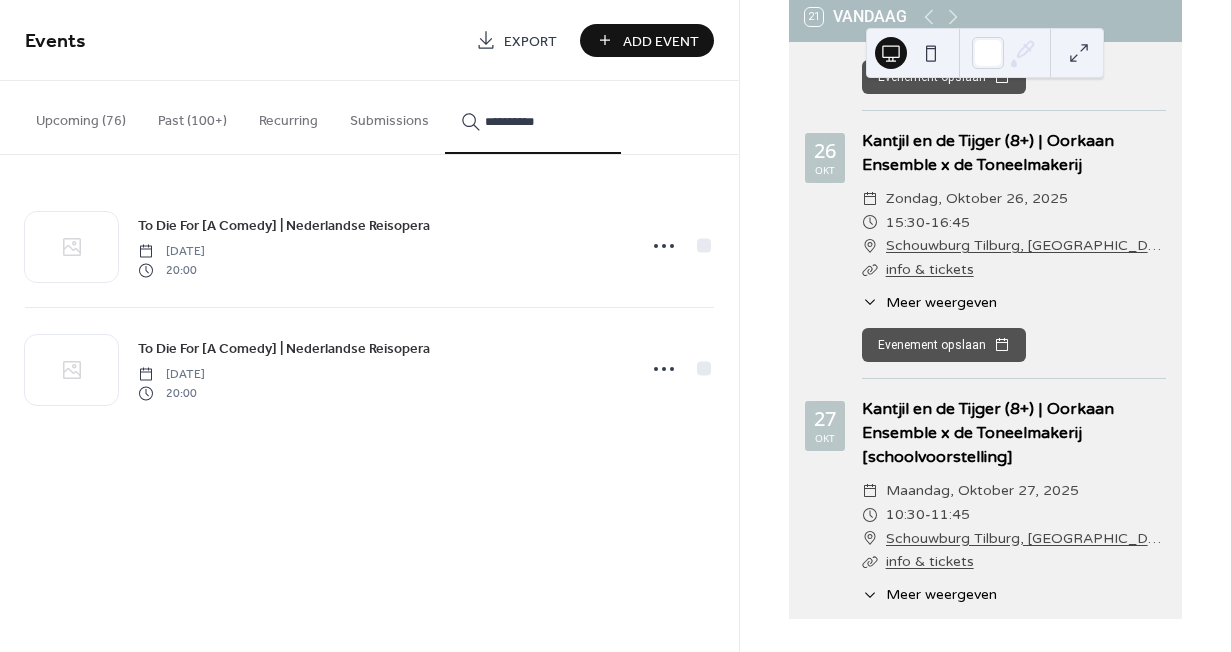 click 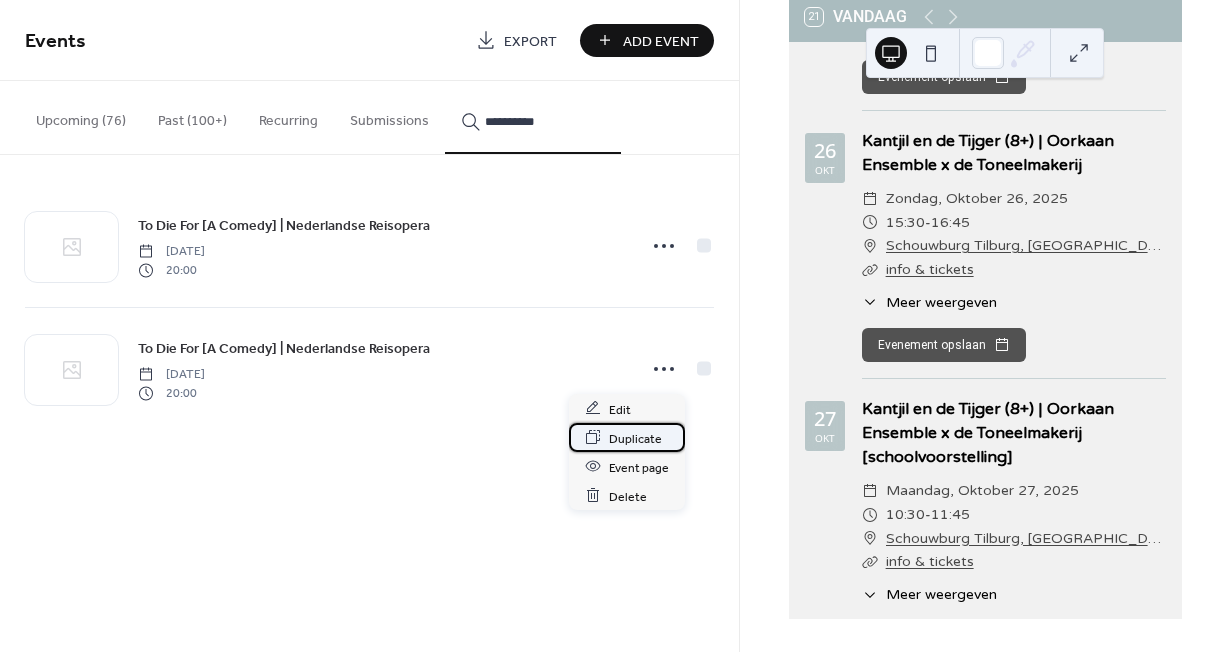 click on "Duplicate" at bounding box center (635, 438) 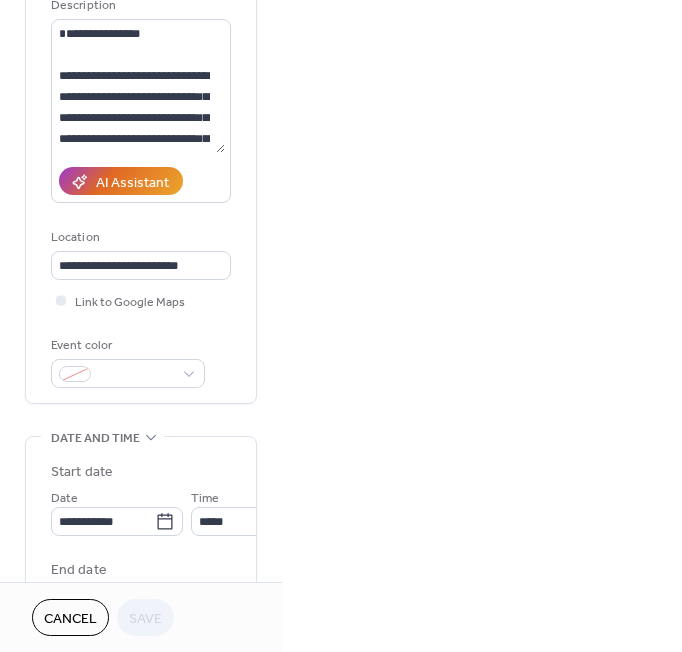 scroll, scrollTop: 206, scrollLeft: 0, axis: vertical 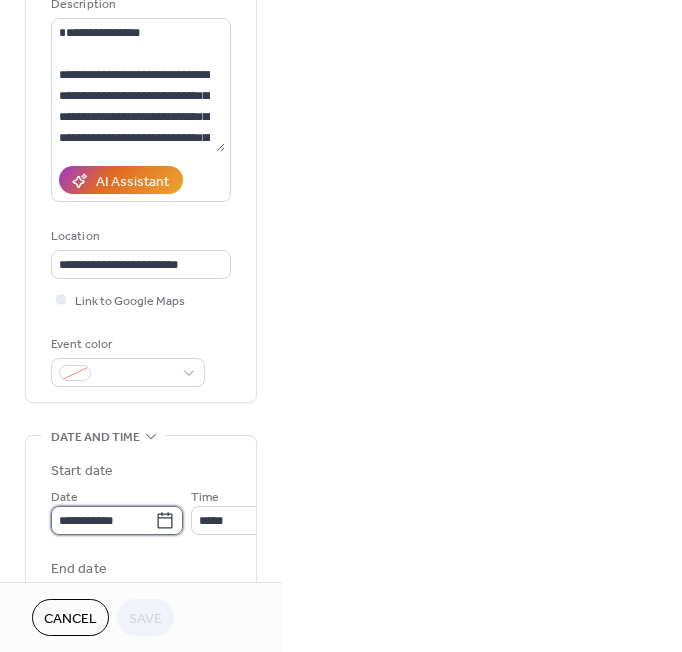 click on "**********" at bounding box center (103, 520) 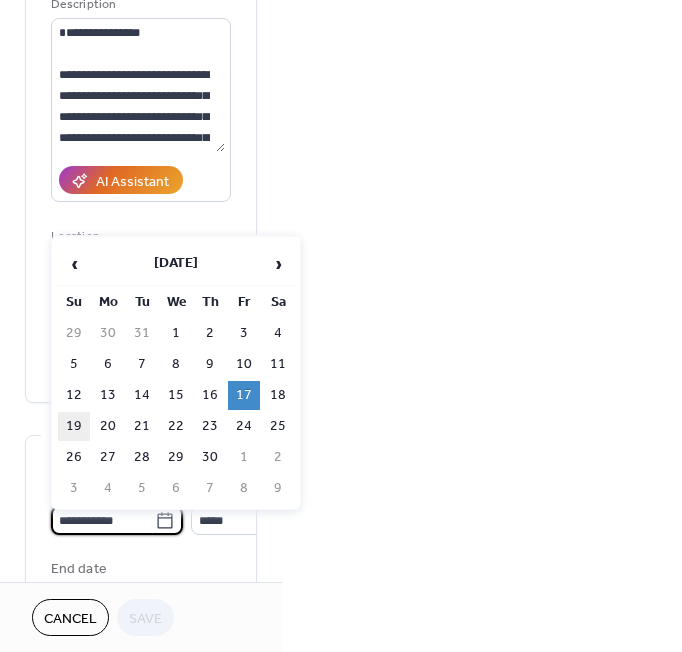 click on "19" at bounding box center [74, 426] 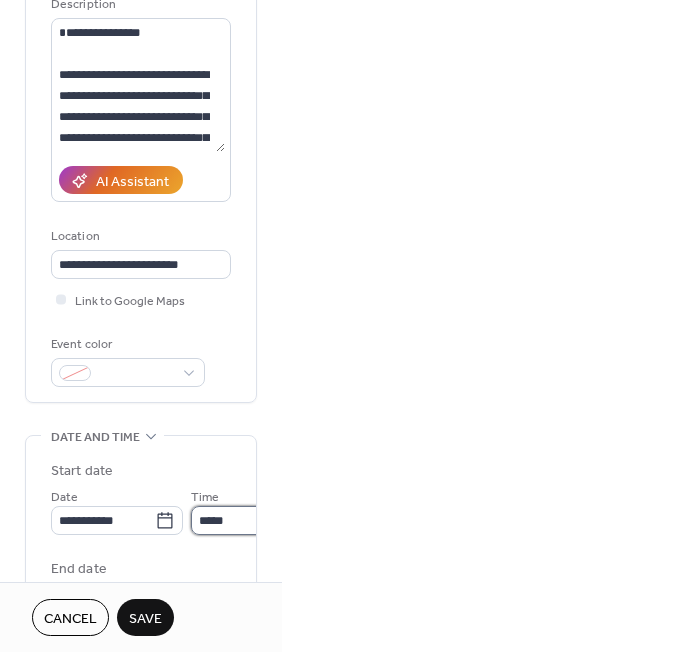 click on "*****" at bounding box center (246, 520) 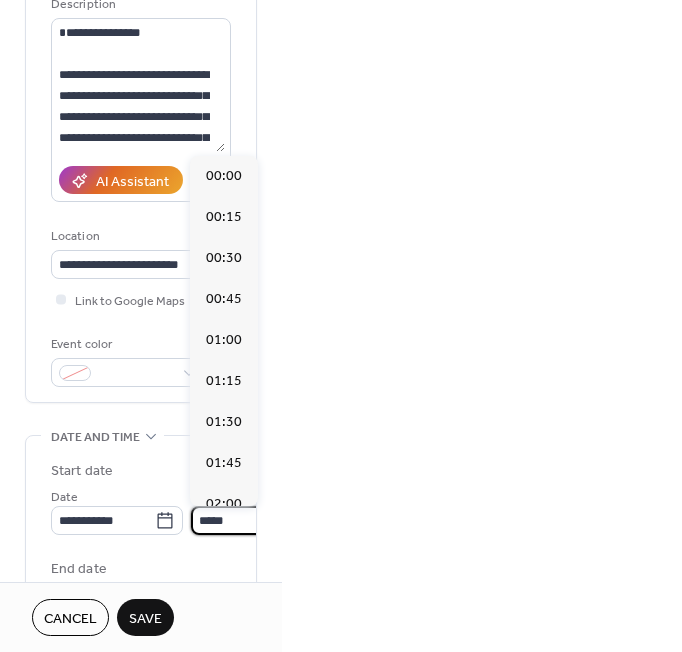 scroll, scrollTop: 3240, scrollLeft: 0, axis: vertical 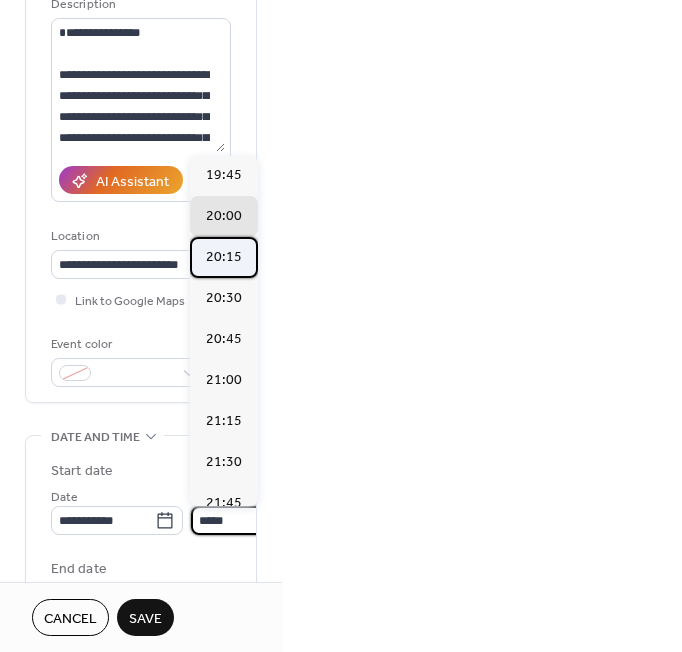 click on "20:15" at bounding box center [224, 257] 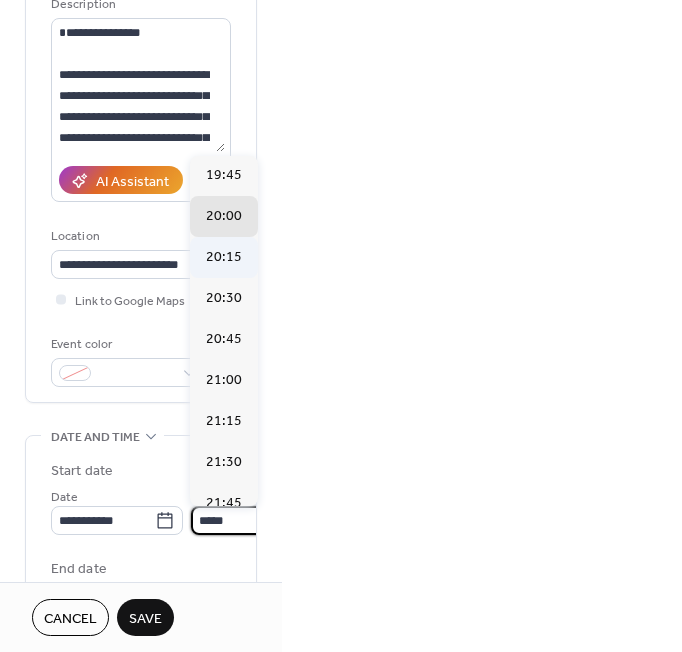 type on "*****" 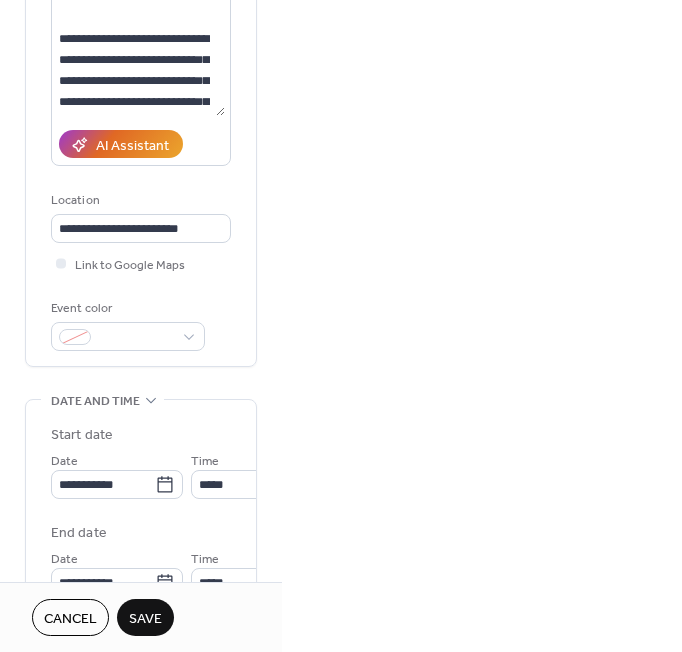 scroll, scrollTop: 242, scrollLeft: 0, axis: vertical 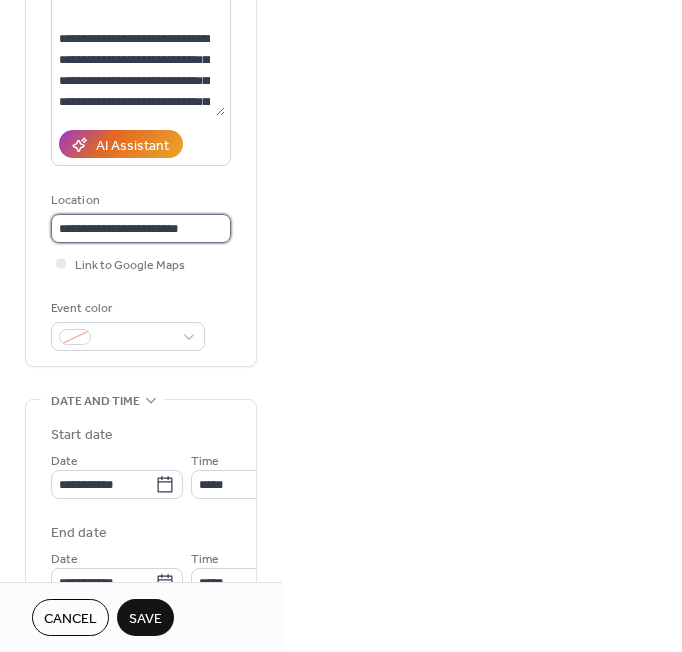 click on "**********" at bounding box center (141, 228) 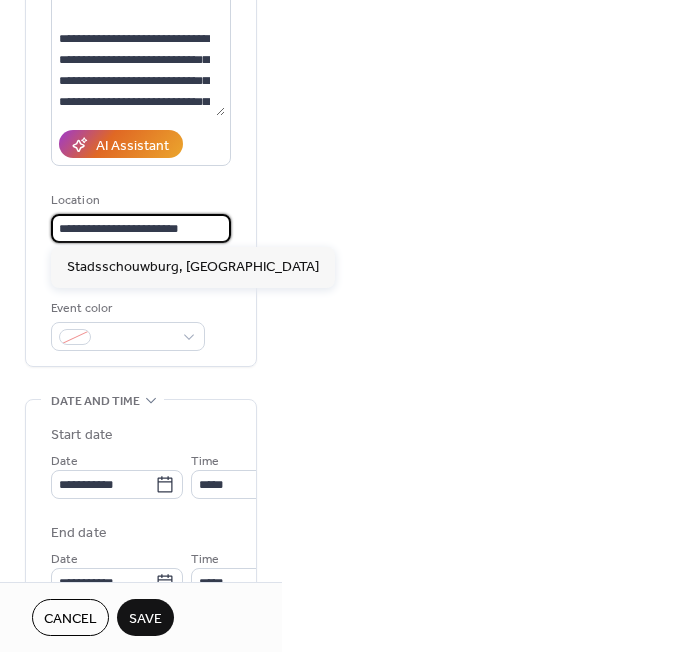 click on "**********" at bounding box center [141, 228] 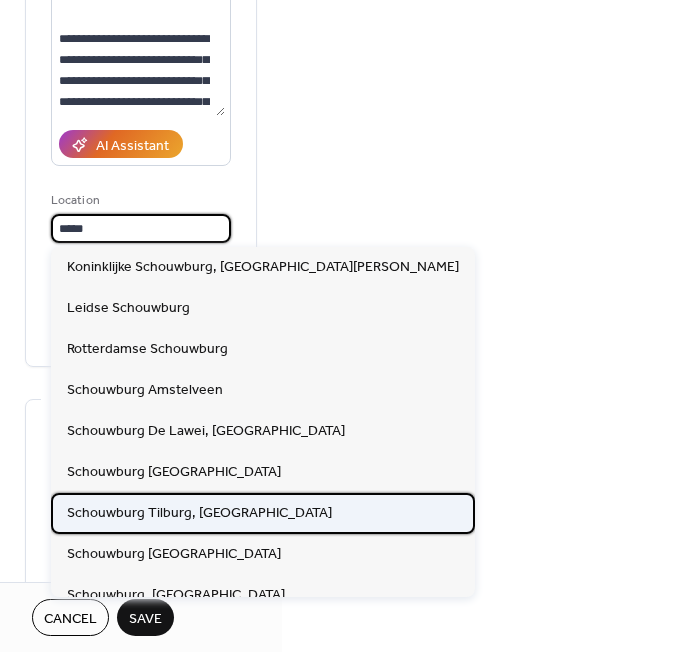 click on "Schouwburg Tilburg, [GEOGRAPHIC_DATA]" at bounding box center [199, 513] 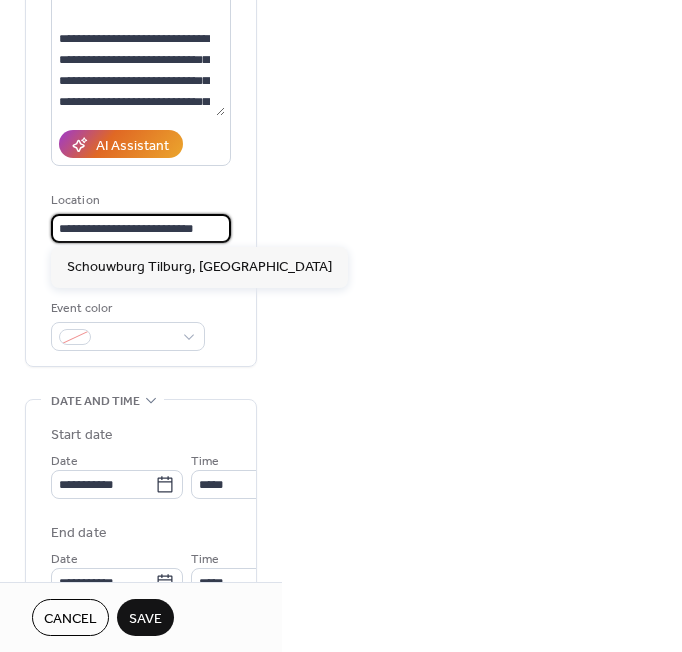 drag, startPoint x: 210, startPoint y: 228, endPoint x: 130, endPoint y: 223, distance: 80.1561 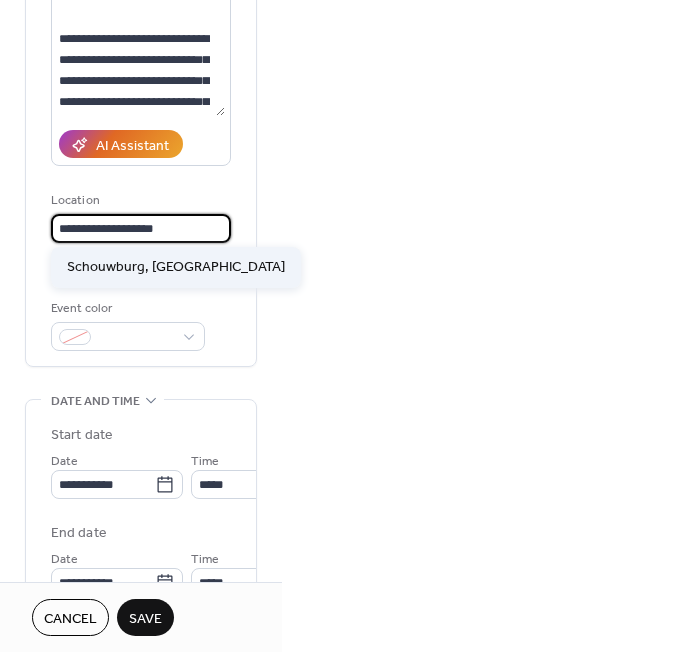 type on "**********" 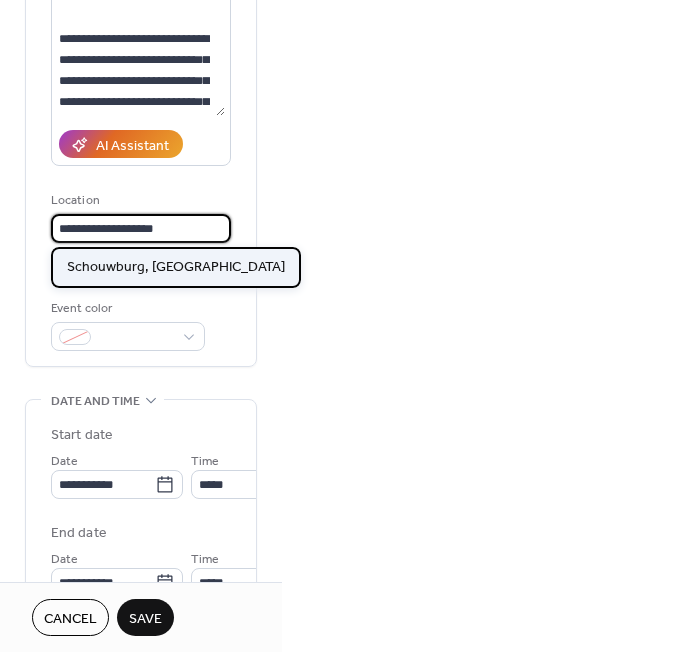 click on "Schouwburg, [GEOGRAPHIC_DATA]" at bounding box center [176, 267] 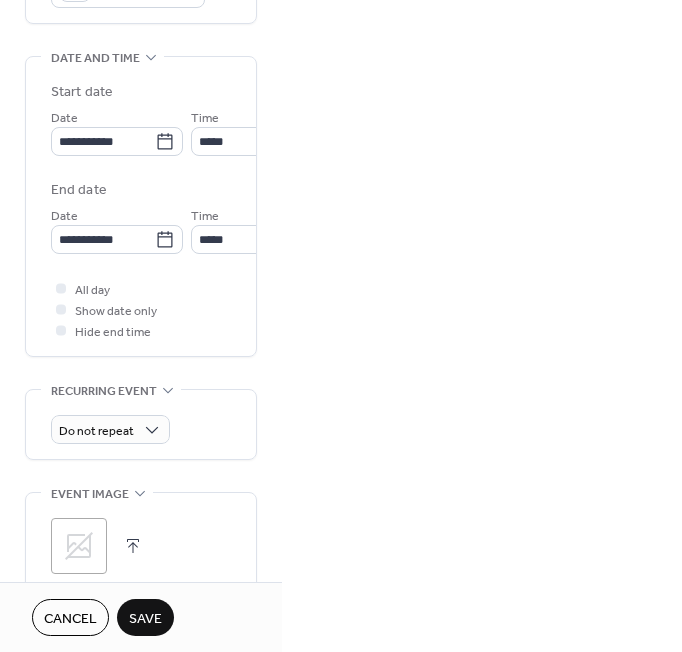 scroll, scrollTop: 584, scrollLeft: 0, axis: vertical 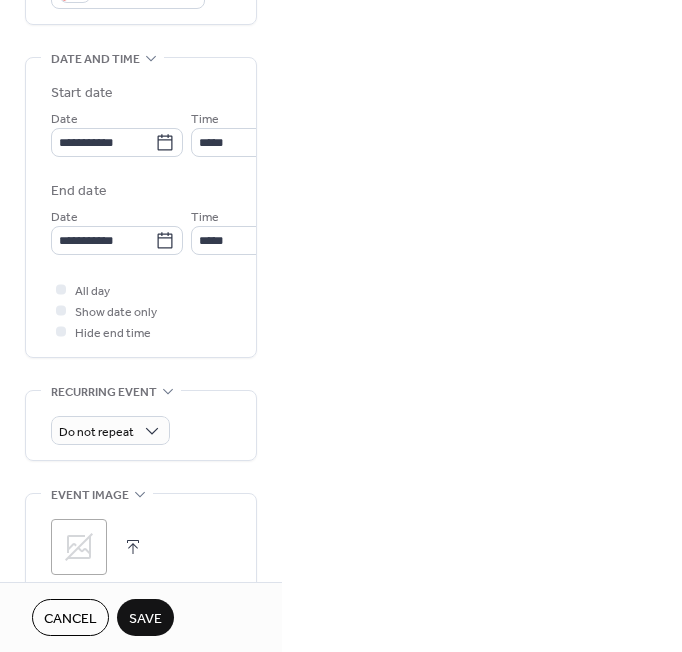 click on "Save" at bounding box center (145, 619) 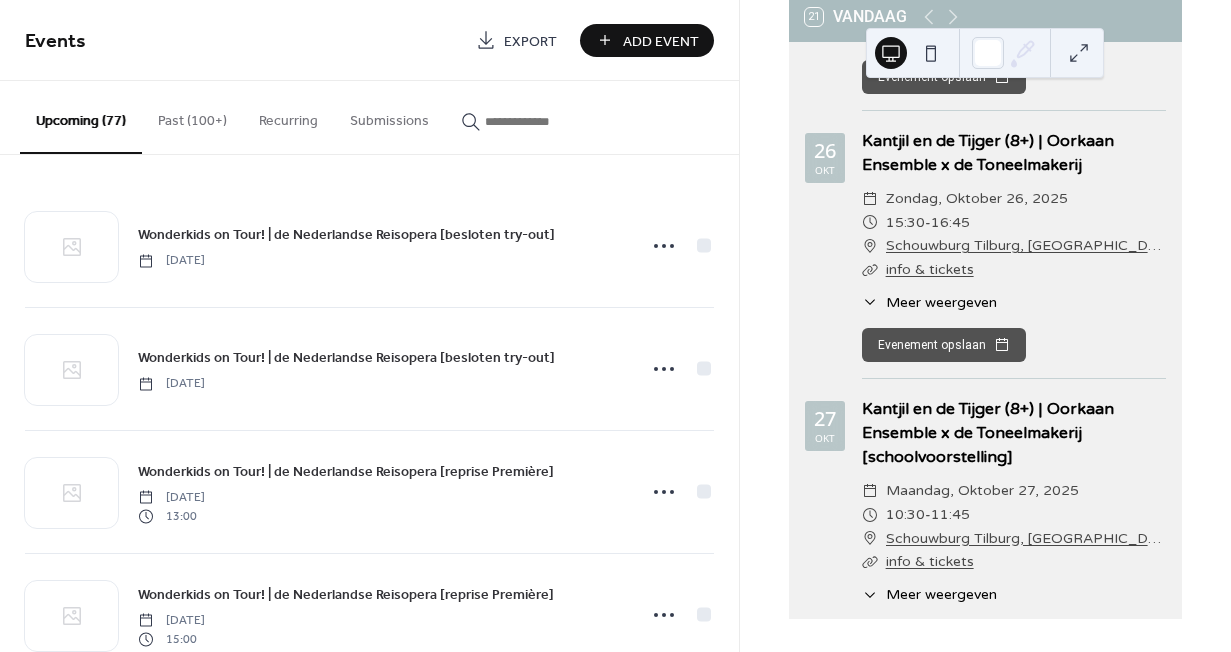 click at bounding box center (533, 121) 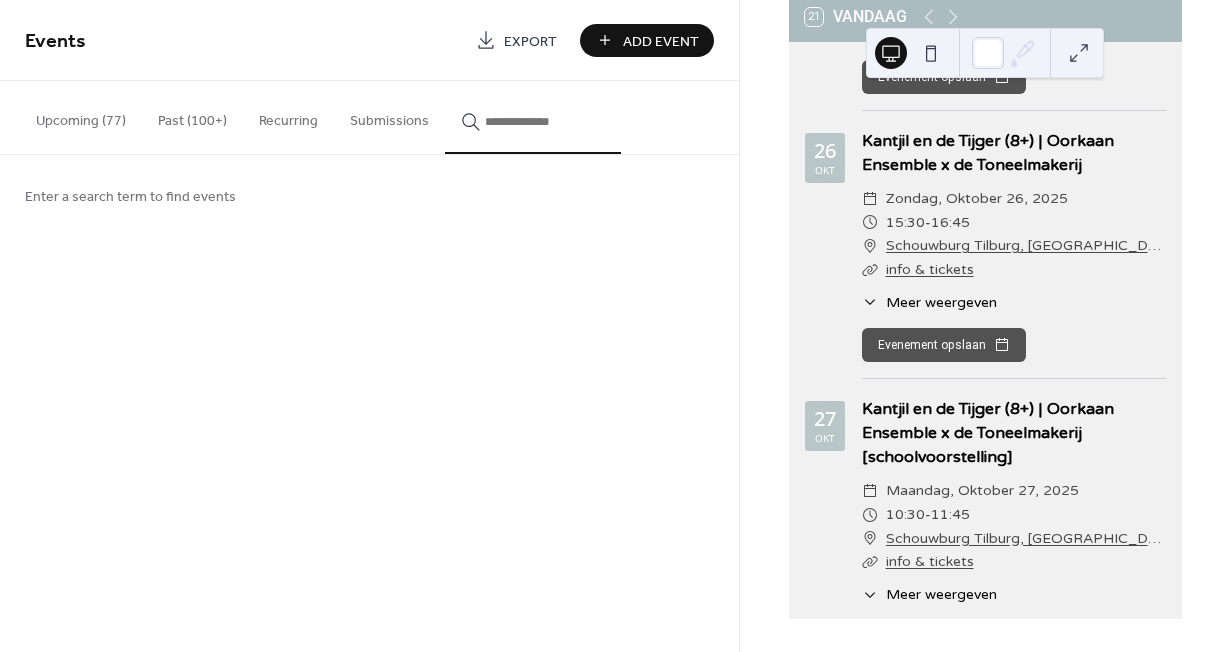 type 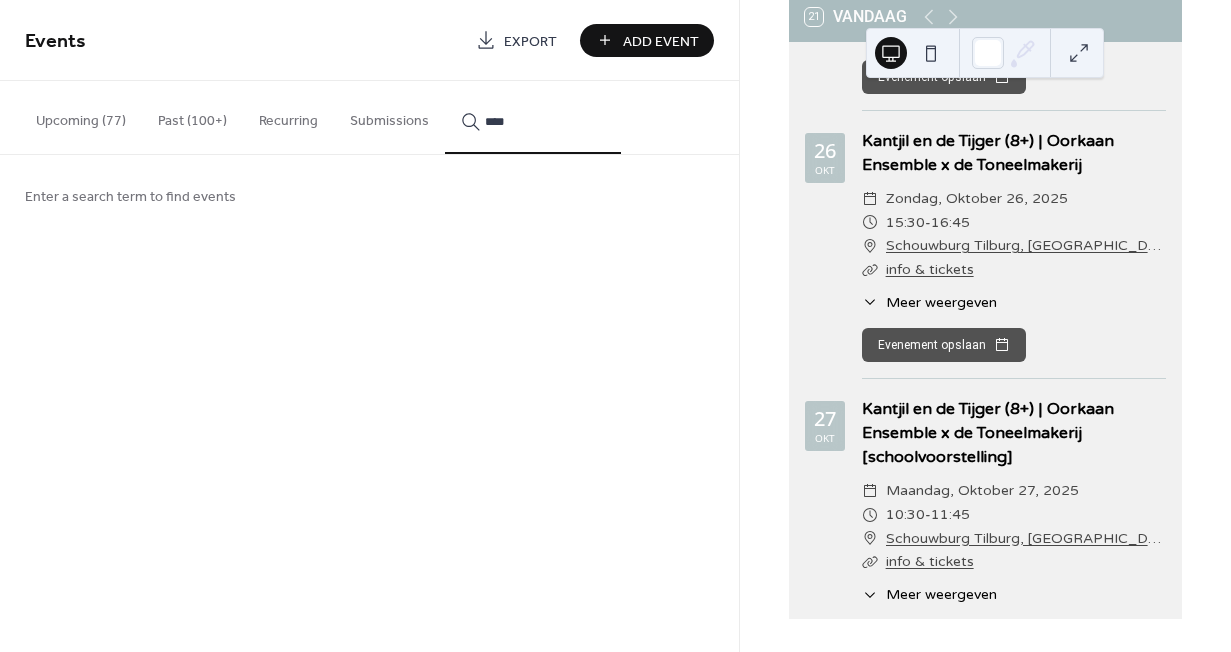 click on "****" at bounding box center [533, 117] 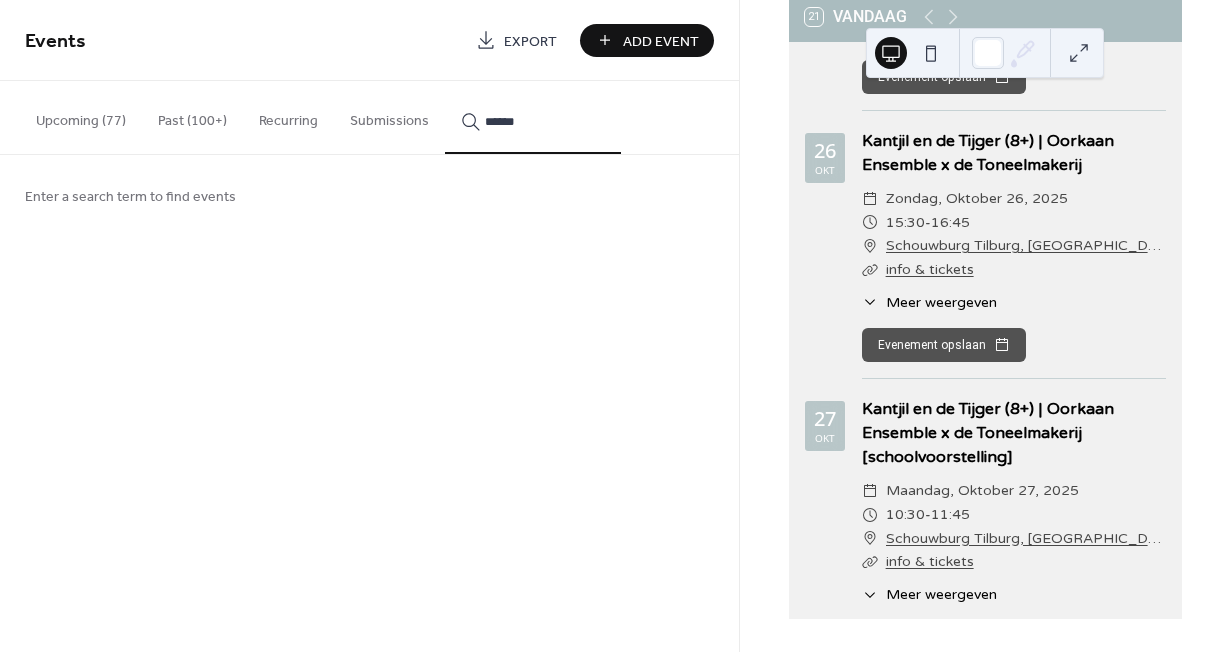 type on "******" 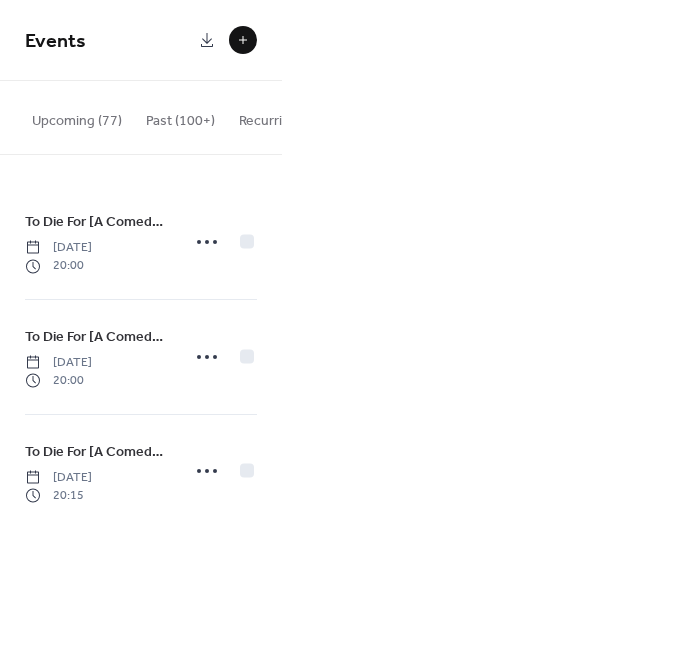 click 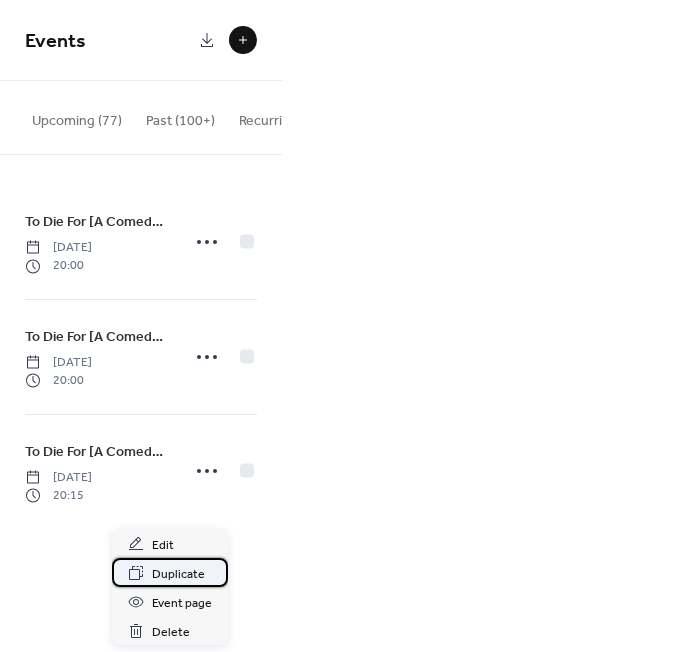 click on "Duplicate" at bounding box center (178, 574) 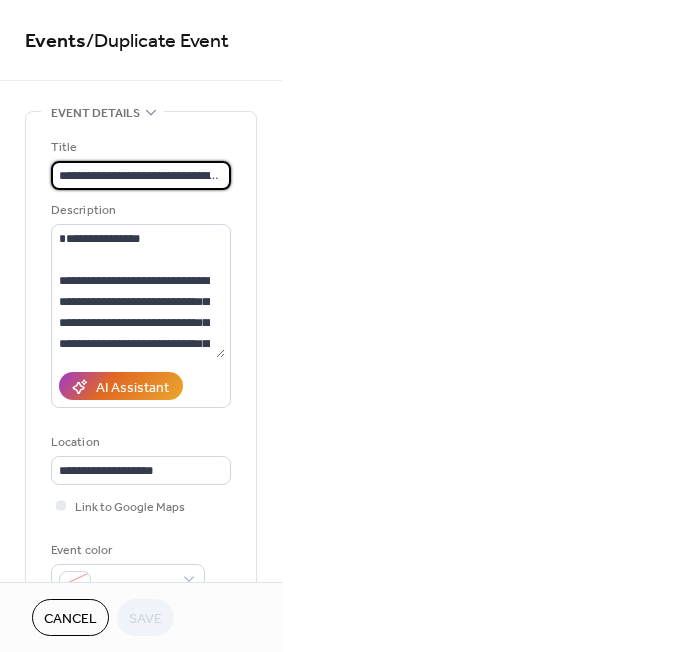 scroll, scrollTop: 0, scrollLeft: 88, axis: horizontal 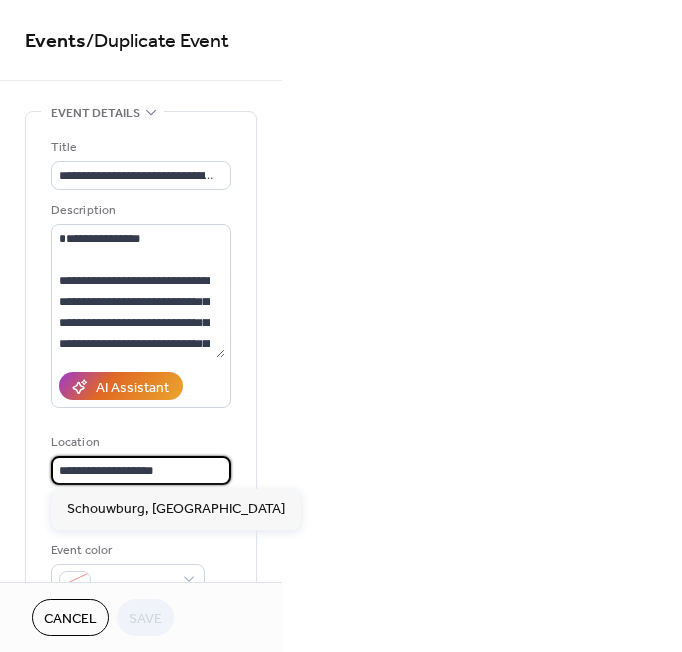 drag, startPoint x: 196, startPoint y: 461, endPoint x: -1, endPoint y: 466, distance: 197.06345 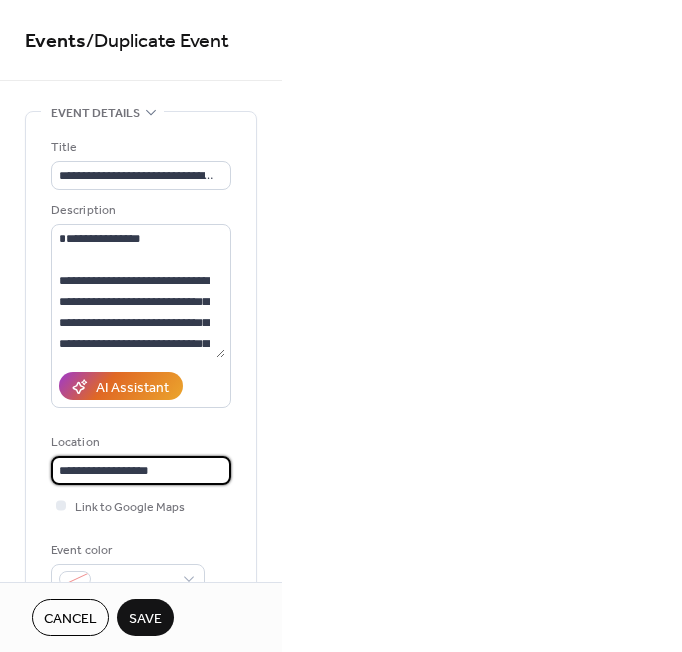 scroll, scrollTop: 1, scrollLeft: 0, axis: vertical 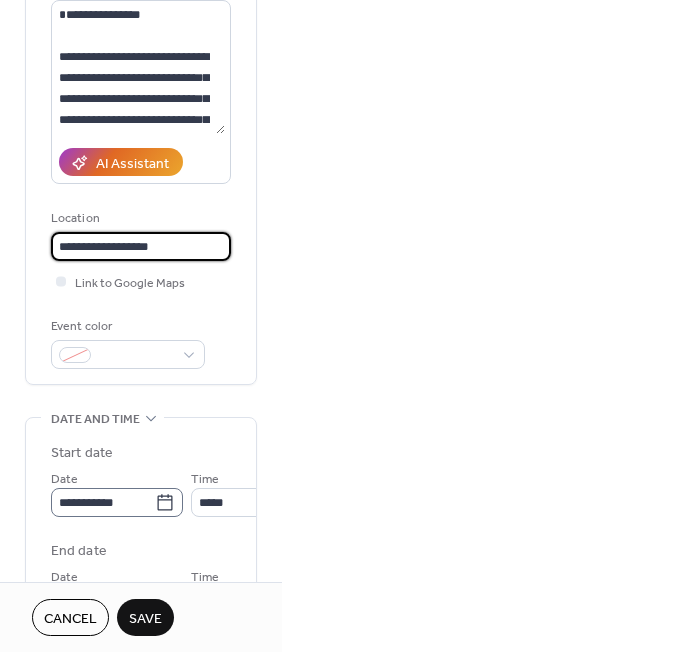 type on "**********" 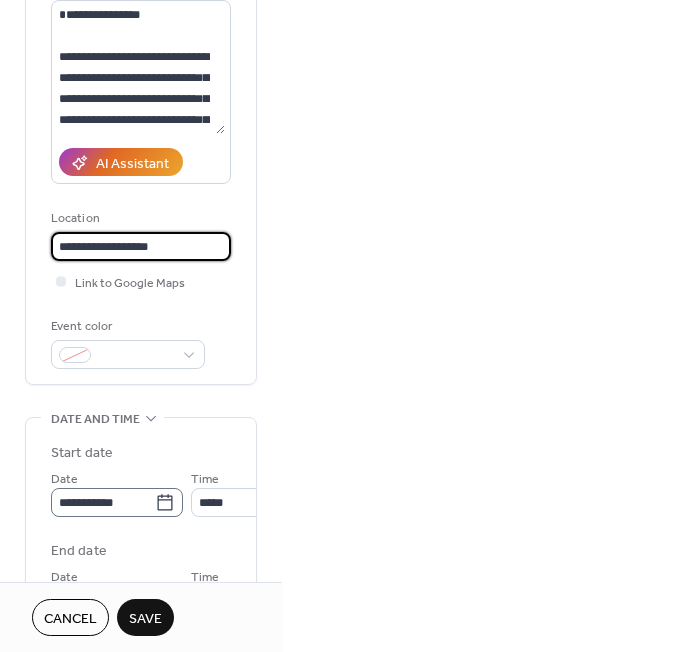 click 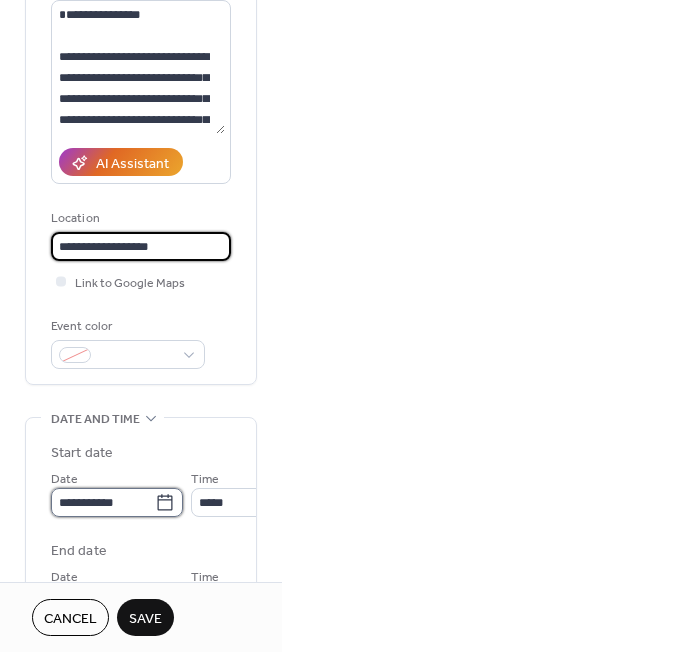 click on "**********" at bounding box center (103, 502) 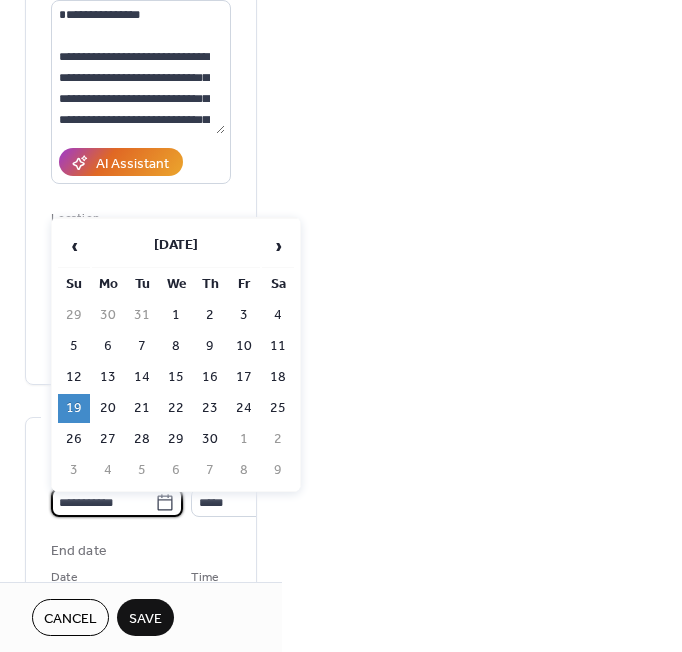 scroll, scrollTop: 0, scrollLeft: 0, axis: both 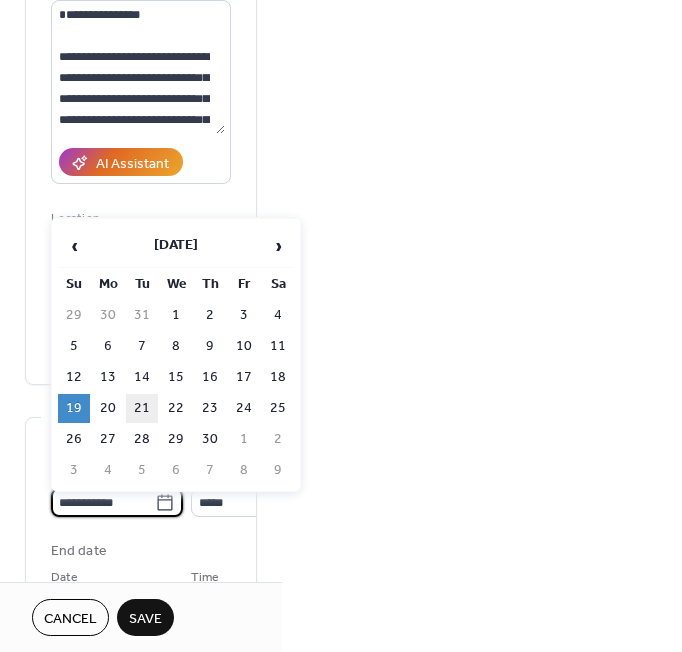 click on "21" at bounding box center (142, 408) 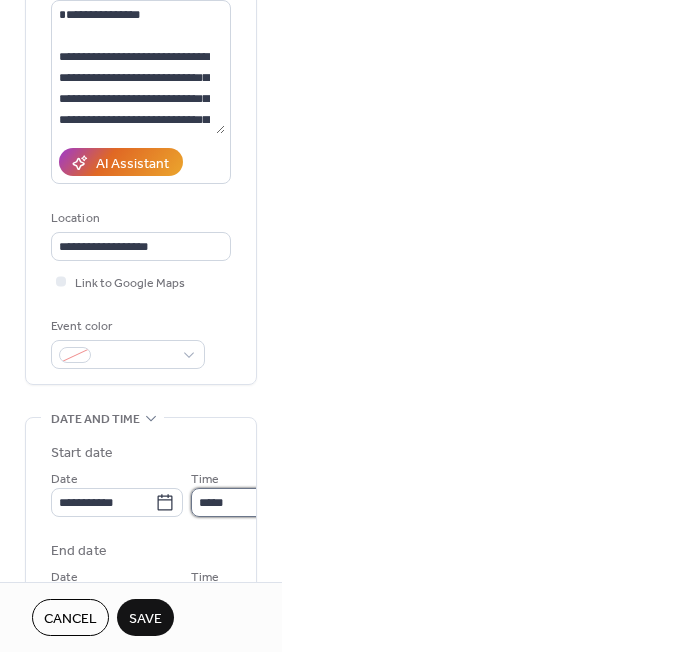 click on "*****" at bounding box center (246, 502) 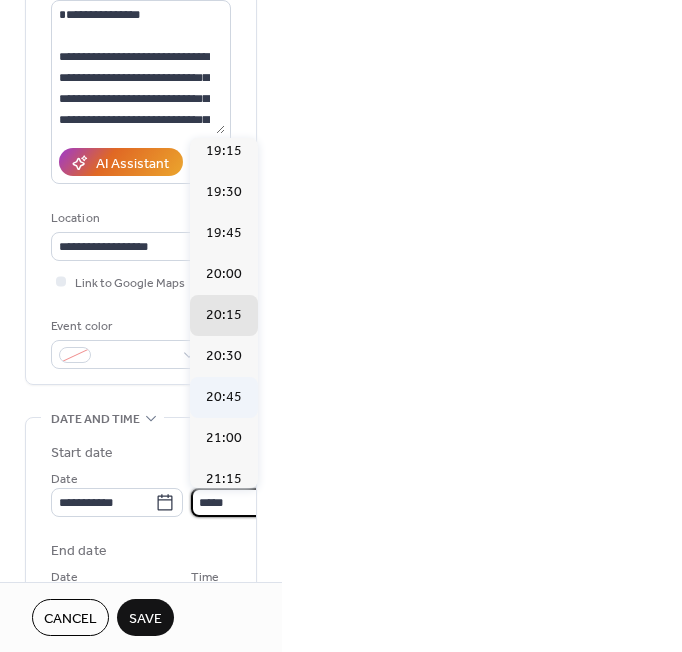 scroll, scrollTop: 3163, scrollLeft: 0, axis: vertical 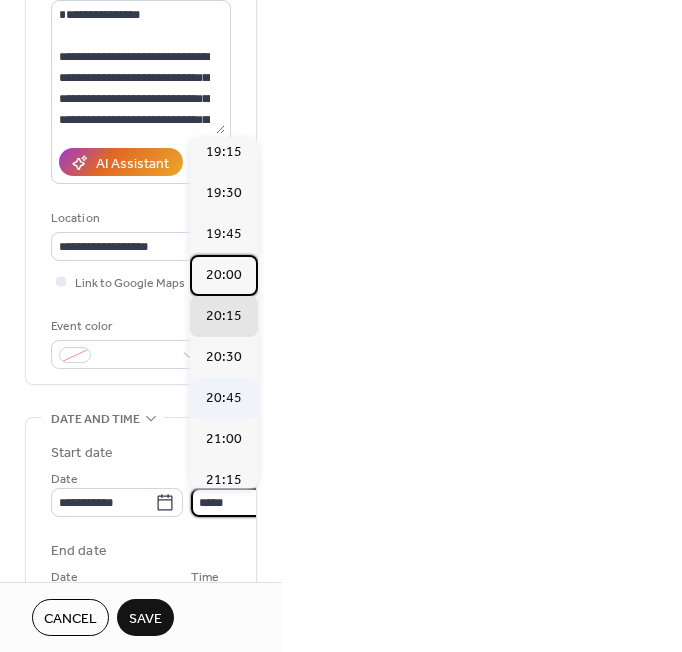 click on "20:00" at bounding box center [224, 275] 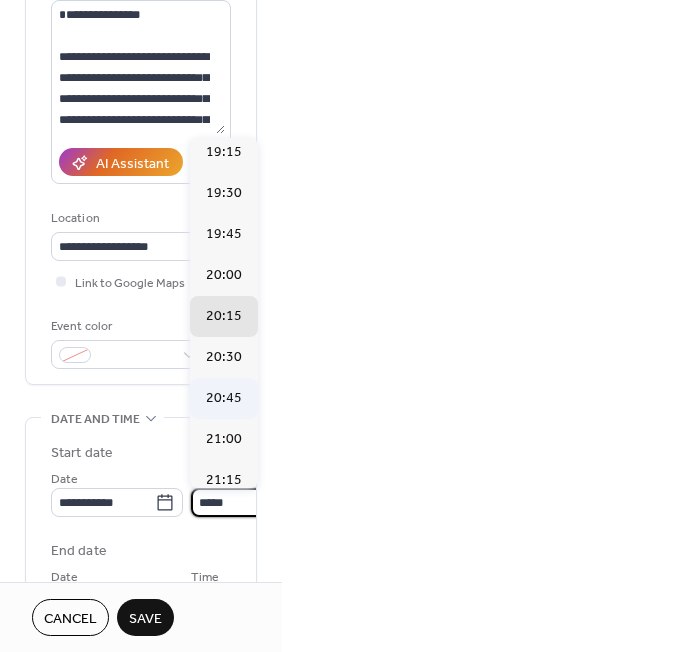 type on "*****" 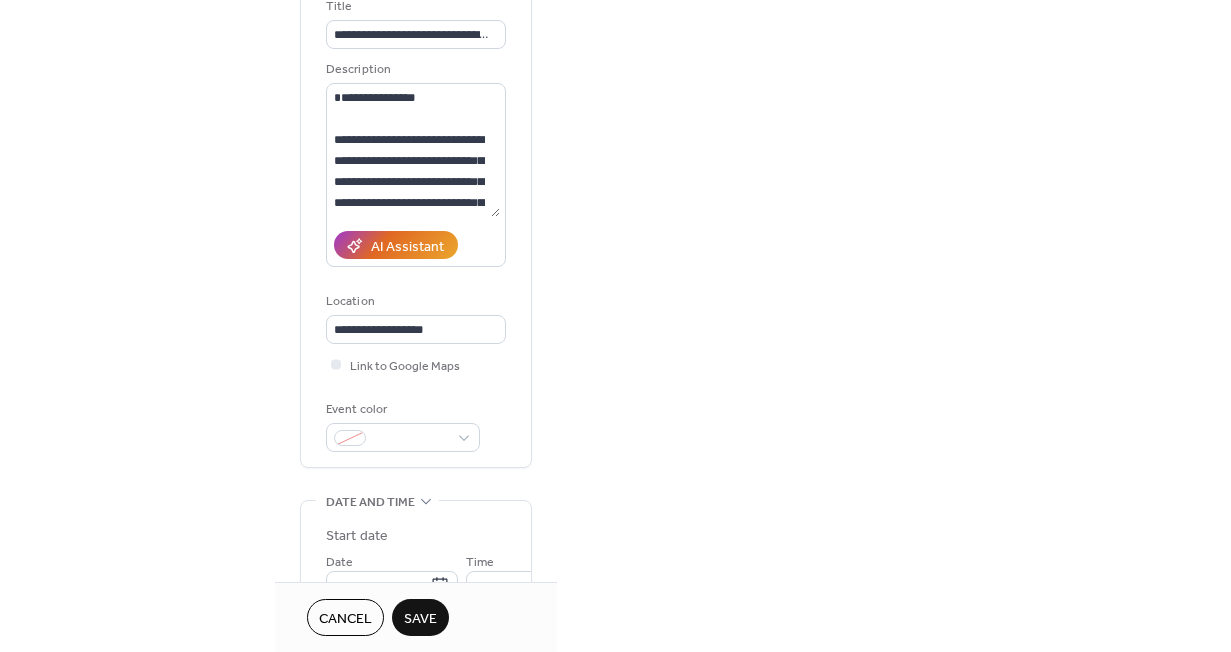 scroll, scrollTop: 131, scrollLeft: 0, axis: vertical 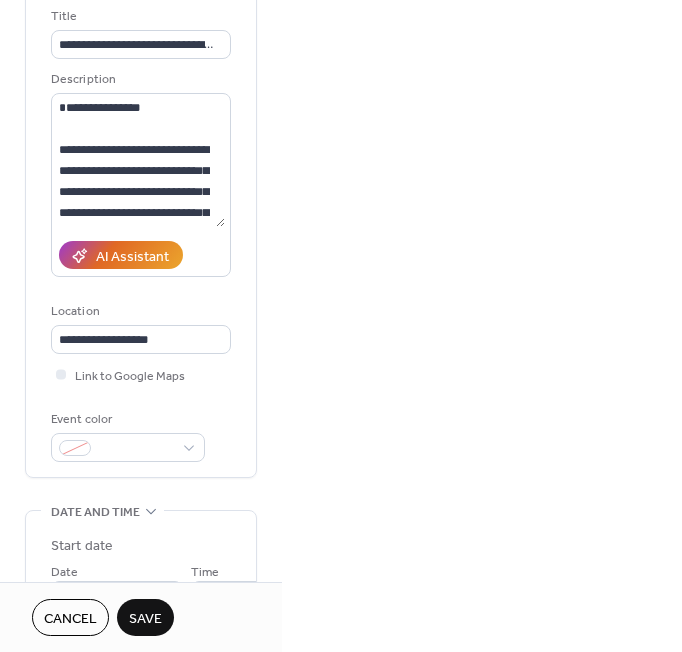 click on "Save" at bounding box center (145, 619) 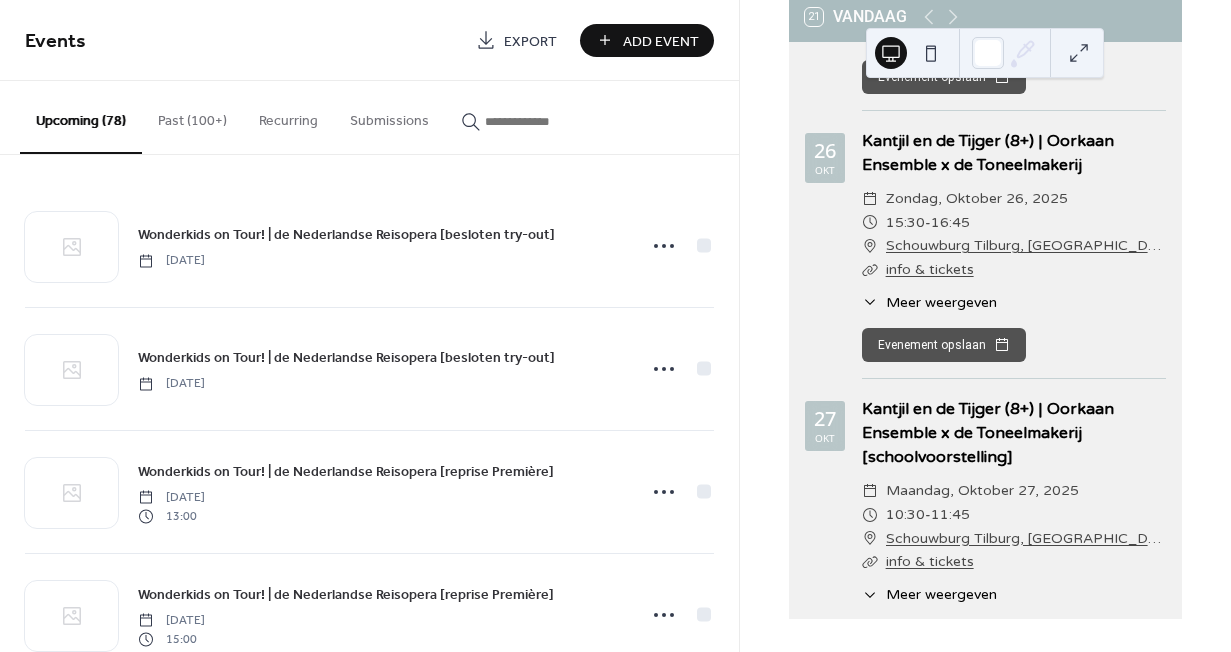 click at bounding box center (545, 121) 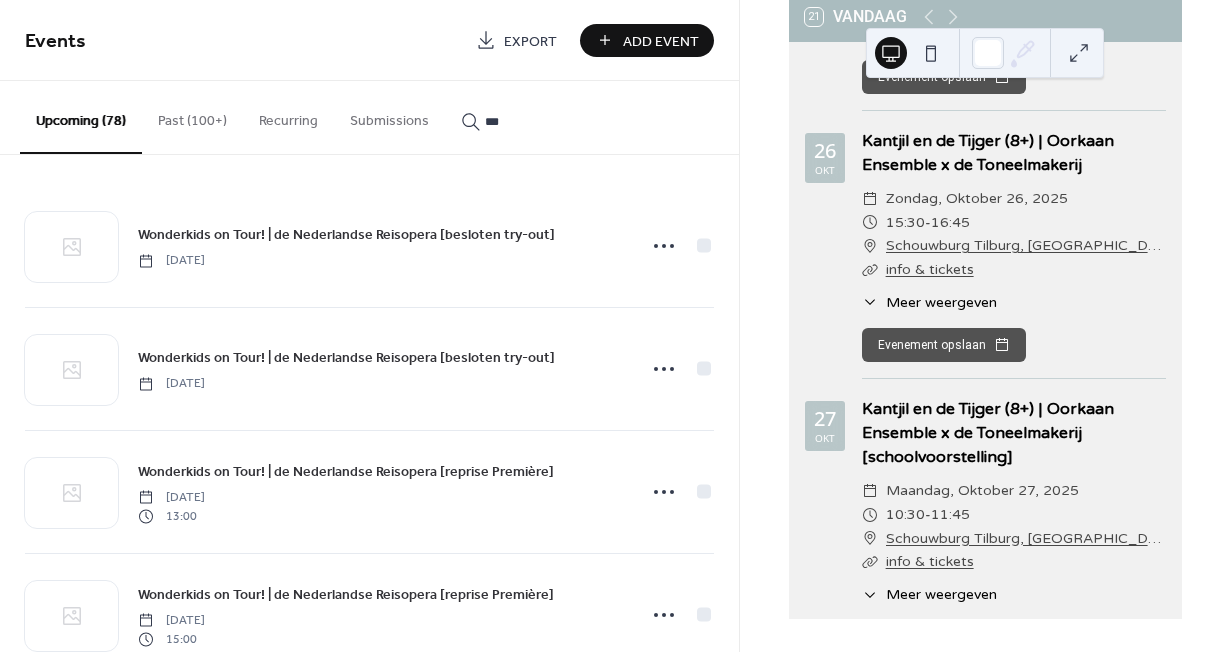 click on "**" at bounding box center [533, 116] 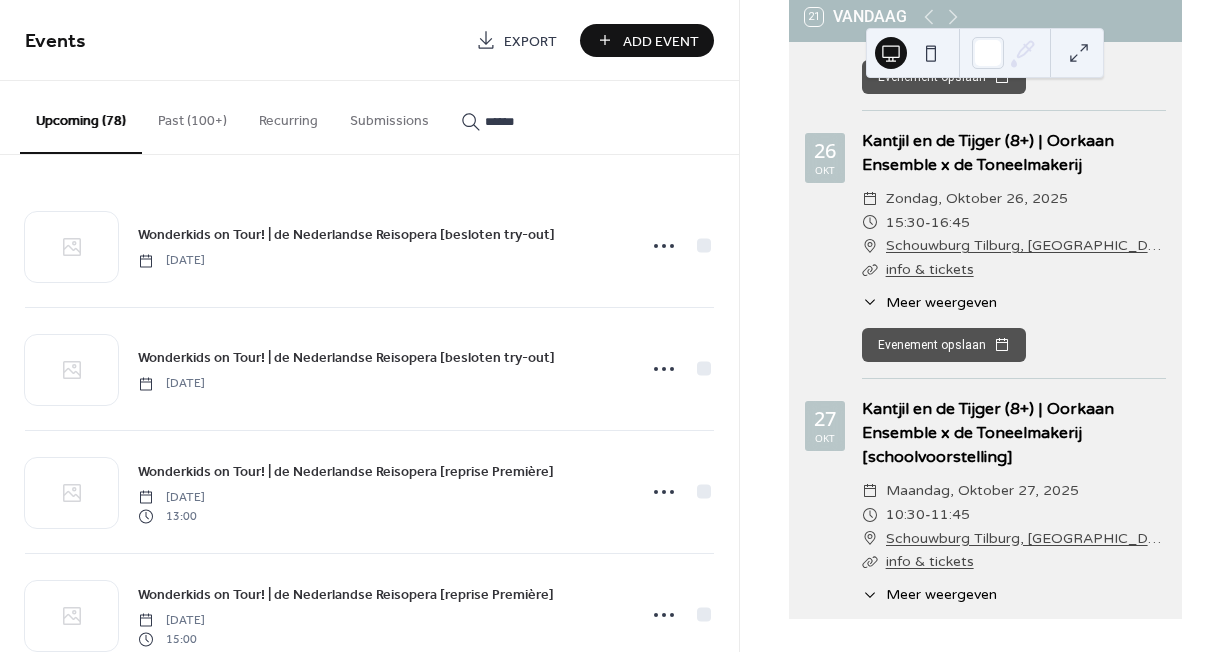 type on "******" 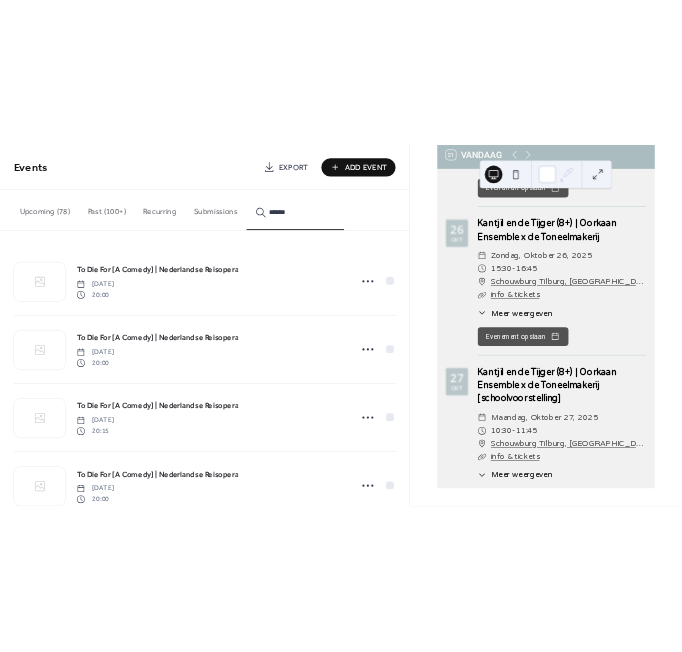 scroll, scrollTop: 54, scrollLeft: 0, axis: vertical 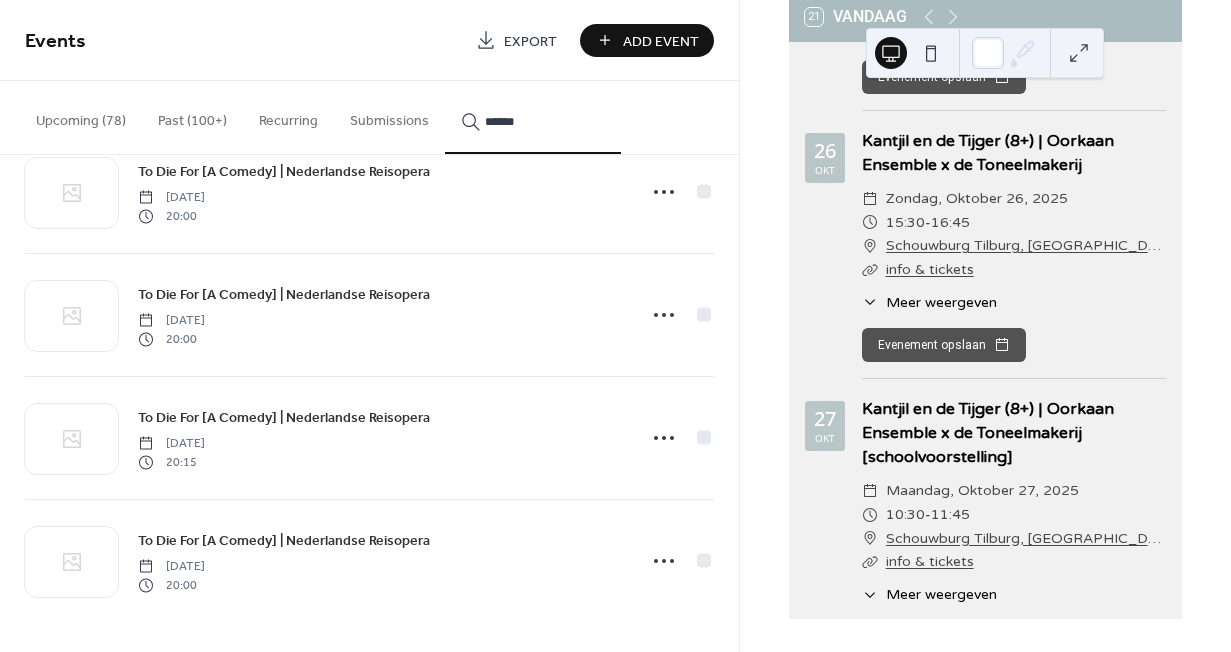 click 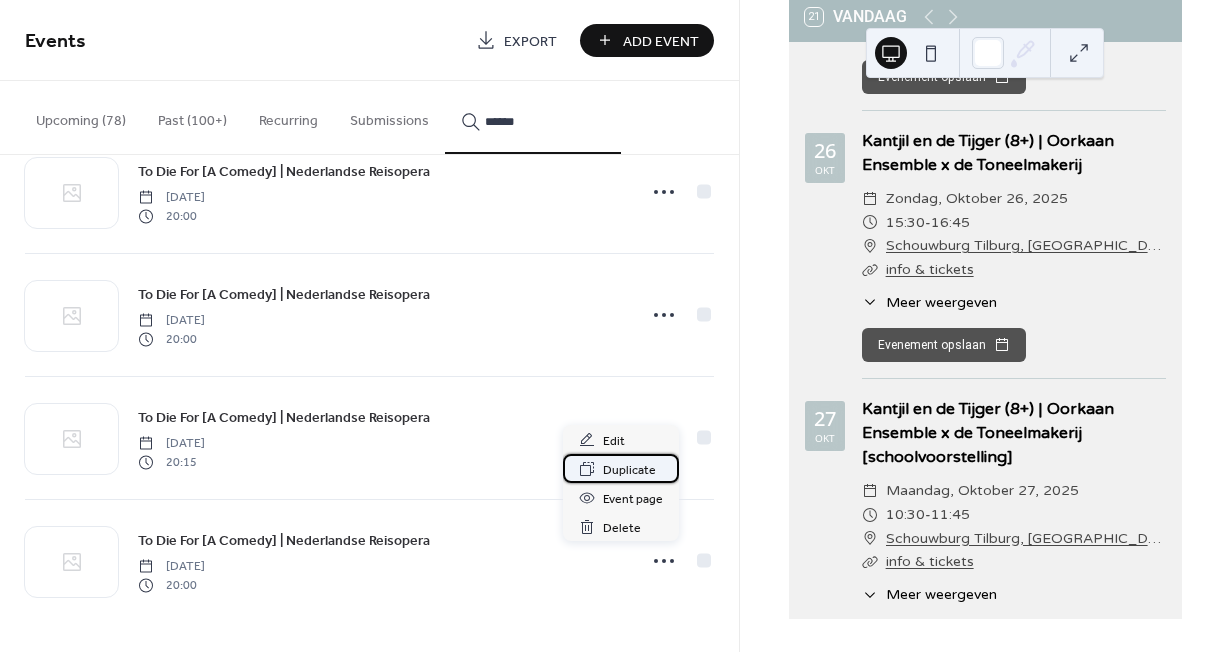 click on "Duplicate" at bounding box center [629, 470] 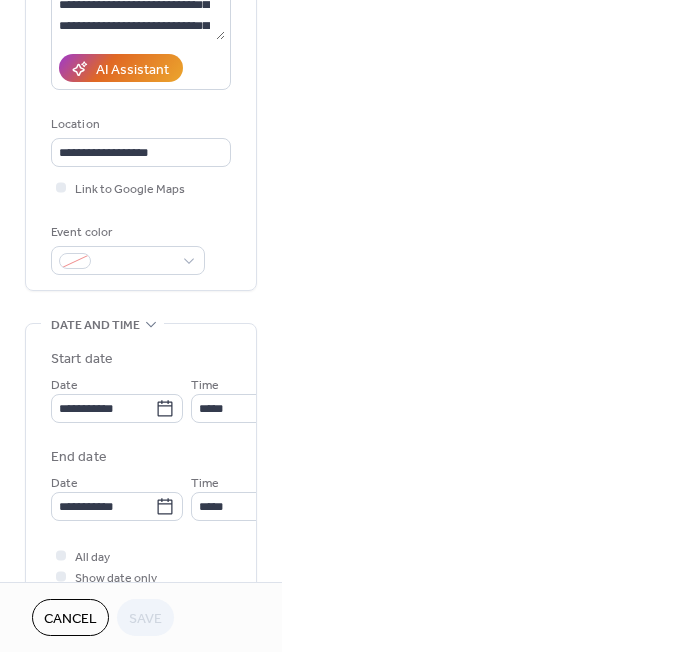scroll, scrollTop: 318, scrollLeft: 0, axis: vertical 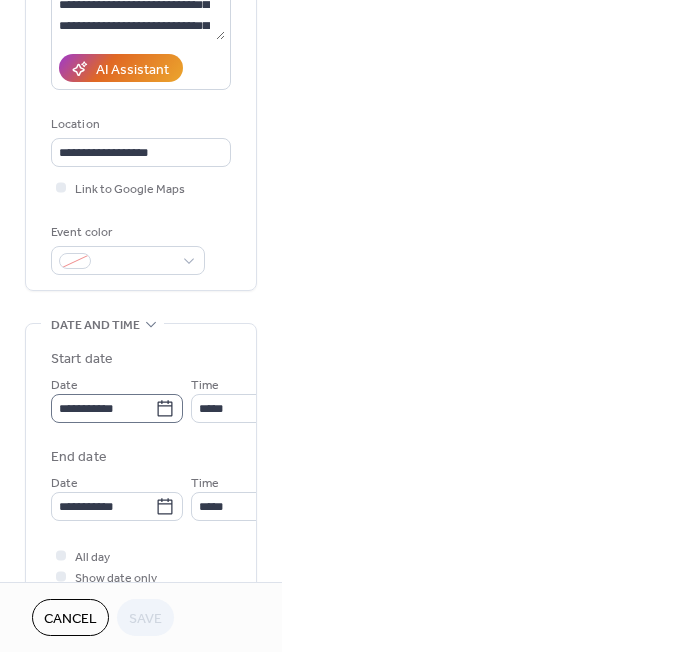 click 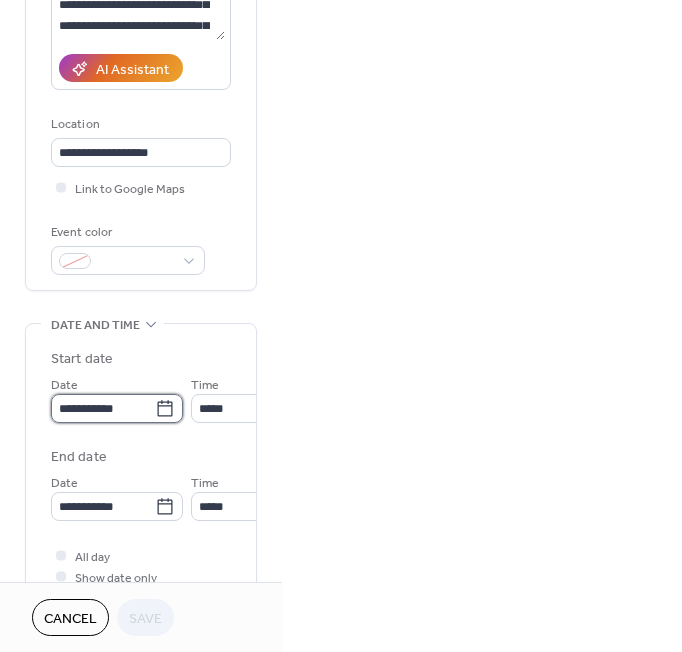 click on "**********" at bounding box center [103, 408] 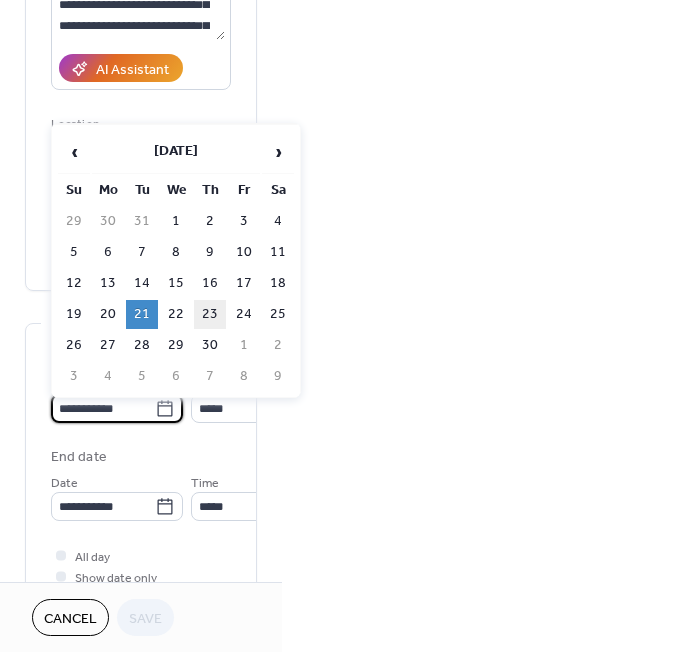 click on "23" at bounding box center (210, 314) 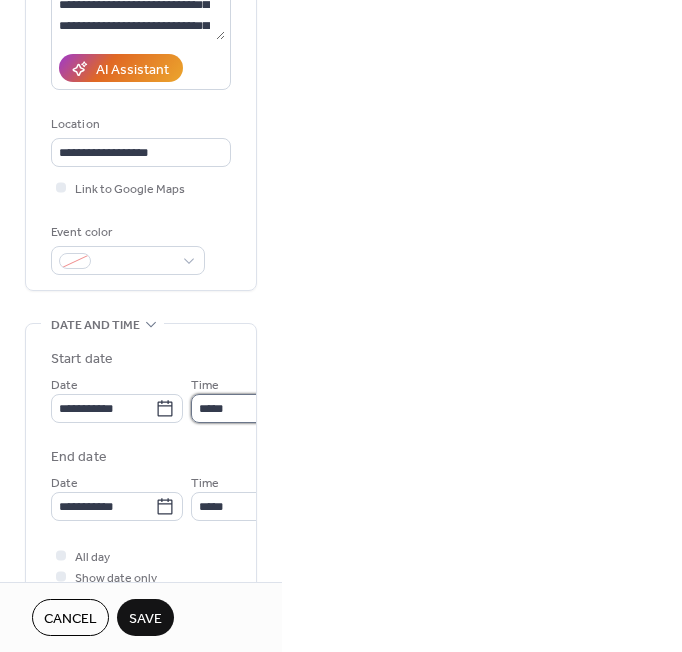 click on "*****" at bounding box center (246, 408) 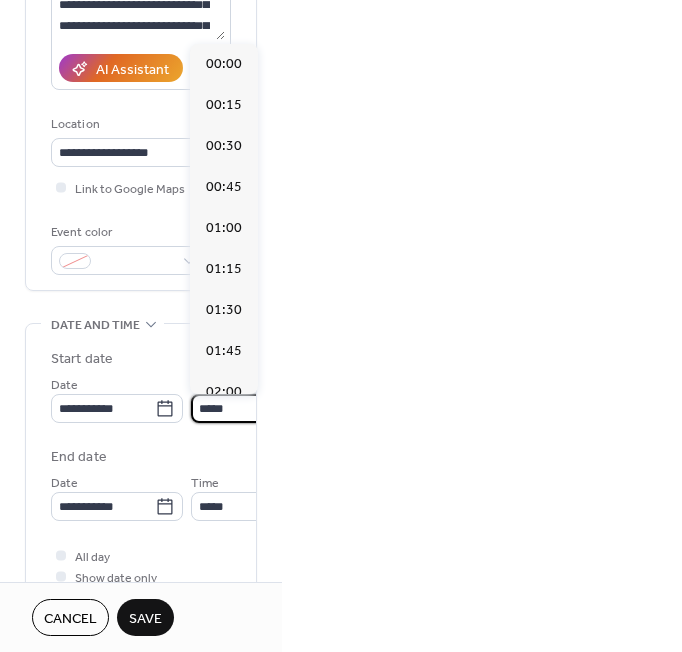 scroll, scrollTop: 3240, scrollLeft: 0, axis: vertical 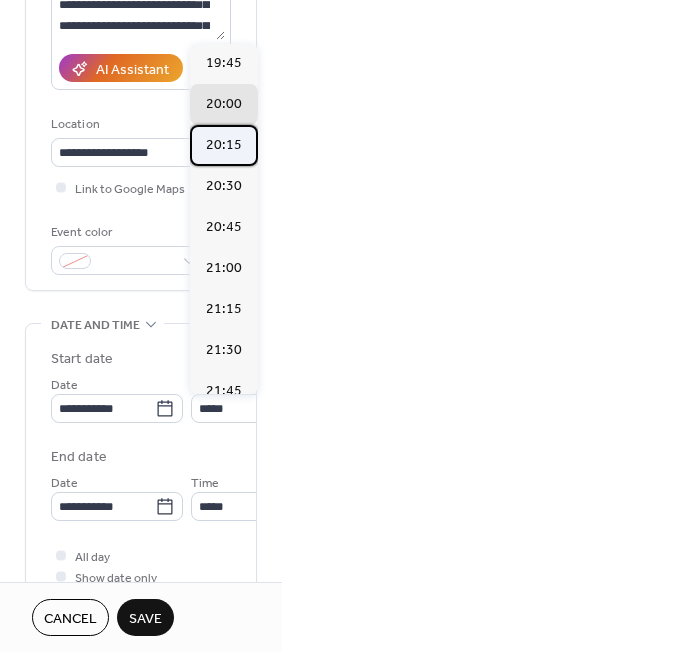 click on "20:15" at bounding box center (224, 145) 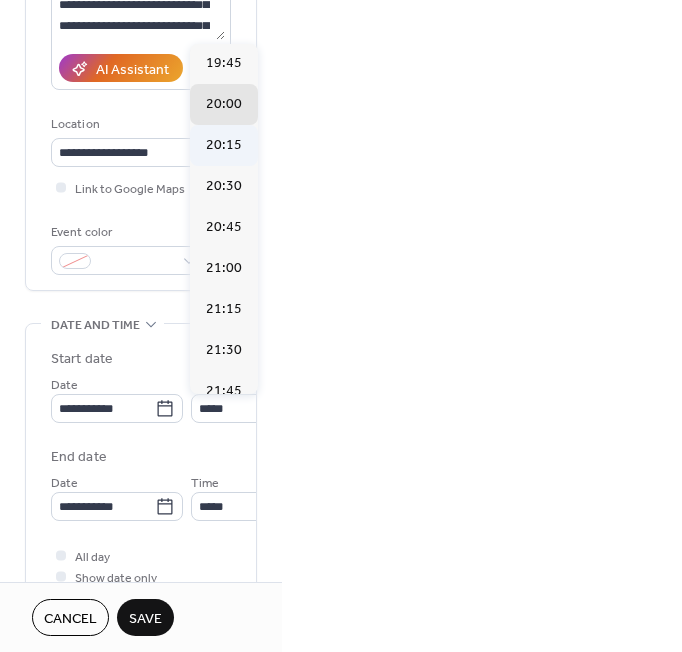 type on "*****" 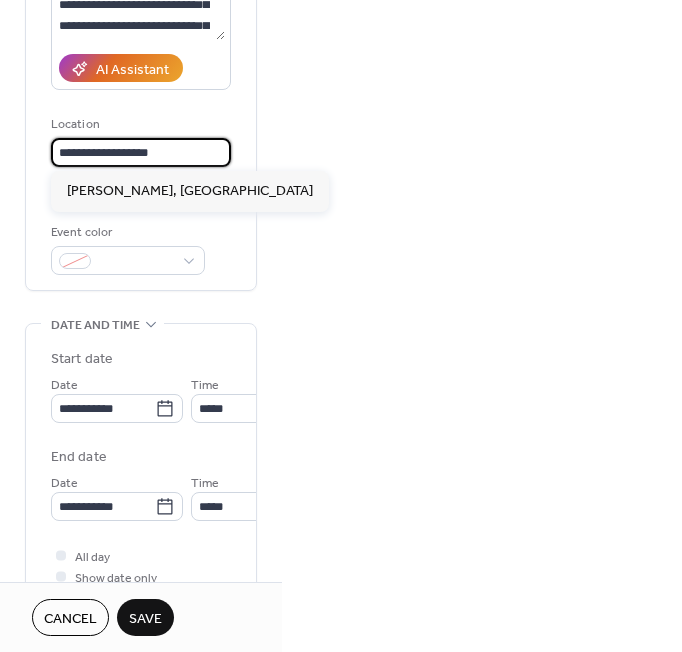 drag, startPoint x: 175, startPoint y: 149, endPoint x: -1, endPoint y: 124, distance: 177.76671 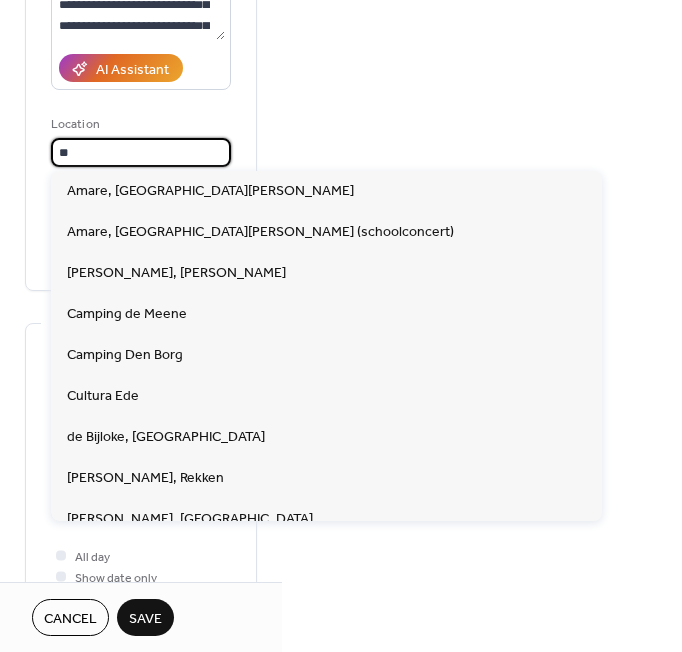 type on "*" 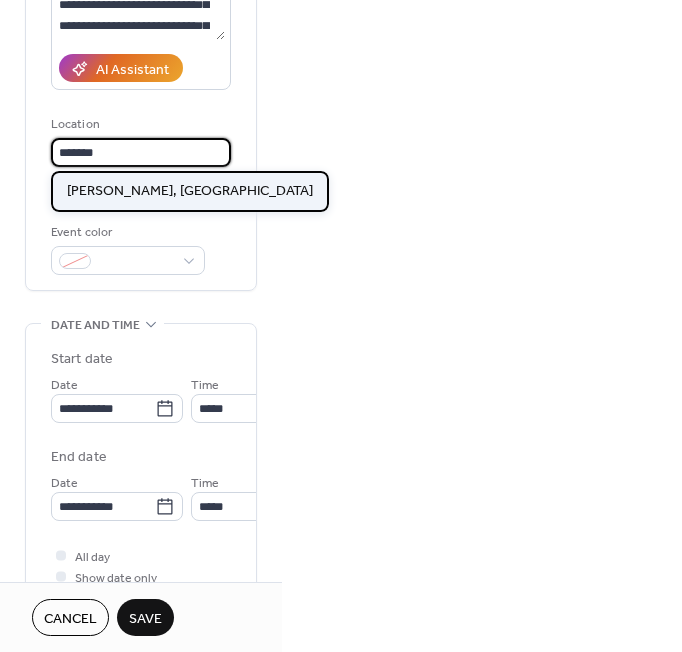 click on "[PERSON_NAME], [GEOGRAPHIC_DATA]" at bounding box center [190, 191] 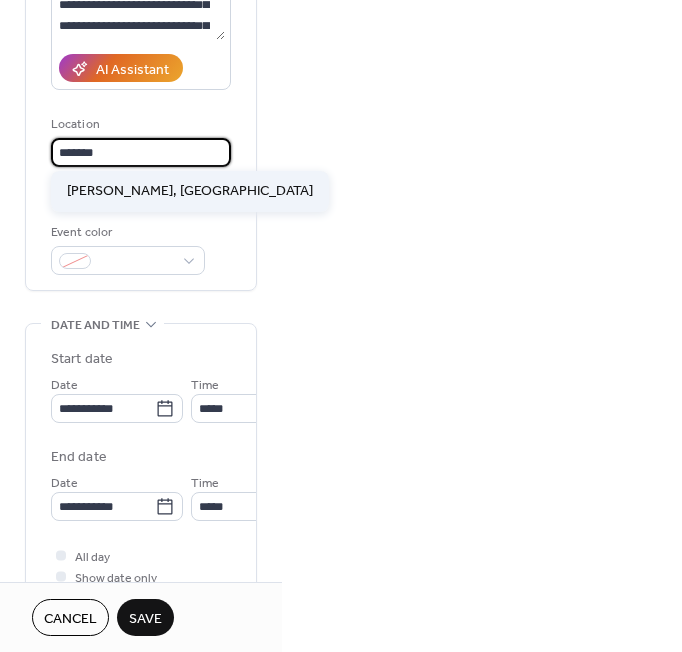 type on "**********" 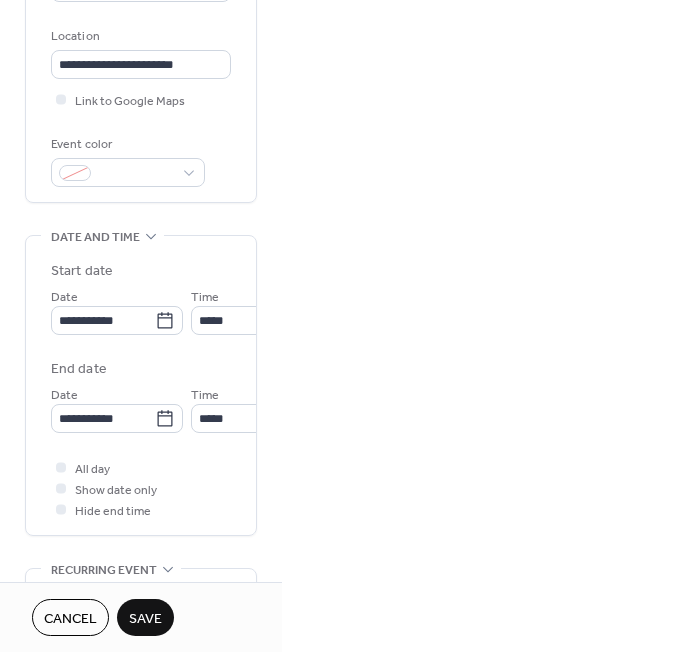 scroll, scrollTop: 433, scrollLeft: 0, axis: vertical 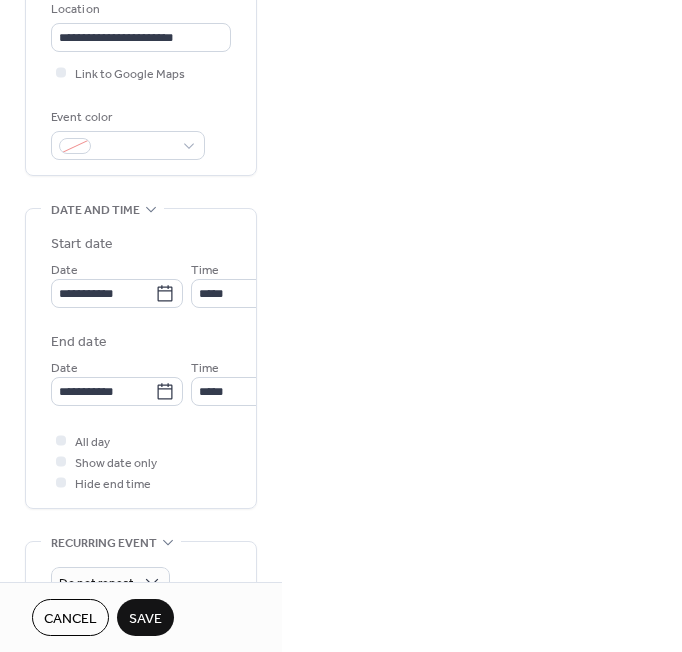 click on "Save" at bounding box center [145, 619] 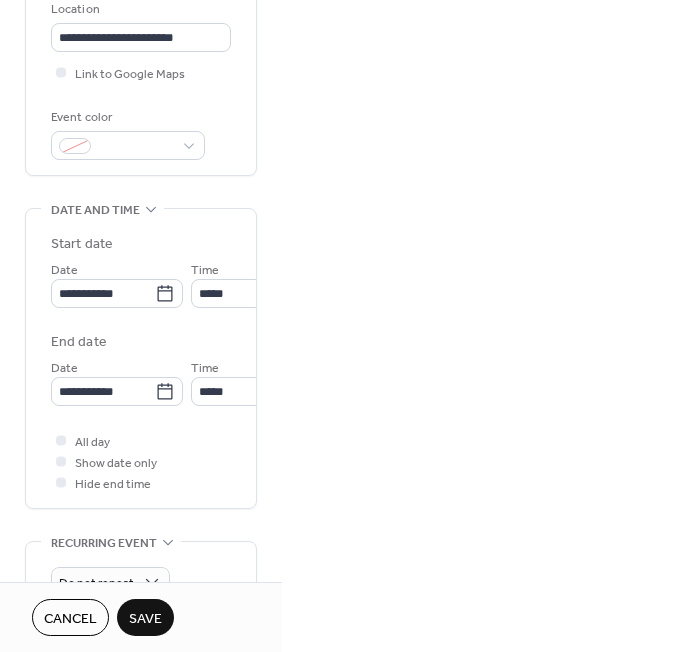 click on "**********" at bounding box center (341, 326) 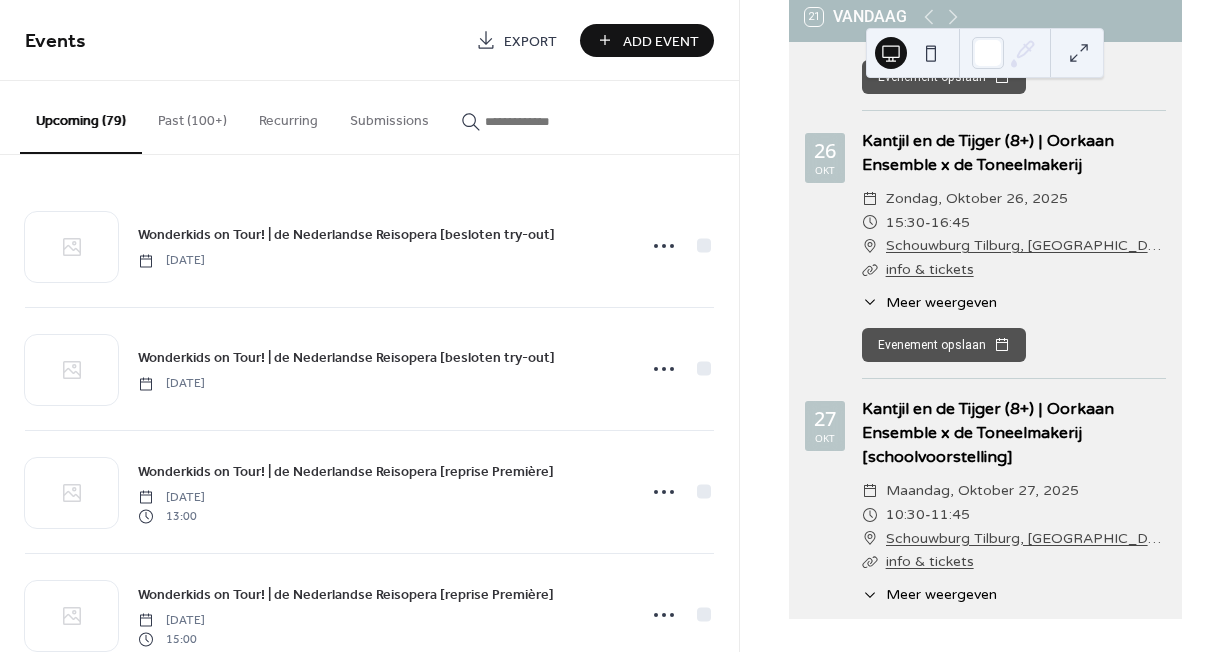 click at bounding box center [545, 121] 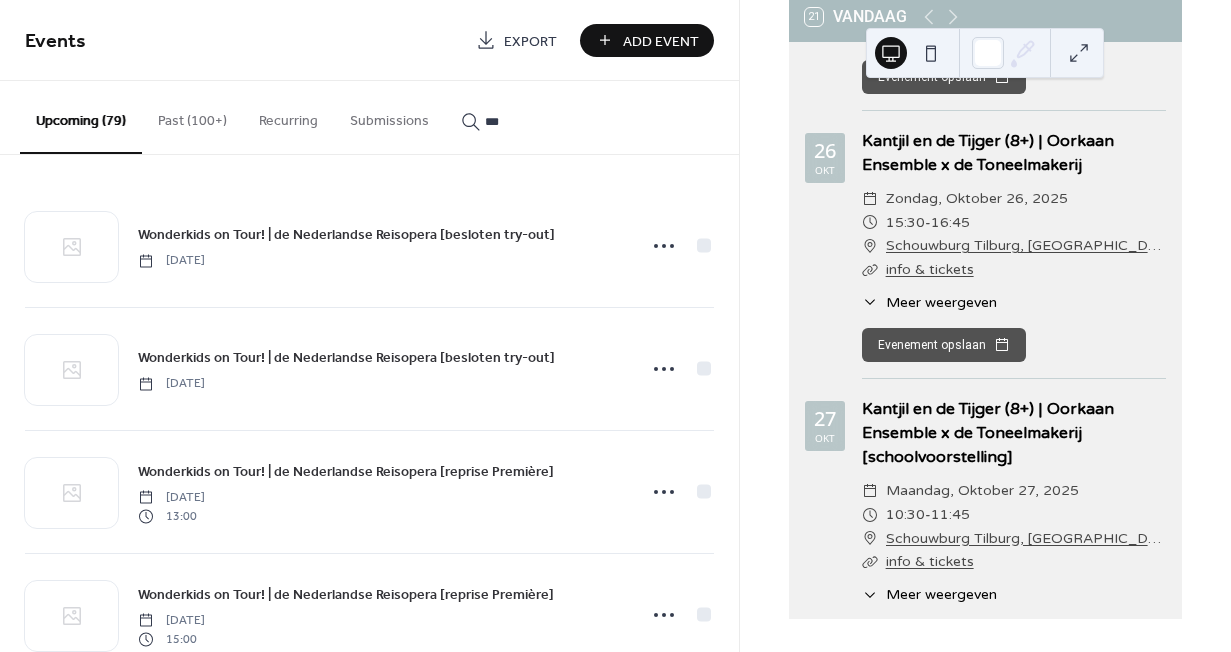 click on "****" at bounding box center (533, 116) 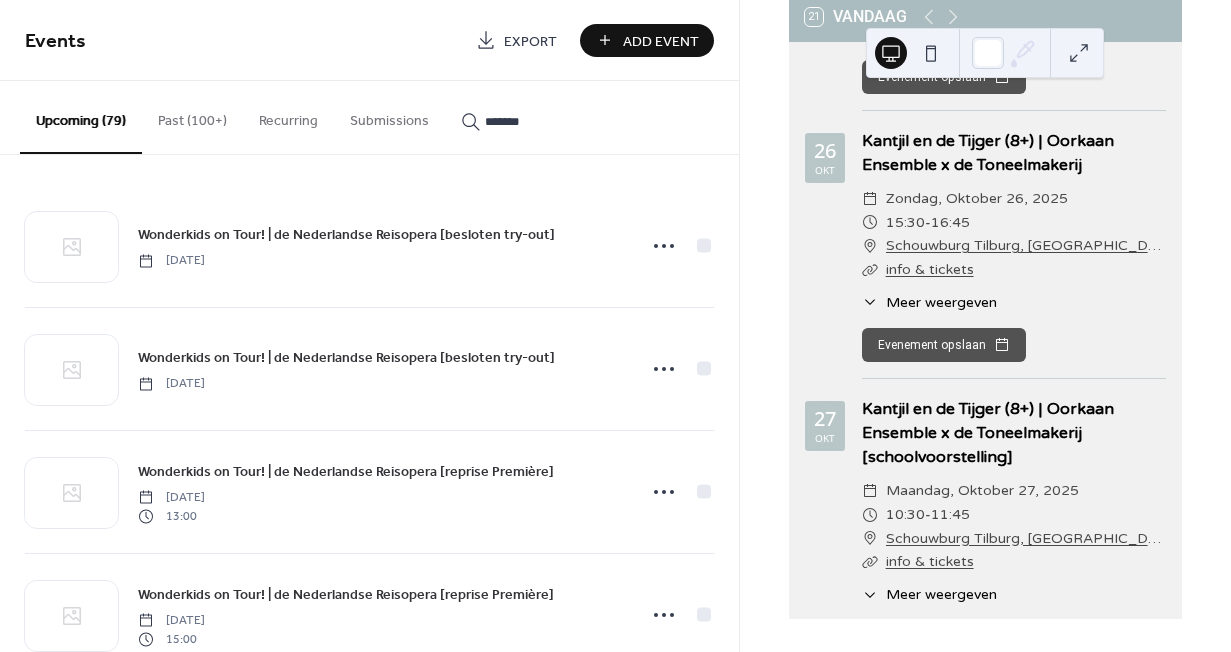 click on "******" at bounding box center (533, 116) 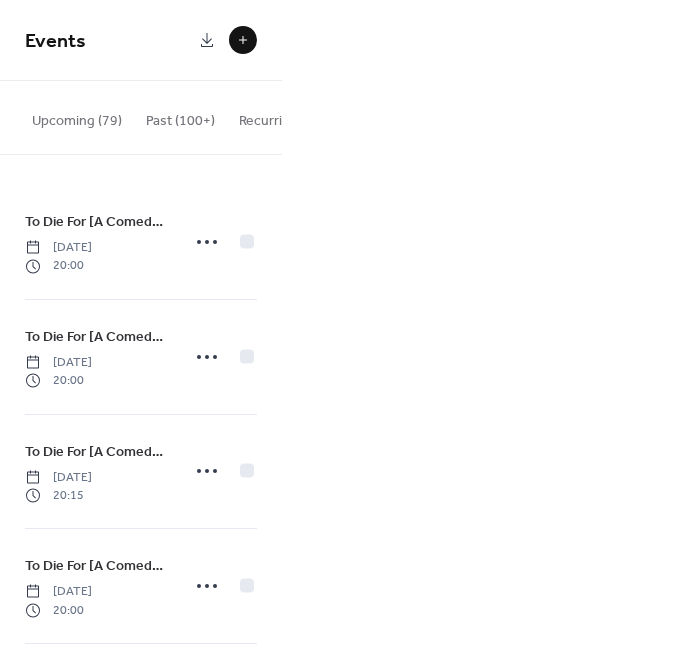 scroll, scrollTop: 216, scrollLeft: 0, axis: vertical 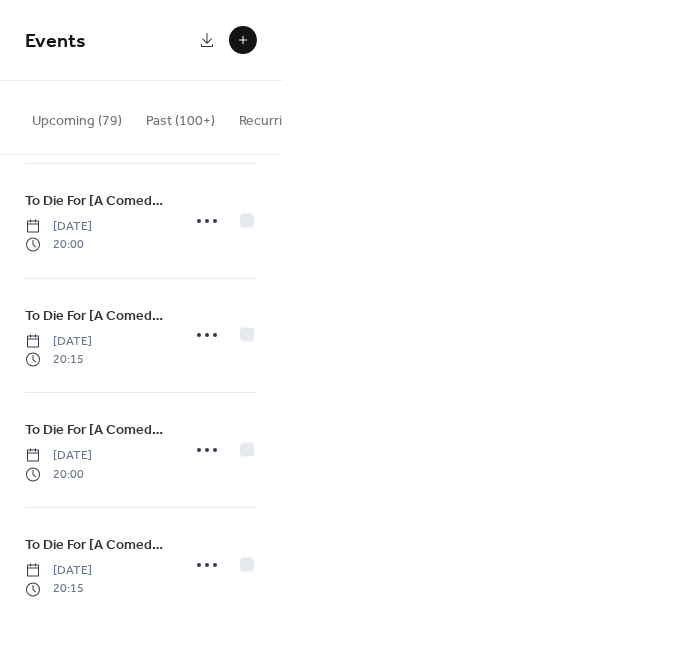 click 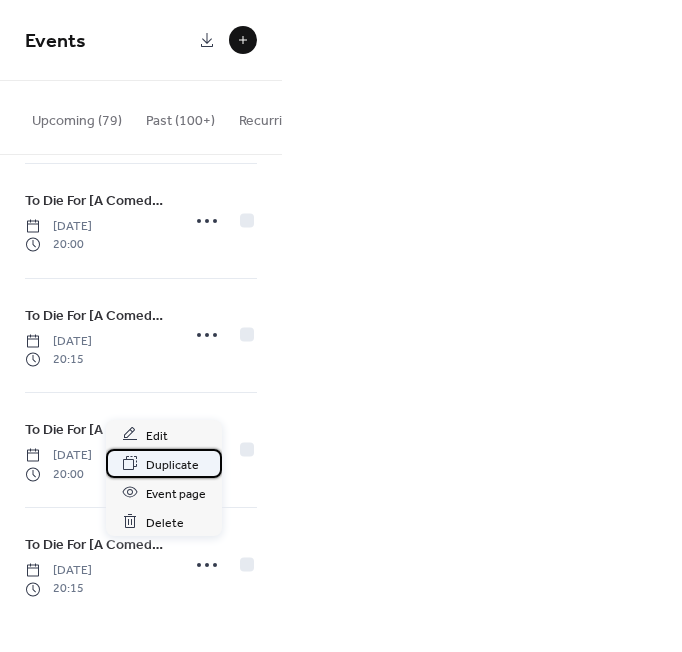 click on "Duplicate" at bounding box center [172, 464] 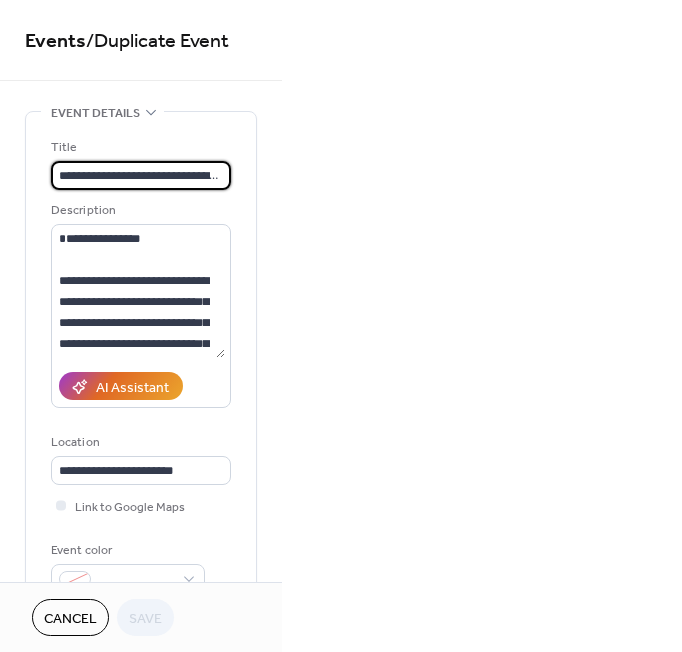 scroll, scrollTop: 0, scrollLeft: 88, axis: horizontal 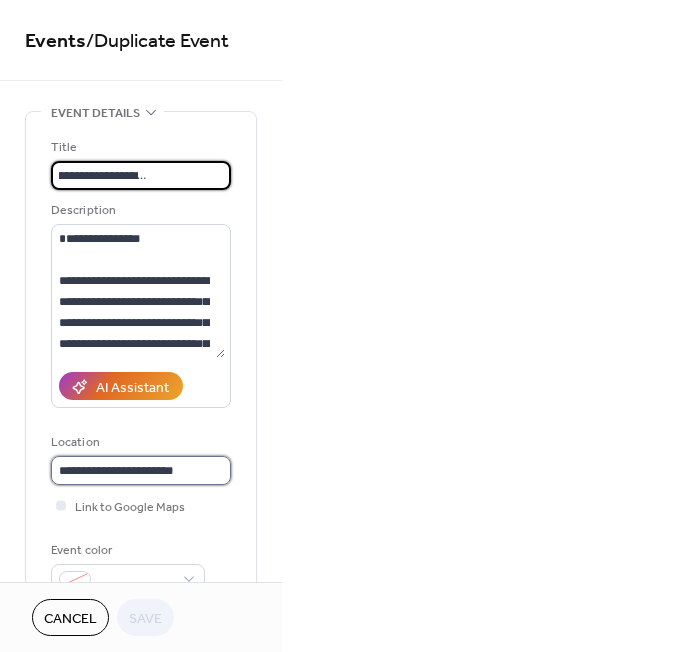 click on "**********" at bounding box center [141, 470] 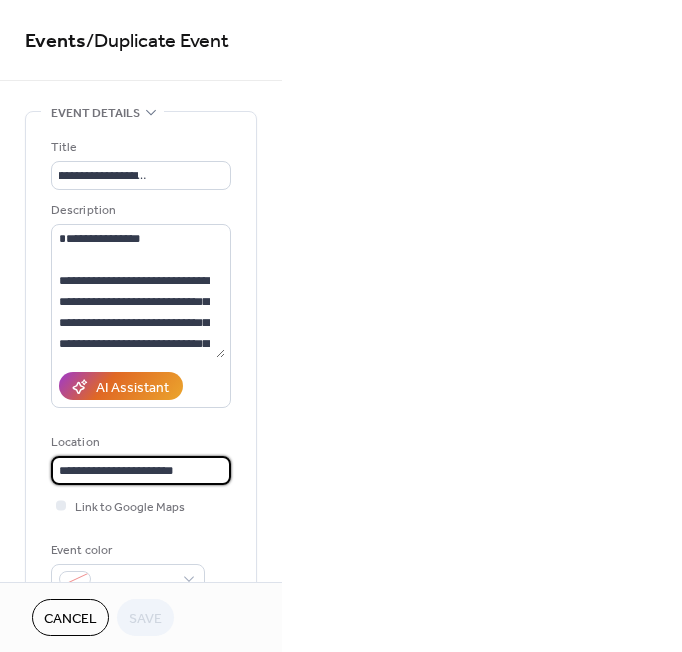 scroll, scrollTop: 0, scrollLeft: 0, axis: both 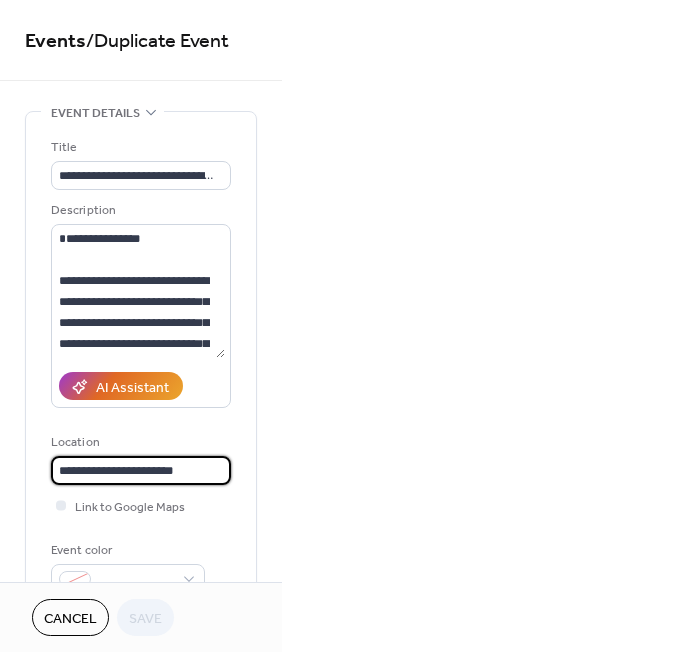 click on "**********" at bounding box center [141, 470] 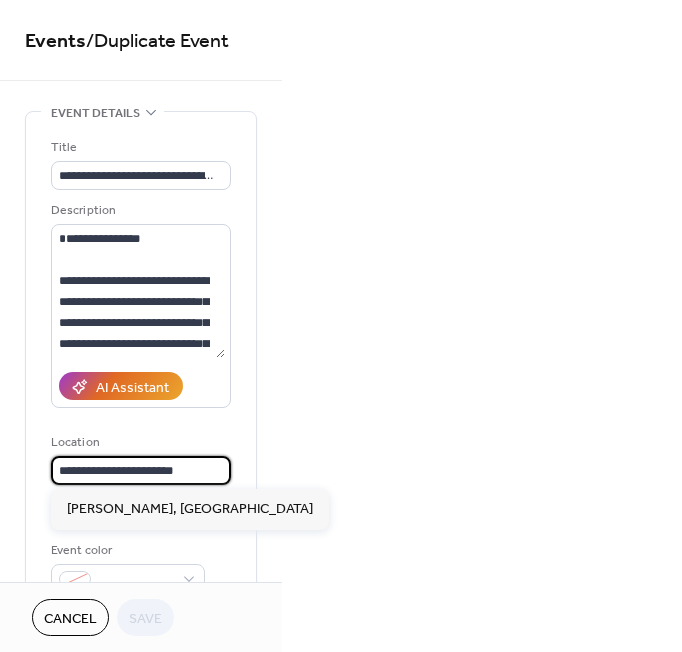 click on "**********" at bounding box center [141, 470] 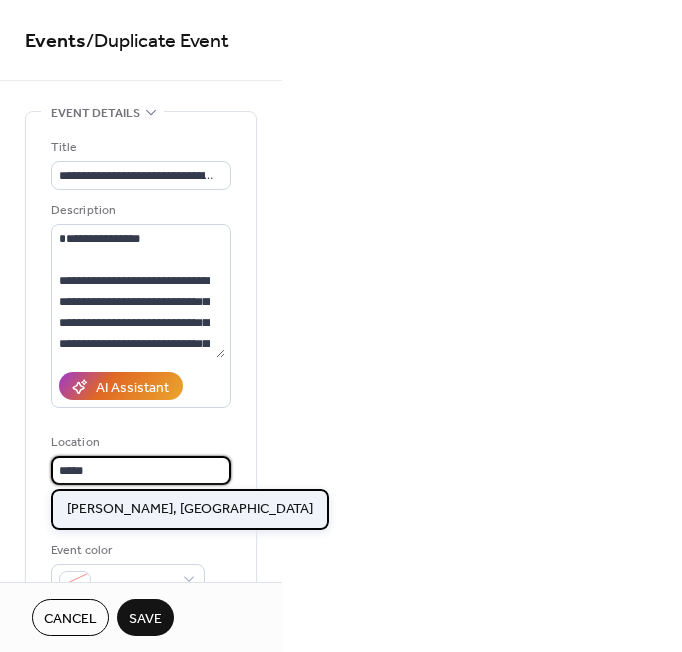 click on "[PERSON_NAME], [GEOGRAPHIC_DATA]" at bounding box center [190, 509] 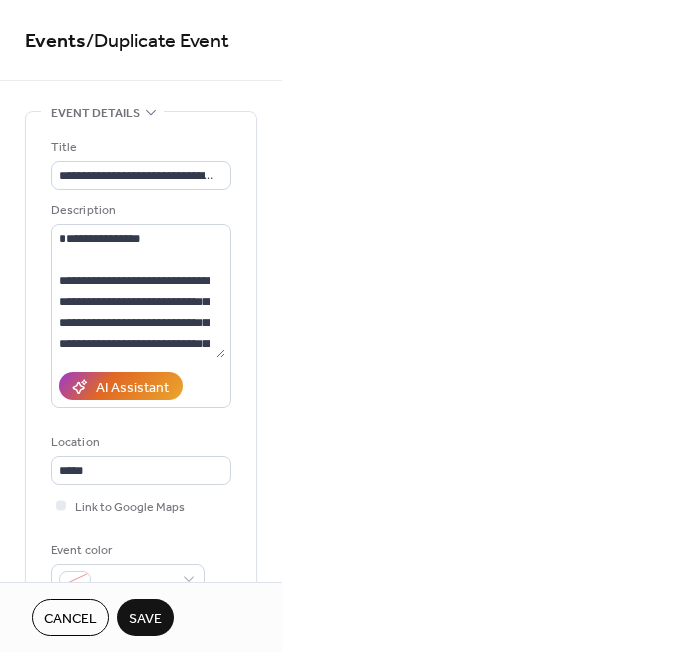 type on "**********" 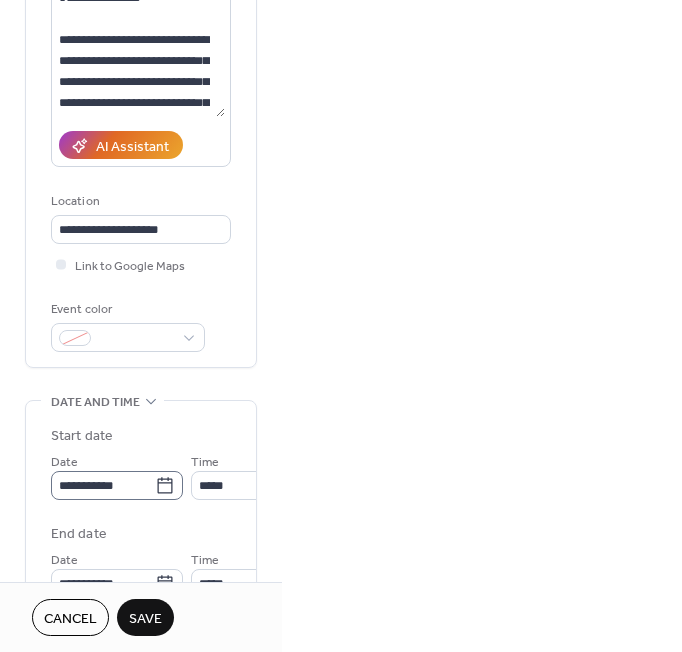 scroll, scrollTop: 242, scrollLeft: 0, axis: vertical 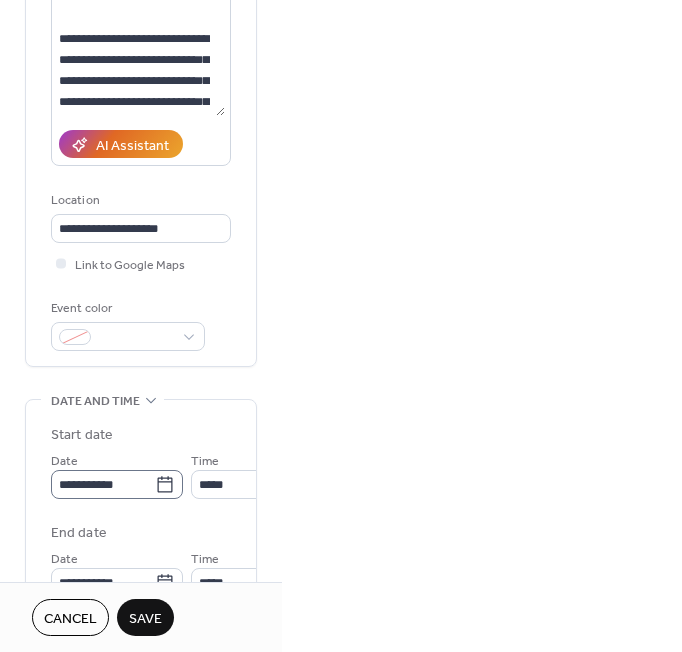 click 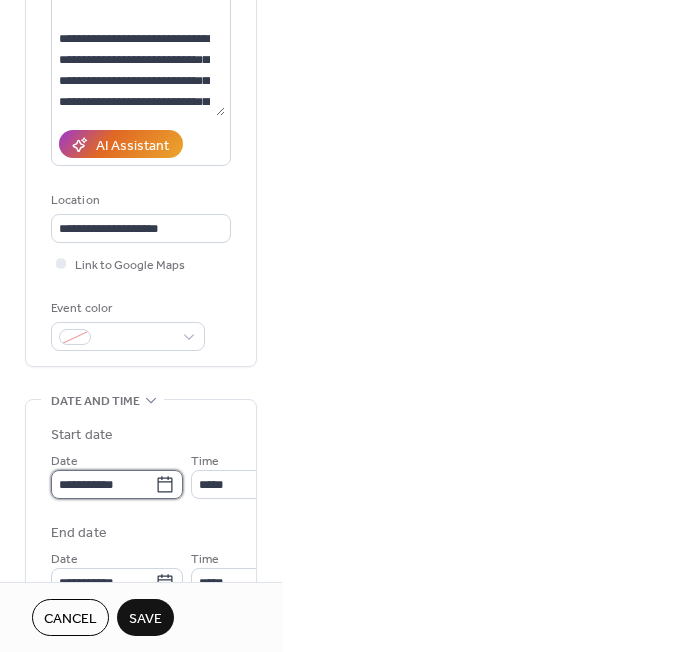 click on "**********" at bounding box center (103, 484) 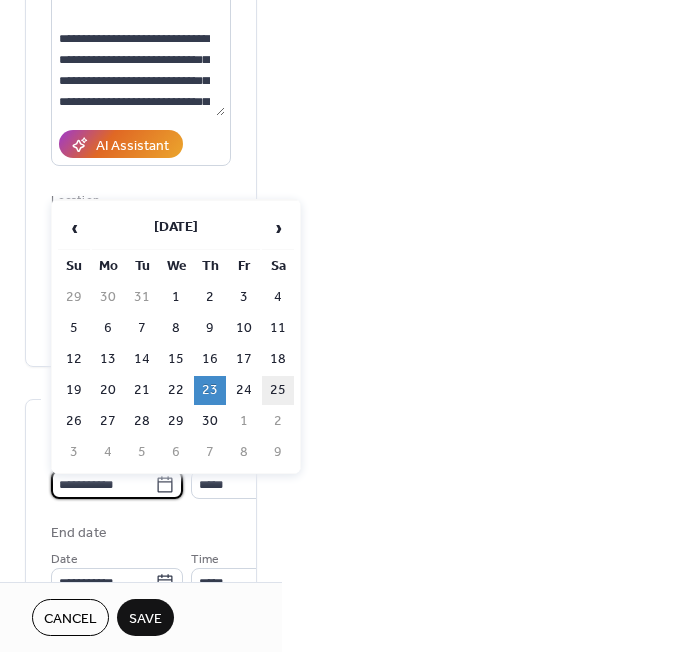 click on "25" at bounding box center (278, 390) 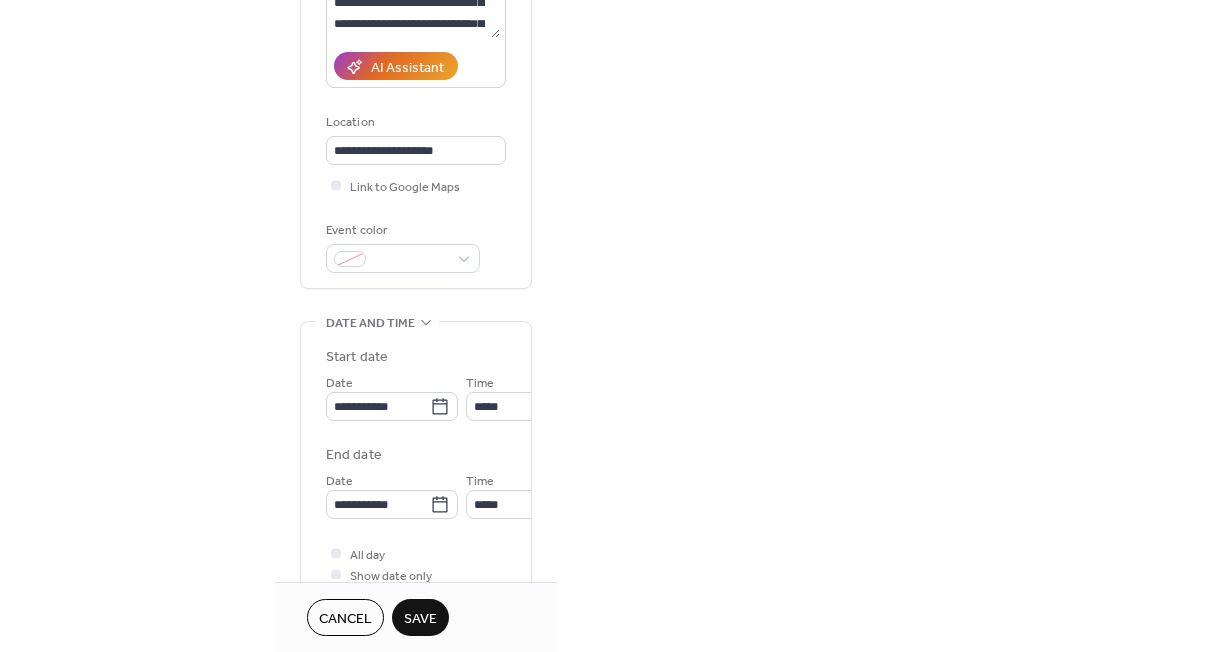 scroll, scrollTop: 330, scrollLeft: 0, axis: vertical 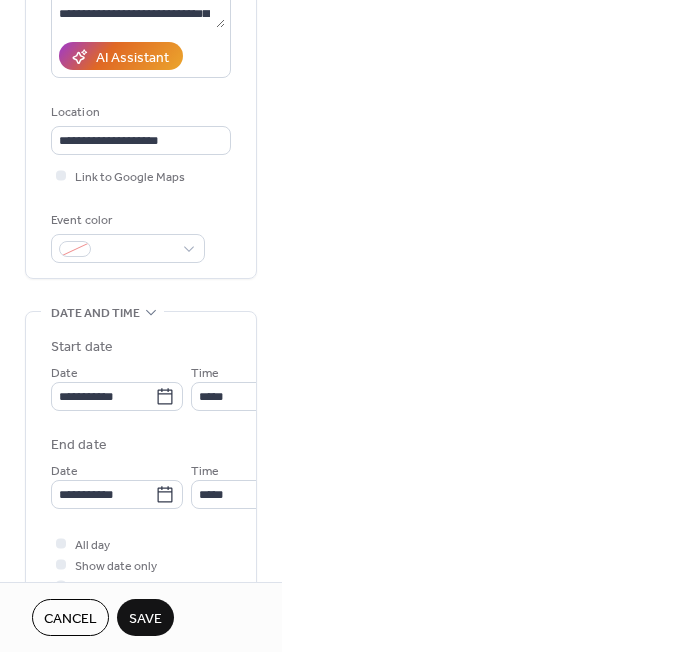 click on "Save" at bounding box center (145, 619) 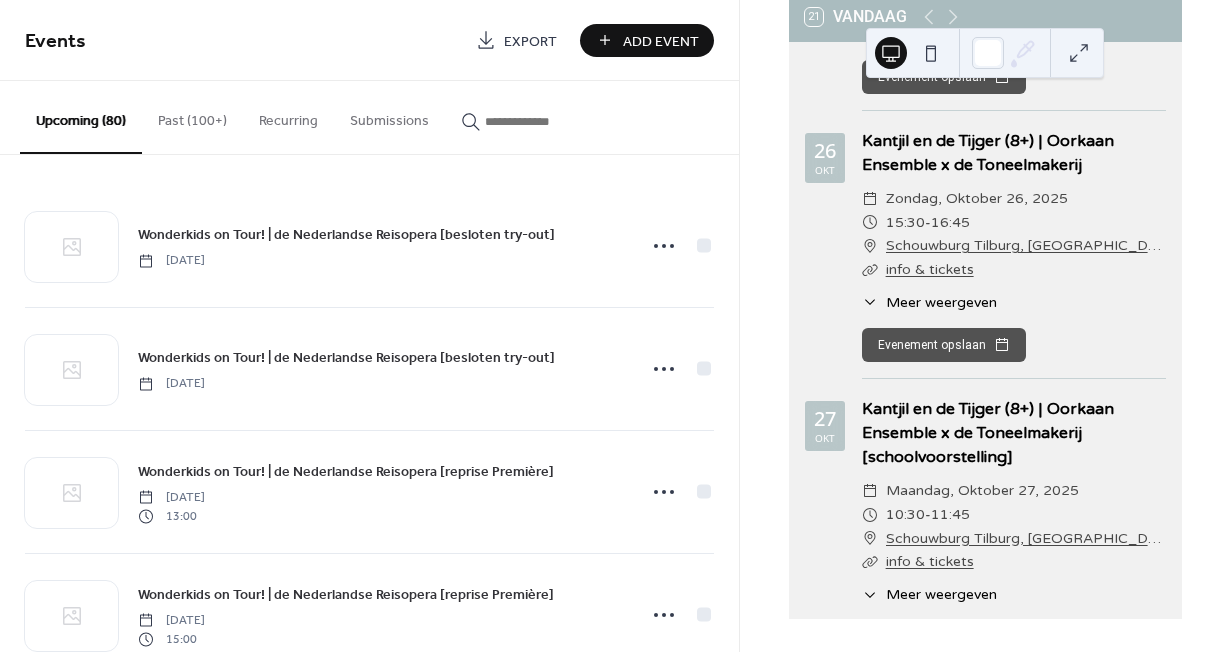 click at bounding box center [545, 121] 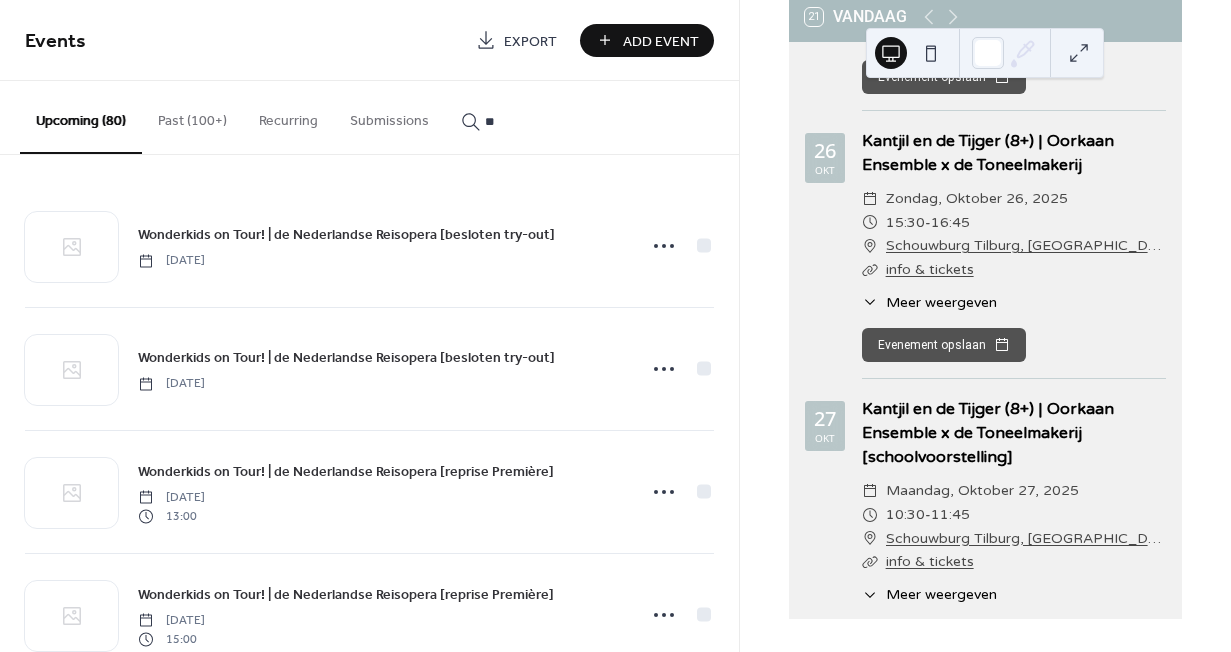 click on "**" at bounding box center [533, 116] 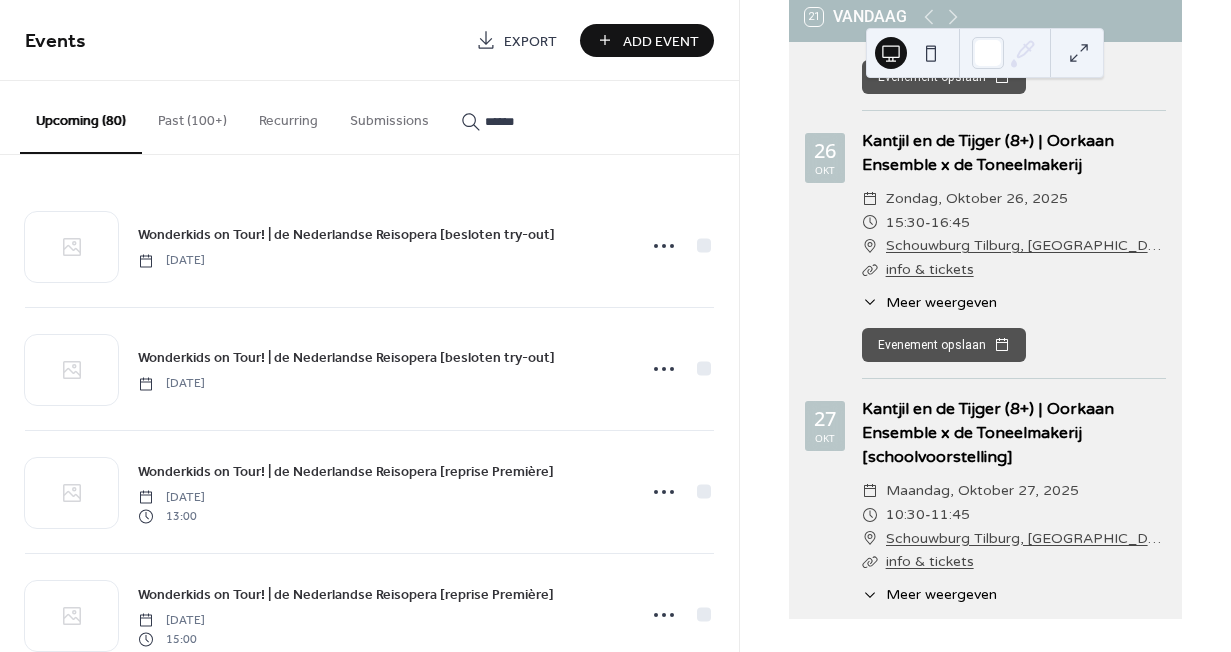 click on "******" at bounding box center [533, 116] 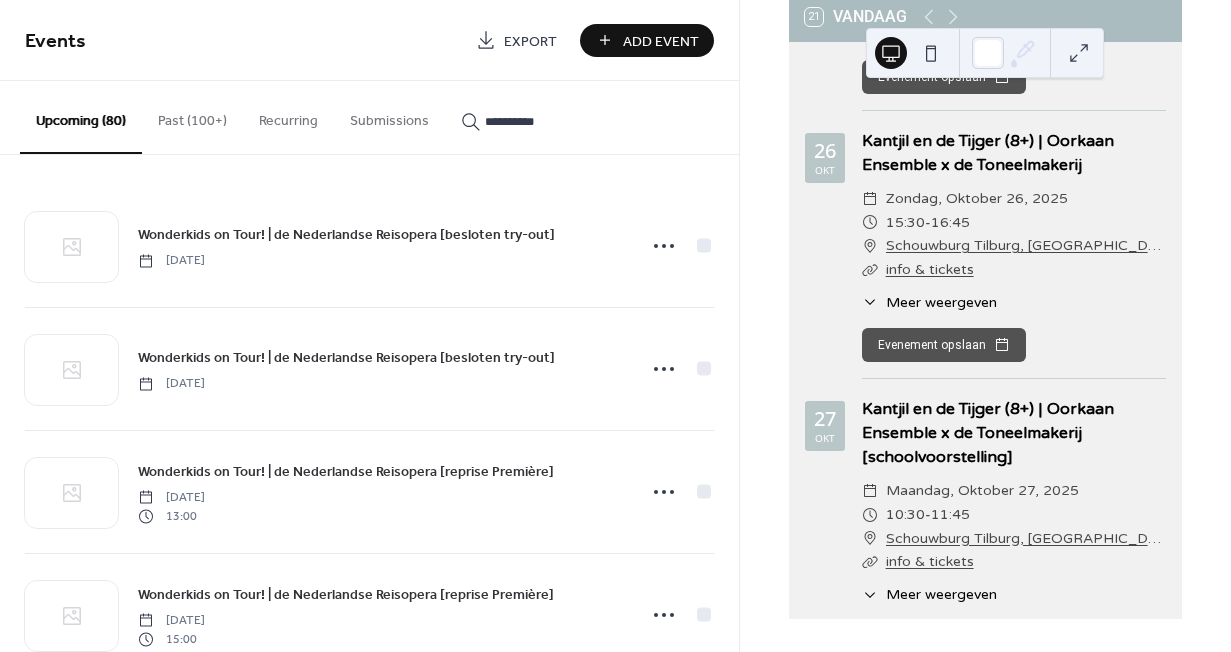 click on "**********" at bounding box center (545, 121) 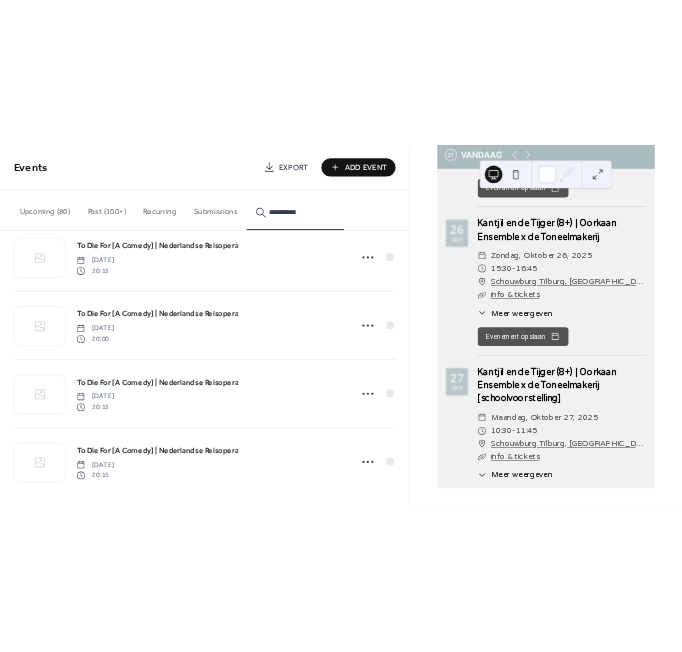 scroll, scrollTop: 300, scrollLeft: 0, axis: vertical 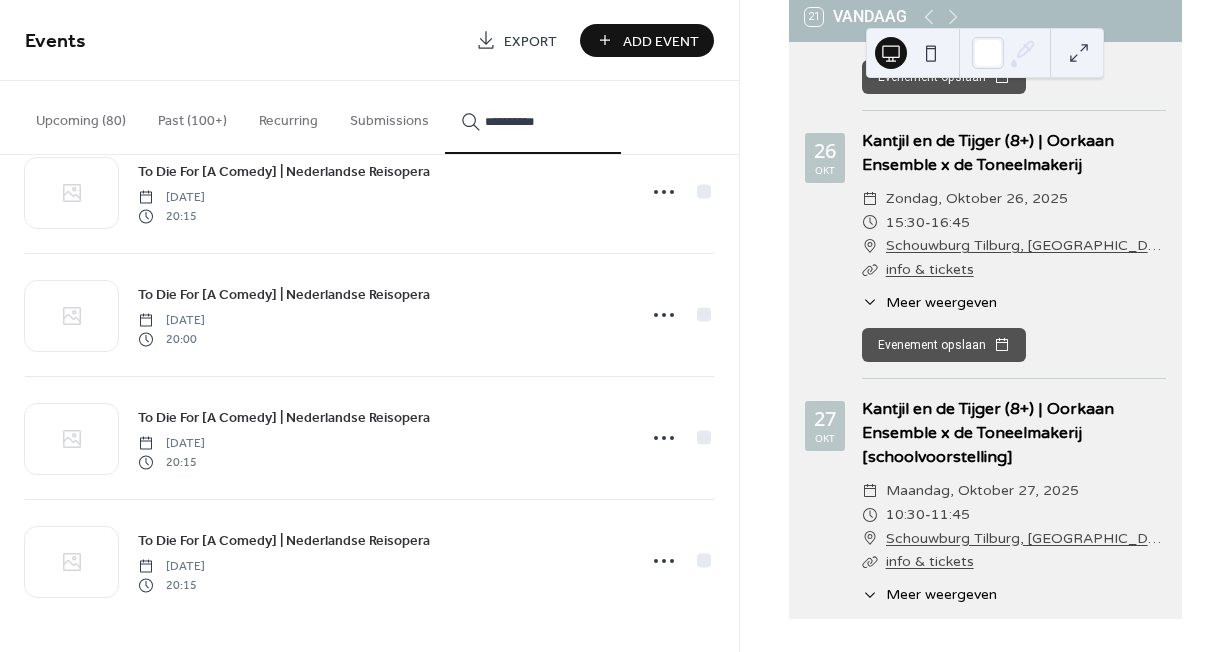 click 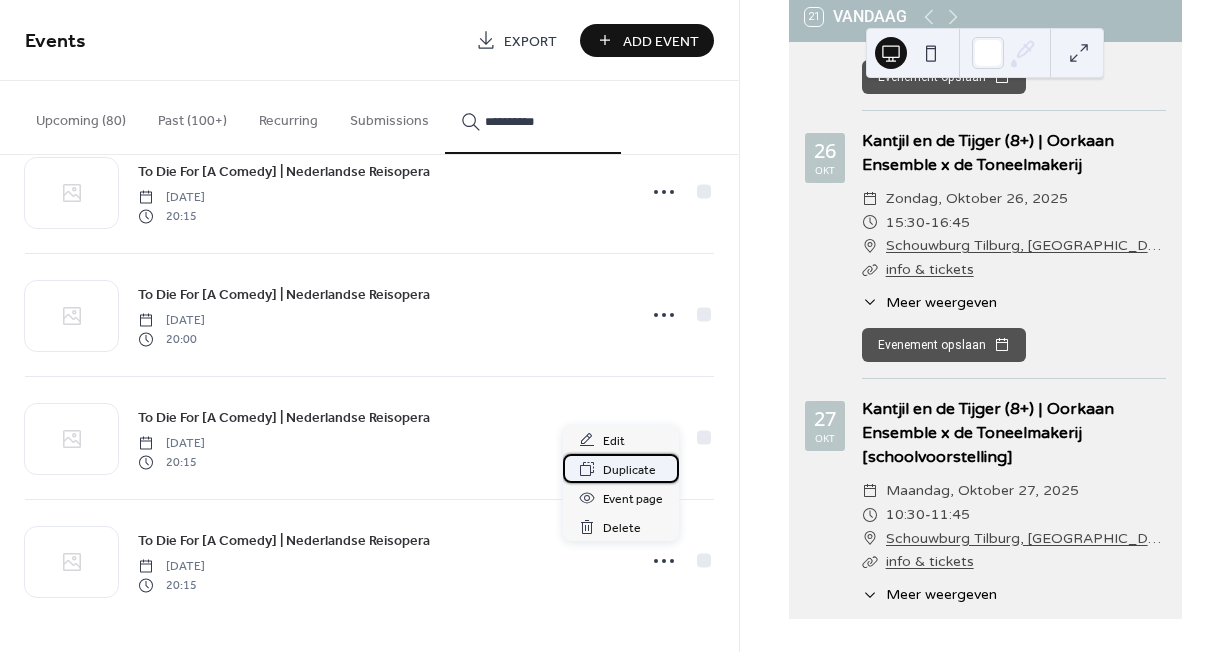 click on "Duplicate" at bounding box center [629, 470] 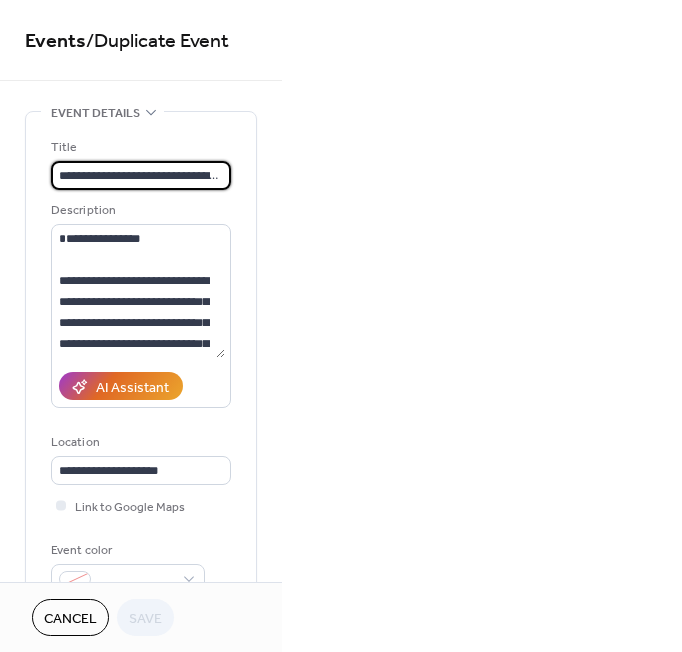 scroll, scrollTop: 52, scrollLeft: 0, axis: vertical 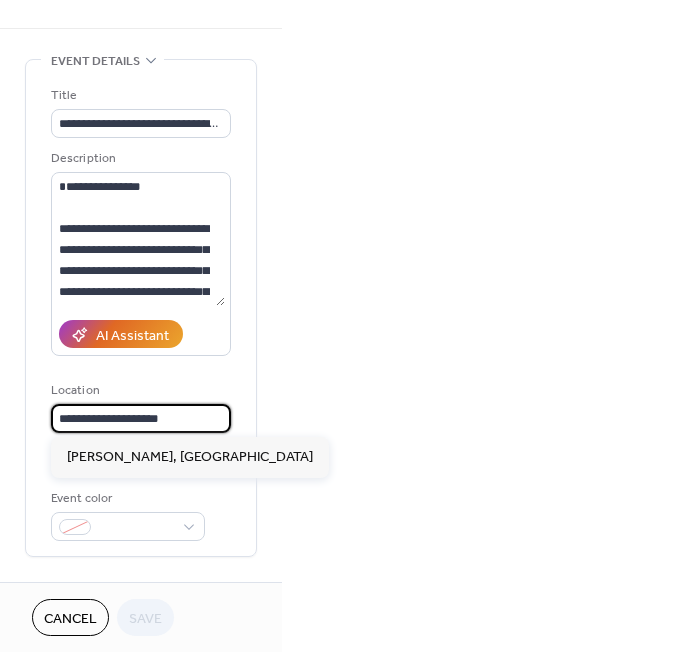 drag, startPoint x: 174, startPoint y: 414, endPoint x: 20, endPoint y: 404, distance: 154.32434 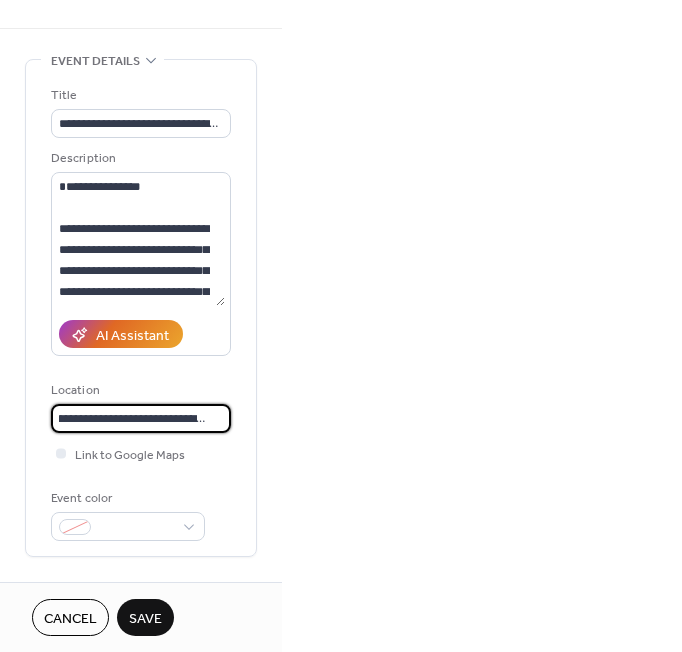 scroll, scrollTop: 0, scrollLeft: 28, axis: horizontal 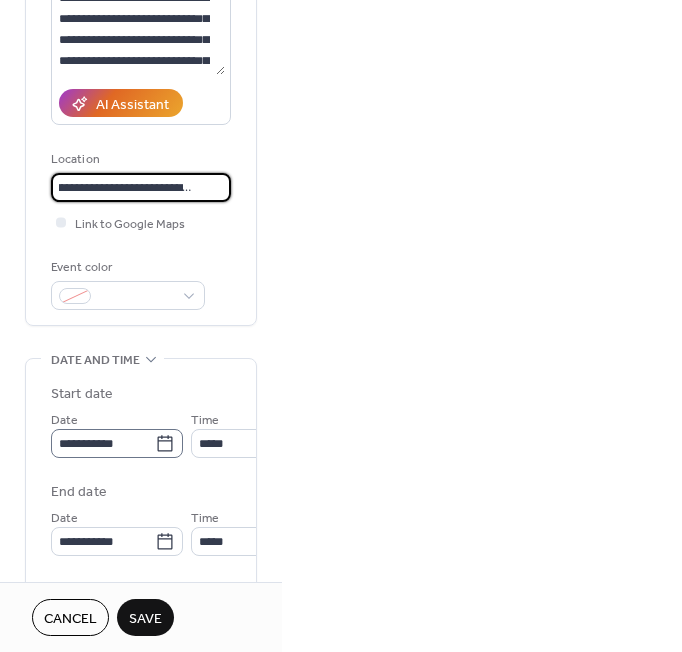 type on "**********" 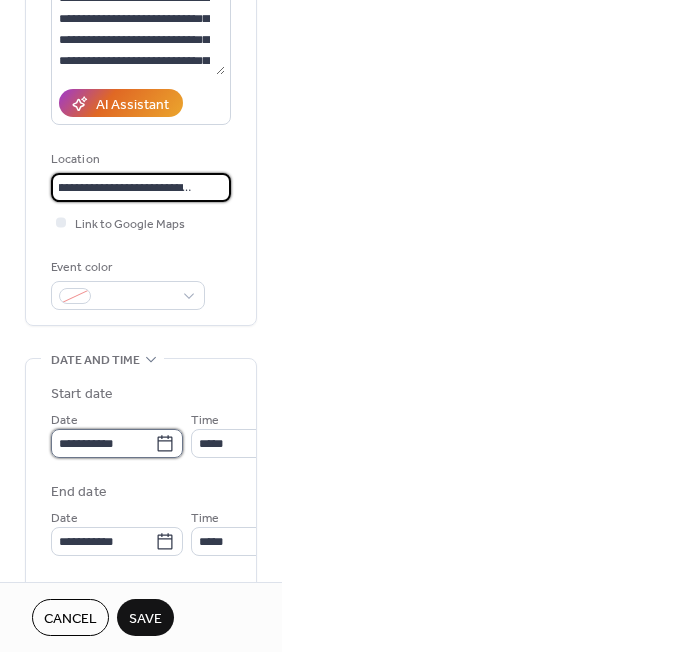 click on "**********" at bounding box center [103, 443] 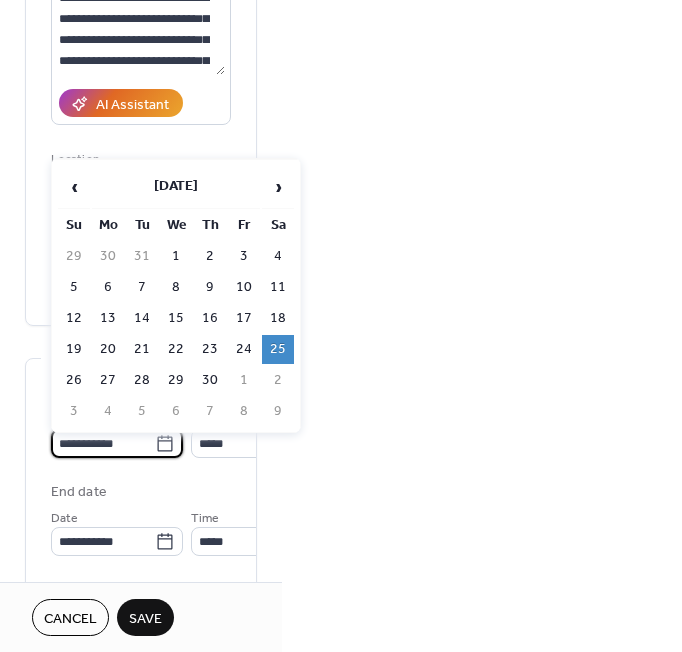 scroll, scrollTop: 0, scrollLeft: 0, axis: both 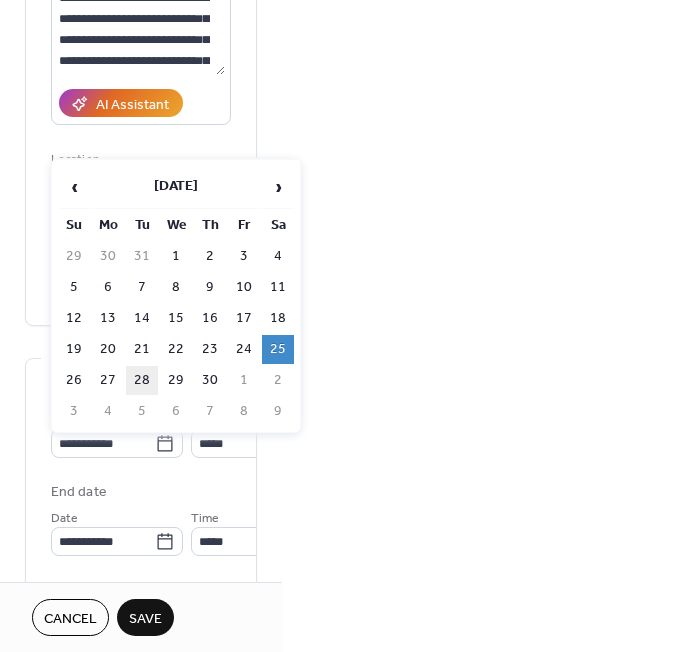 click on "28" at bounding box center [142, 380] 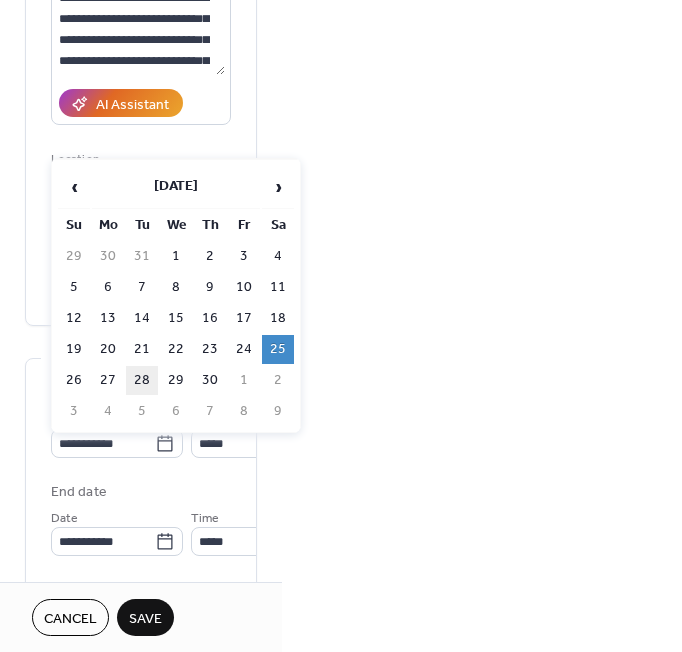 type on "**********" 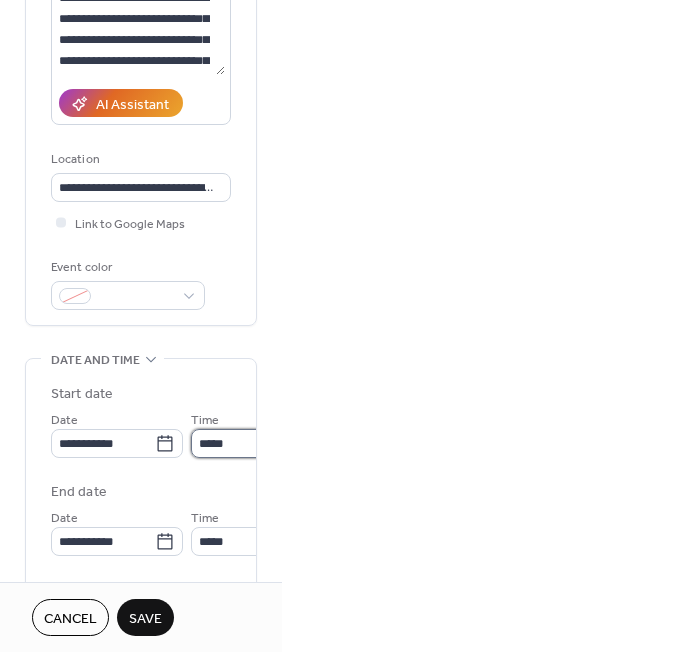 click on "*****" at bounding box center (246, 443) 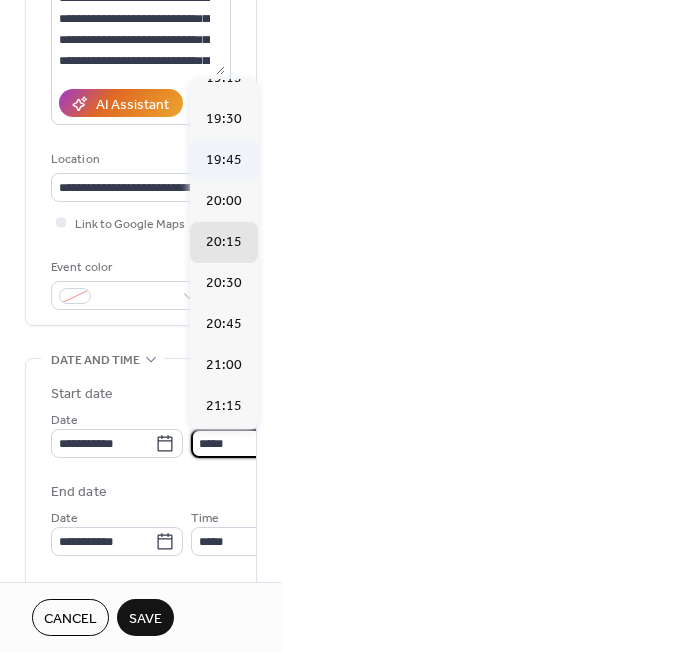 scroll, scrollTop: 3146, scrollLeft: 0, axis: vertical 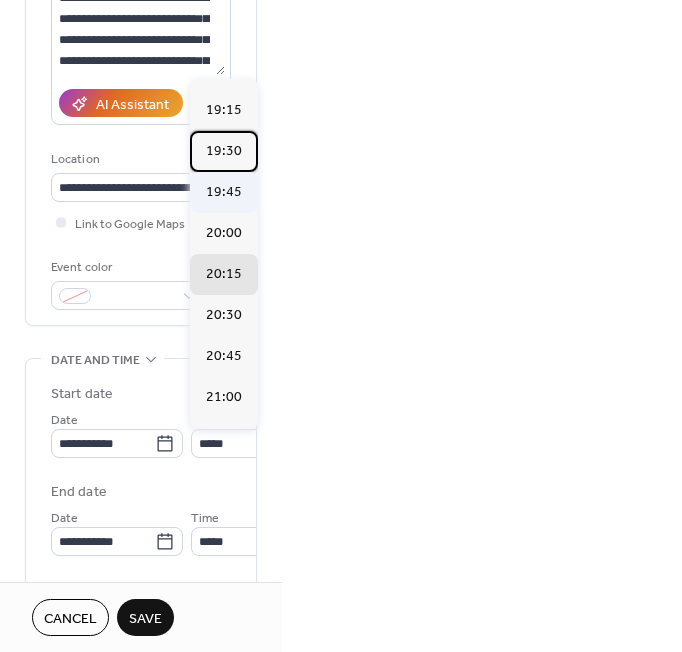 click on "19:30" at bounding box center (224, 151) 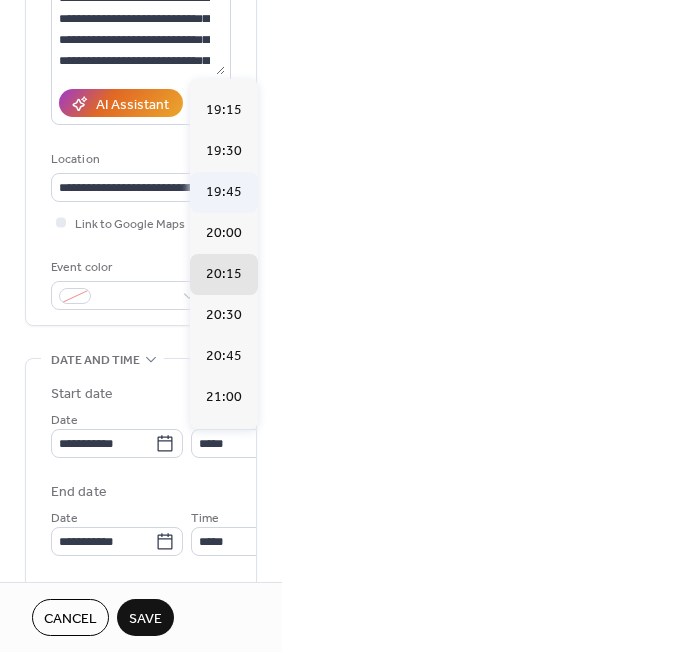 type on "*****" 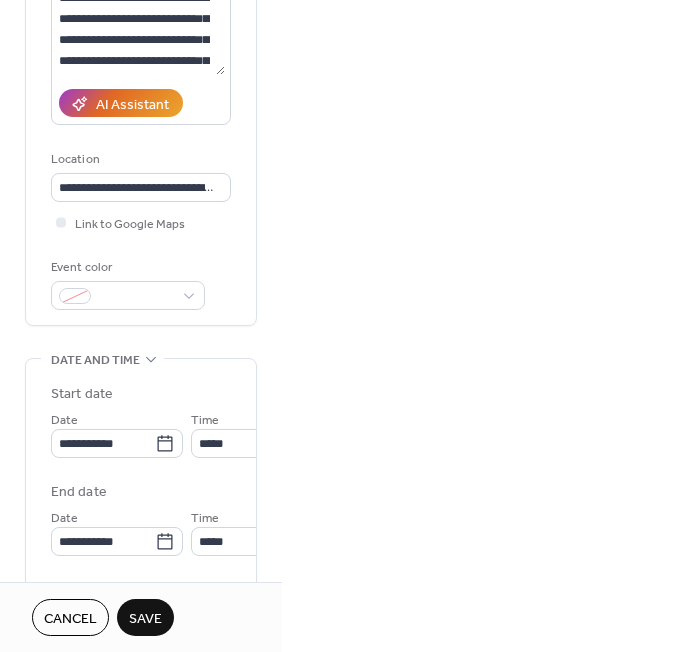 click on "Save" at bounding box center [145, 619] 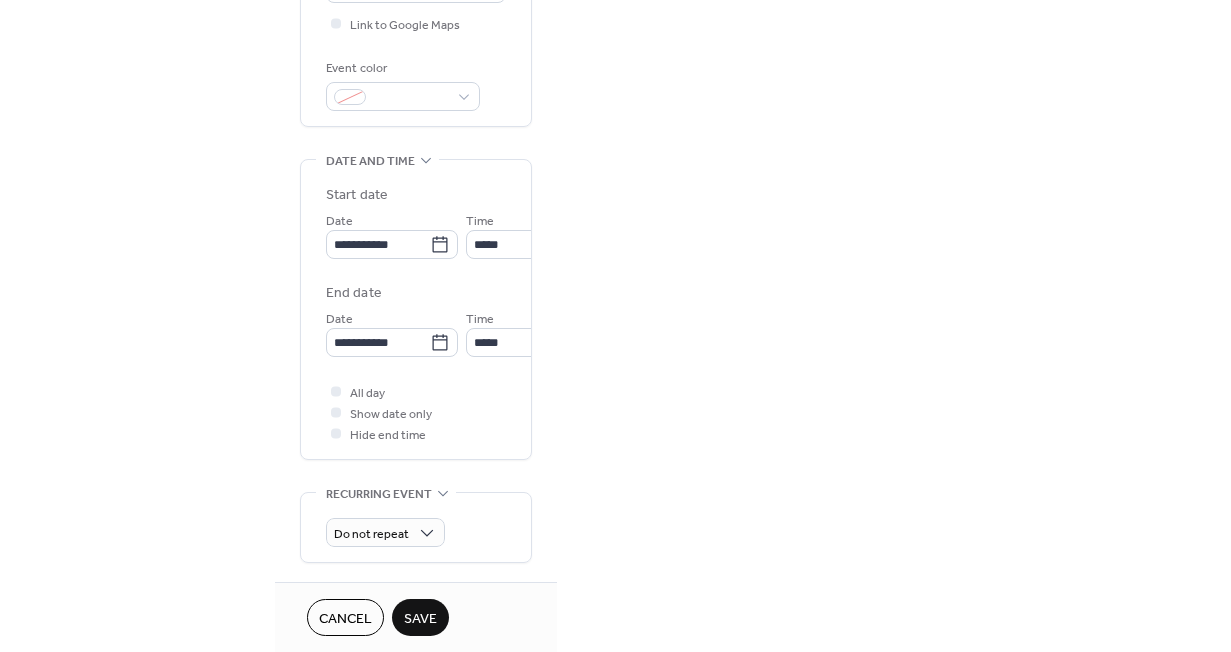 scroll, scrollTop: 0, scrollLeft: 0, axis: both 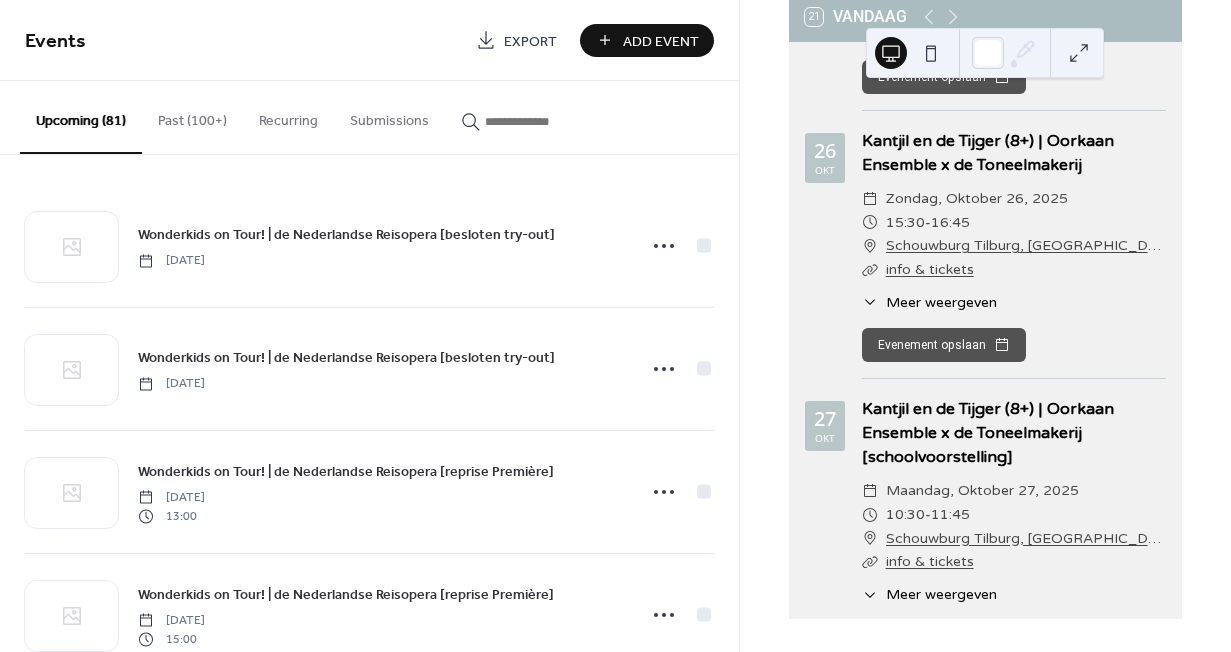 click at bounding box center (545, 121) 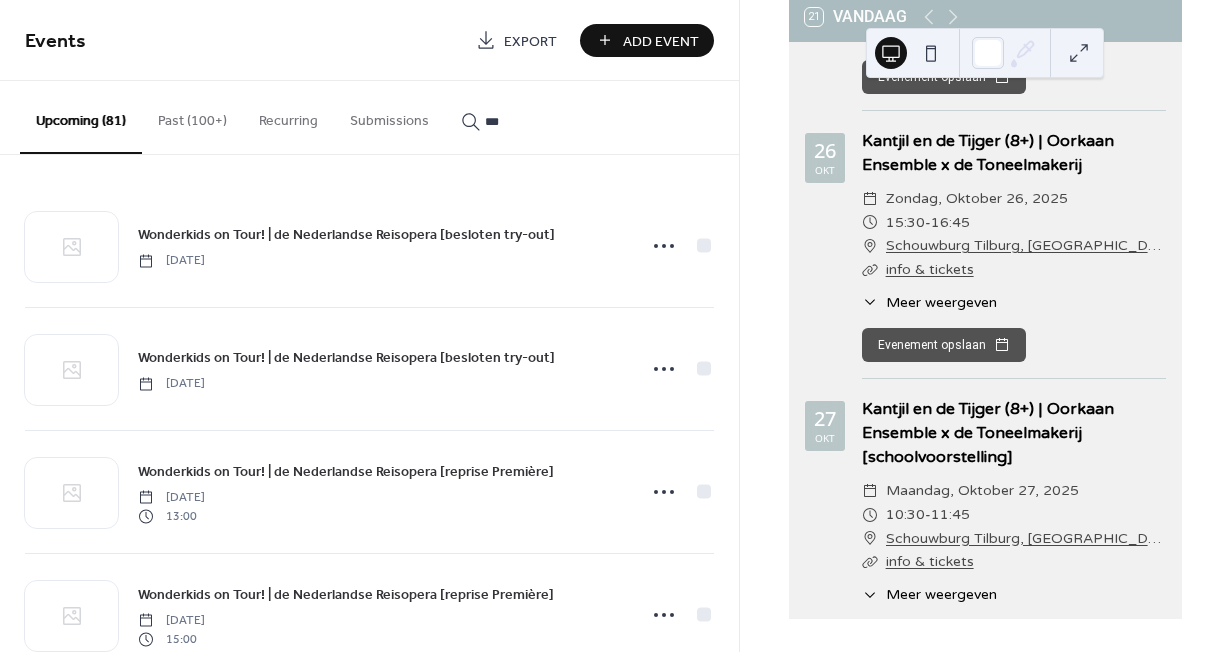 click on "****" at bounding box center [533, 116] 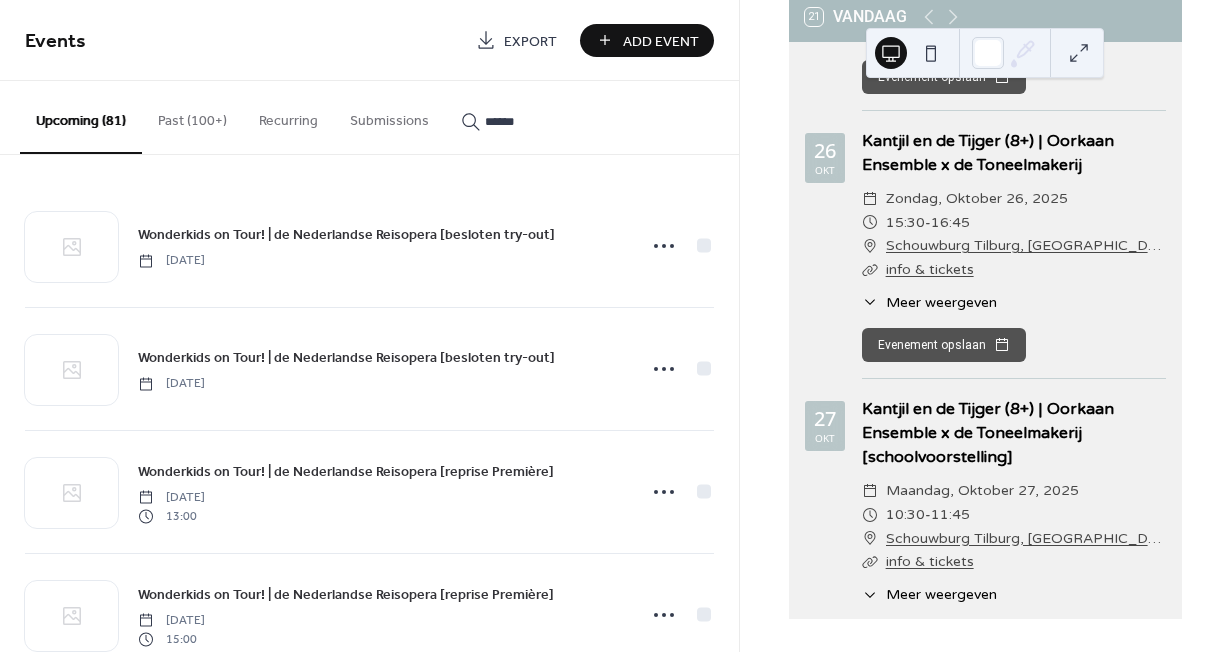 click on "******" at bounding box center [533, 116] 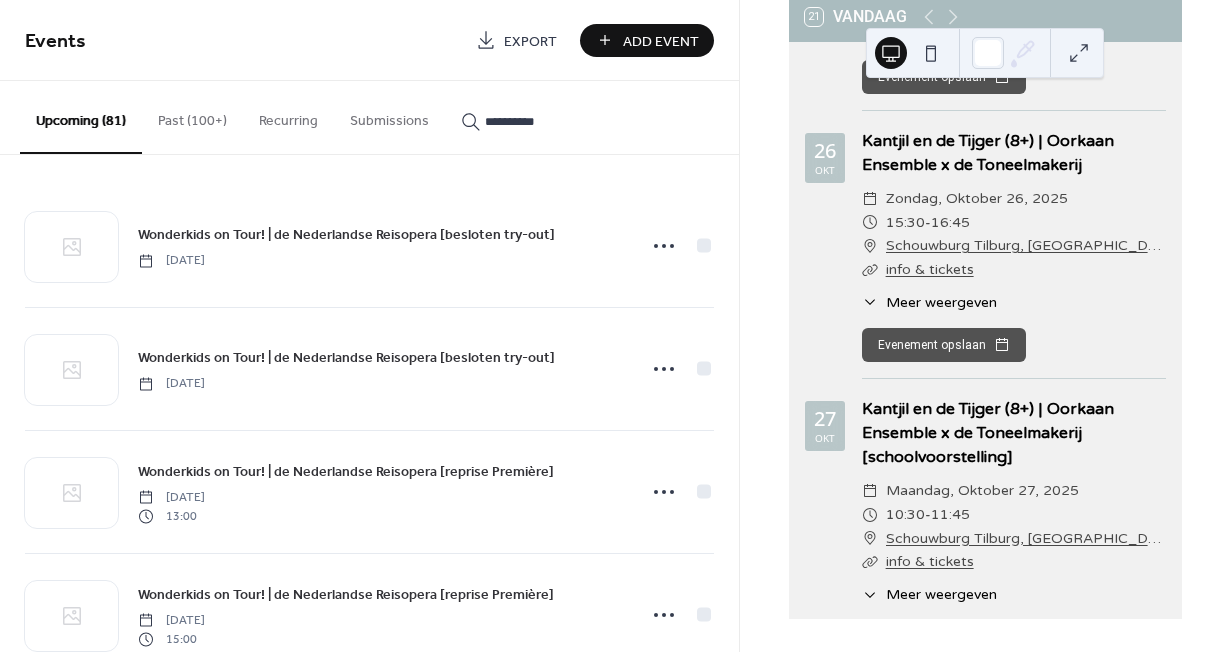 type on "**********" 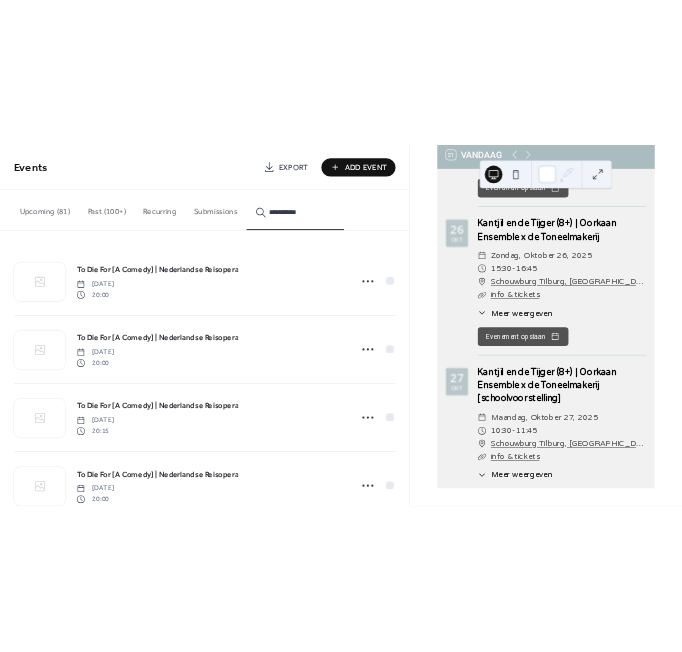scroll, scrollTop: 423, scrollLeft: 0, axis: vertical 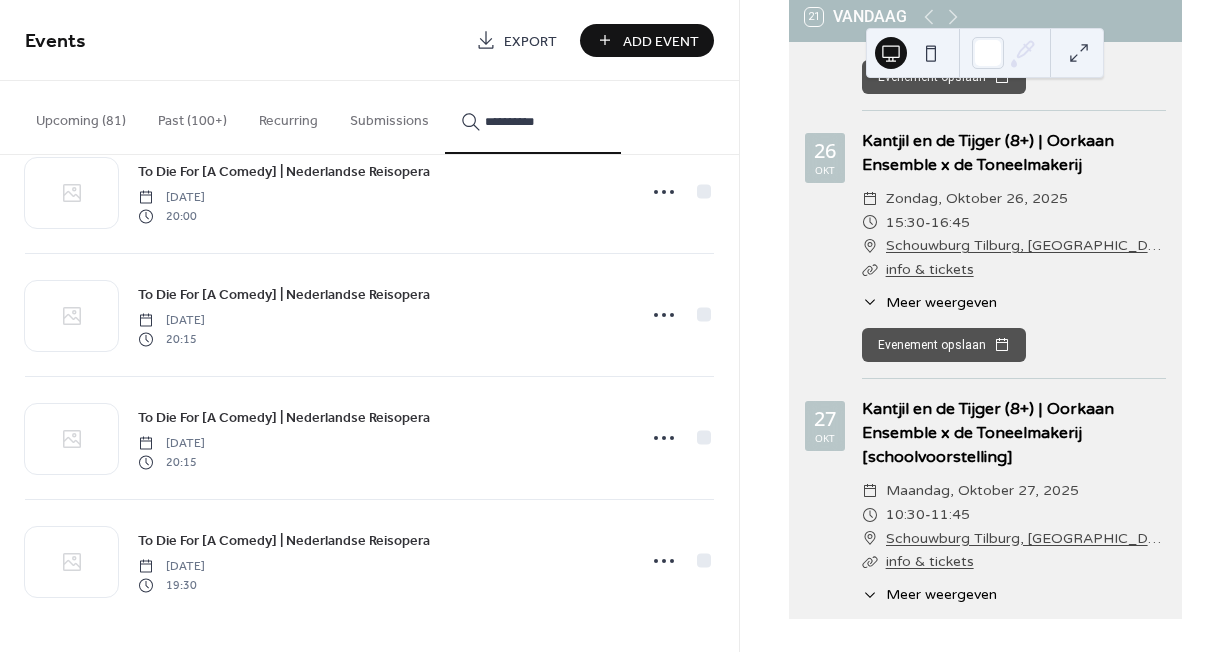 click 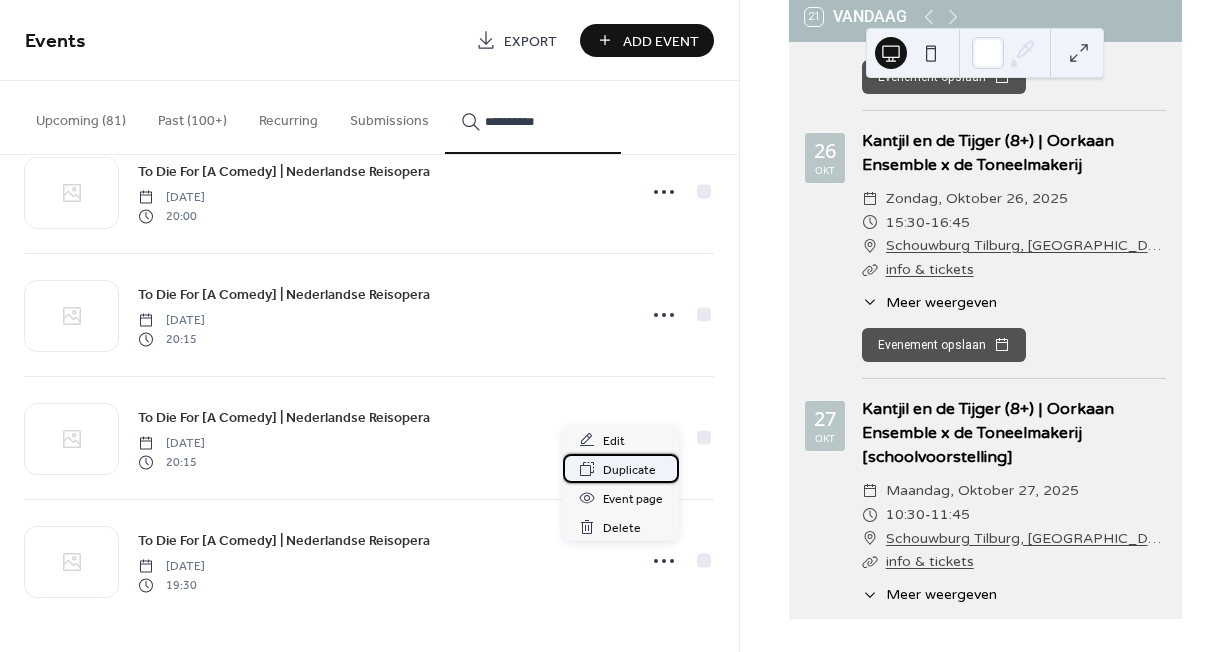 click on "Duplicate" at bounding box center [629, 470] 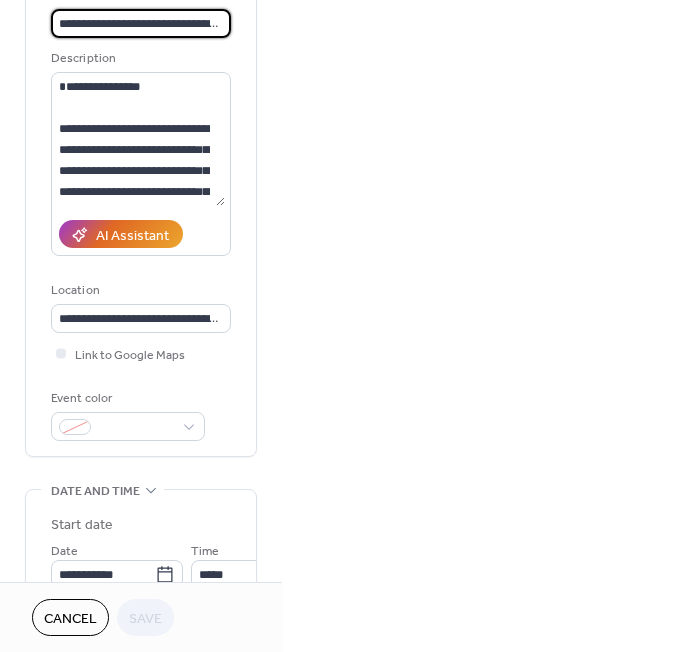 scroll, scrollTop: 153, scrollLeft: 0, axis: vertical 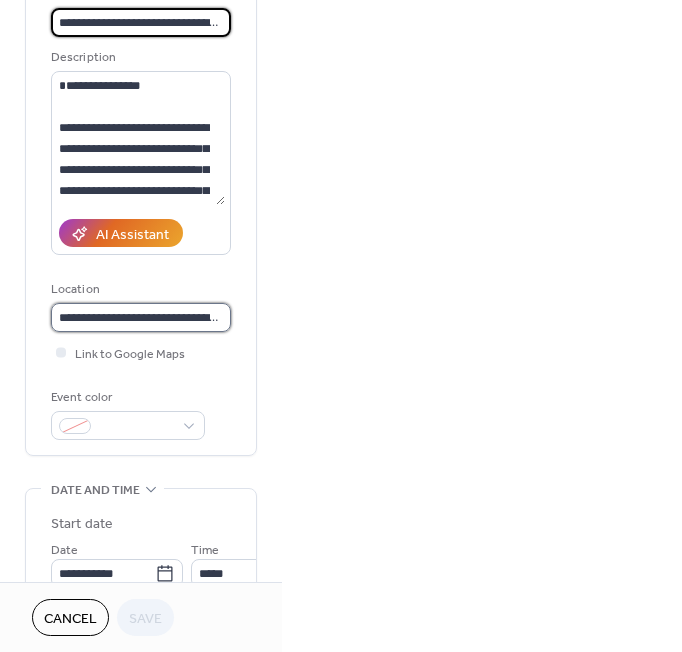 click on "**********" at bounding box center (141, 317) 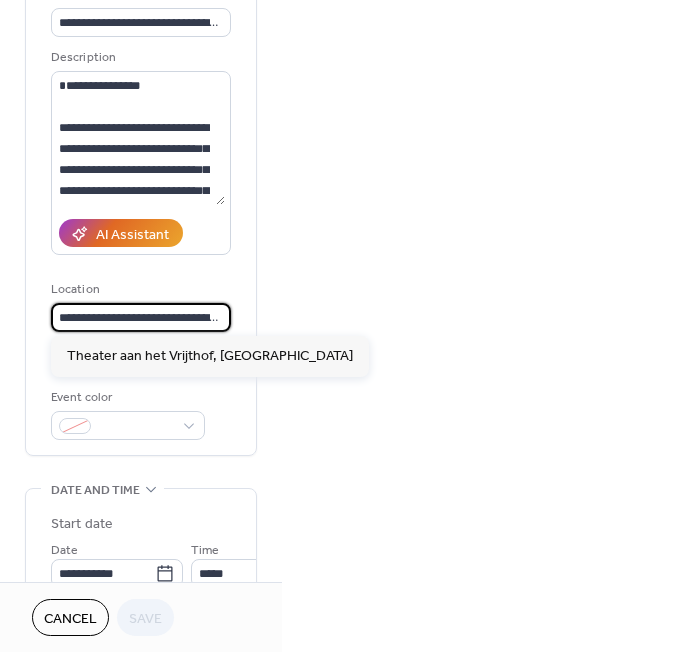 click on "**********" at bounding box center [141, 317] 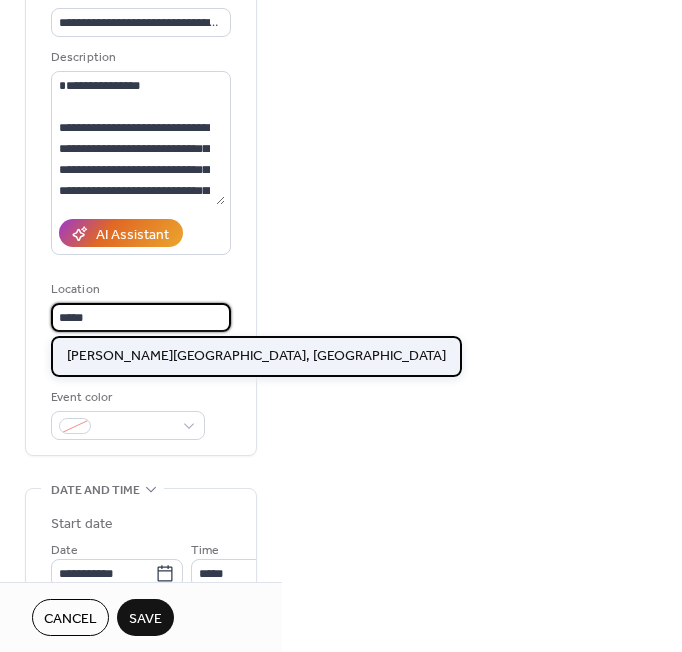 click on "[PERSON_NAME][GEOGRAPHIC_DATA], [GEOGRAPHIC_DATA]" at bounding box center (256, 356) 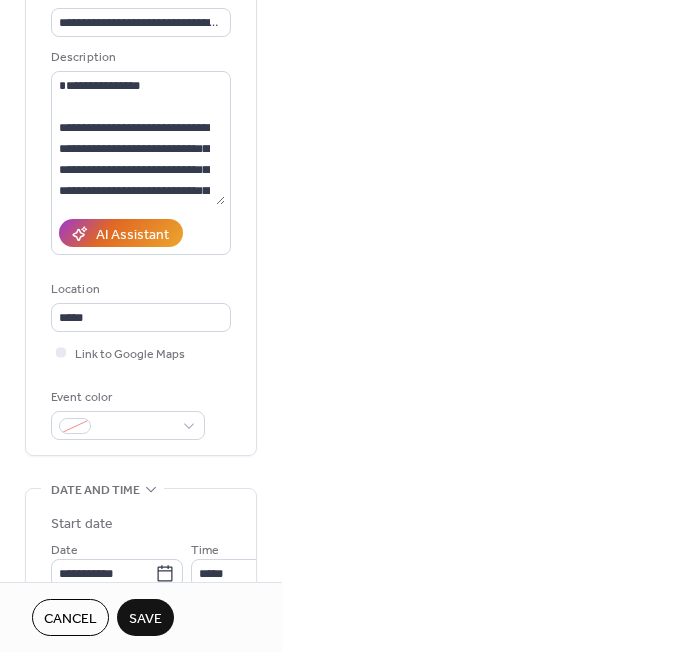 type on "**********" 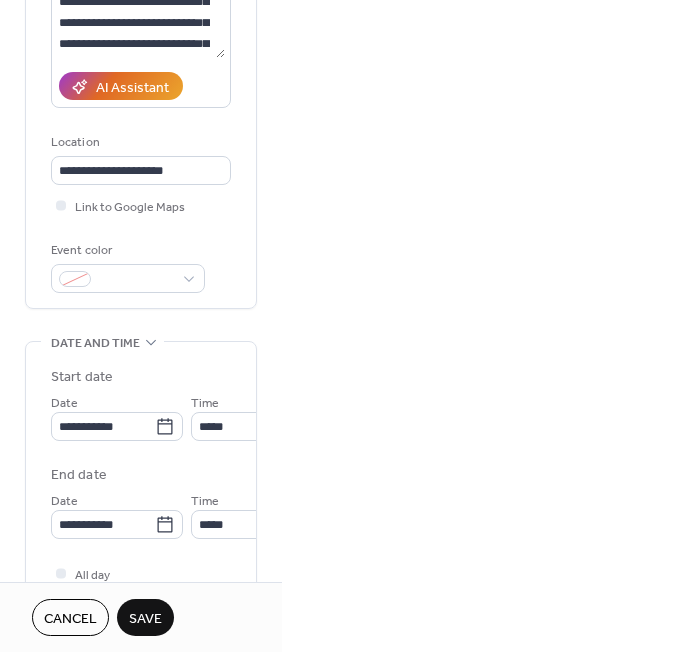 scroll, scrollTop: 301, scrollLeft: 0, axis: vertical 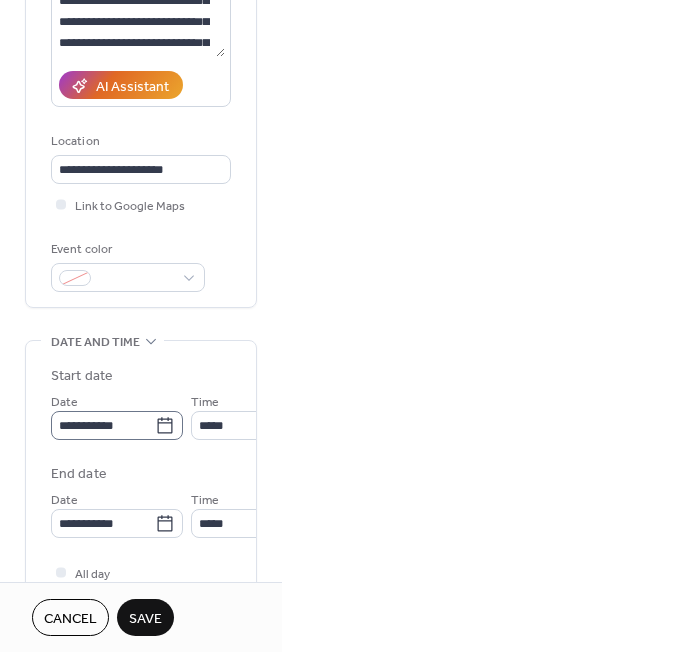 click 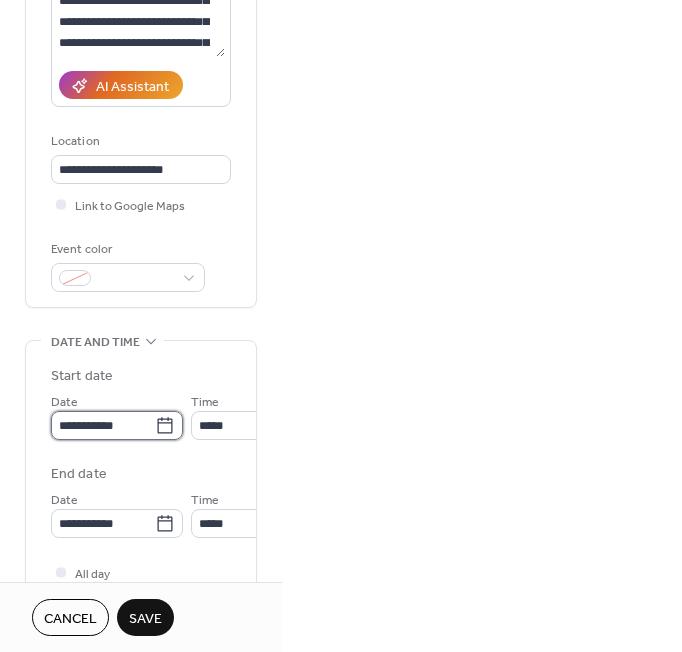 click on "**********" at bounding box center (103, 425) 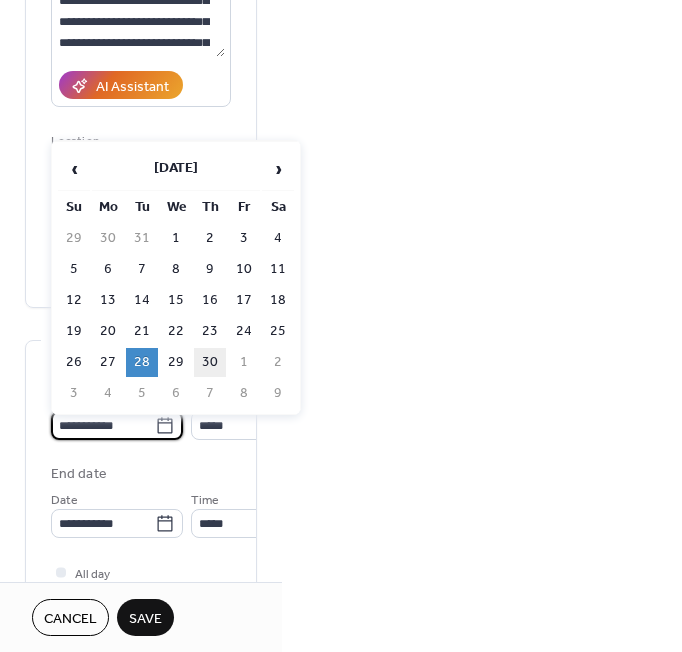 click on "30" at bounding box center [210, 362] 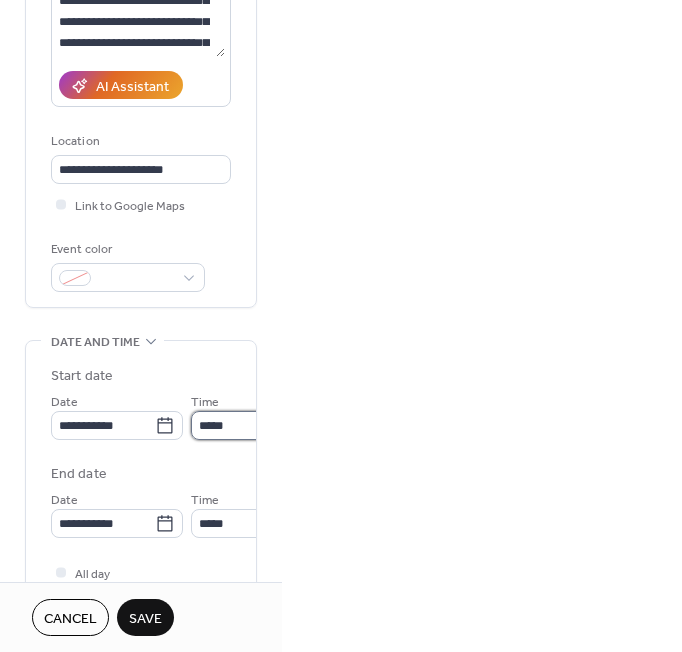 click on "*****" at bounding box center (246, 425) 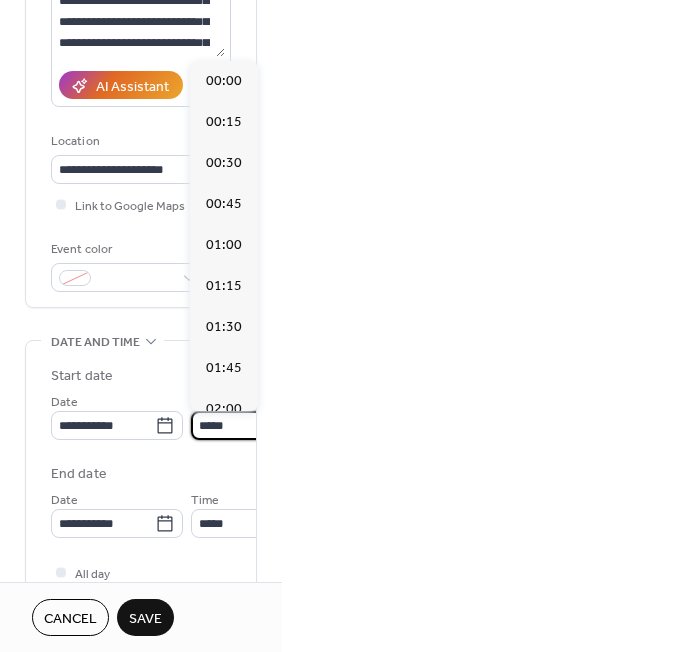 scroll, scrollTop: 3159, scrollLeft: 0, axis: vertical 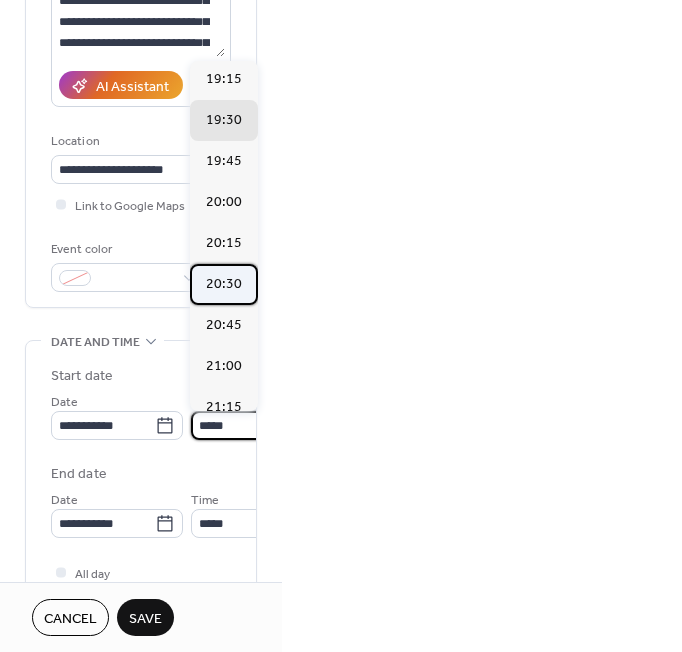 click on "20:30" at bounding box center (224, 284) 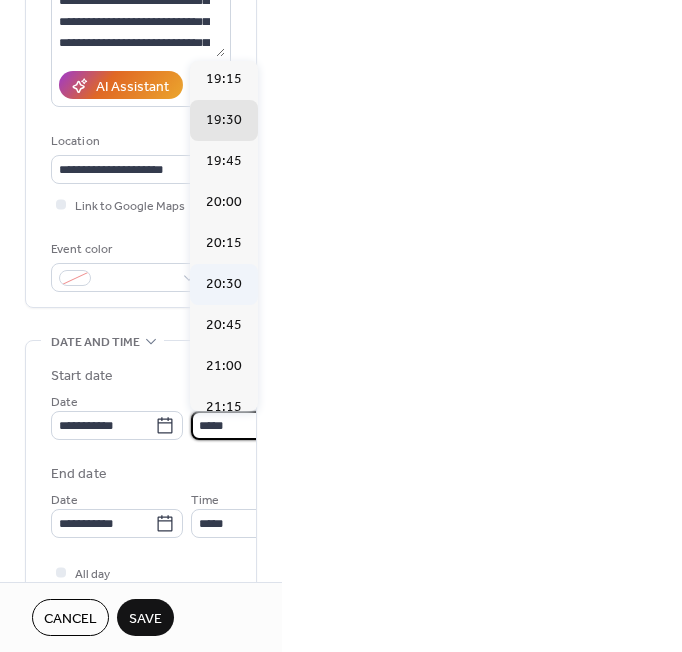 type on "*****" 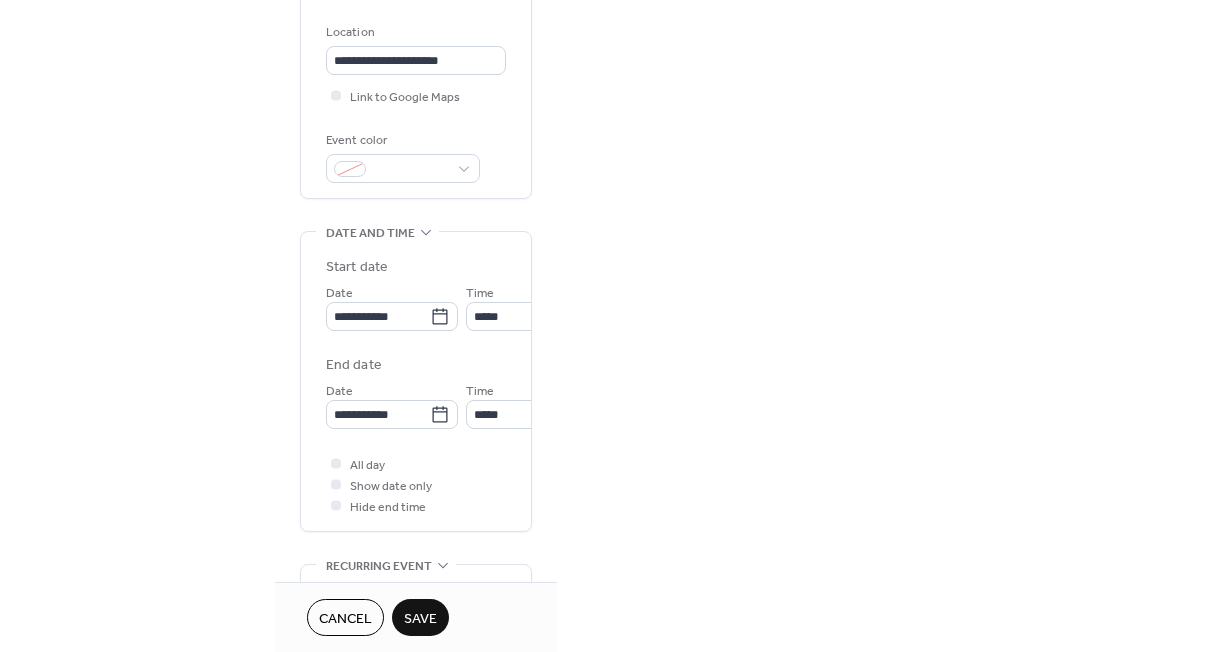 scroll, scrollTop: 411, scrollLeft: 0, axis: vertical 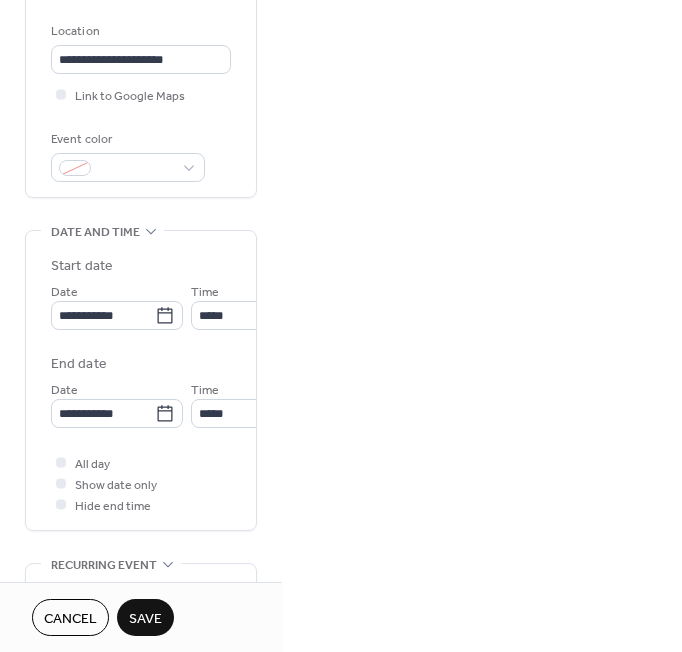 click on "Save" at bounding box center [145, 619] 